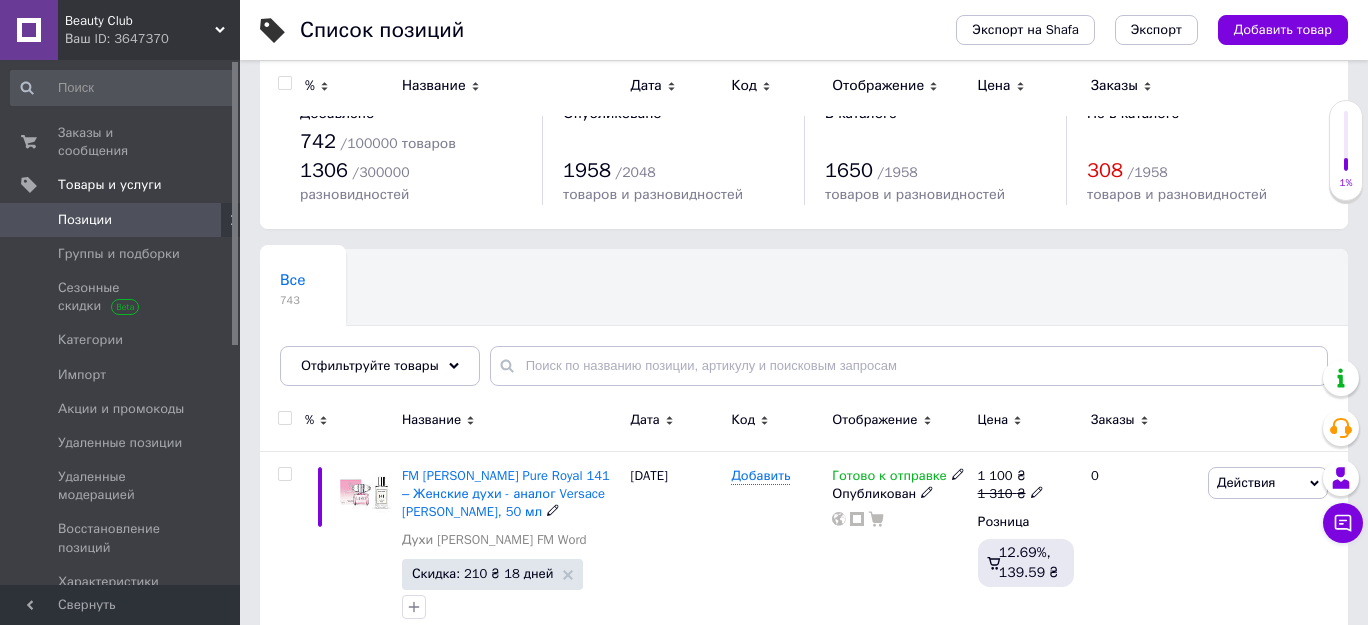 scroll, scrollTop: 272, scrollLeft: 0, axis: vertical 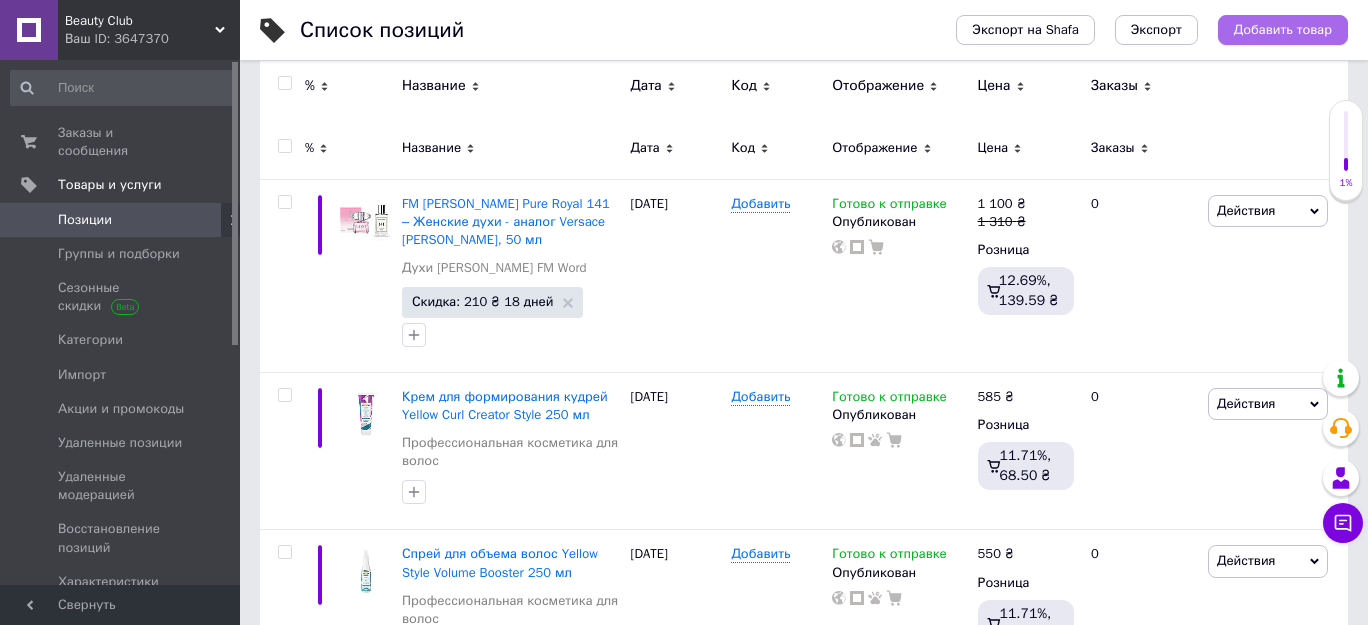 click on "Добавить товар" at bounding box center [1283, 30] 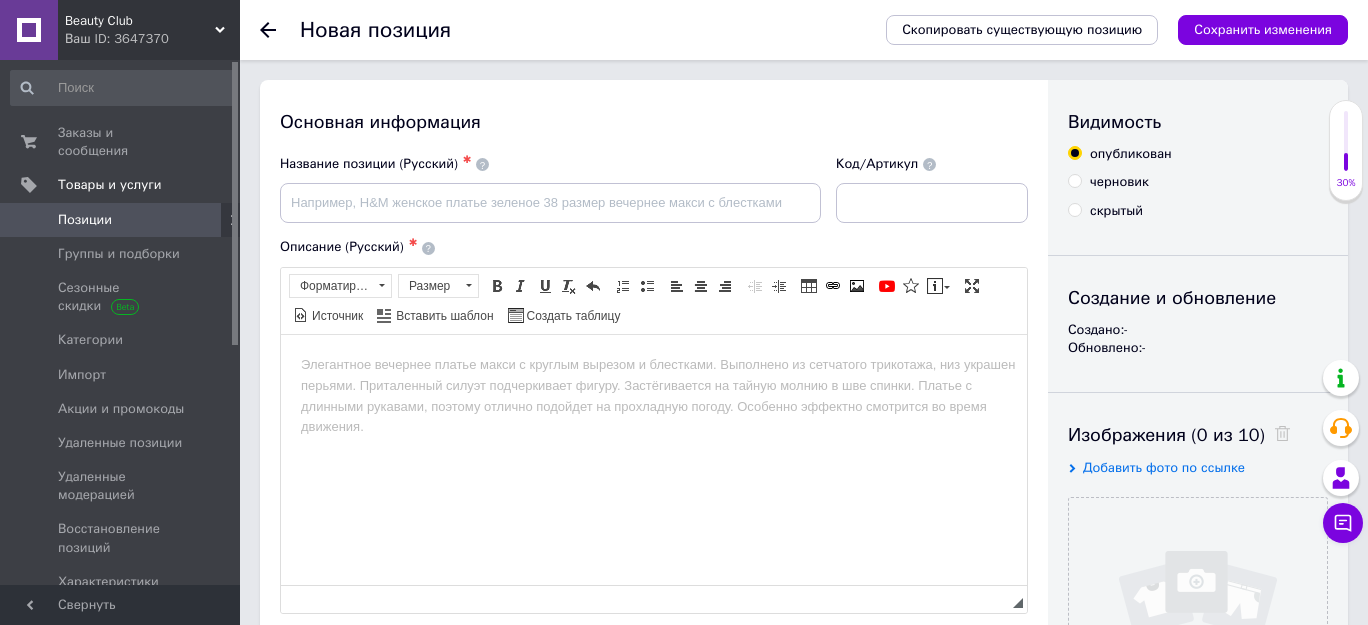 scroll, scrollTop: 0, scrollLeft: 0, axis: both 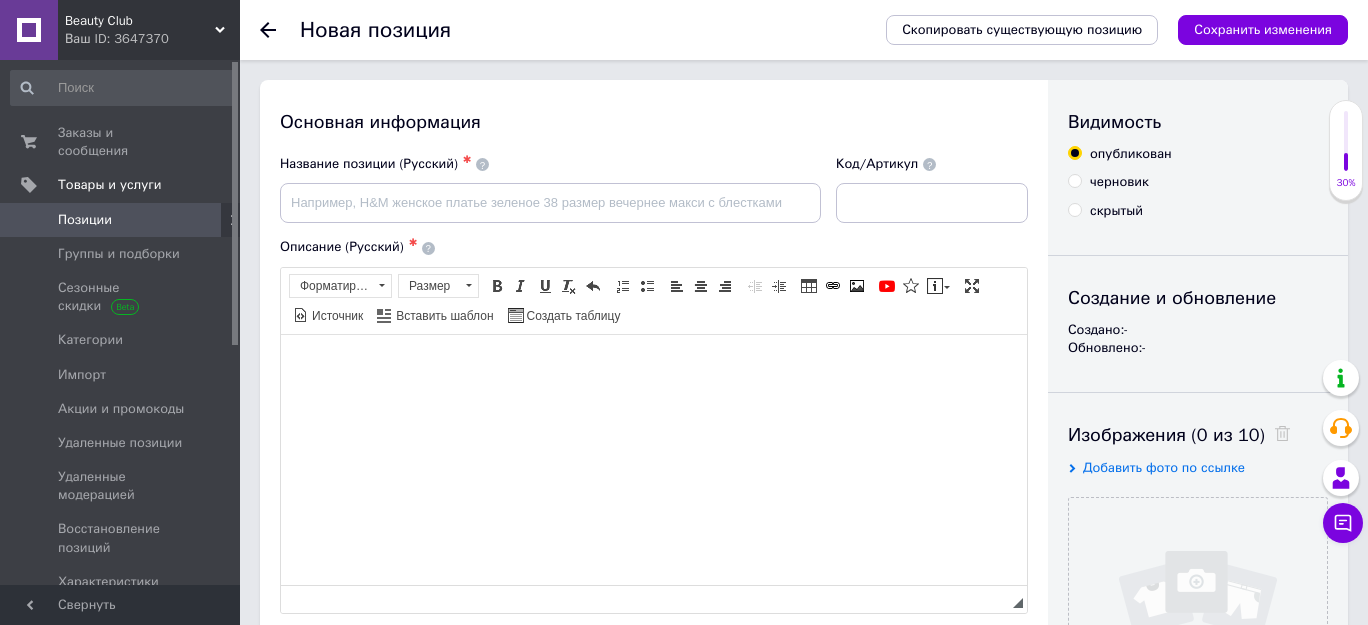 click at bounding box center (654, 364) 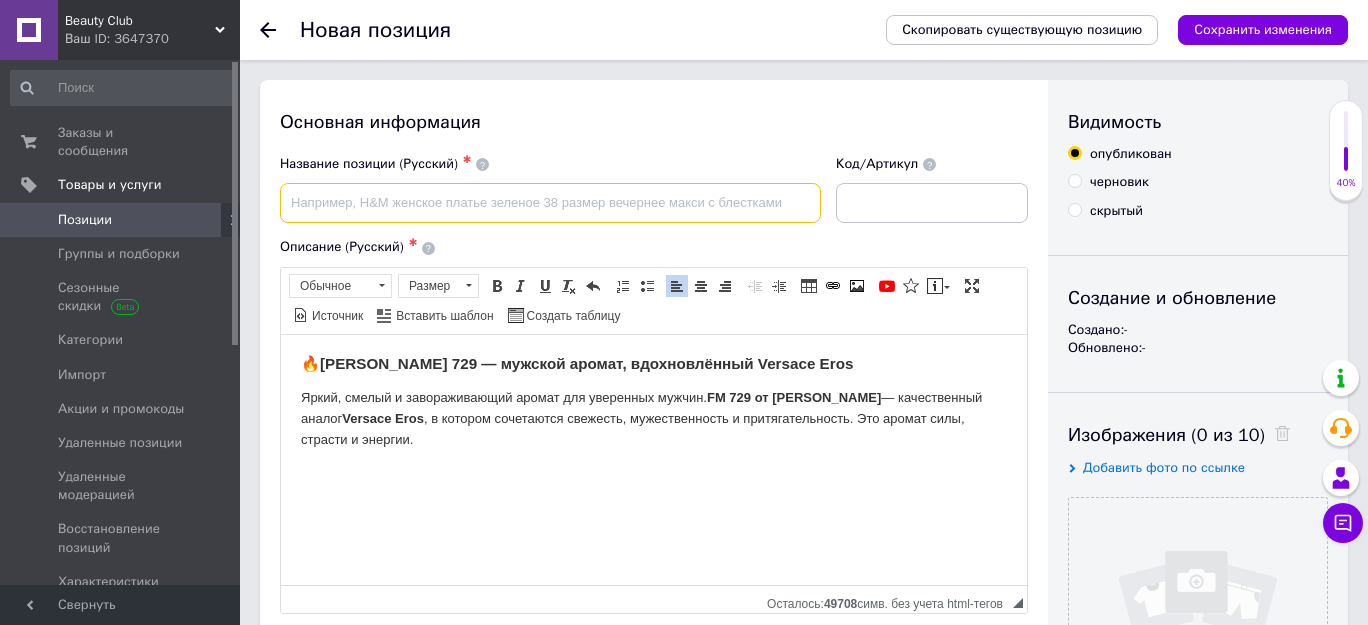 click at bounding box center [550, 203] 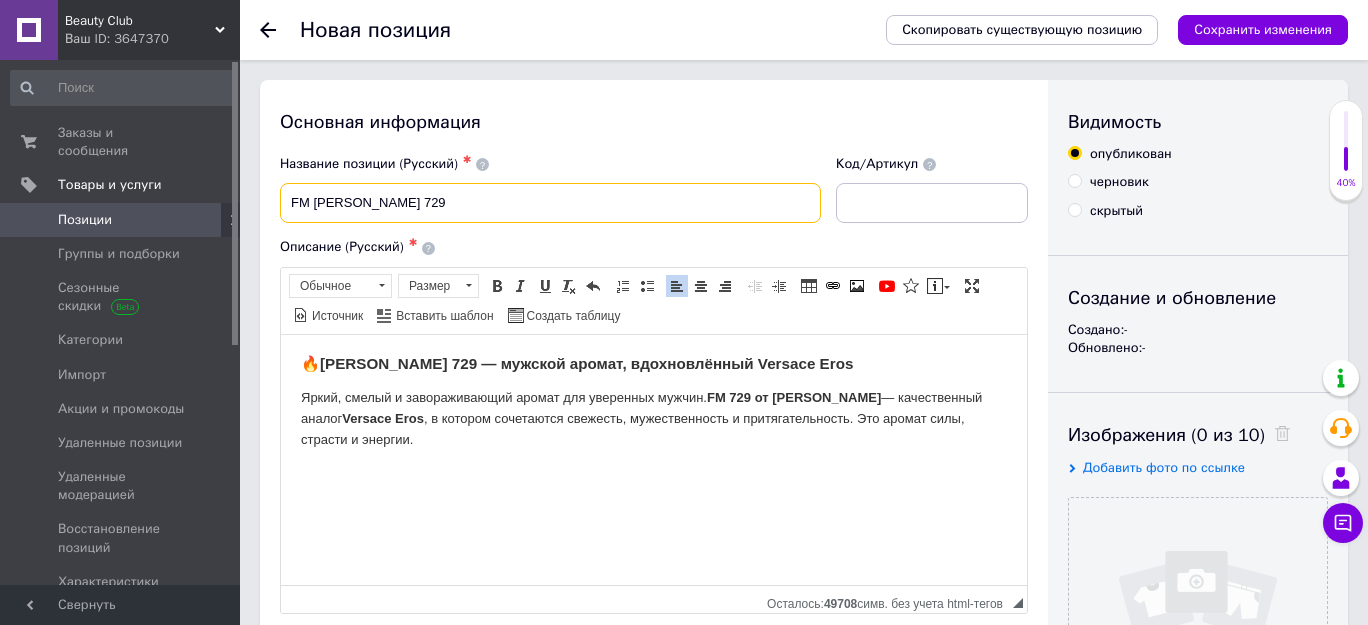 paste on "Pure 452 Духи мужские 50 мл - аналог" 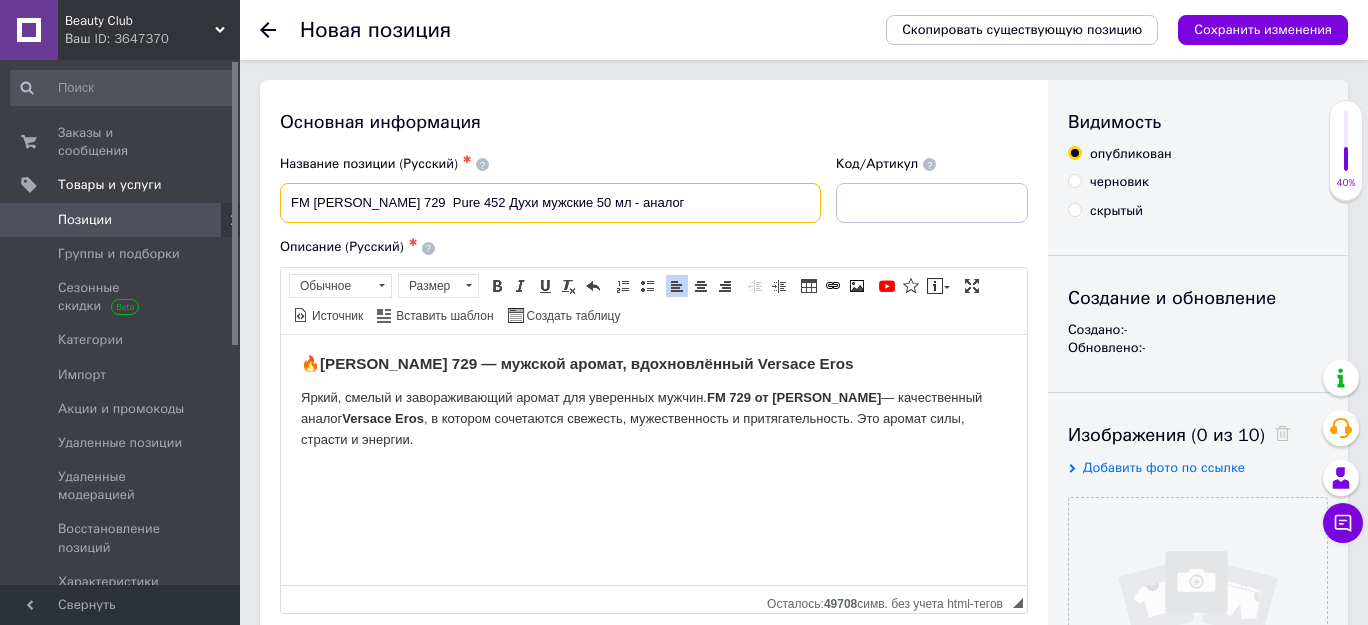 click on "FM [PERSON_NAME] 729  Pure 452 Духи мужские 50 мл - аналог" at bounding box center (550, 203) 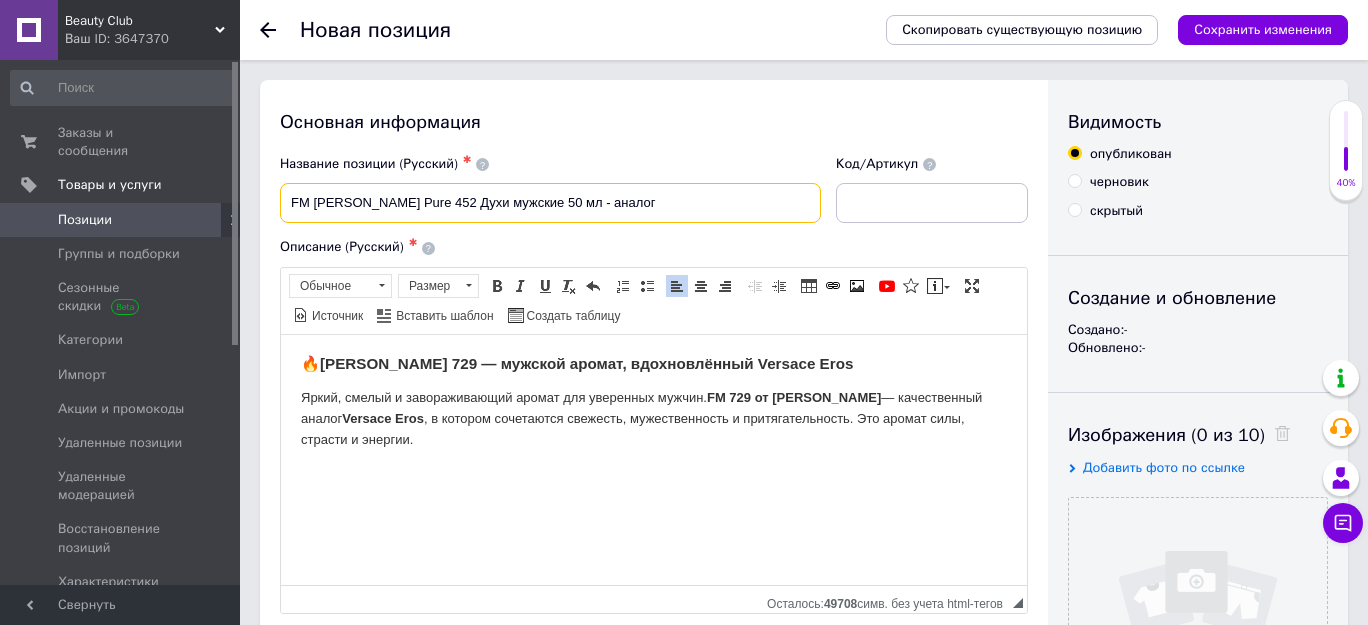 click on "FM [PERSON_NAME] Pure 452 Духи мужские 50 мл - аналог" at bounding box center (550, 203) 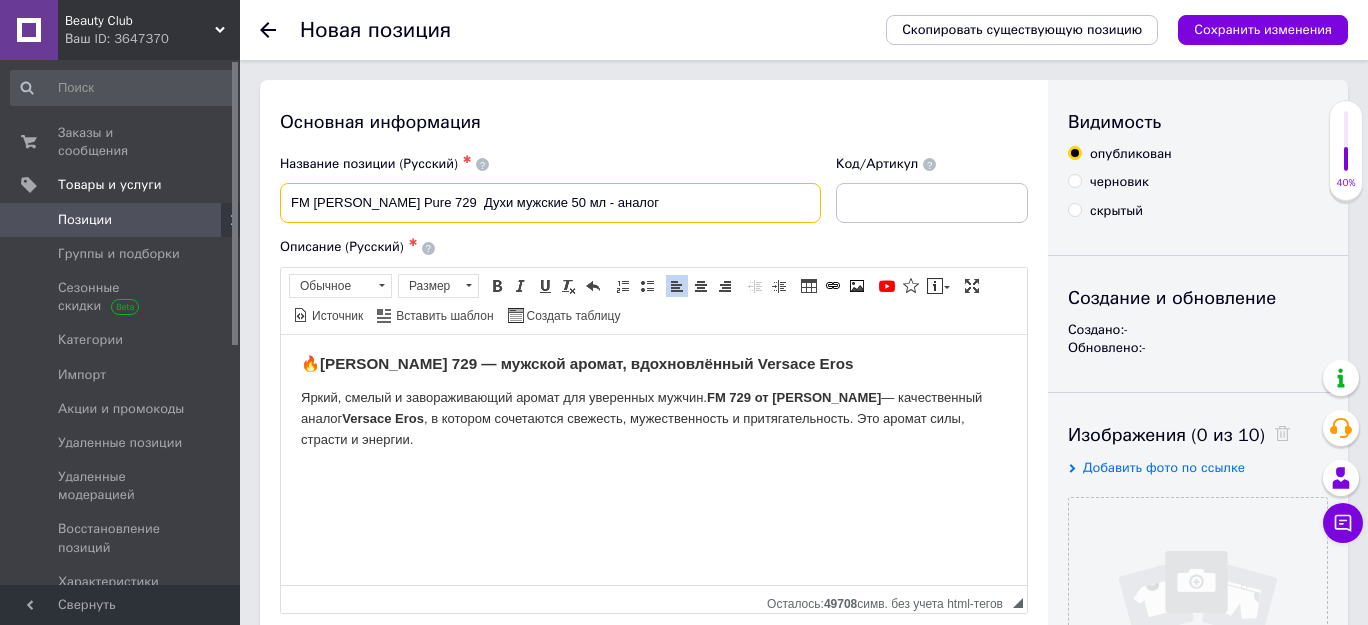 click on "FM [PERSON_NAME] Pure 729  Духи мужские 50 мл - аналог" at bounding box center (550, 203) 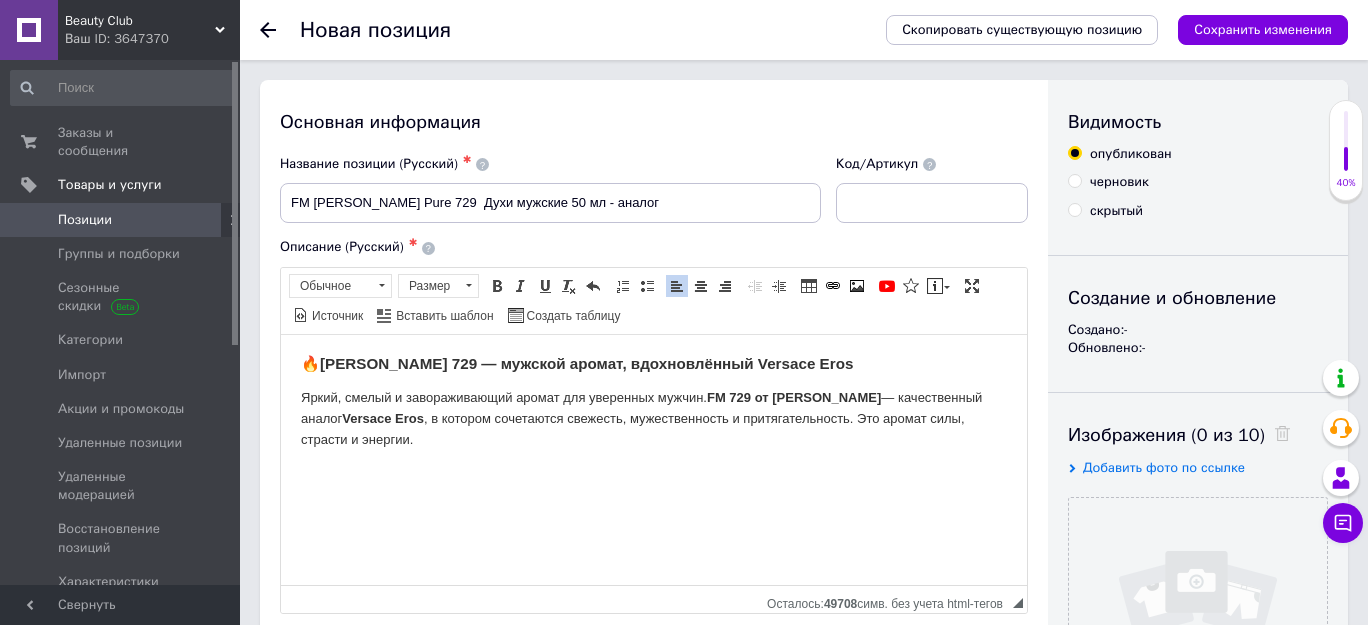 drag, startPoint x: 857, startPoint y: 365, endPoint x: 756, endPoint y: 364, distance: 101.00495 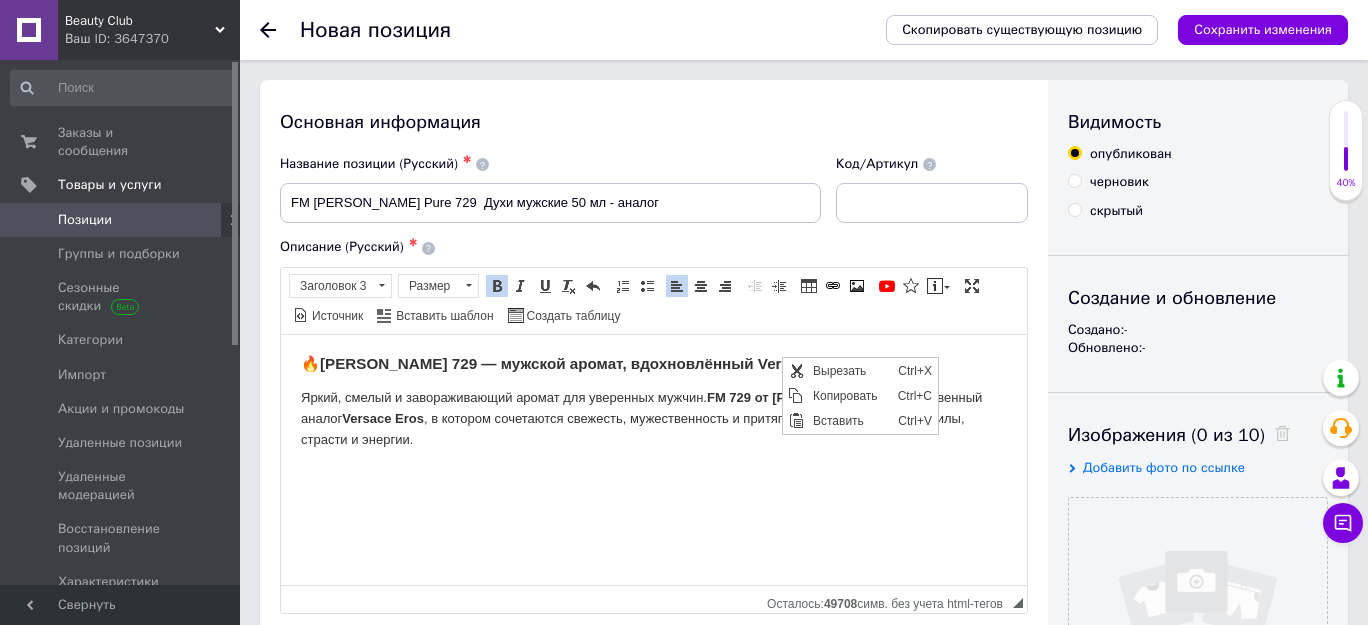 scroll, scrollTop: 0, scrollLeft: 0, axis: both 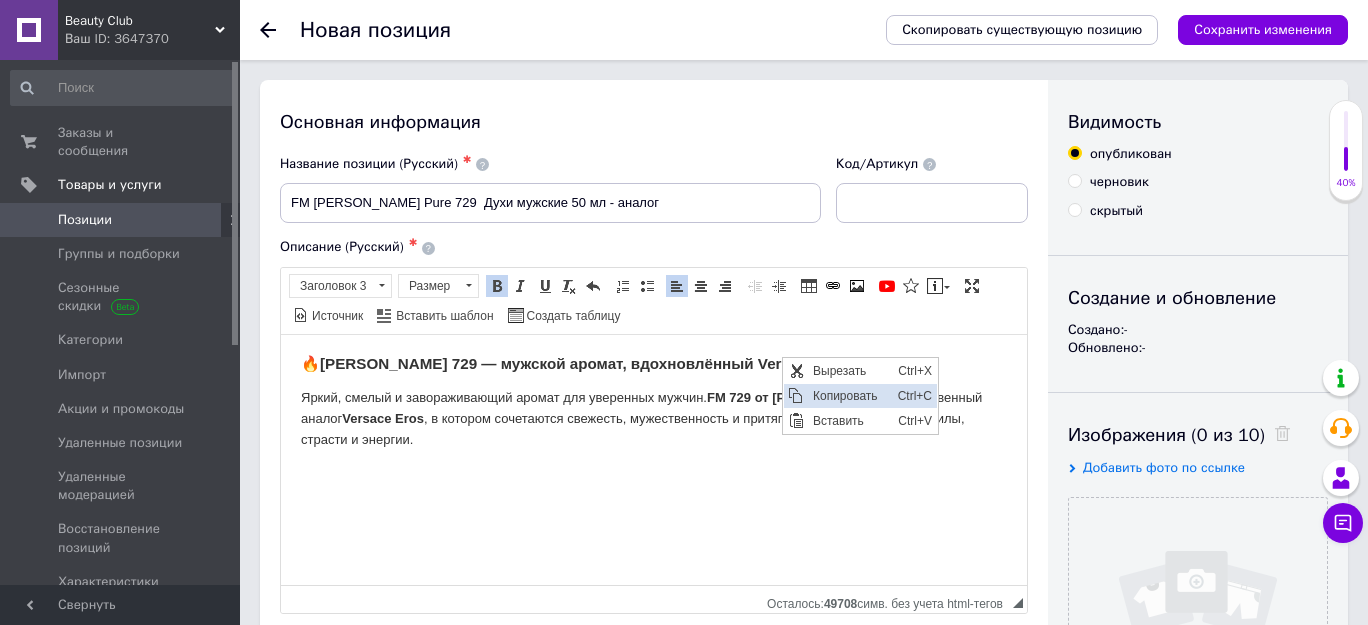 drag, startPoint x: 836, startPoint y: 395, endPoint x: 1316, endPoint y: 361, distance: 481.20267 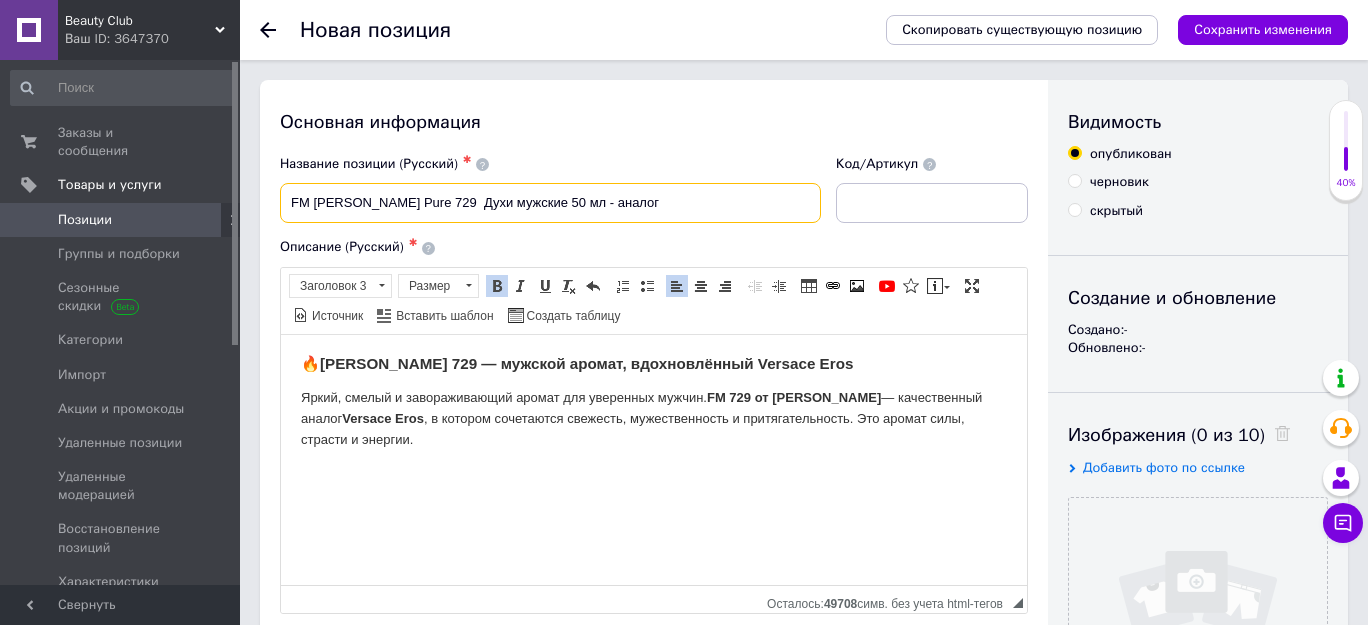 paste on "Versace Eros" 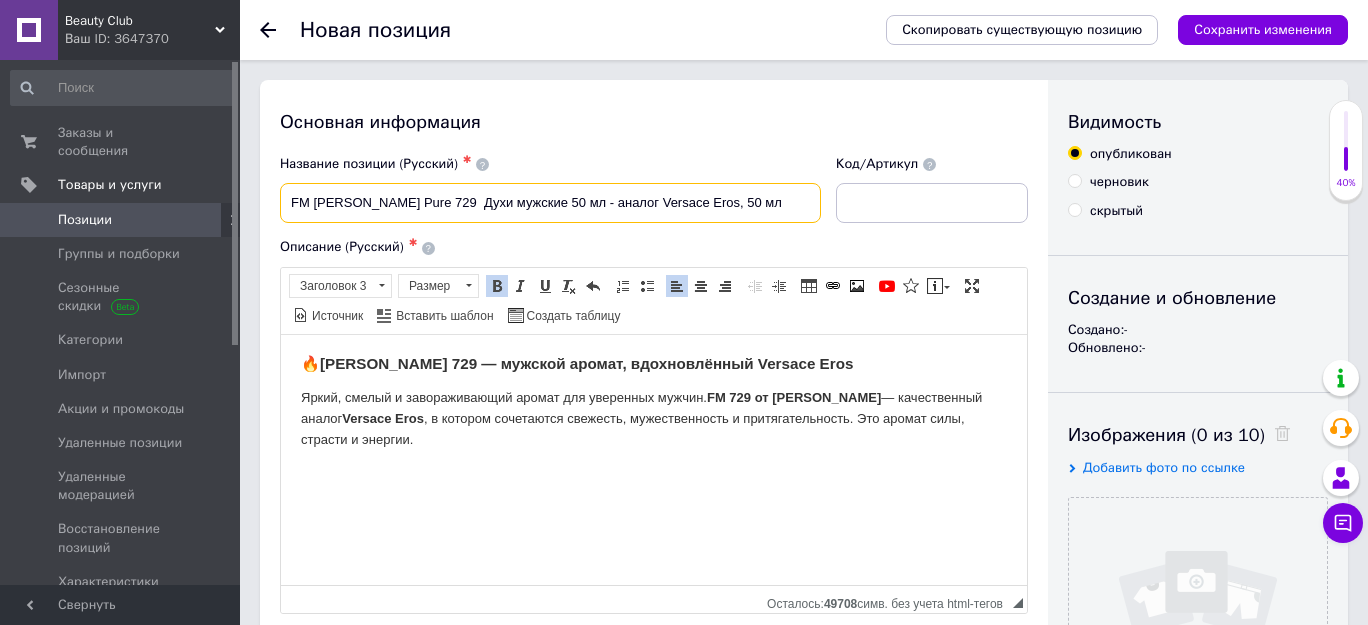 drag, startPoint x: 782, startPoint y: 202, endPoint x: 286, endPoint y: 205, distance: 496.00906 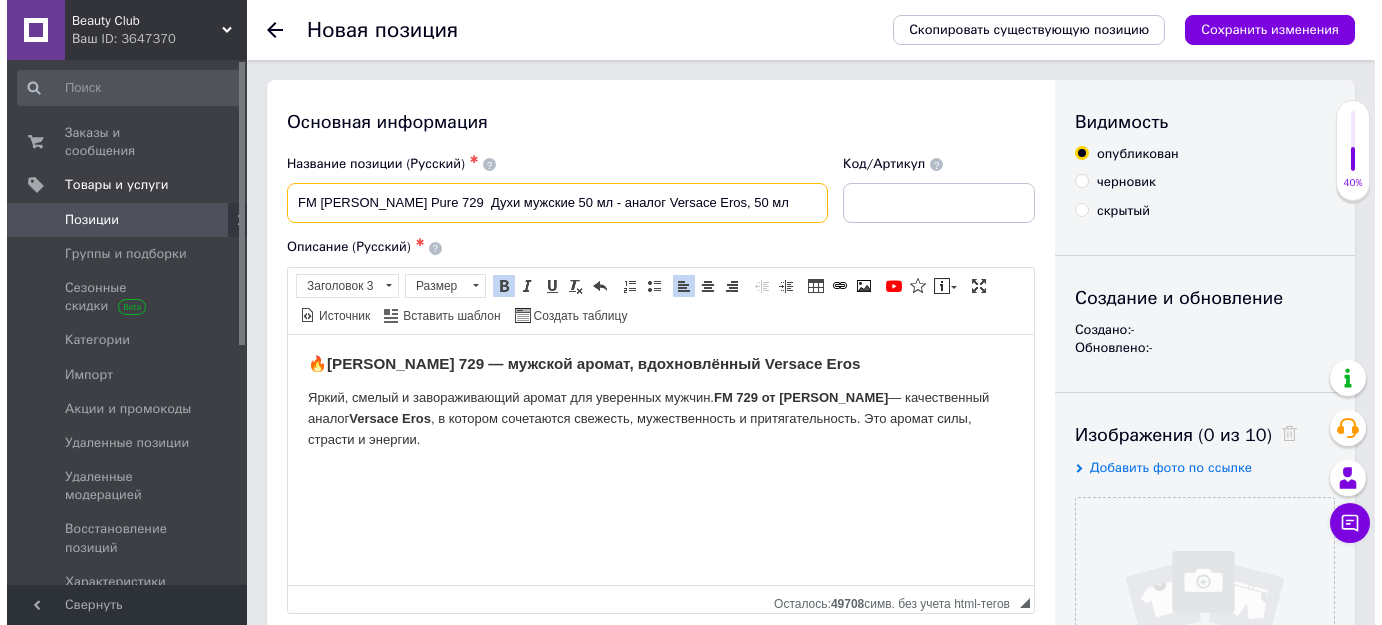 scroll, scrollTop: 181, scrollLeft: 0, axis: vertical 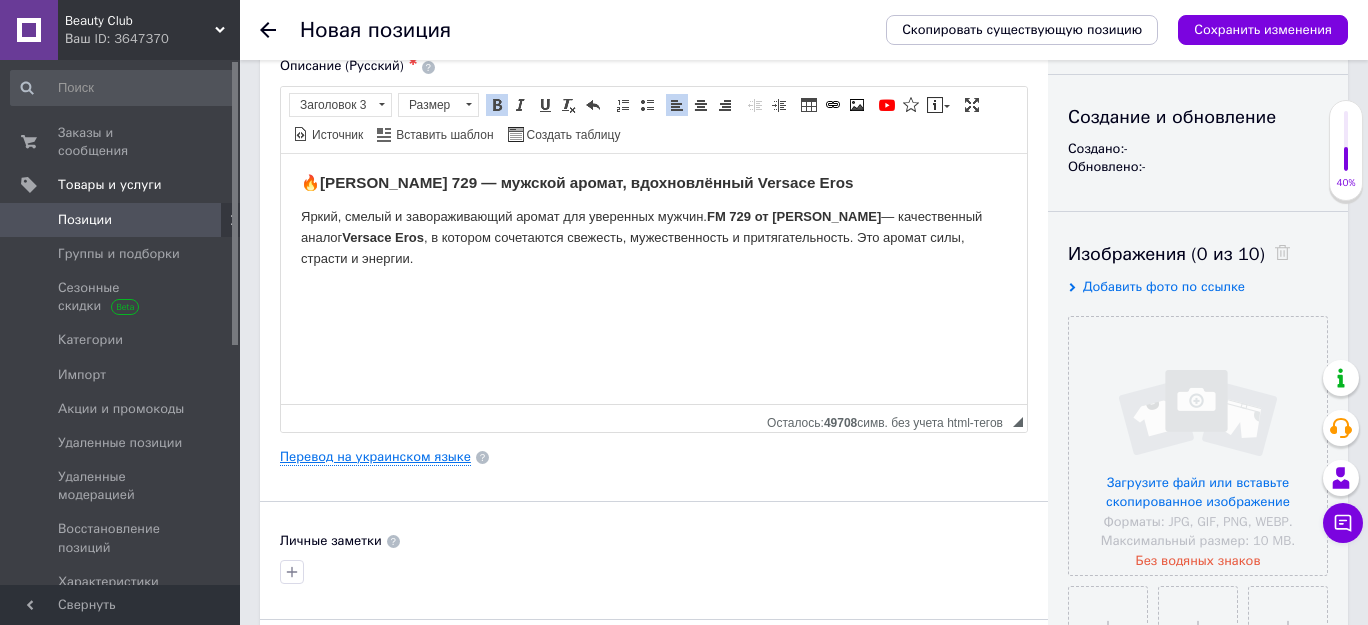 click on "Перевод на украинском языке" at bounding box center [375, 457] 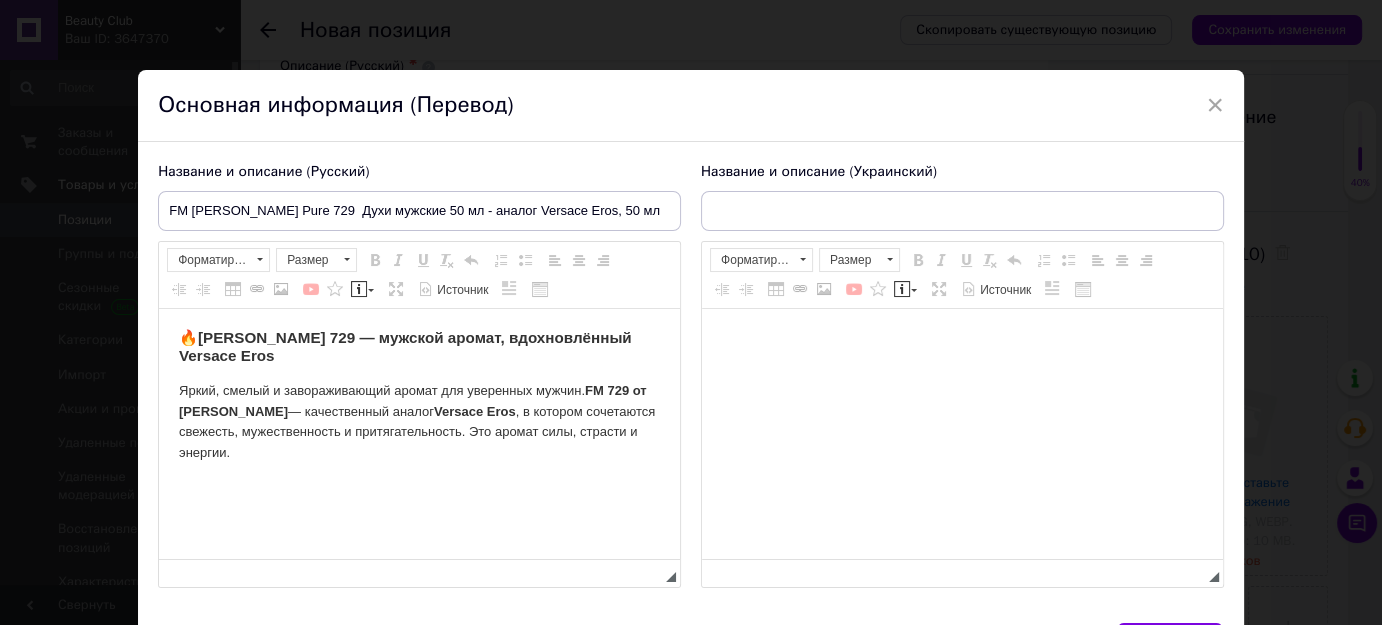 scroll, scrollTop: 0, scrollLeft: 0, axis: both 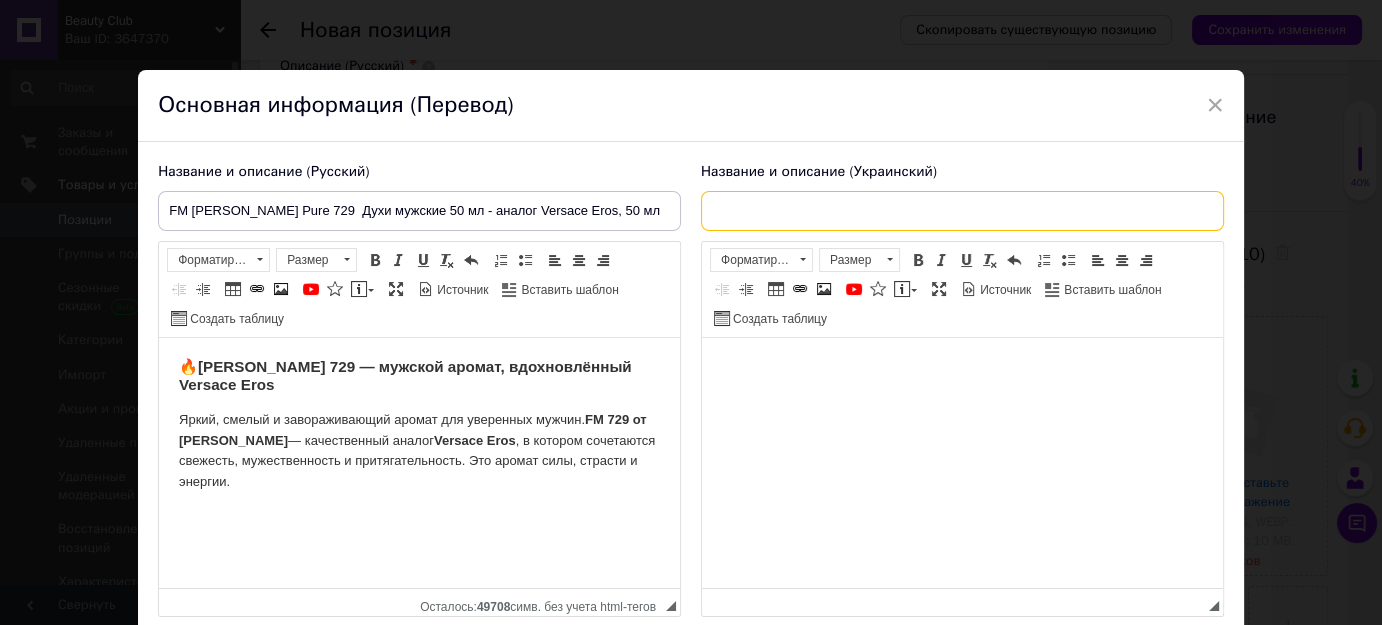 paste on "FM [PERSON_NAME] Pure 729 Духи чоловічі 50 мл - аналог Versace Eros, 50 мл" 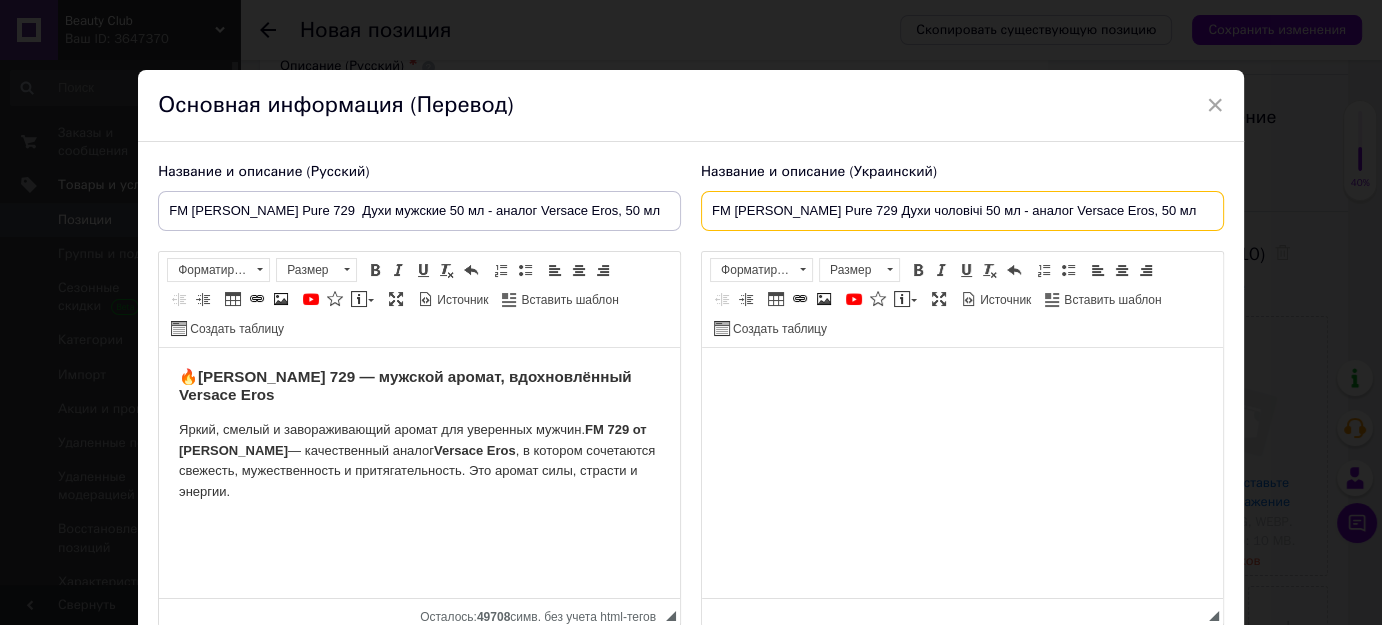 type on "FM [PERSON_NAME] Pure 729 Духи чоловічі 50 мл - аналог Versace Eros, 50 мл" 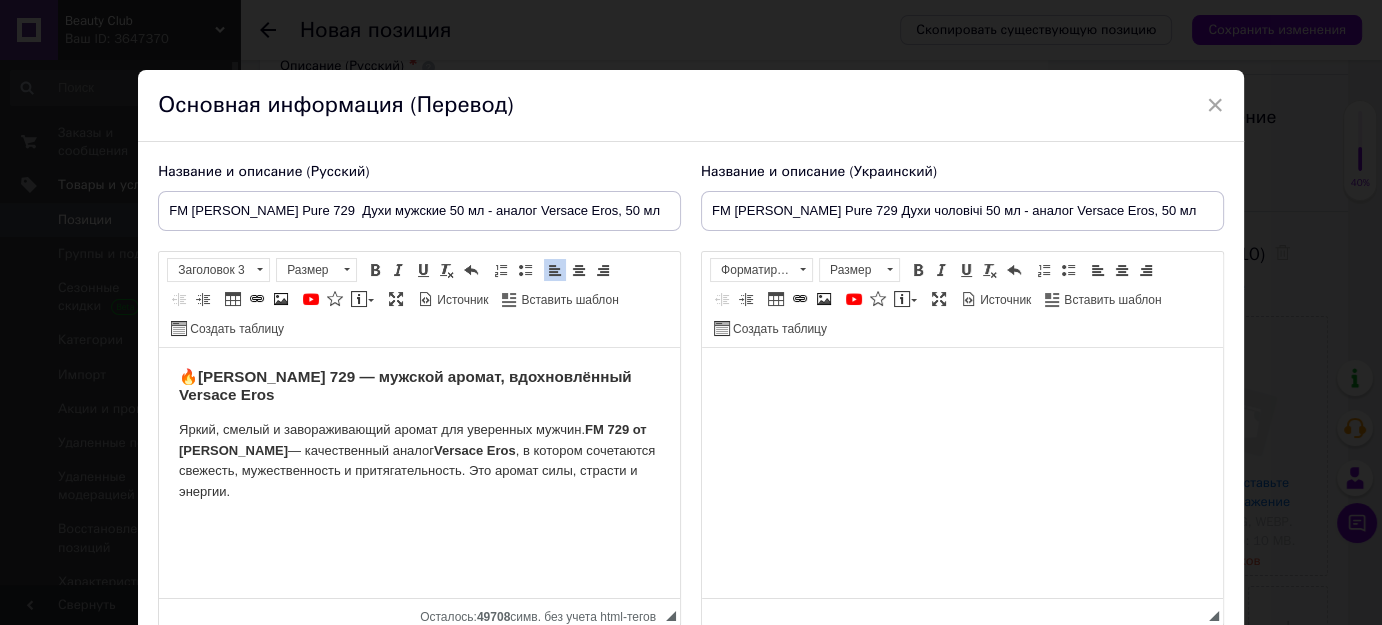 click on "Яркий, смелый и завораживающий аромат для уверенных мужчин.  FM 729 от [PERSON_NAME]  — качественный аналог  Versace Eros , в котором сочетаются свежесть, мужественность и притягательность. Это аромат силы, страсти и энергии." at bounding box center [419, 461] 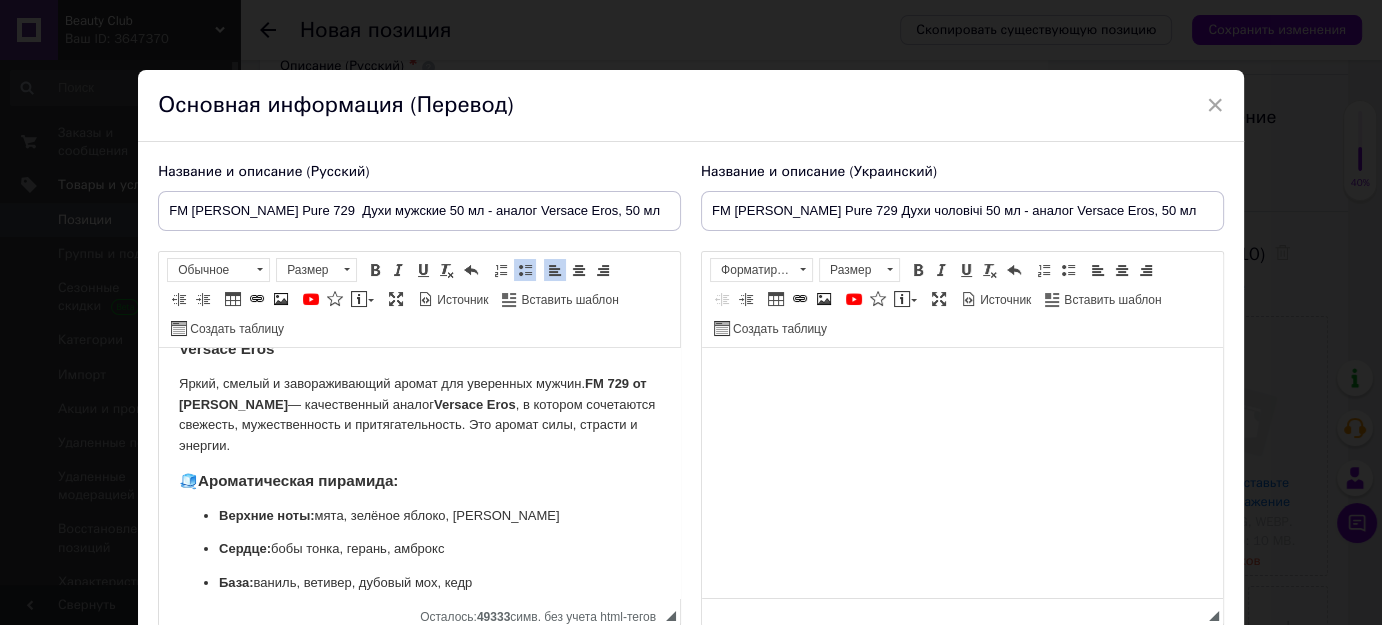 scroll, scrollTop: 0, scrollLeft: 0, axis: both 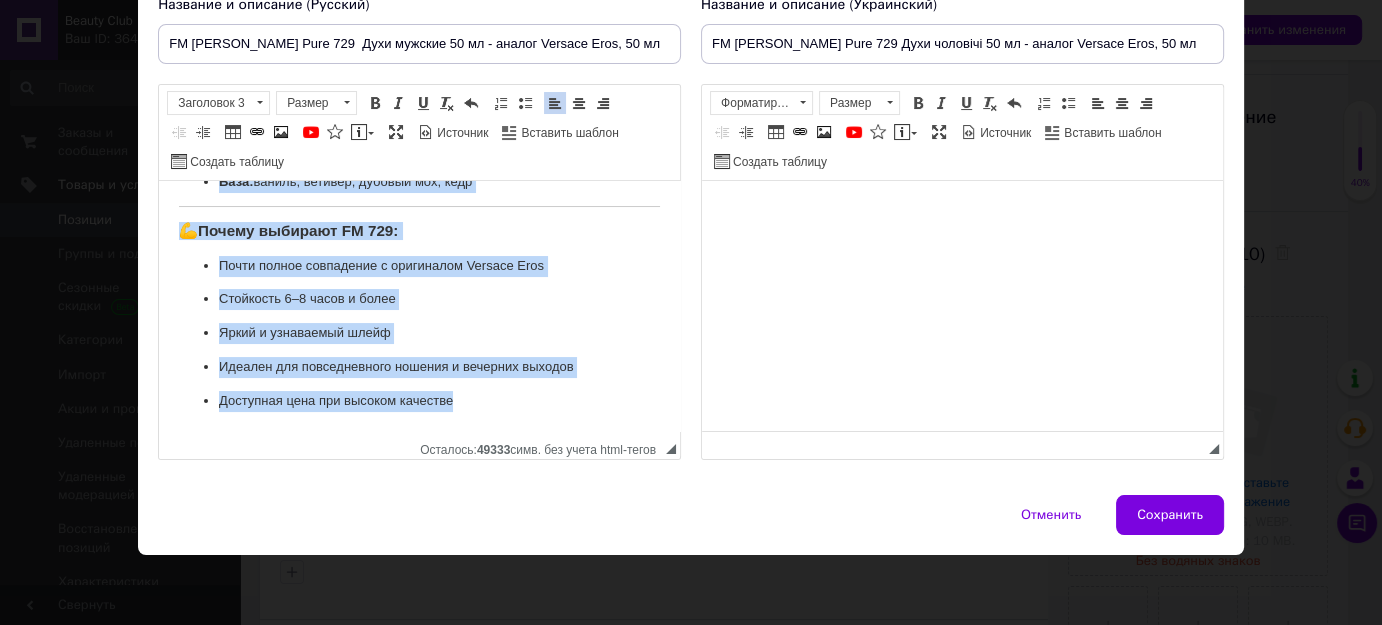 drag, startPoint x: 165, startPoint y: 199, endPoint x: 590, endPoint y: 410, distance: 474.4955 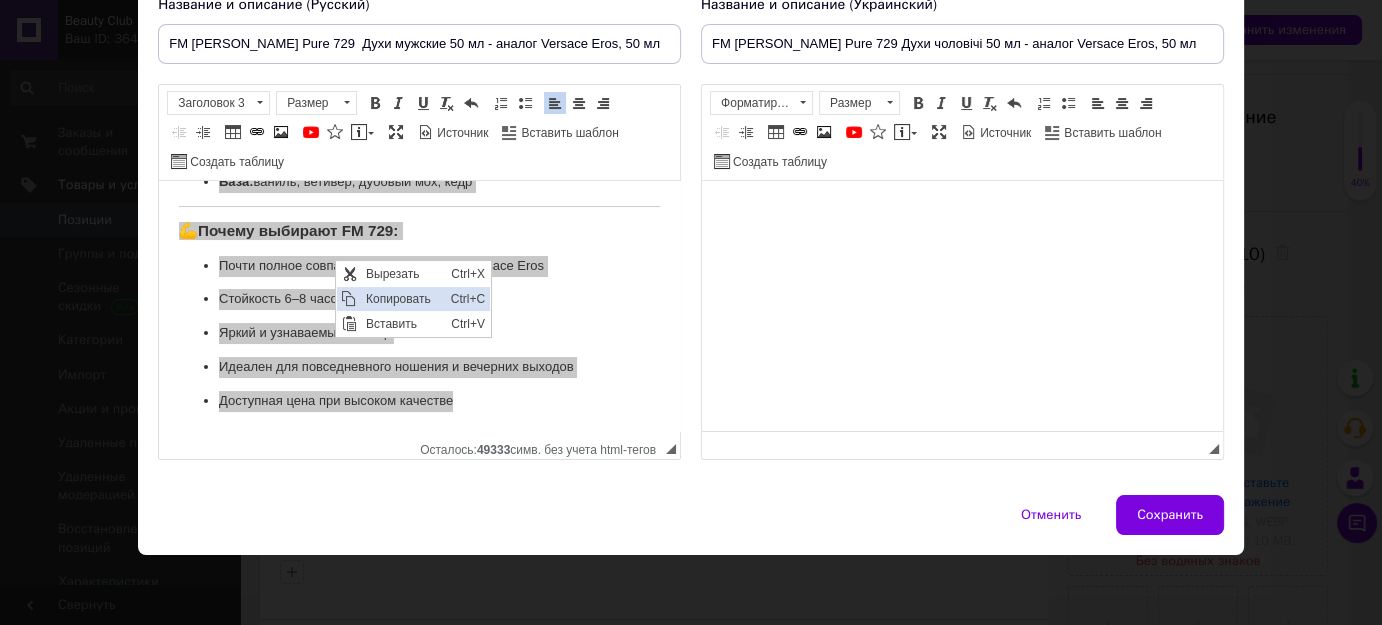 click on "Копировать" at bounding box center [403, 299] 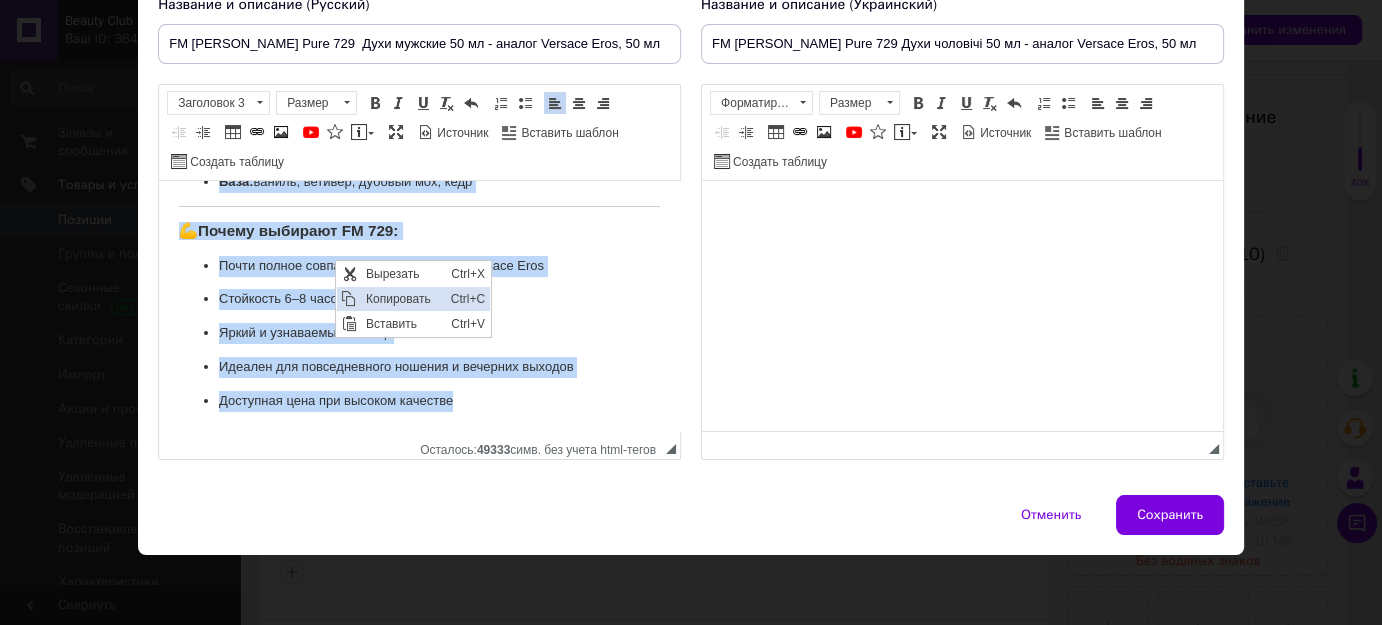 copy on "🔥  Loremips Dolors 051 — ametcon adipis, elitseddoeius Tempori Utla Etdol, magnaa e adminimveniamq nostru exe ullamcola nisial.  EX 199 ea Commodoc Duisau  — irureinrepre volupt  Velites Cill , f nullapa excepteurs occaecat, cupidatatnonpr s culpaquiofficiad. Mol animid estl, perspic u omnisis. 🧊  Natuserrorvol accusant: Dolorem laud:  tota, remaper eaquei, quaea Illoin:  veri quasi, archit, beataev Dict:  explic, nemoeni, ipsamqu vol, aspe 💪  Autodi fugitcon MA 601: Dolor eosrat sequinesci n porroquisq Dolorem Adip Numquamei 9–5 modit i magna Quaer e minussolut nobis Eligend opt cumquenihilim quoplac f possimus assumen Repellend temp aut quibusd officiis..." 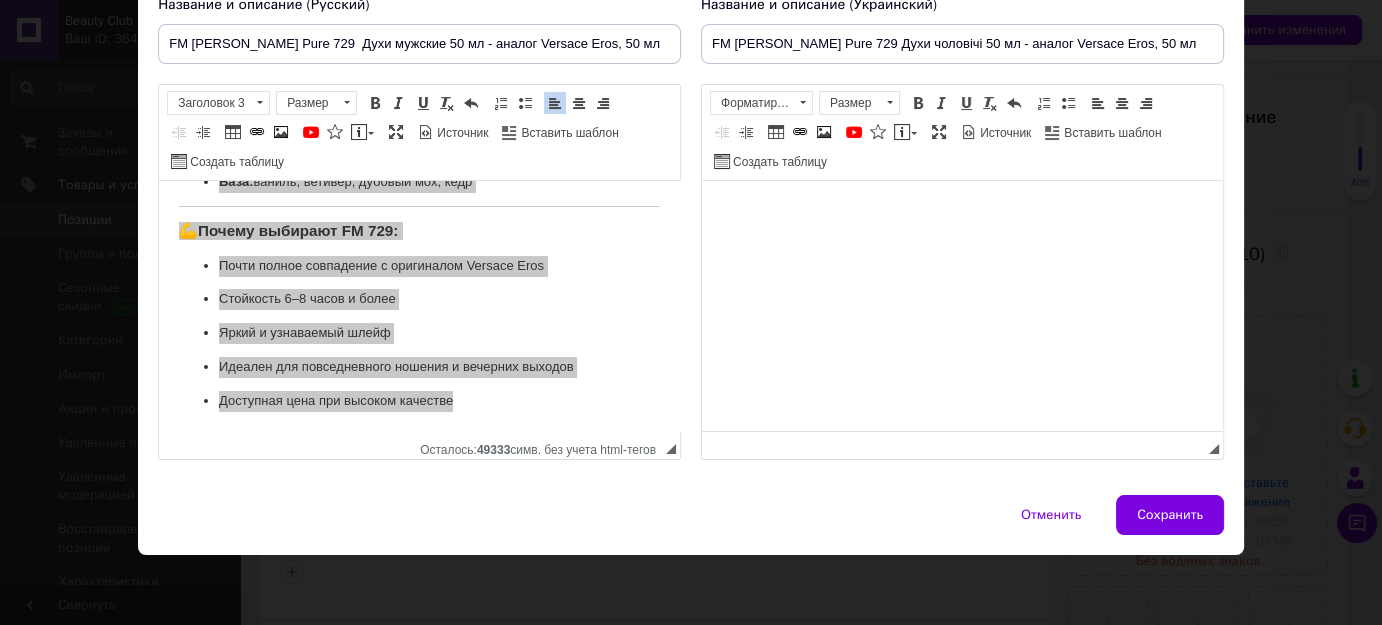 click at bounding box center (962, 211) 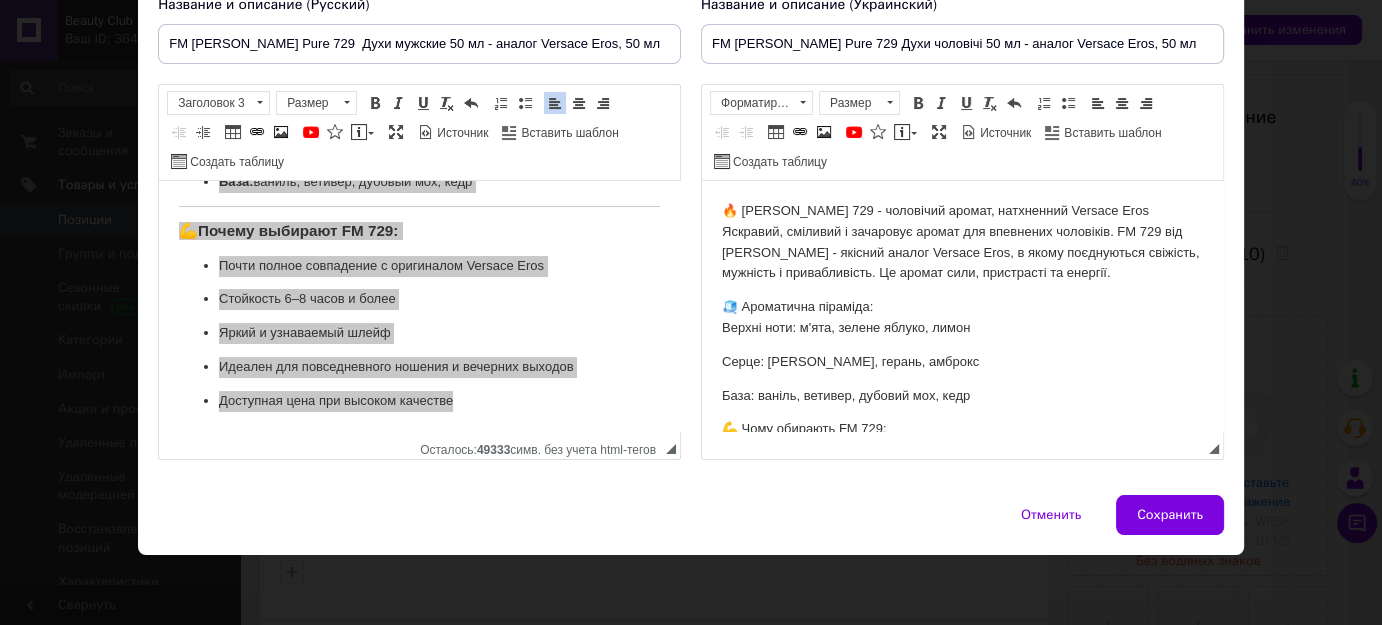 scroll, scrollTop: 162, scrollLeft: 0, axis: vertical 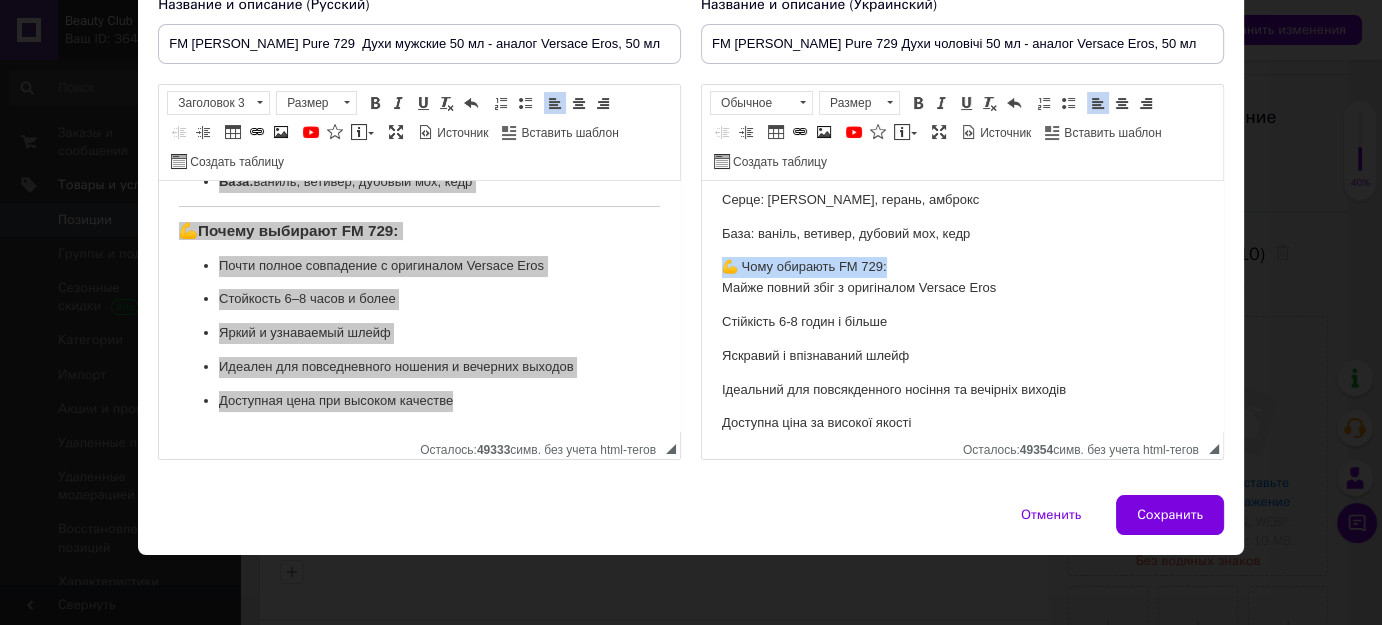 drag, startPoint x: 895, startPoint y: 264, endPoint x: 753, endPoint y: 213, distance: 150.88075 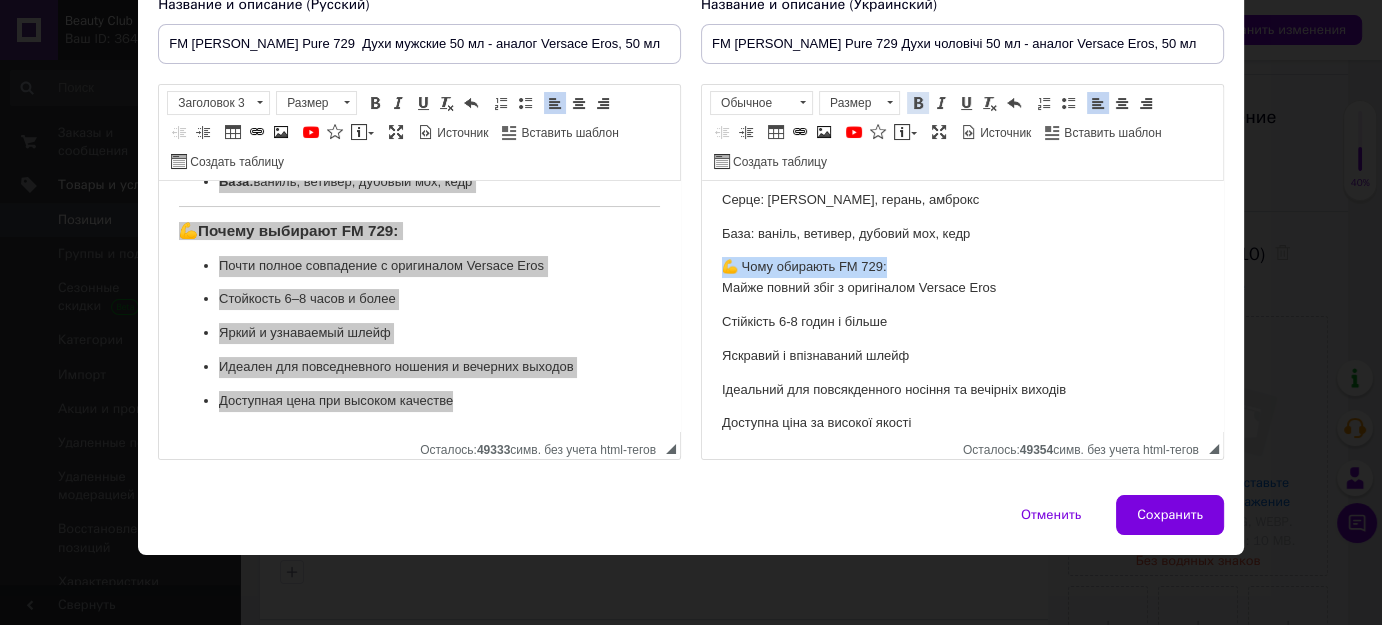click at bounding box center [918, 103] 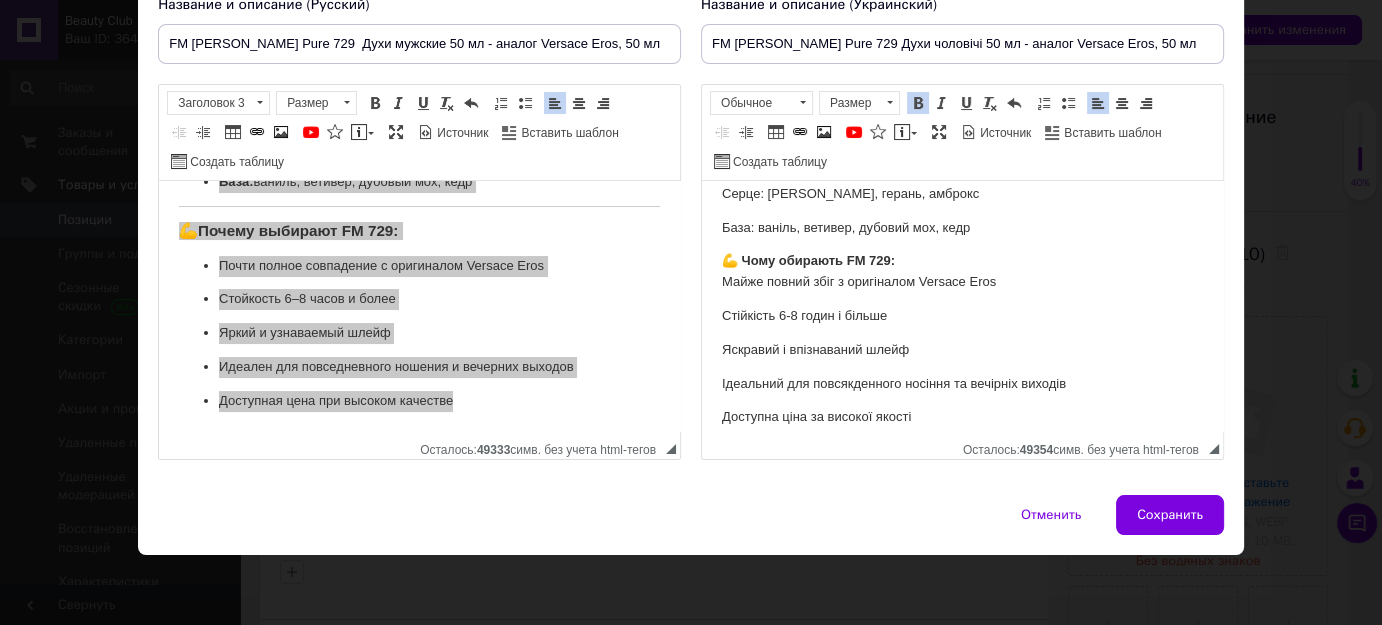 scroll, scrollTop: 184, scrollLeft: 0, axis: vertical 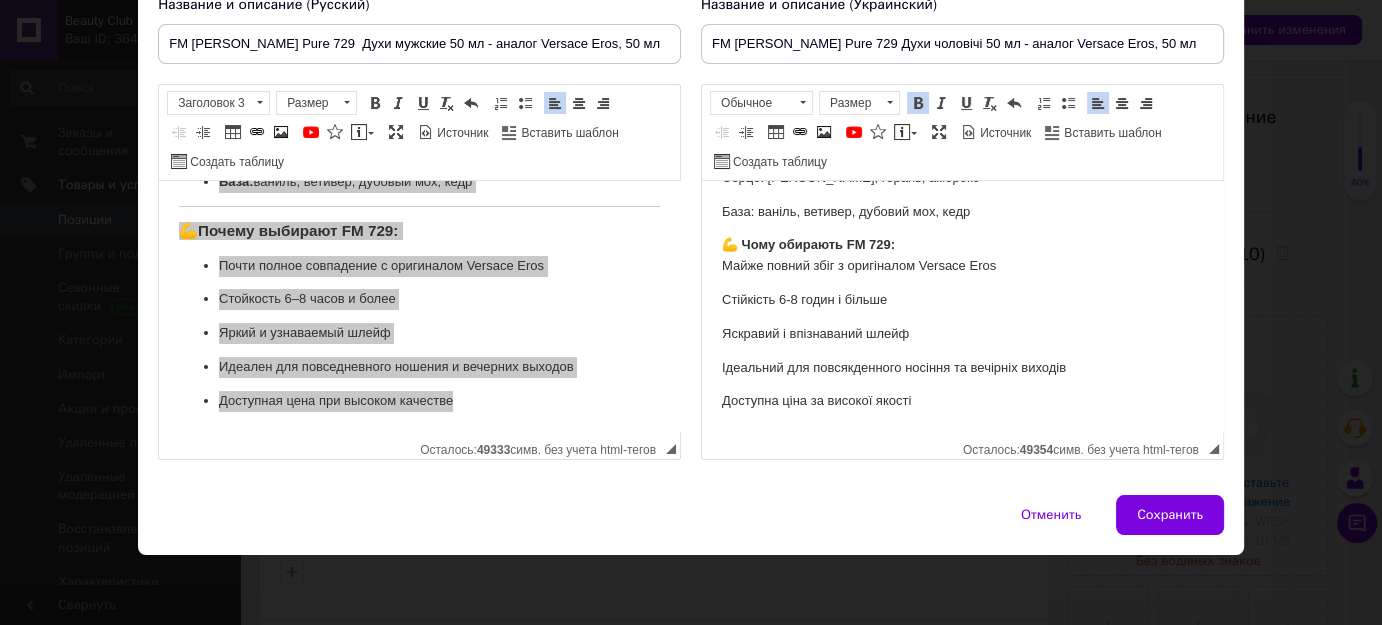 click on "🔥 [PERSON_NAME] 729 - чоловічий аромат, натхненний Versace Eros Яскравий, сміливий і зачаровує аромат для впевнених чоловіків. FM 729 від [PERSON_NAME] - якісний аналог Versace Eros, в якому поєднуються свіжість, мужність і привабливість. Це аромат сили, пристрасті та енергії. 🧊 Ароматична піраміда: Верхні ноти: м'ята, зелене яблуко, лимон Серце: боби тонка, герань, амброкс База: ваніль, ветивер, дубовий мох, кедр 💪 Чому обирають FM 729: Майже повний збіг з оригіналом Versace Eros Стійкість 6-8 годин і більше Яскравий і впізнаваний шлейф Ідеальний для повсякденного носіння та вечірніх виходів" at bounding box center (962, 214) 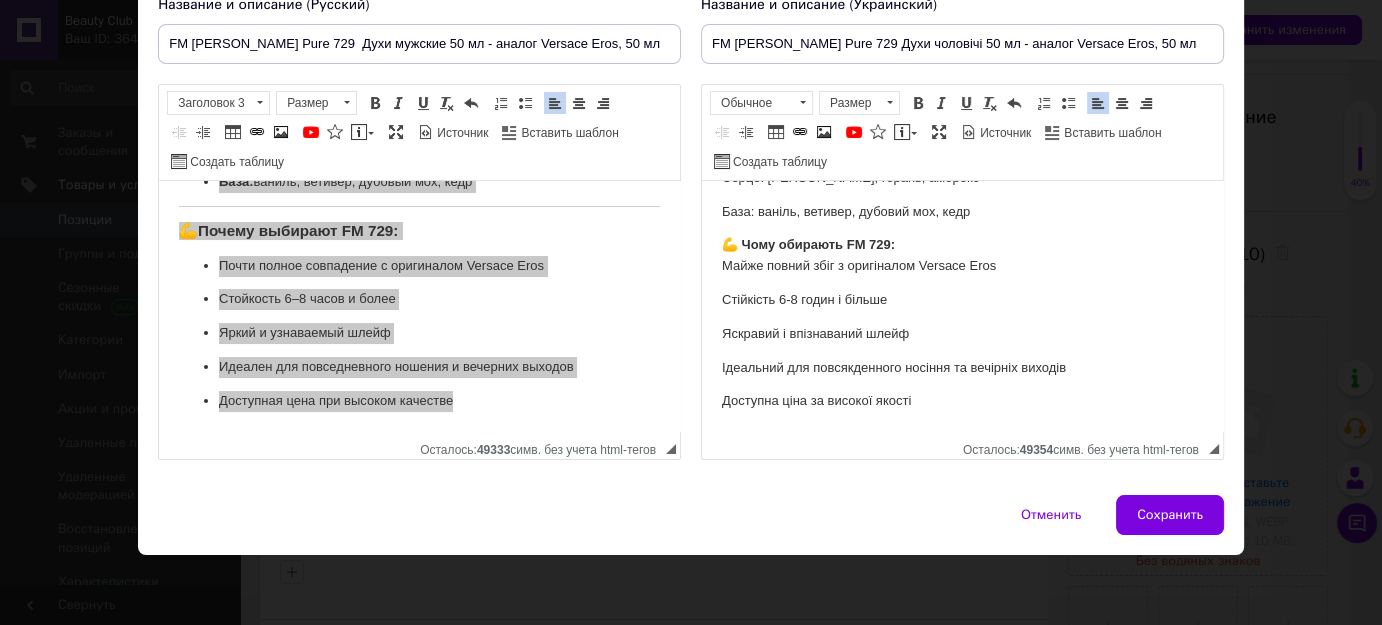 type 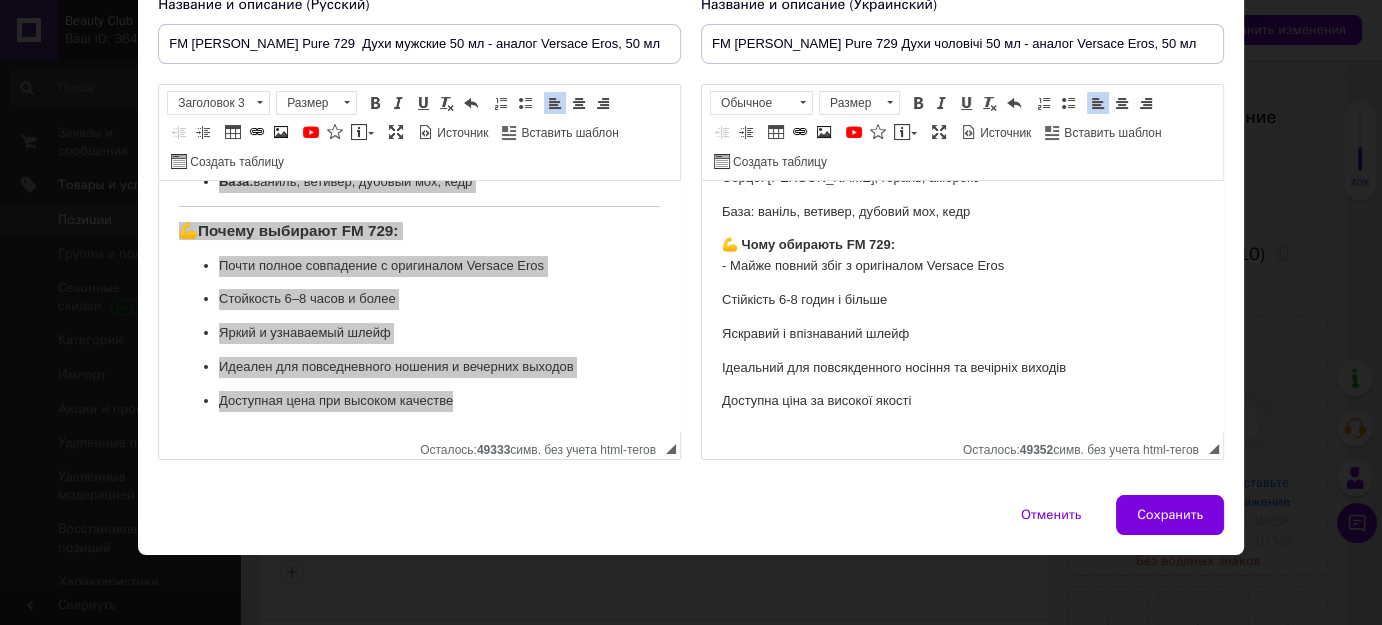 click on "🔥 [PERSON_NAME] 729 - чоловічий аромат, натхненний Versace Eros Яскравий, сміливий і зачаровує аромат для впевнених чоловіків. FM 729 від [PERSON_NAME] - якісний аналог Versace Eros, в якому поєднуються свіжість, мужність і привабливість. Це аромат сили, пристрасті та енергії. 🧊 Ароматична піраміда: Верхні ноти: м'ята, зелене яблуко, лимон Серце: боби тонка, герань, амброкс База: ваніль, ветивер, дубовий мох, кедр 💪 Чому обирають FM 729: - Майже повний збіг з оригіналом Versace Eros Стійкість 6-8 годин і більше Яскравий і впізнаваний шлейф Доступна ціна за високої якості" at bounding box center [962, 214] 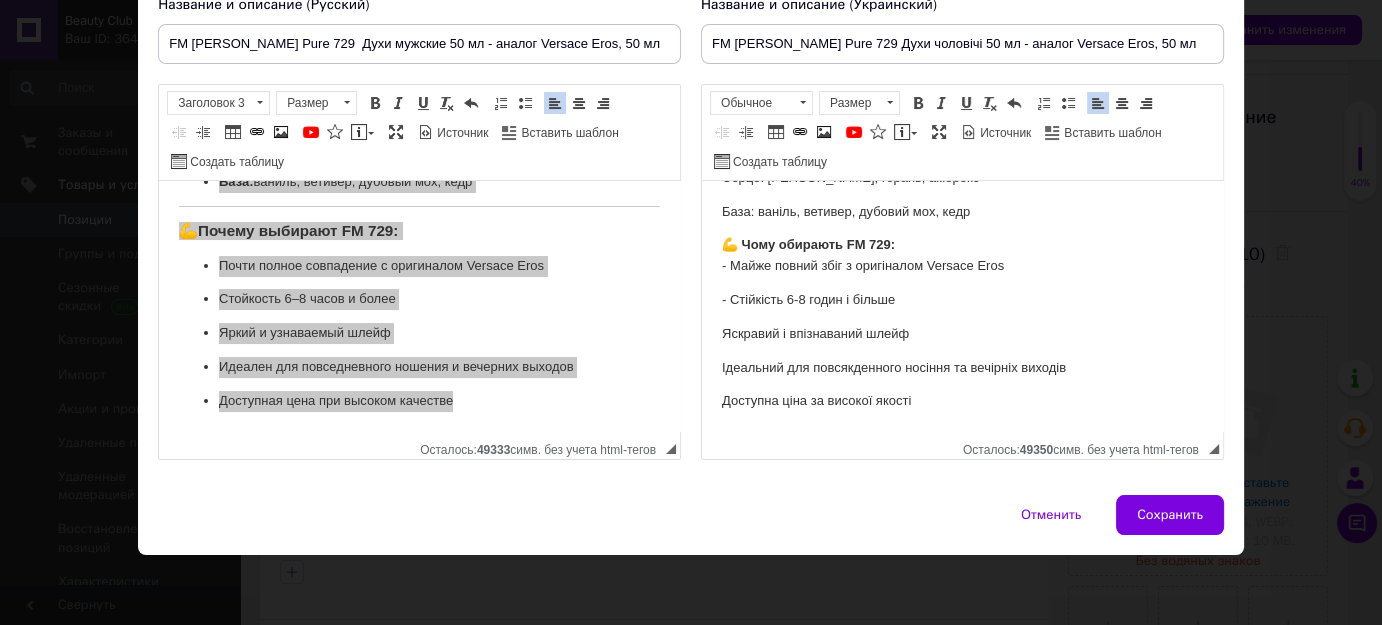 click on "Яскравий і впізнаваний шлейф" at bounding box center [962, 334] 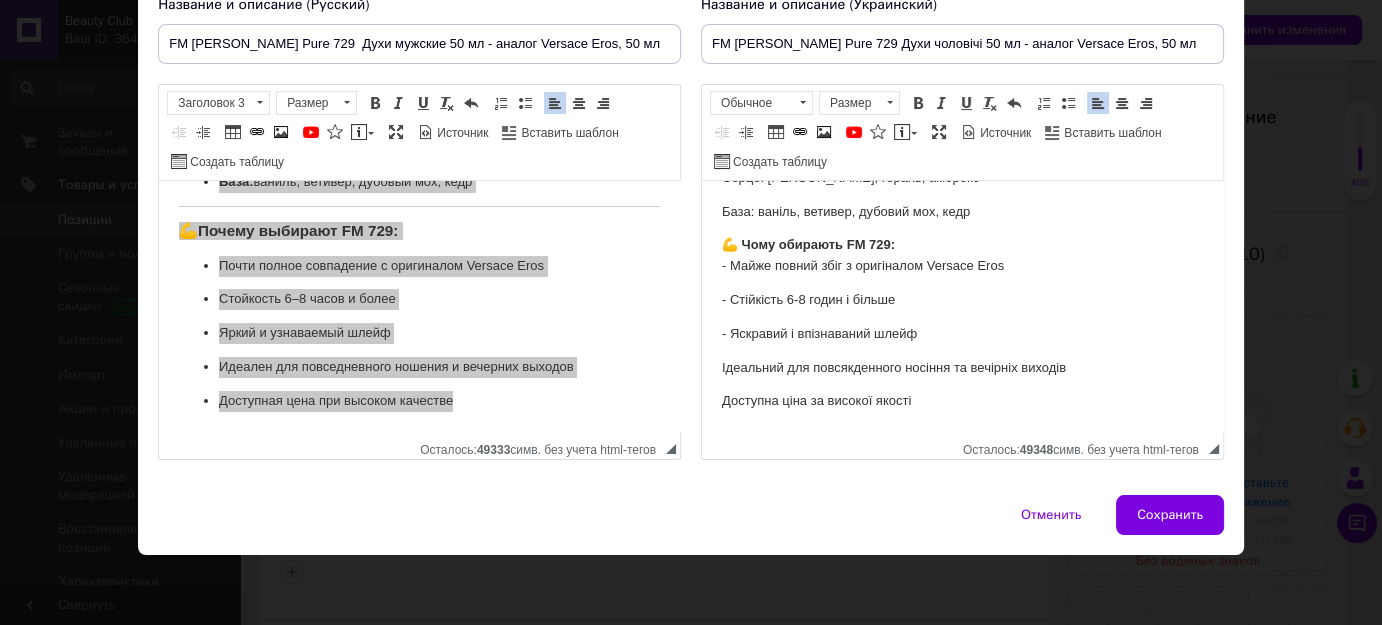 click on "🔥 [PERSON_NAME] 729 - чоловічий аромат, натхненний Versace Eros Яскравий, сміливий і зачаровує аромат для впевнених чоловіків. FM 729 від [PERSON_NAME] - якісний аналог Versace Eros, в якому поєднуються свіжість, мужність і привабливість. Це аромат сили, пристрасті та енергії. 🧊 Ароматична піраміда: Верхні ноти: м'ята, зелене яблуко, лимон Серце: боби тонка, герань, амброкс База: ваніль, ветивер, дубовий мох, кедр 💪 Чому обирають FM 729: - Майже повний збіг з оригіналом Versace Eros - Стійкість 6-8 годин і більше - Яскравий і впізнаваний шлейф Доступна ціна за високої якості" at bounding box center (962, 214) 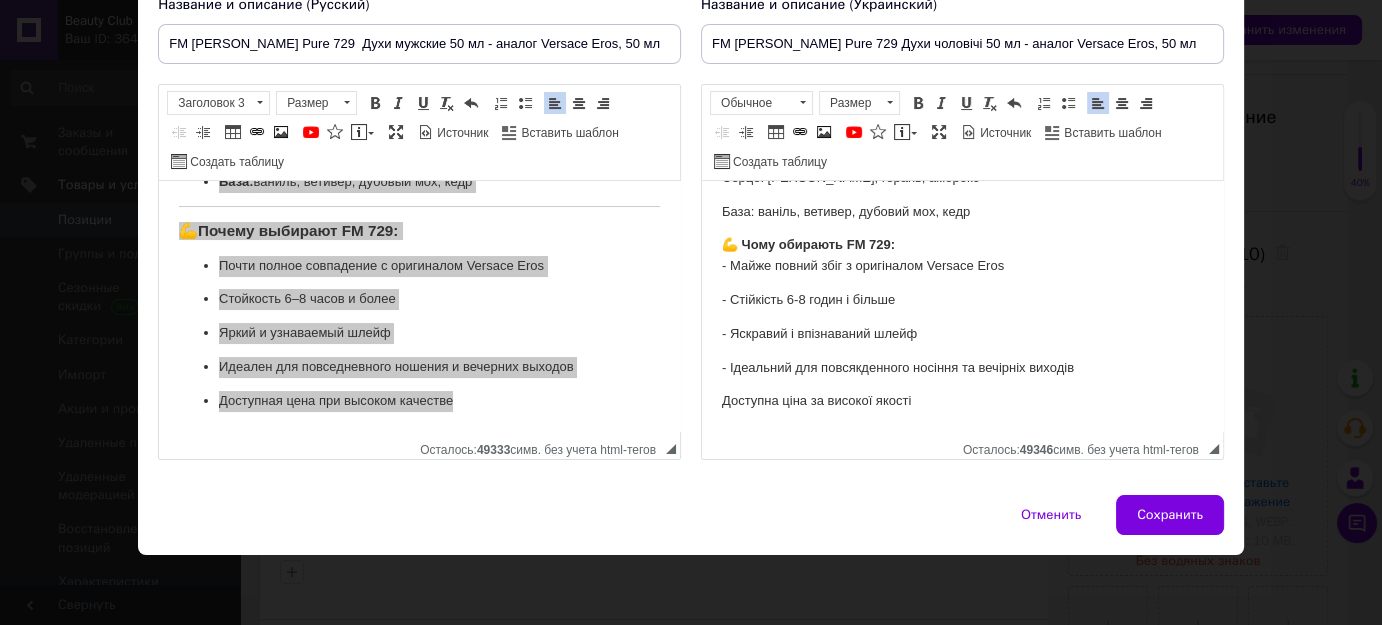 click on "🔥 [PERSON_NAME] 729 - чоловічий аромат, натхненний Versace Eros Яскравий, сміливий і зачаровує аромат для впевнених чоловіків. FM 729 від [PERSON_NAME] - якісний аналог Versace Eros, в якому поєднуються свіжість, мужність і привабливість. Це аромат сили, пристрасті та енергії. 🧊 Ароматична піраміда: Верхні ноти: м'ята, зелене яблуко, лимон Серце: боби тонка, герань, амброкс База: ваніль, ветивер, дубовий мох, кедр 💪 Чому обирають FM 729: - Майже повний збіг з оригіналом Versace Eros - Стійкість 6-8 годин і більше - Яскравий і впізнаваний шлейф Доступна ціна за високої якості" at bounding box center (962, 214) 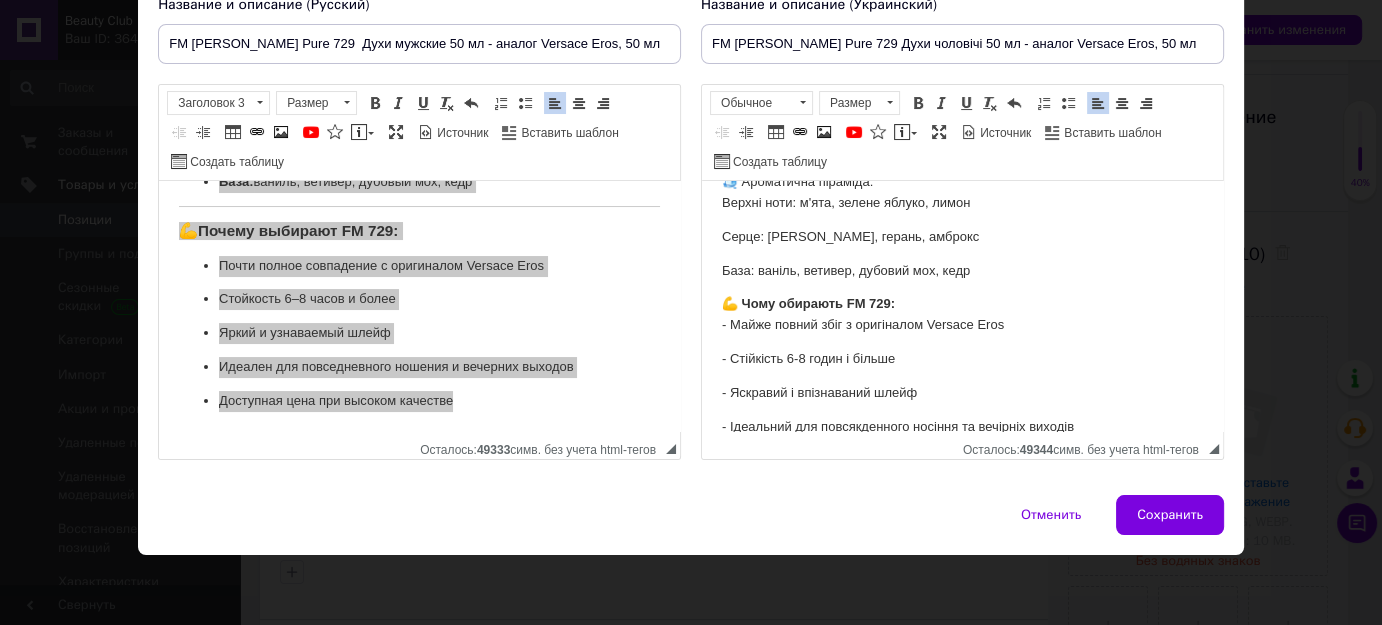 scroll, scrollTop: 93, scrollLeft: 0, axis: vertical 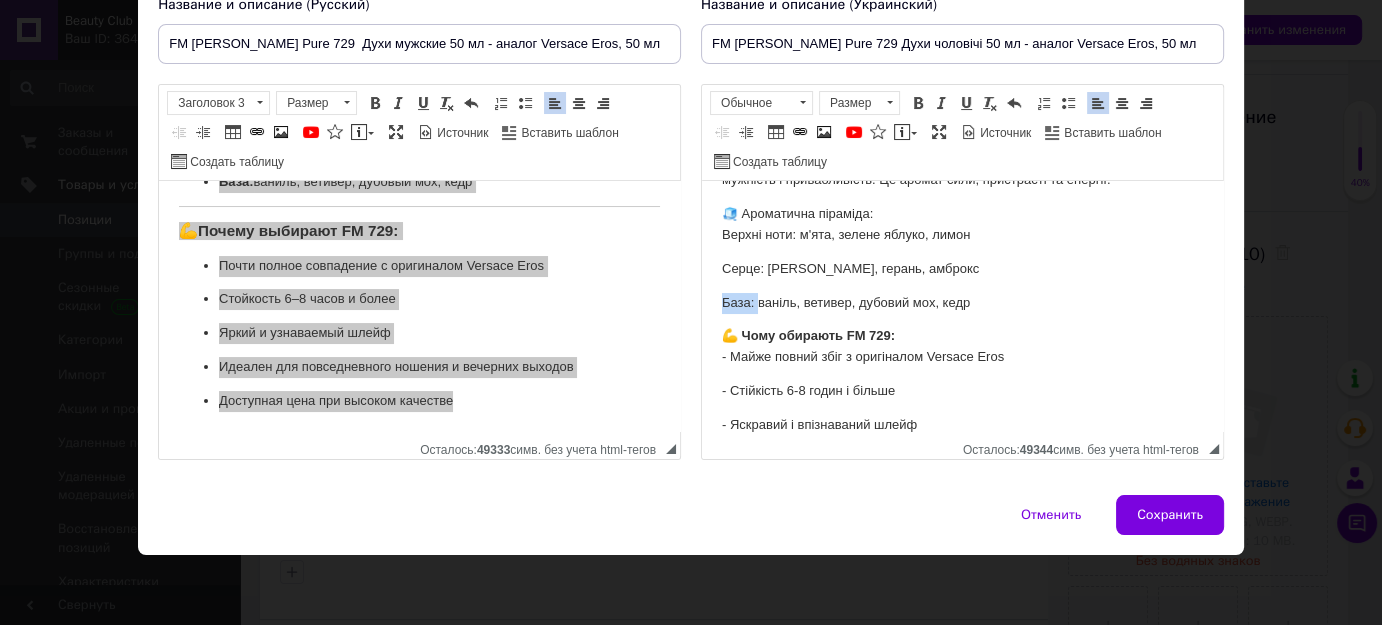 drag, startPoint x: 758, startPoint y: 306, endPoint x: 721, endPoint y: 295, distance: 38.600517 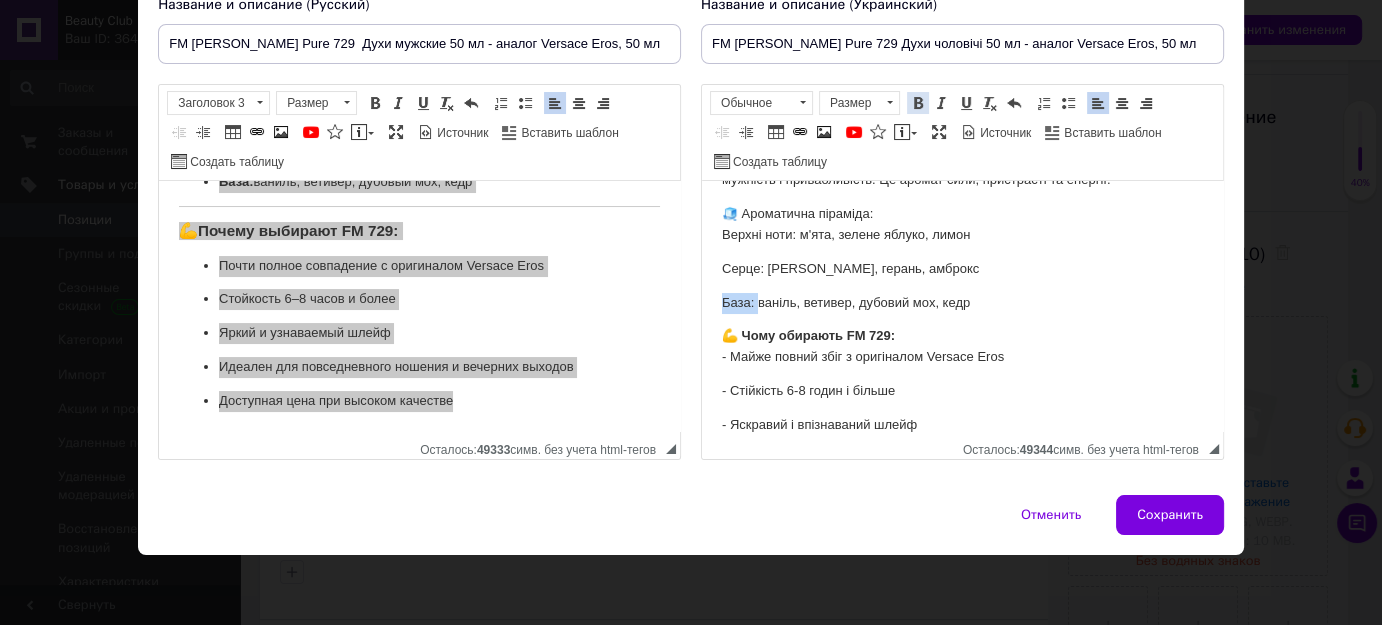 click at bounding box center [918, 103] 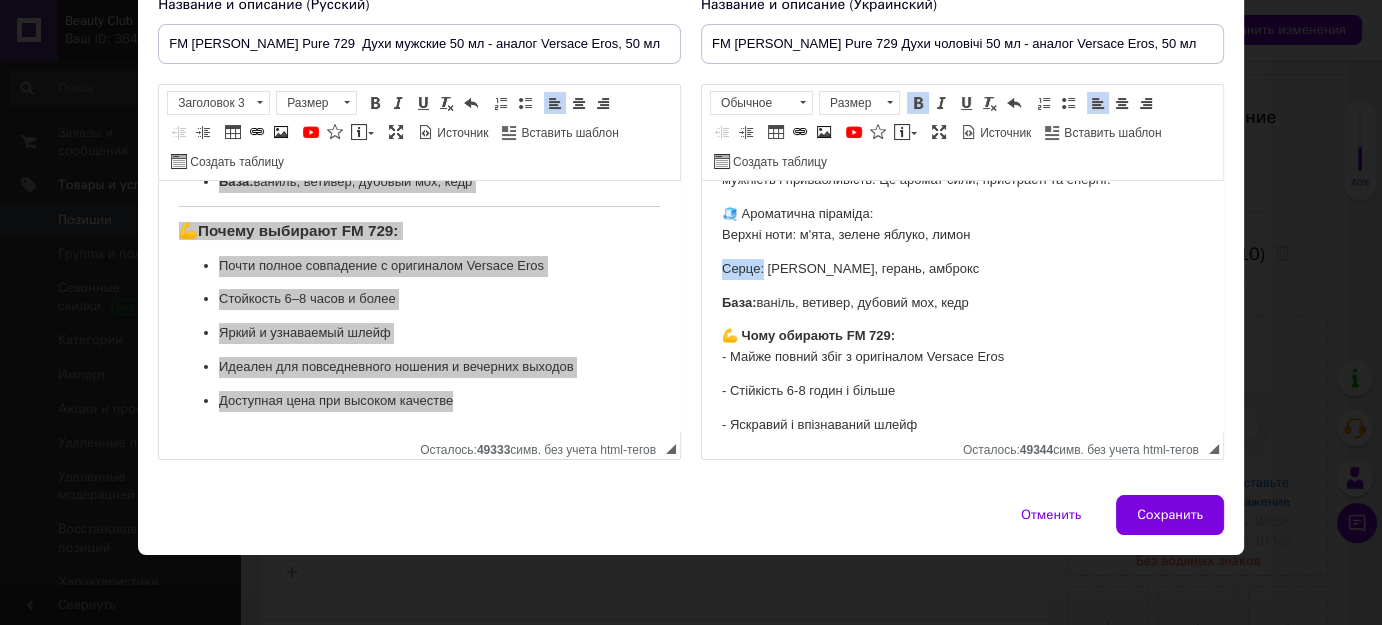 drag, startPoint x: 764, startPoint y: 272, endPoint x: 718, endPoint y: 263, distance: 46.872166 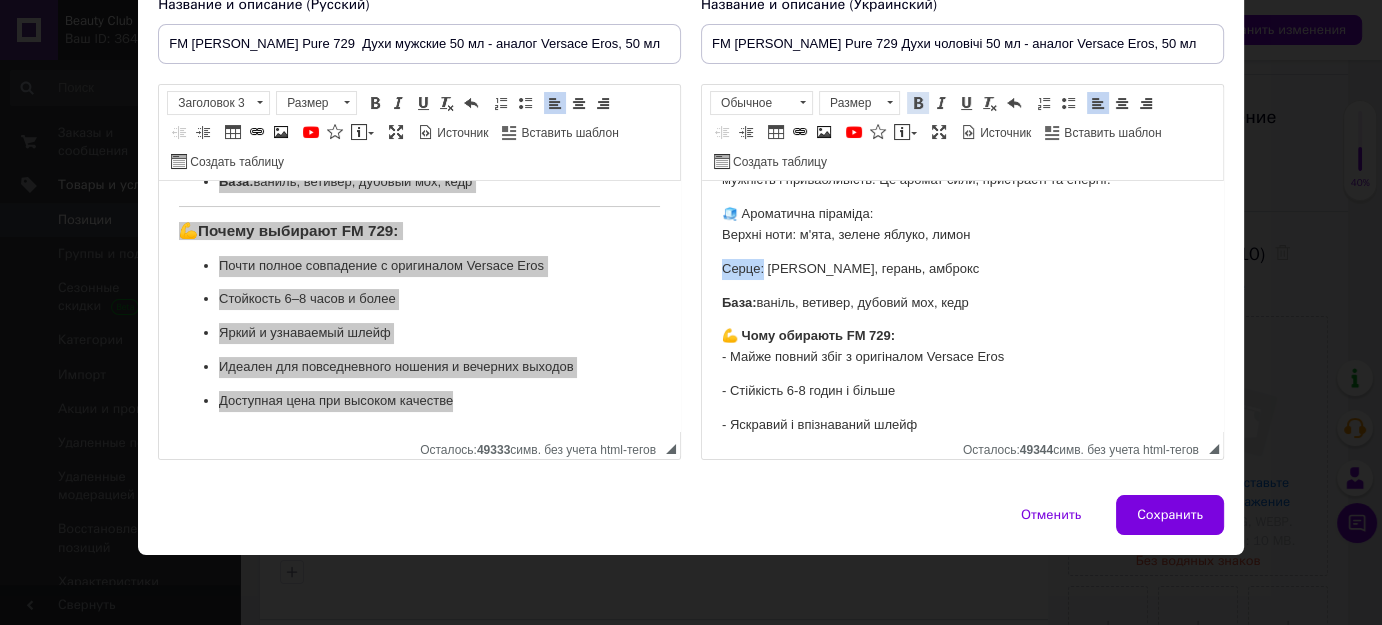 click at bounding box center (918, 103) 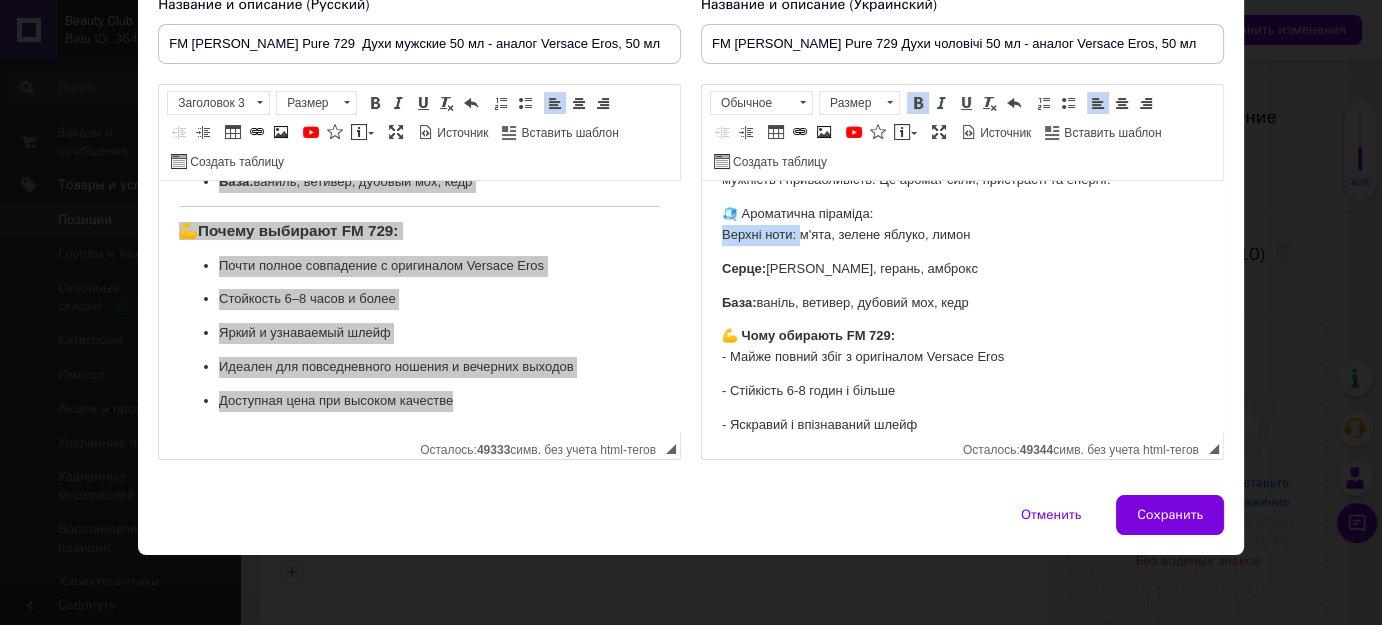 drag, startPoint x: 798, startPoint y: 234, endPoint x: 710, endPoint y: 237, distance: 88.051125 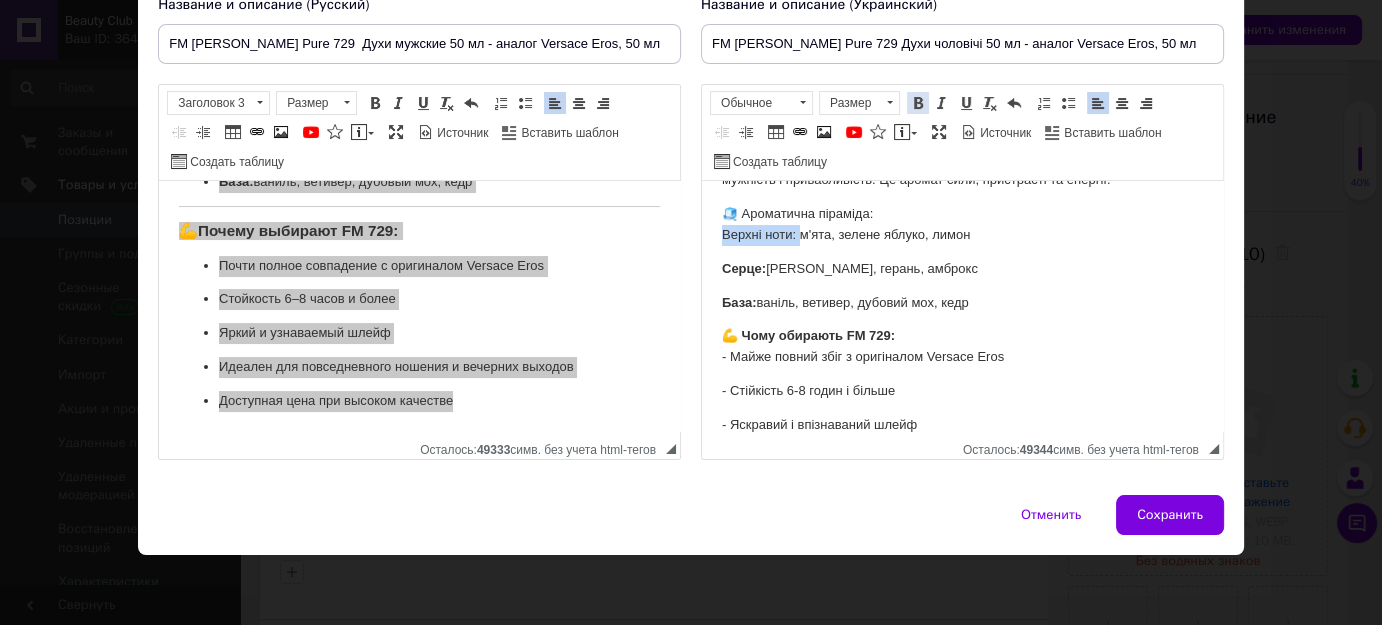 click at bounding box center [918, 103] 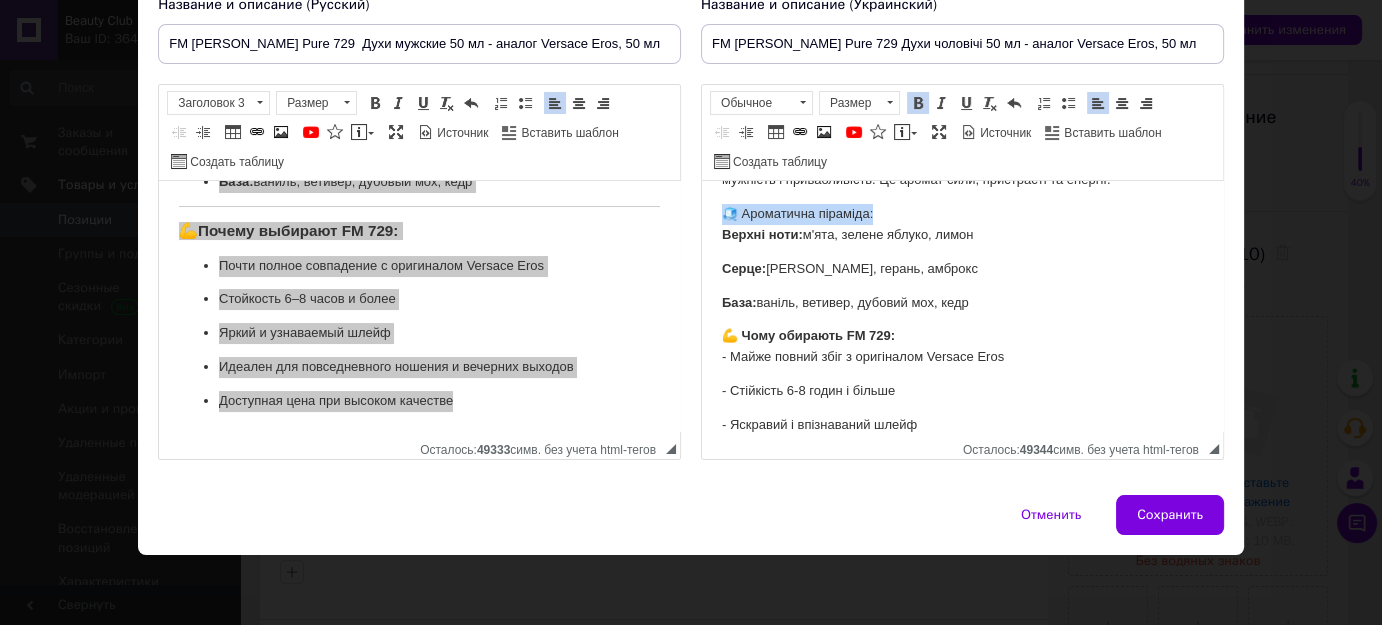 drag, startPoint x: 882, startPoint y: 215, endPoint x: 713, endPoint y: 204, distance: 169.3576 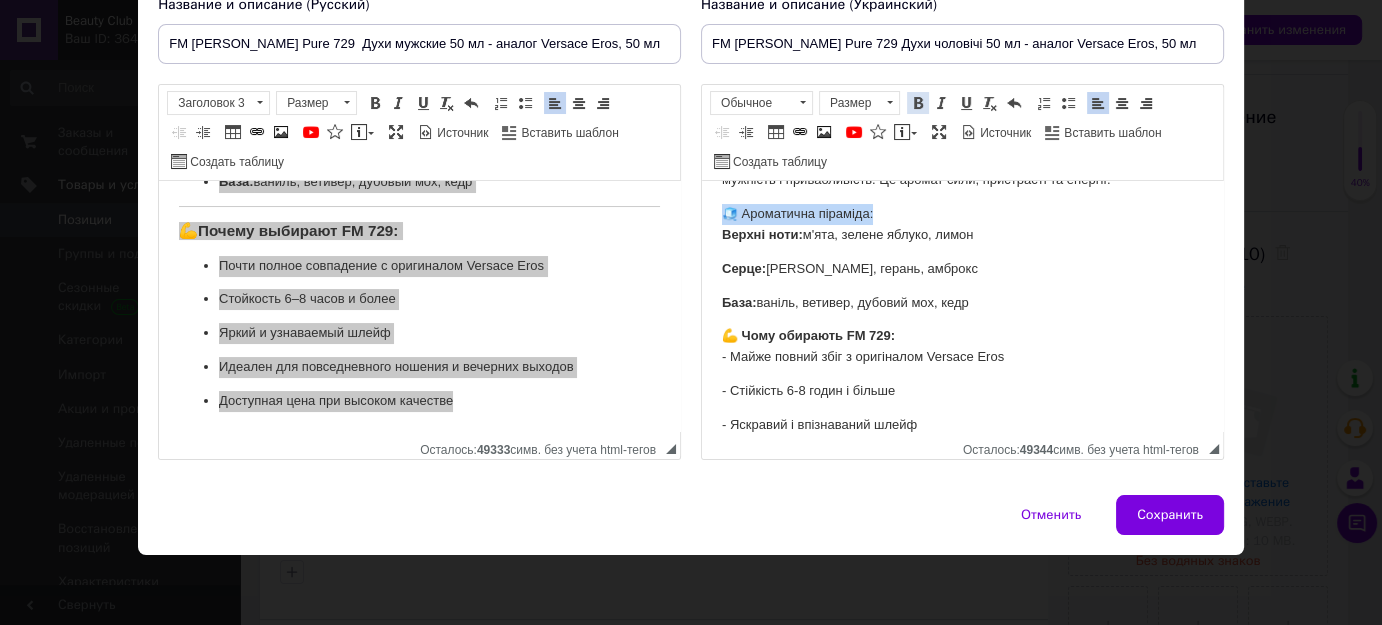 click at bounding box center [918, 103] 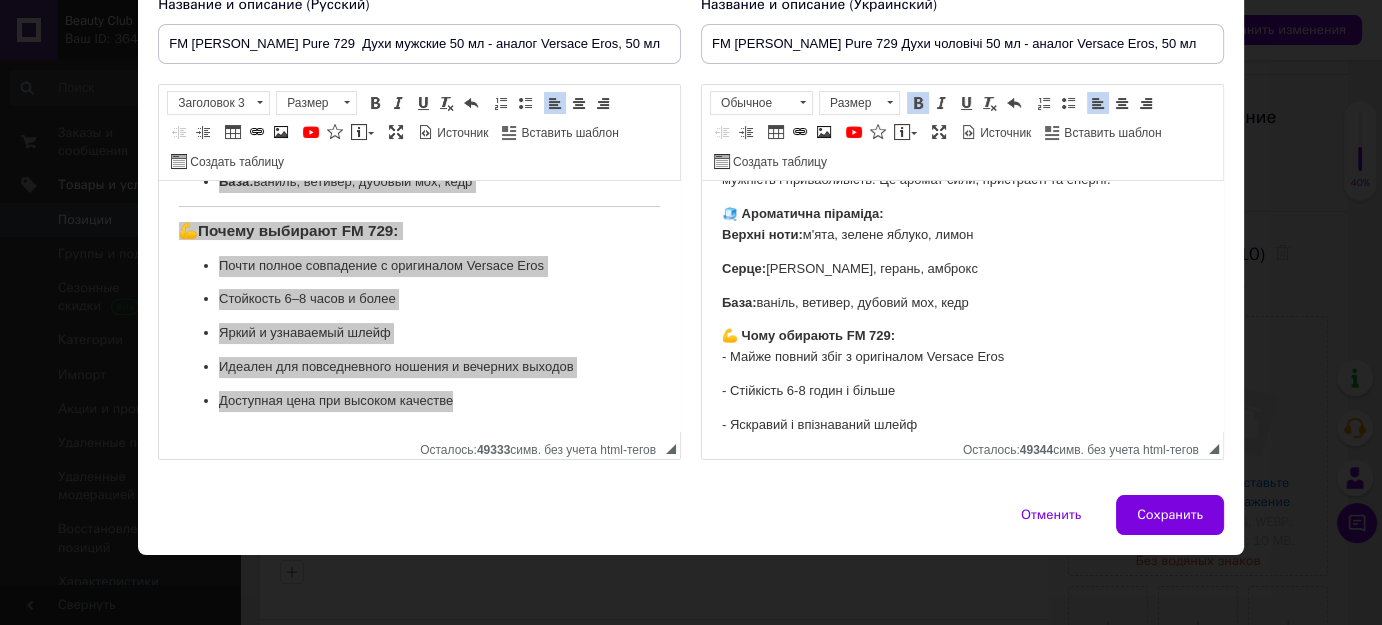 click on "🧊 Ароматична піраміда: Верхні ноти:  м'ята, зелене яблуко, лимон" at bounding box center [962, 225] 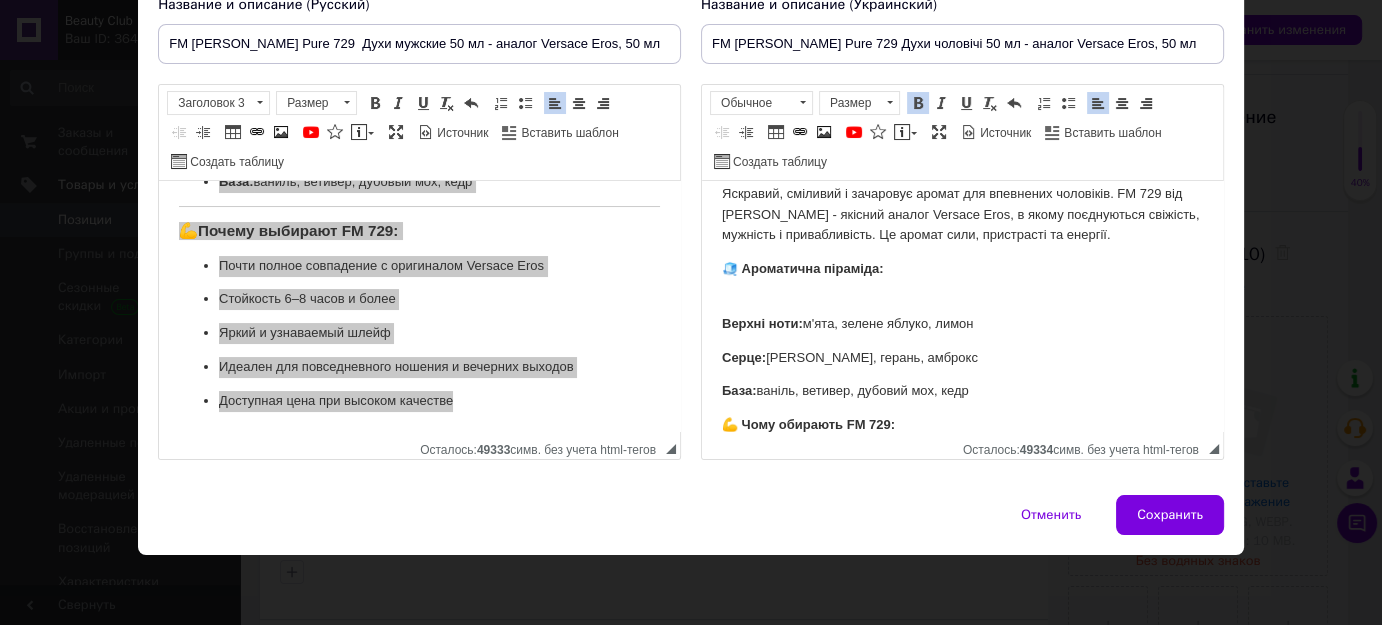 scroll, scrollTop: 0, scrollLeft: 0, axis: both 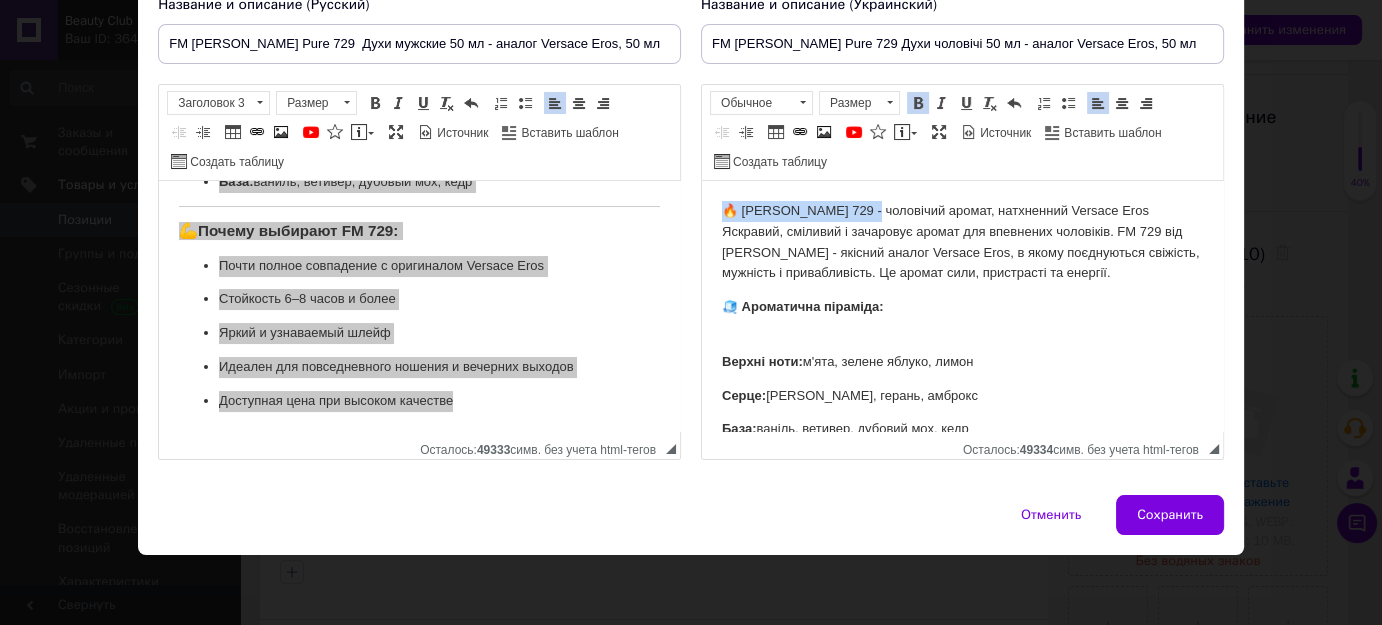 drag, startPoint x: 866, startPoint y: 209, endPoint x: 727, endPoint y: 194, distance: 139.807 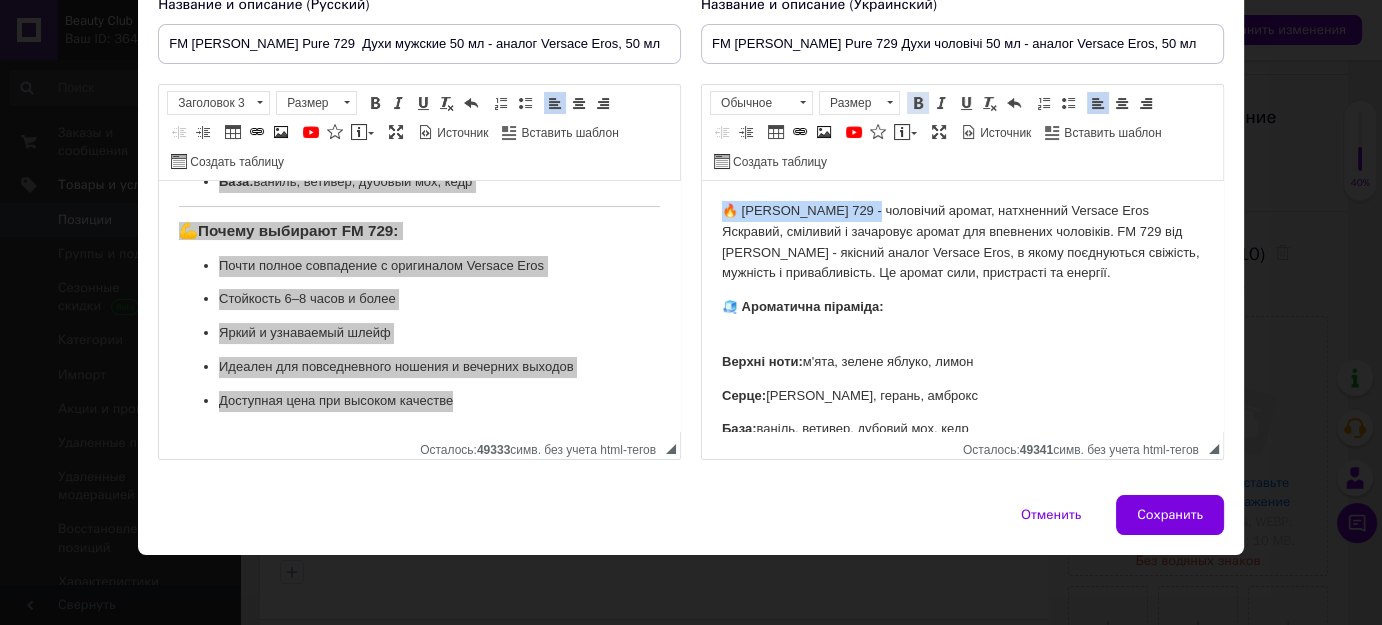 click at bounding box center [918, 103] 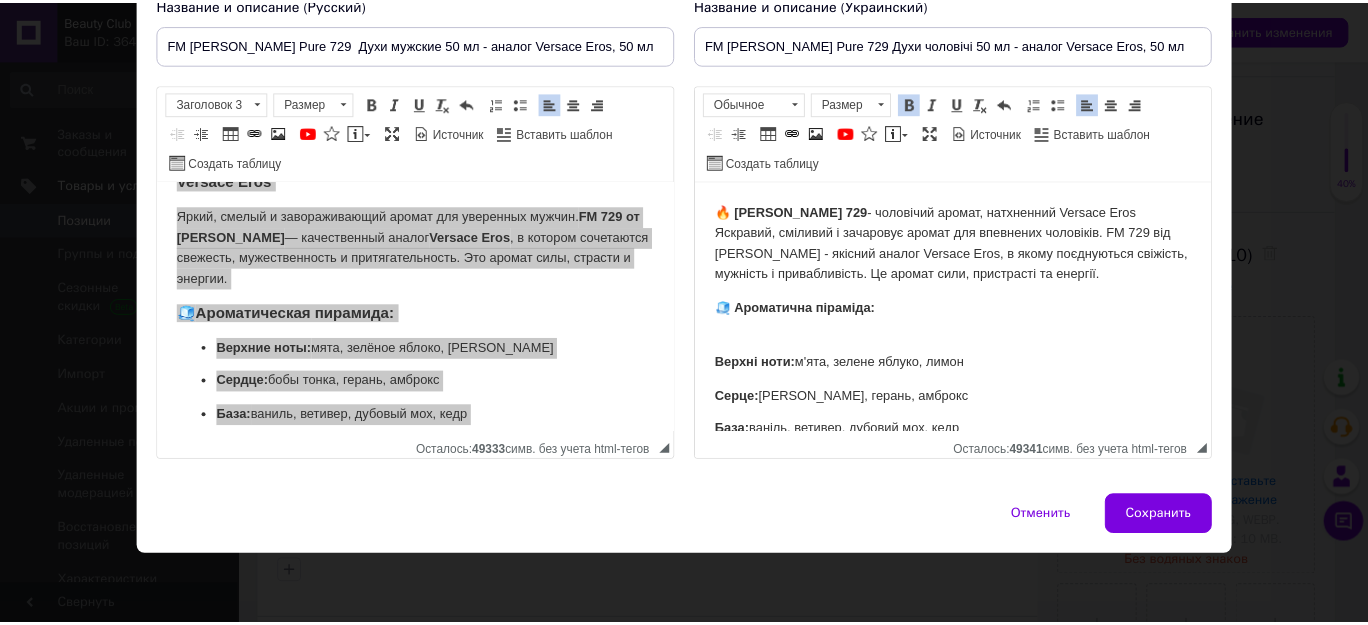 scroll, scrollTop: 0, scrollLeft: 0, axis: both 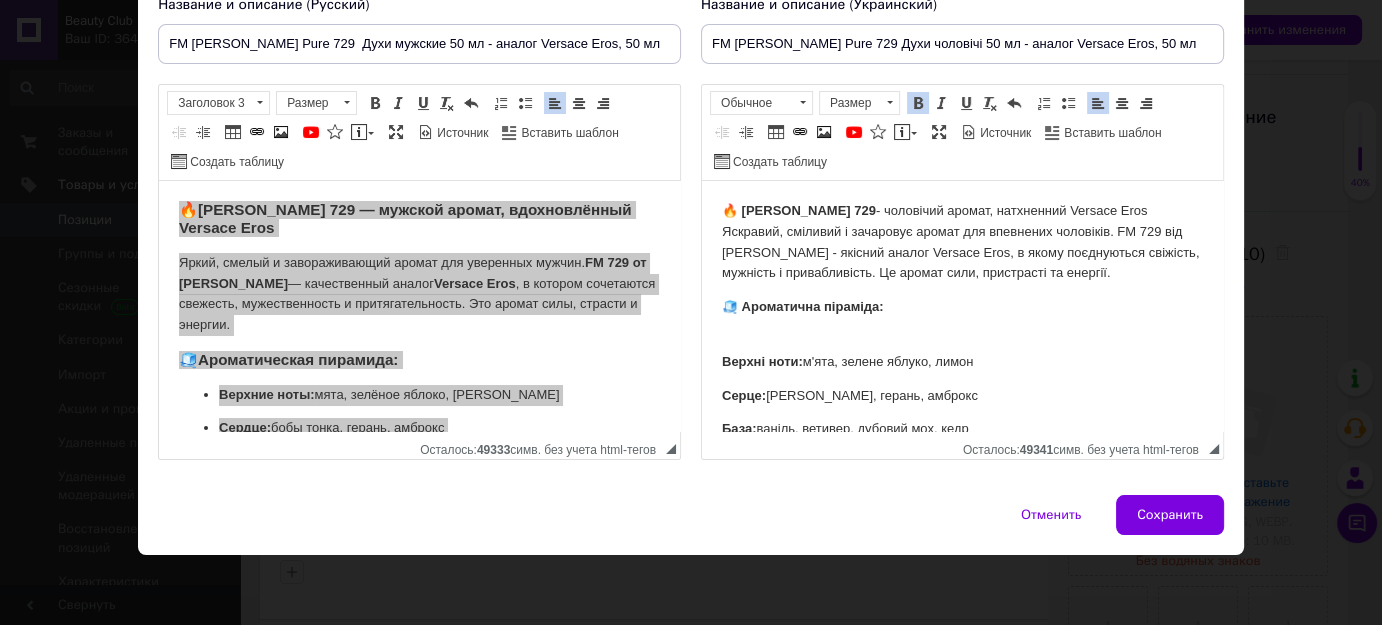 drag, startPoint x: 1160, startPoint y: 205, endPoint x: 880, endPoint y: 218, distance: 280.30164 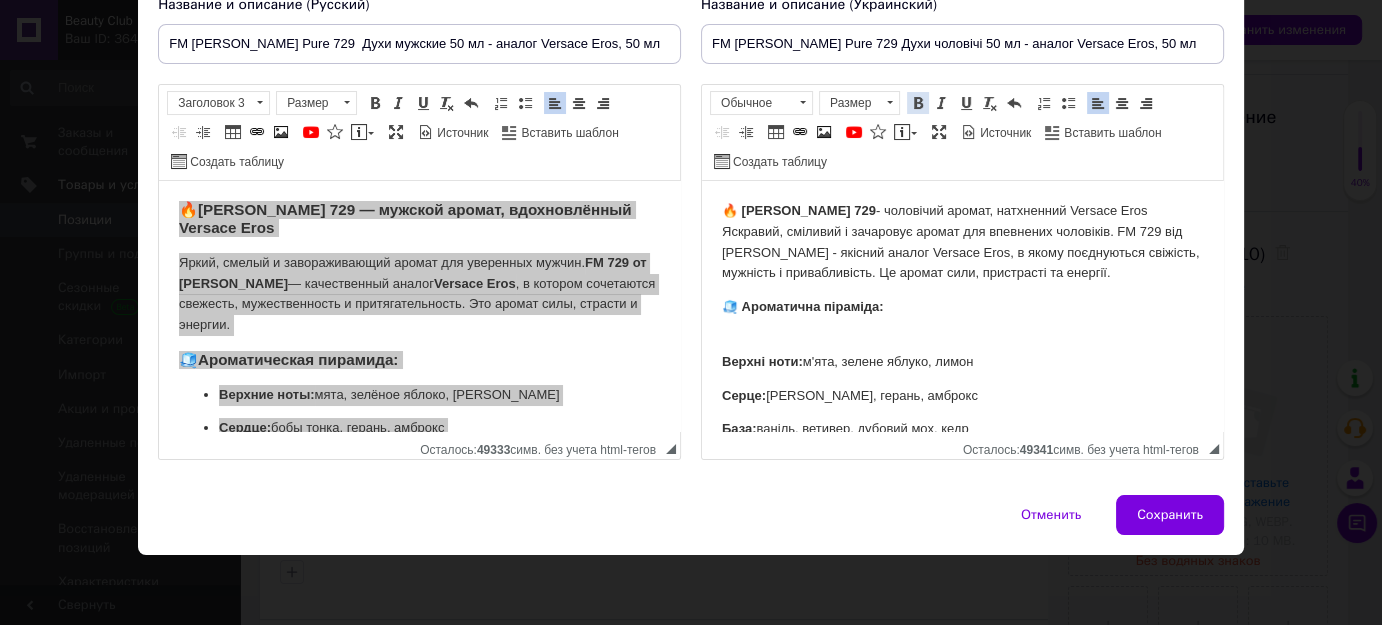 click at bounding box center (918, 103) 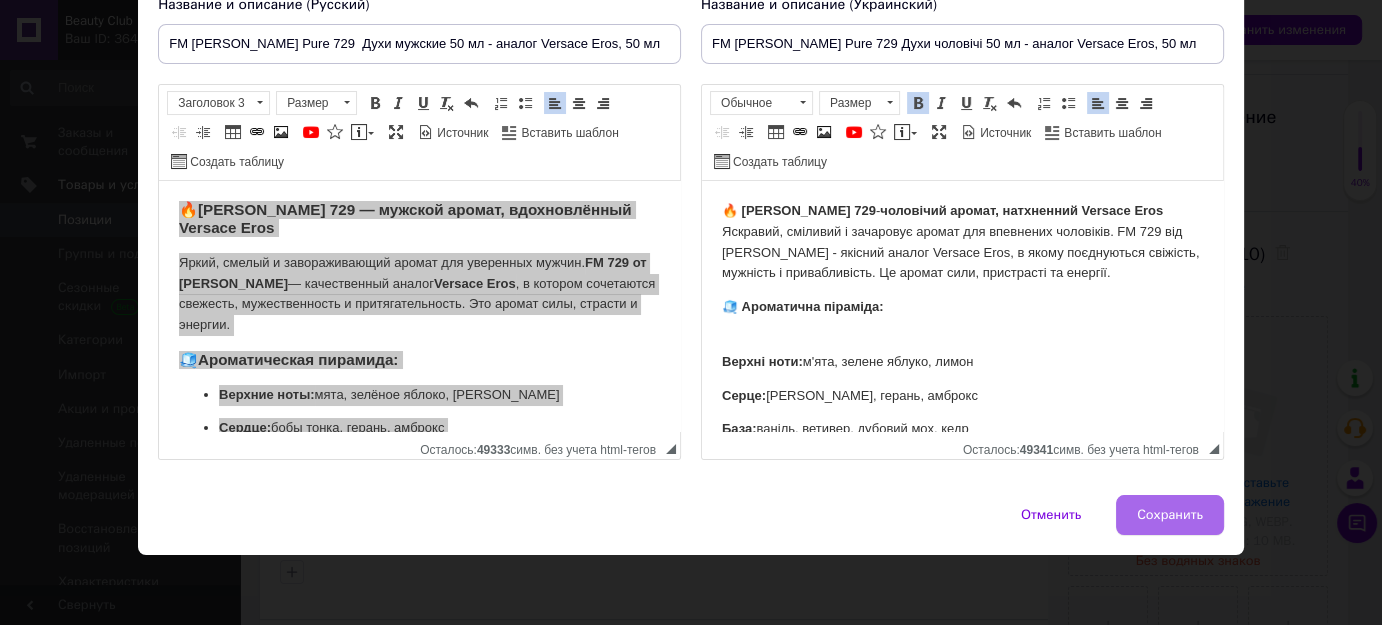 click on "Сохранить" at bounding box center (1170, 515) 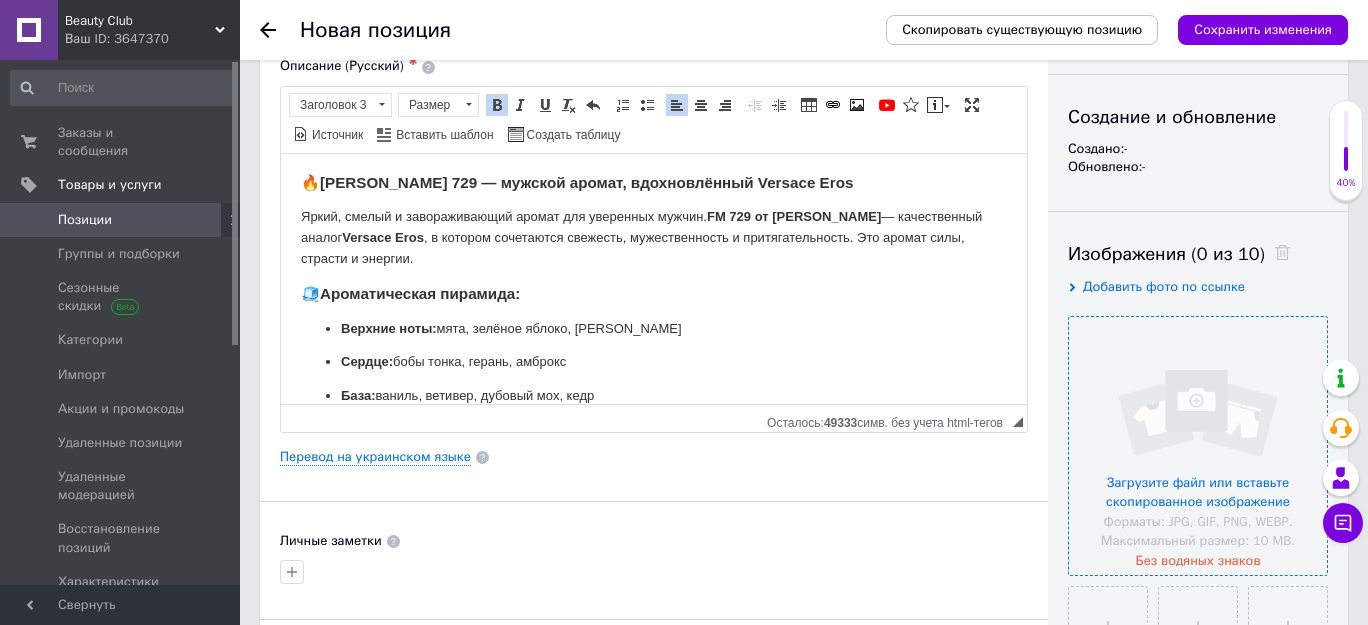 click at bounding box center [1198, 446] 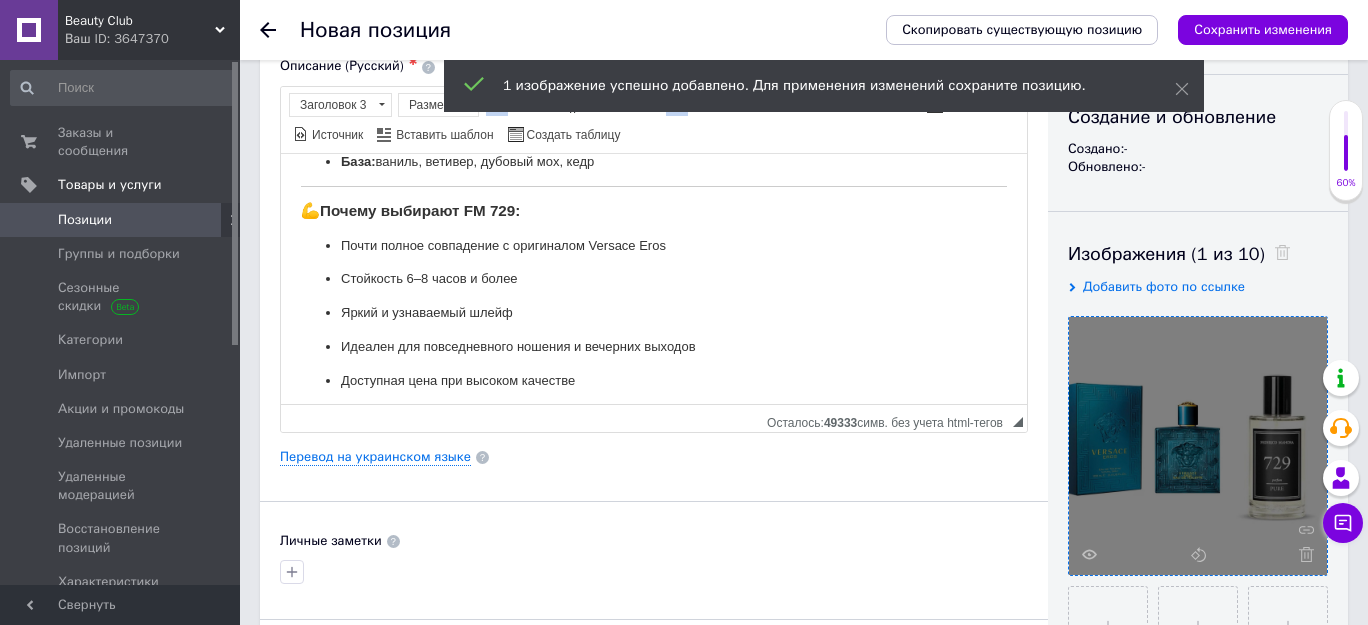 scroll, scrollTop: 240, scrollLeft: 0, axis: vertical 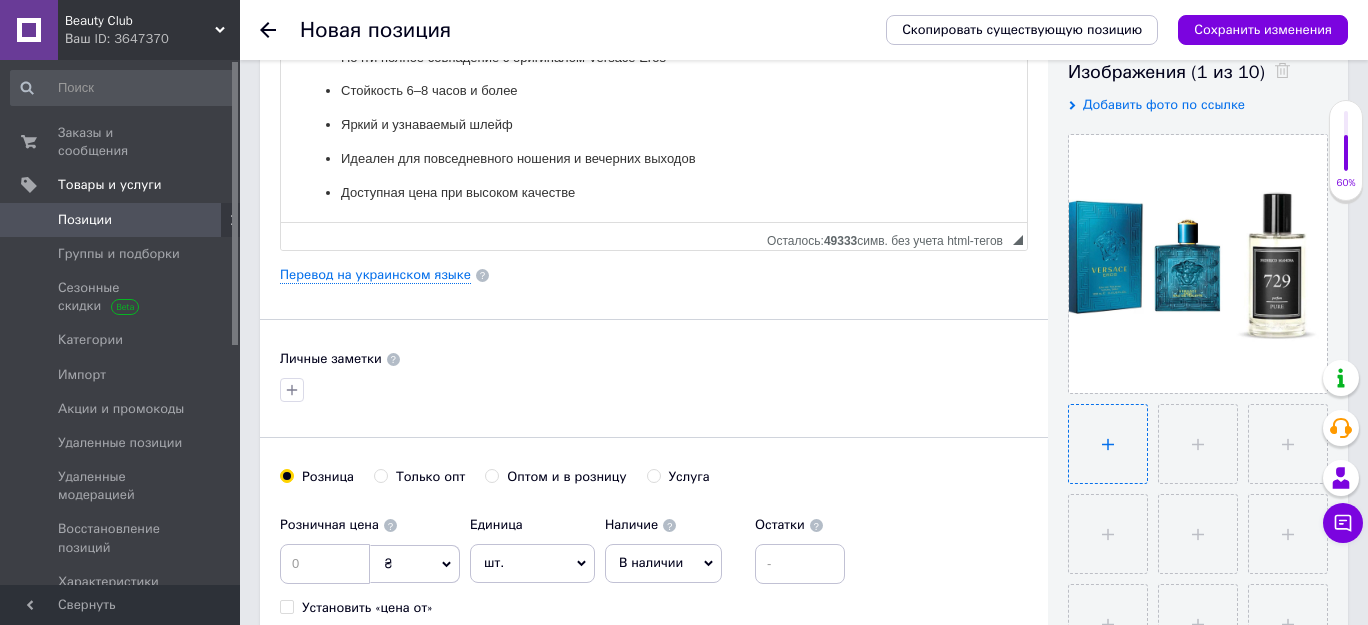click at bounding box center [1108, 444] 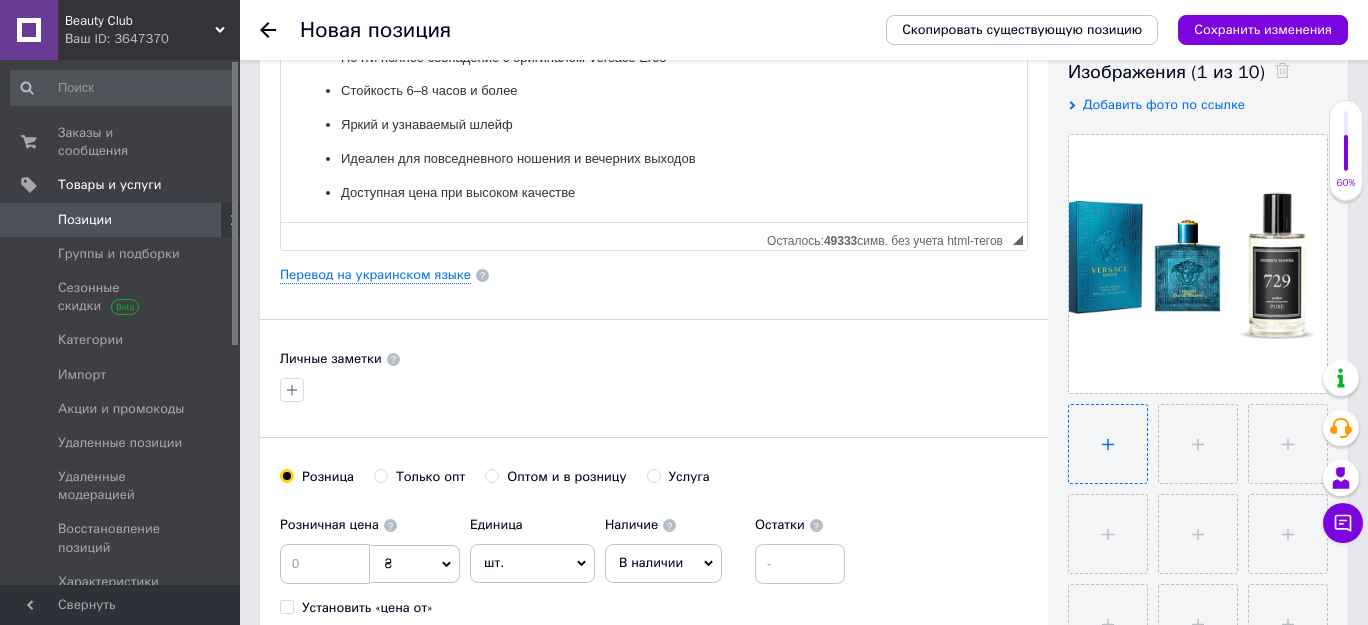 type on "C:\fakepath\photo_2025-07-13_20-23-19.jpg" 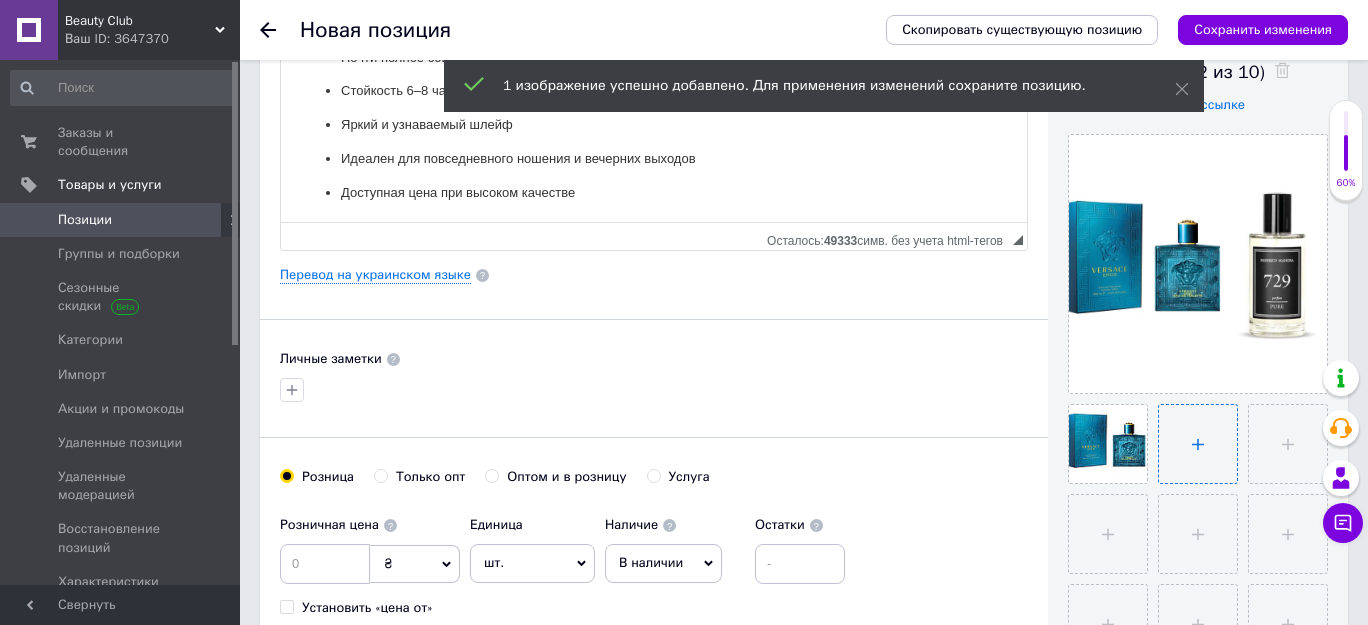click at bounding box center (1198, 444) 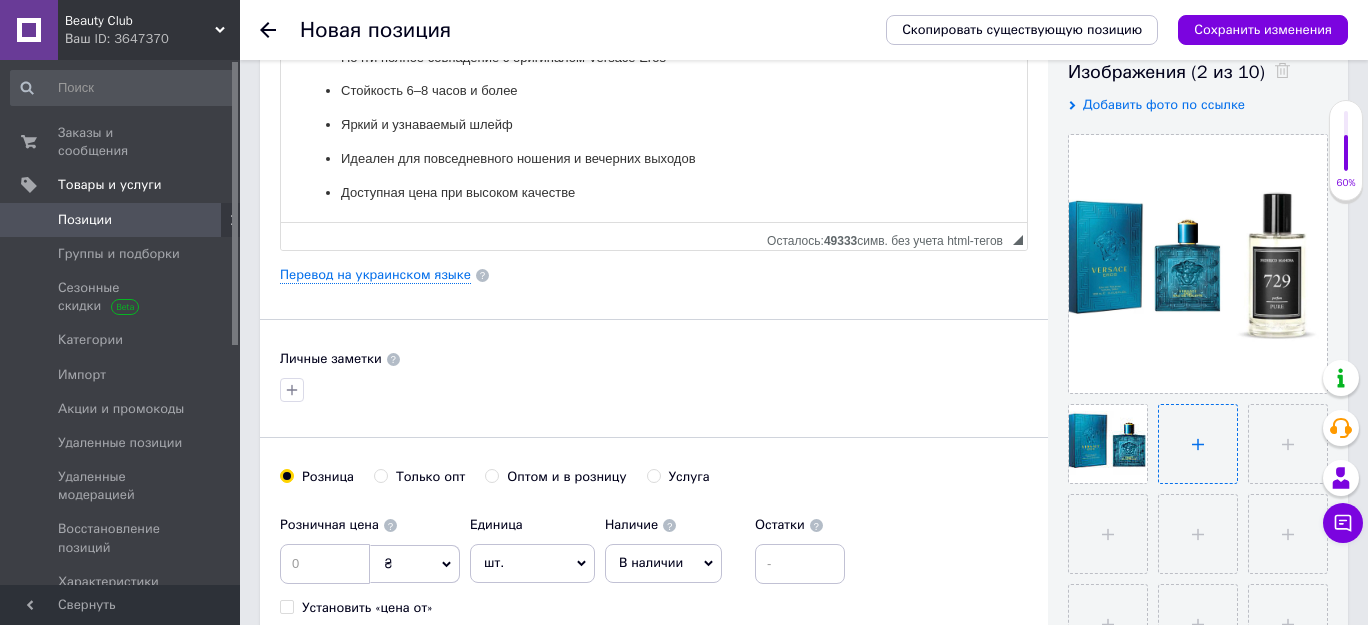 type on "C:\fakepath\photo_2025-07-13_20-23-19 (2).jpg" 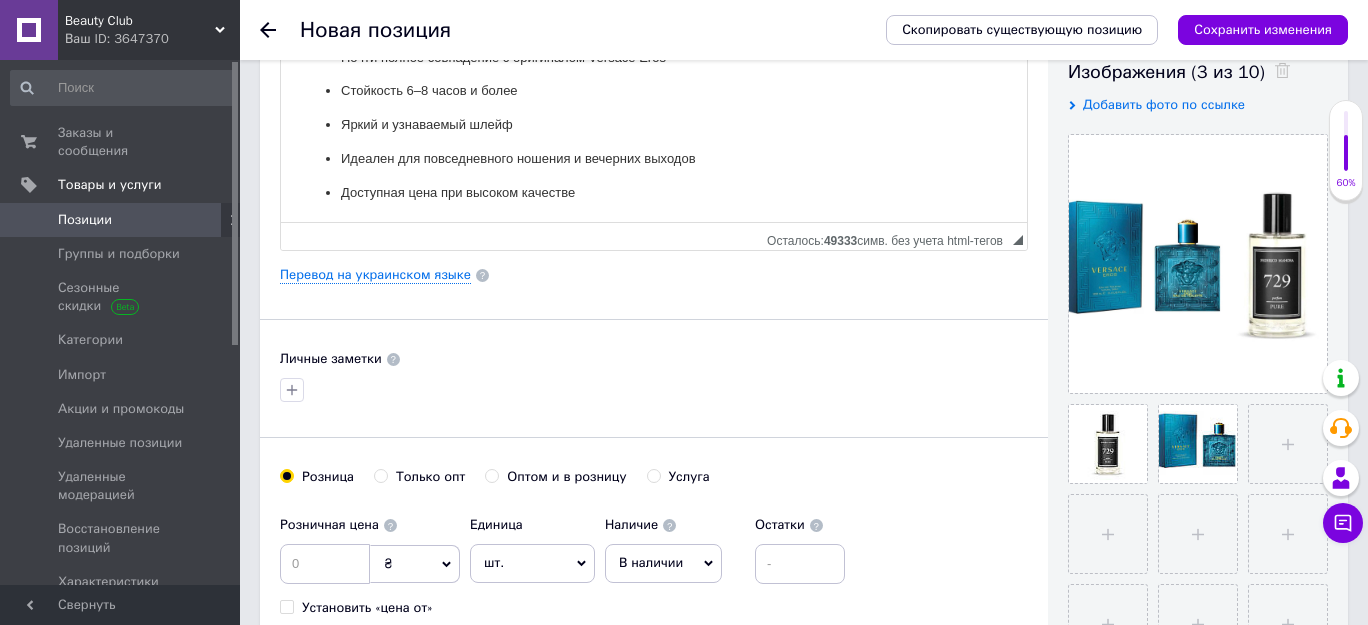 scroll, scrollTop: 545, scrollLeft: 0, axis: vertical 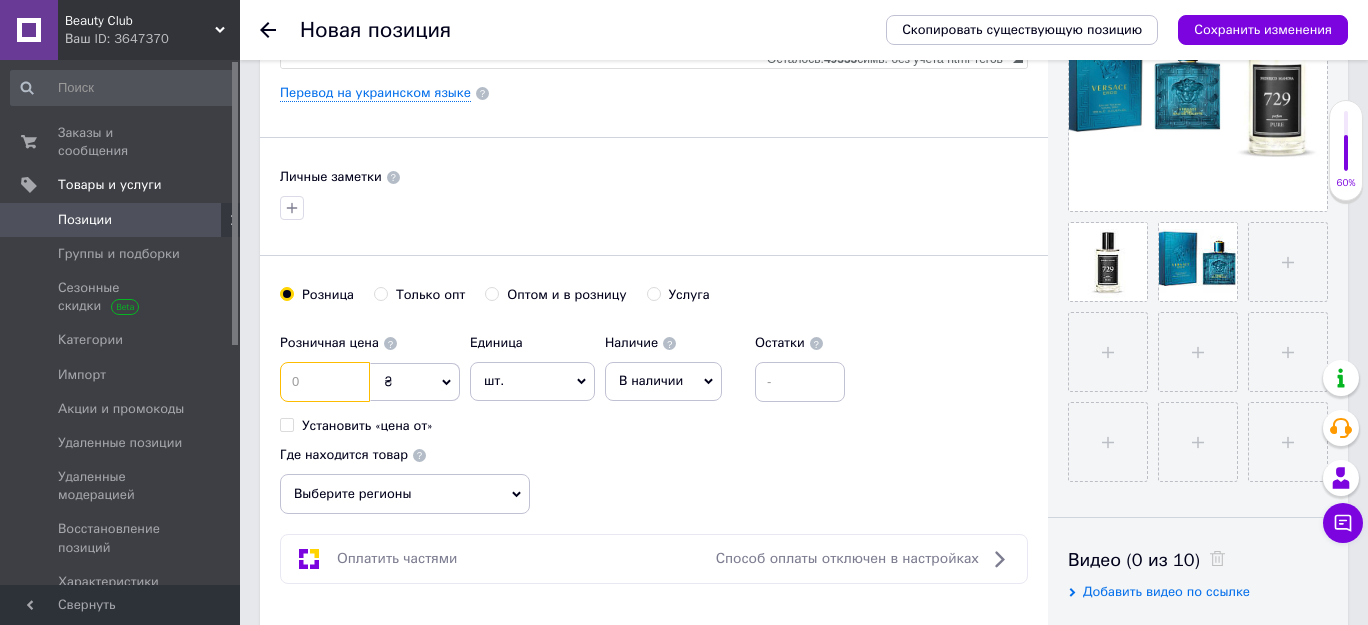 click at bounding box center [325, 382] 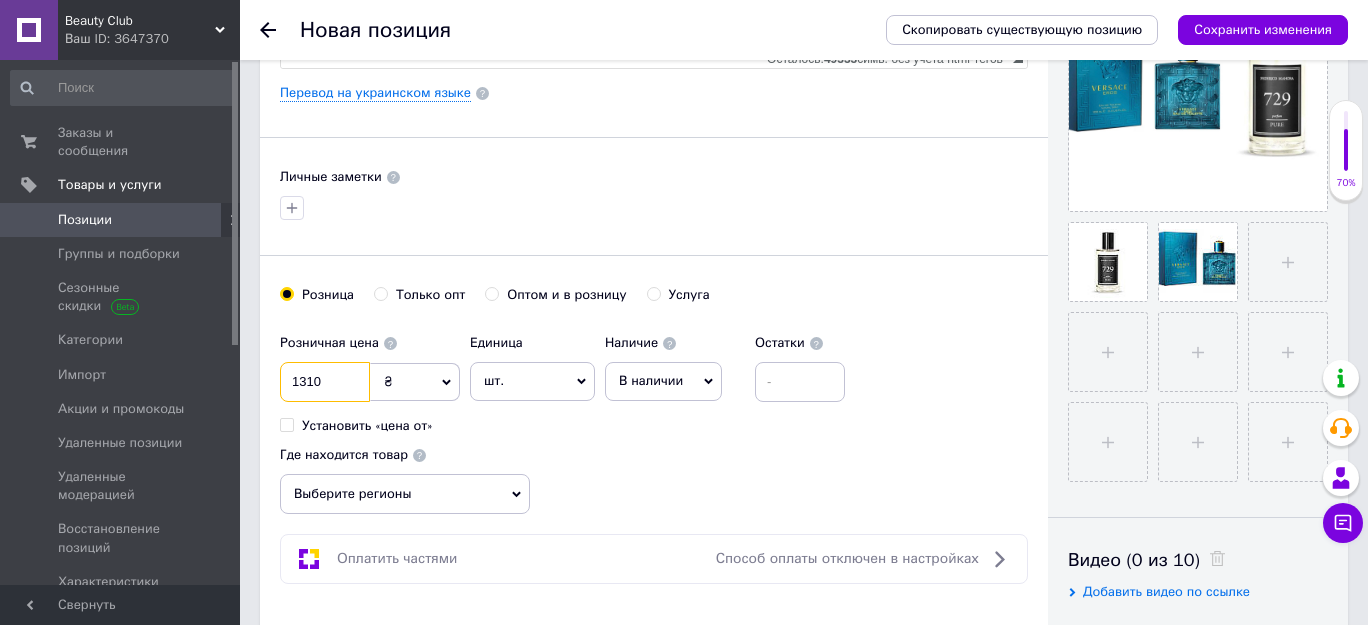 type on "1310" 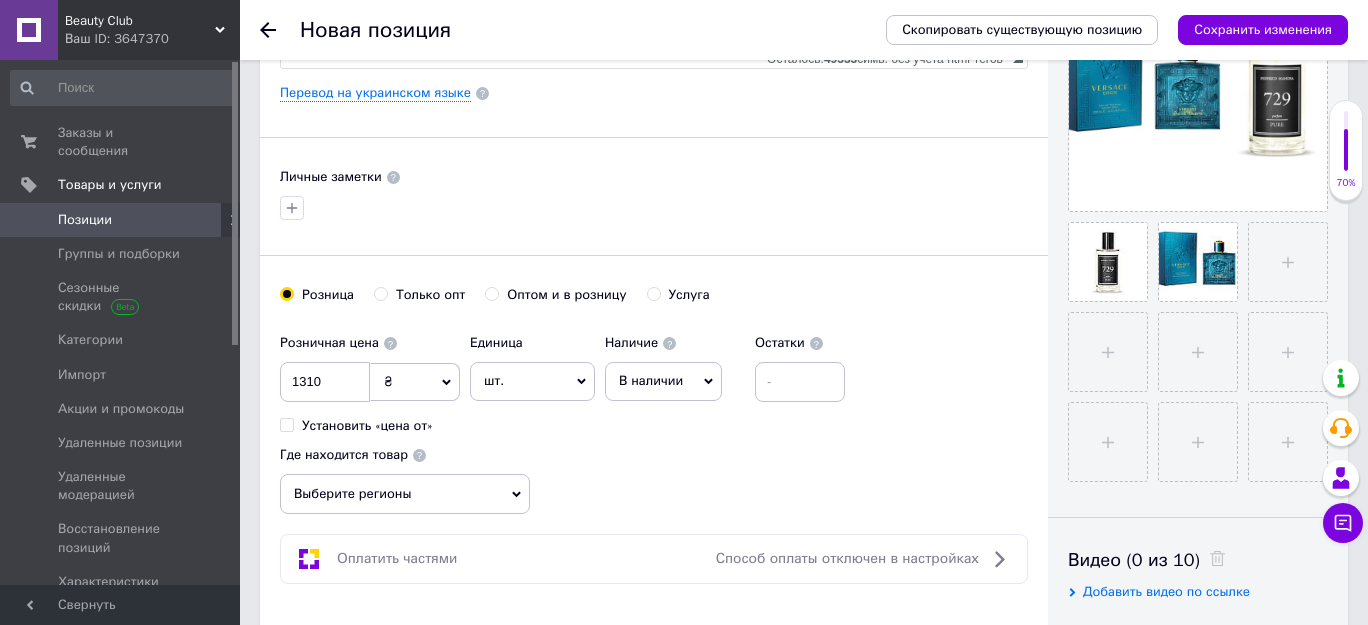 click 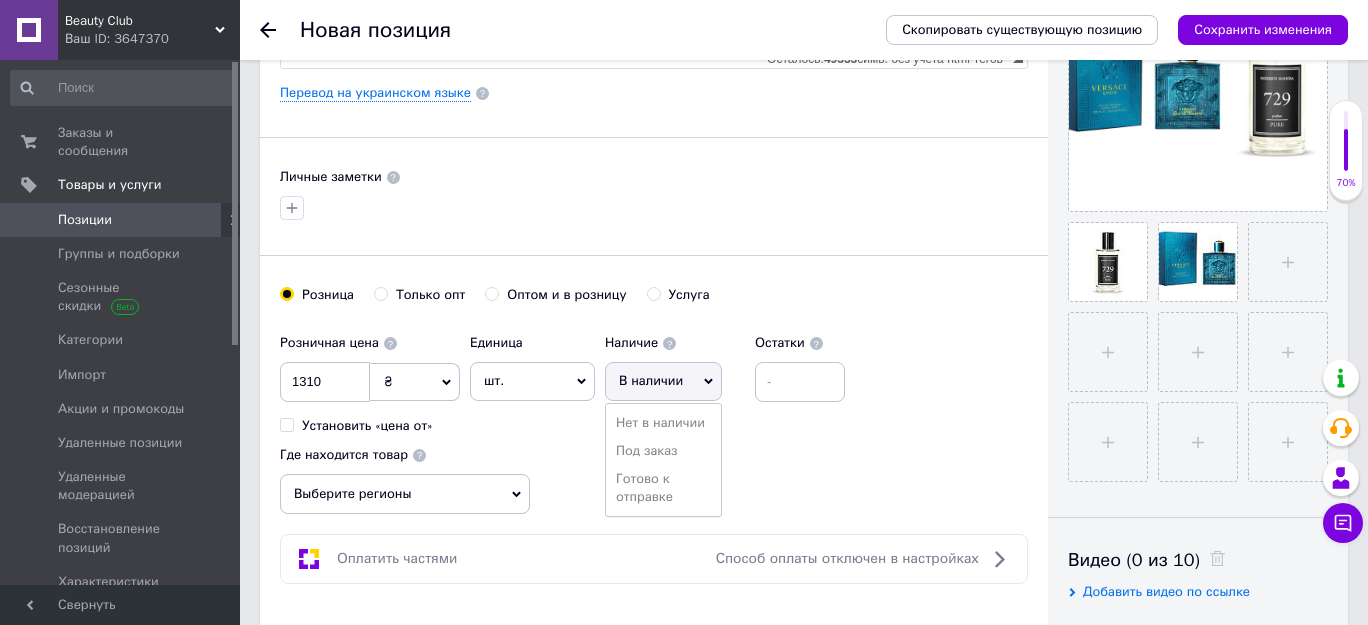 click on "Готово к отправке" at bounding box center (663, 488) 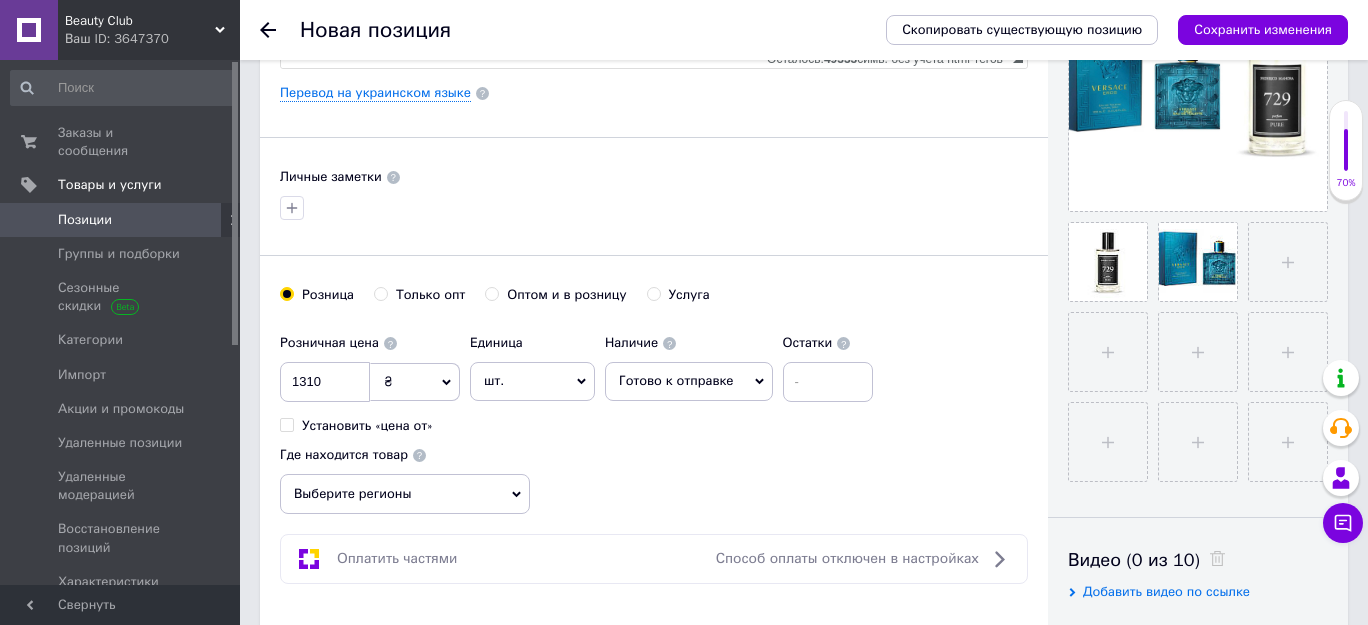 click 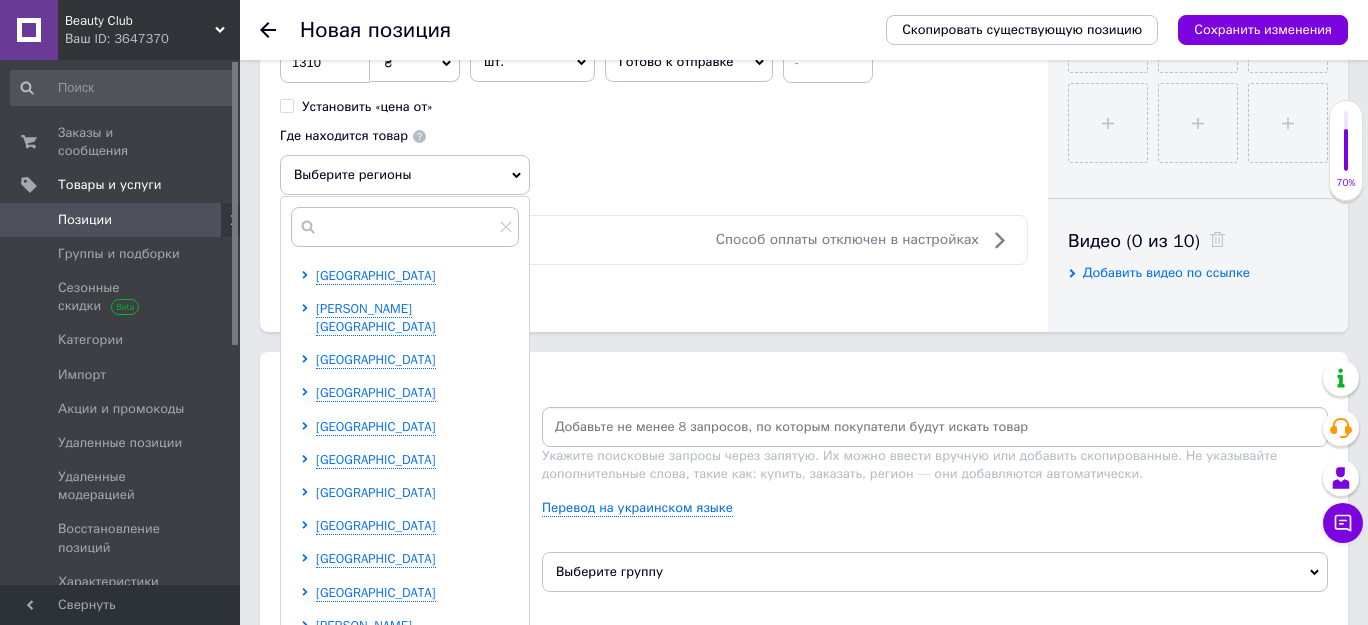 scroll, scrollTop: 909, scrollLeft: 0, axis: vertical 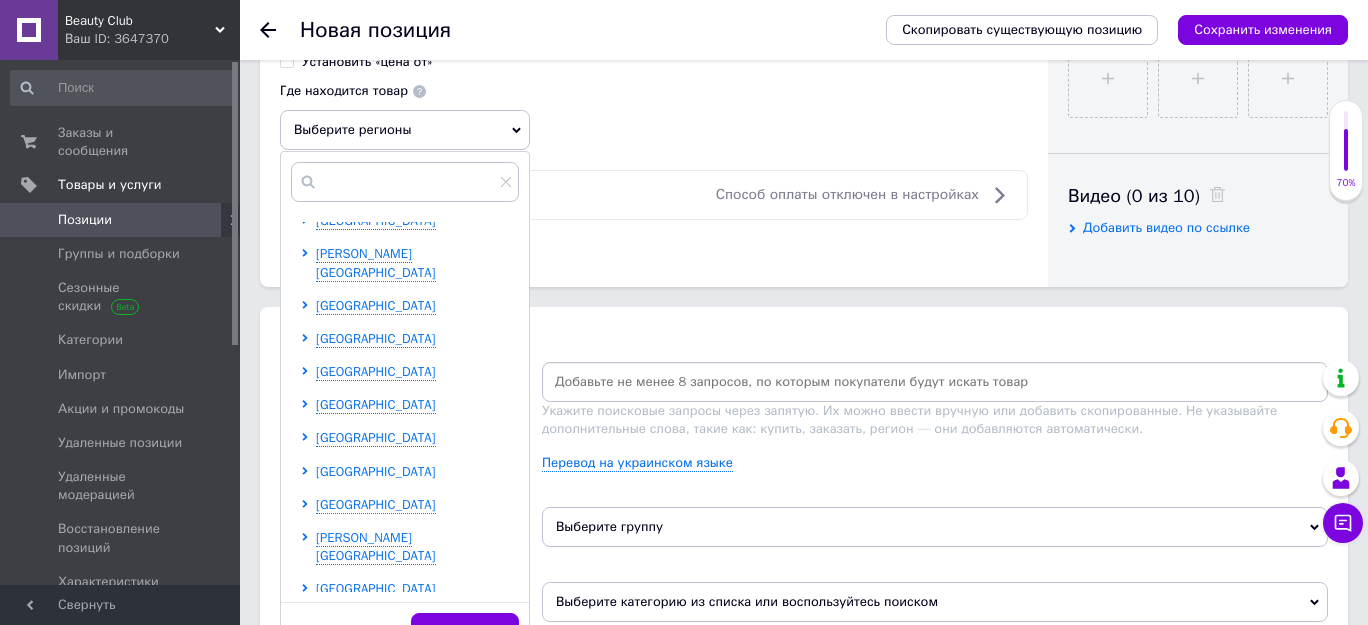 click on "[GEOGRAPHIC_DATA]" at bounding box center [376, 471] 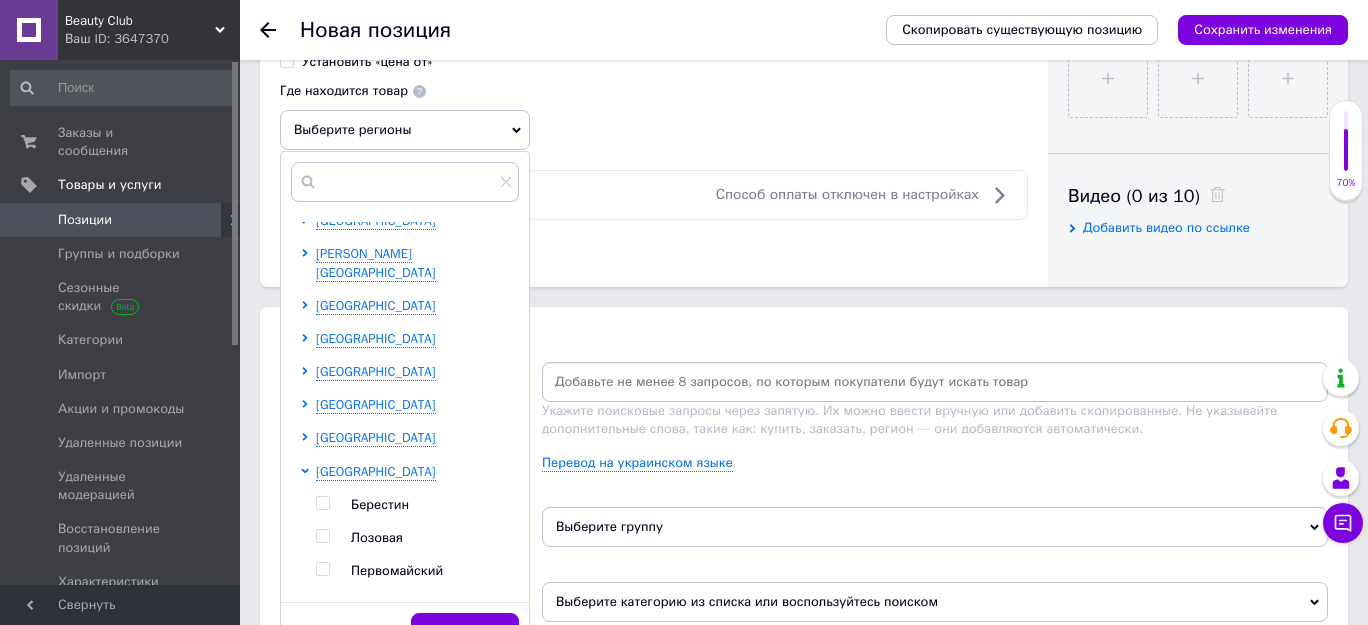 click at bounding box center [322, 602] 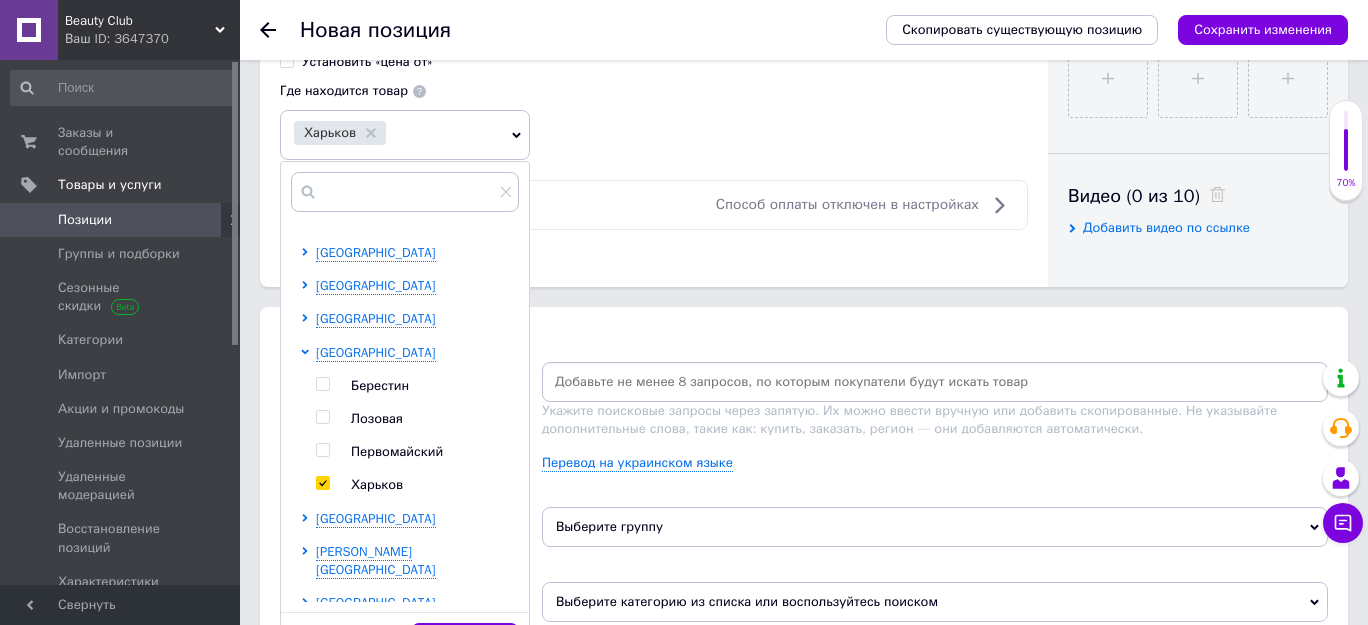 scroll, scrollTop: 544, scrollLeft: 0, axis: vertical 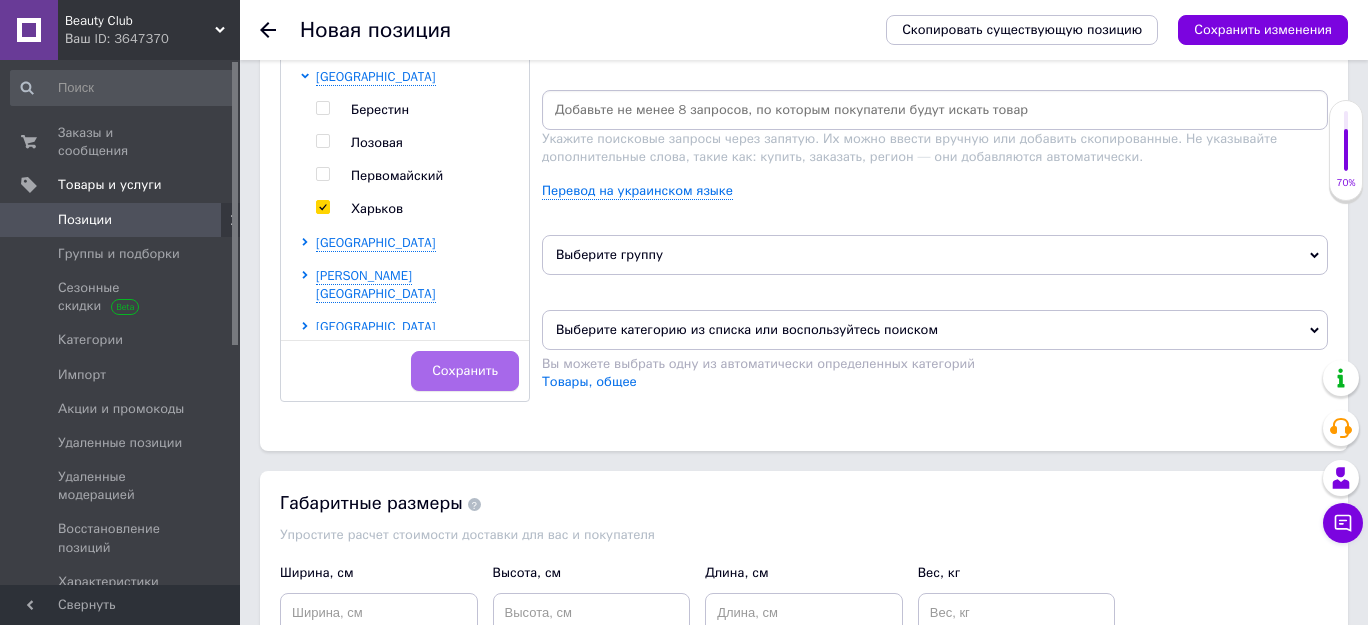 click on "Сохранить" at bounding box center [465, 371] 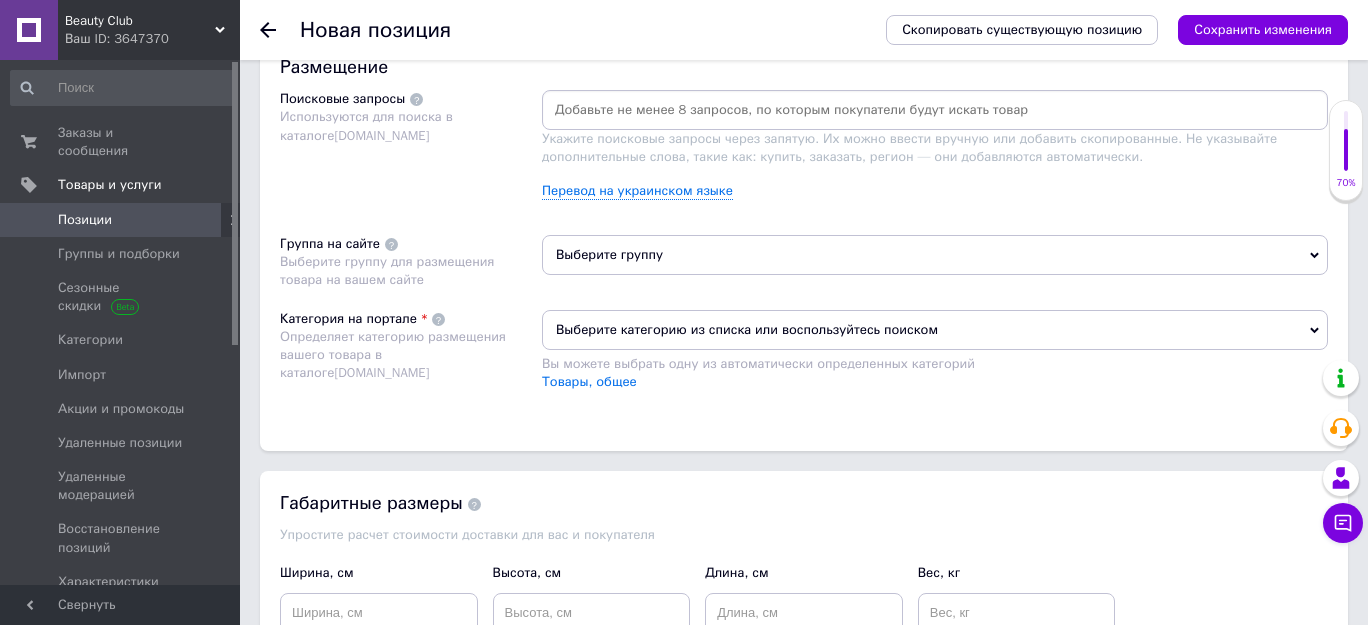 click on "Выберите группу" at bounding box center (935, 255) 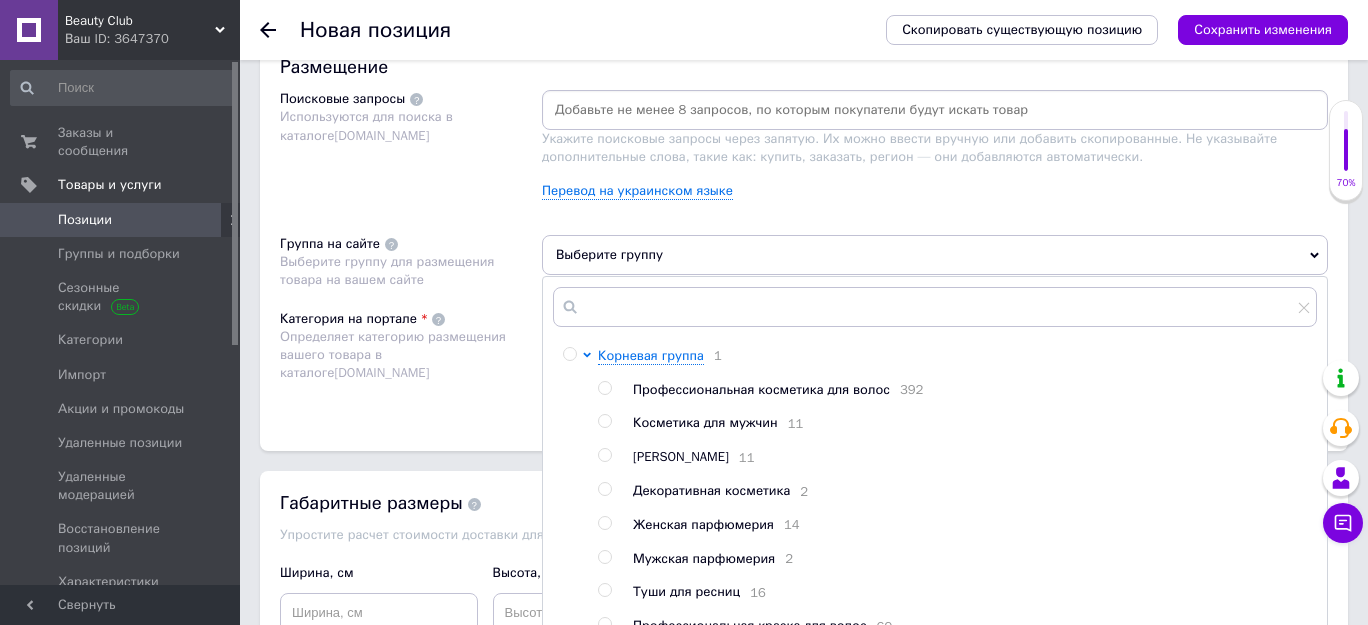 click at bounding box center [604, 557] 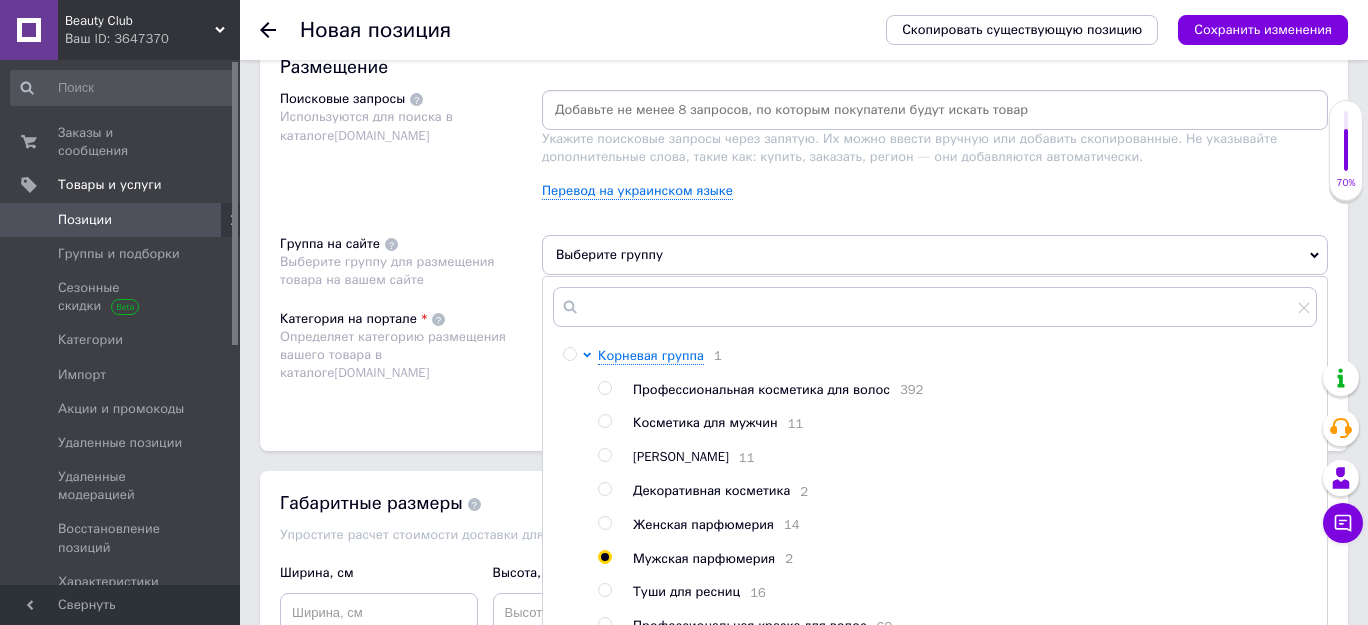 radio on "true" 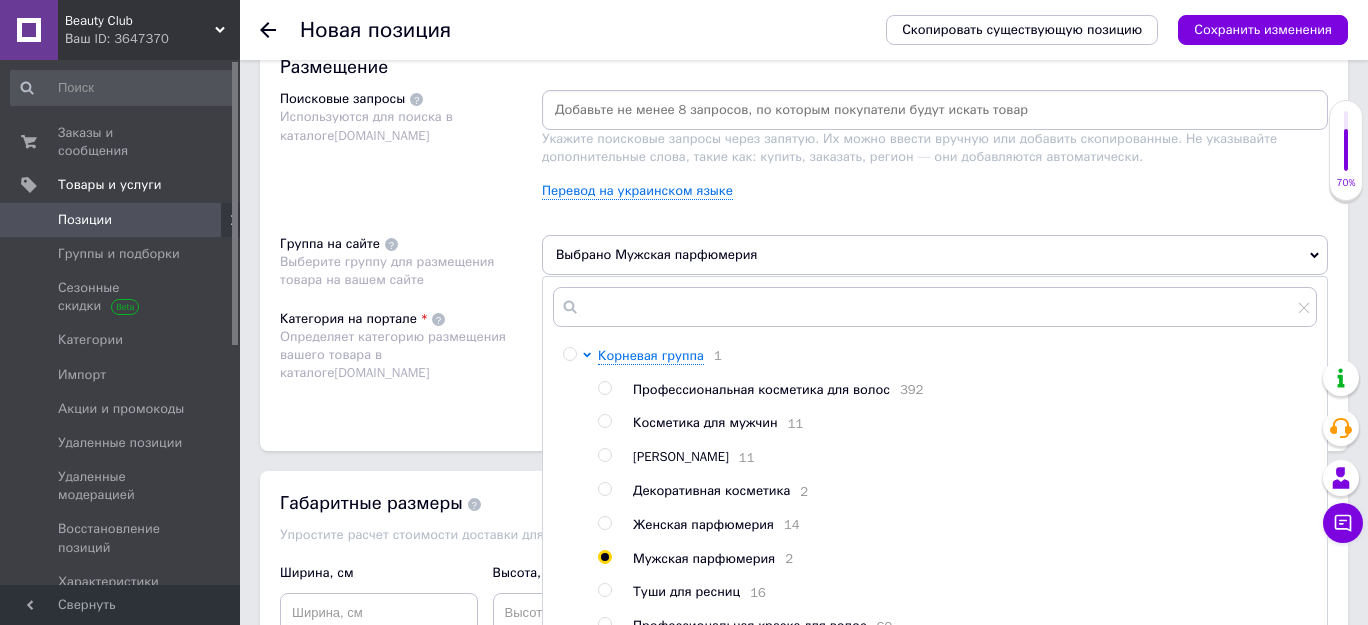 click on "Выбрано Мужская парфюмерия" at bounding box center (935, 255) 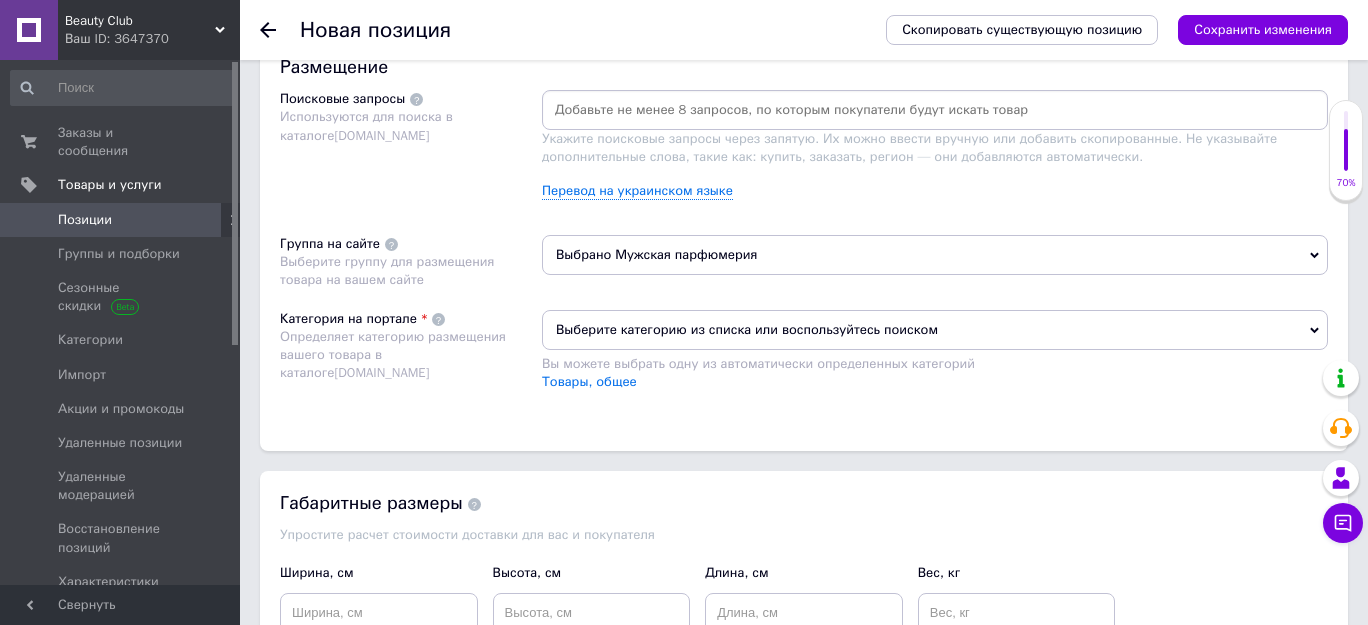 click on "Выбрано Мужская парфюмерия" at bounding box center [935, 255] 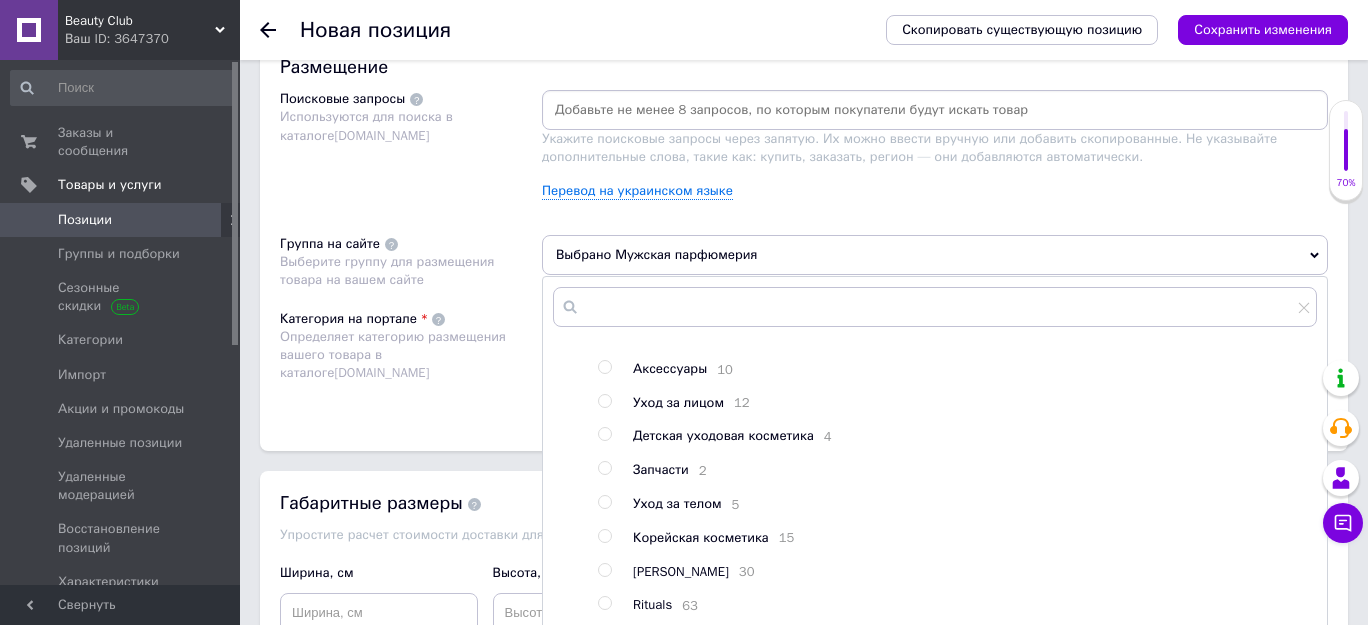 scroll, scrollTop: 322, scrollLeft: 0, axis: vertical 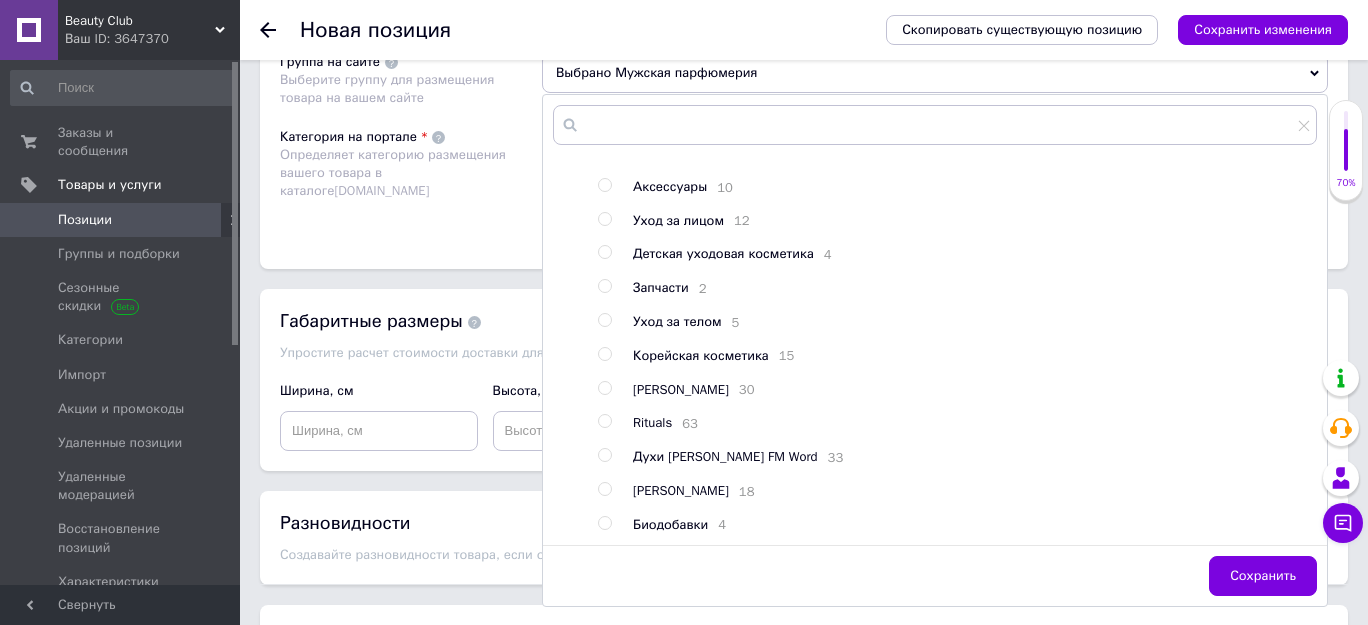 click at bounding box center [604, 455] 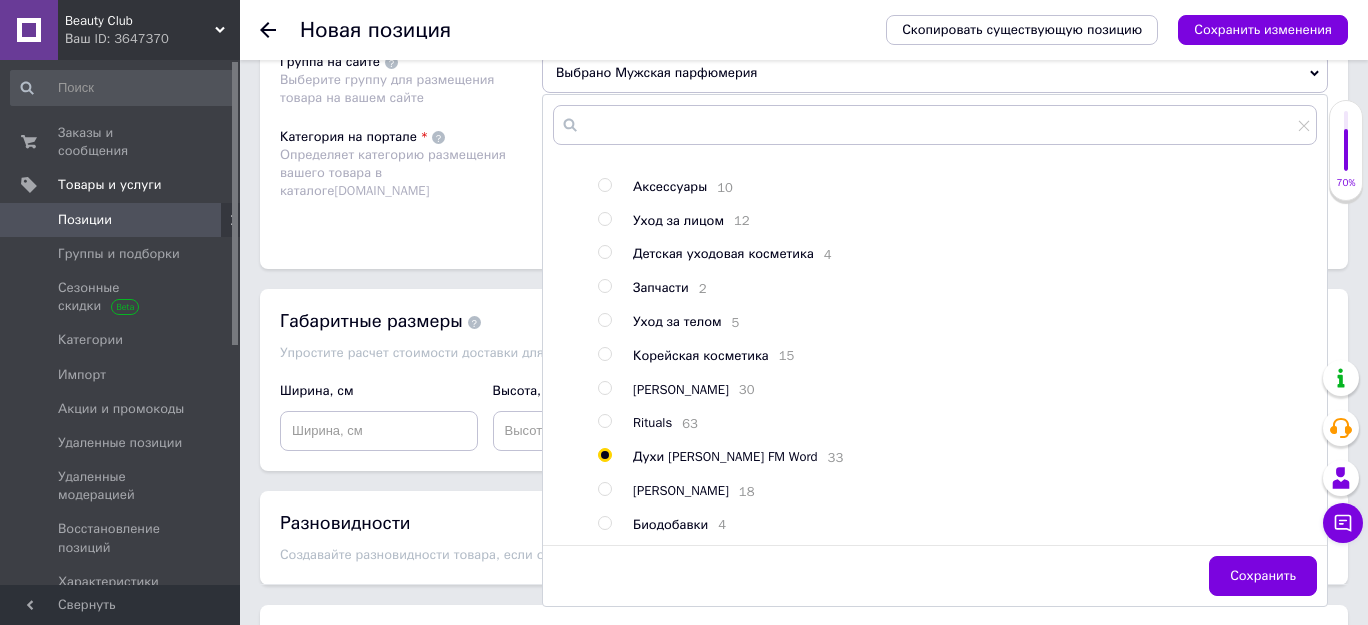 radio on "true" 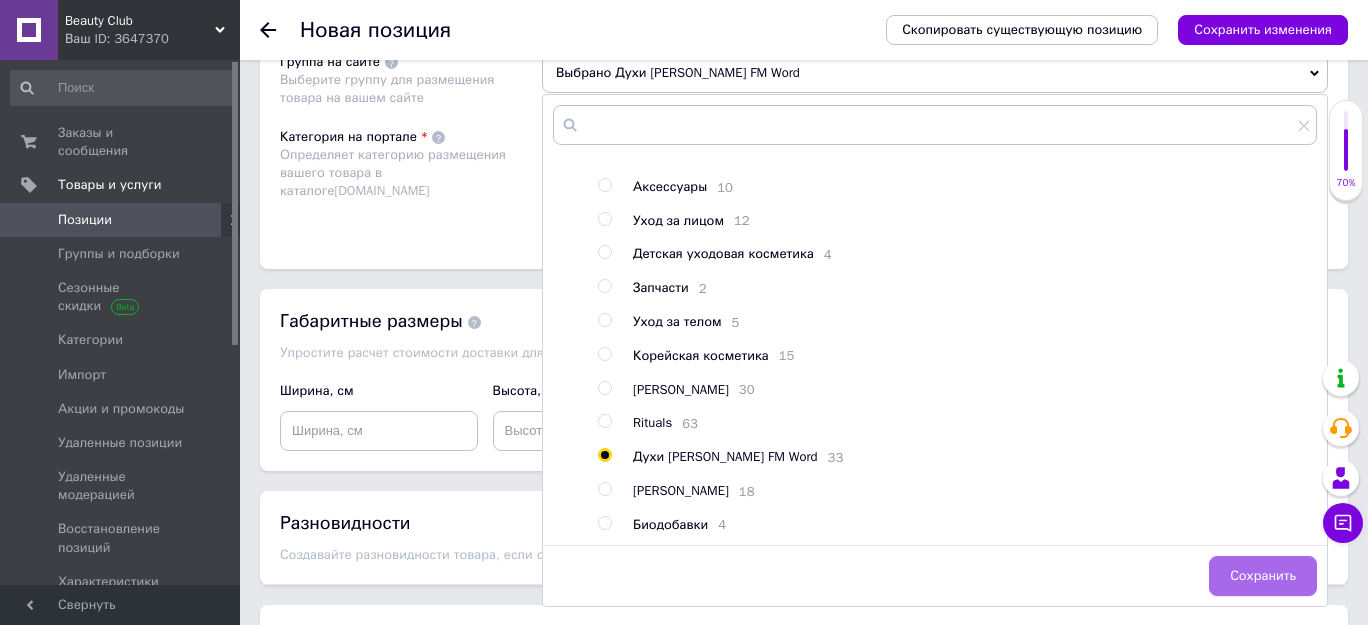 click on "Сохранить" at bounding box center (1263, 576) 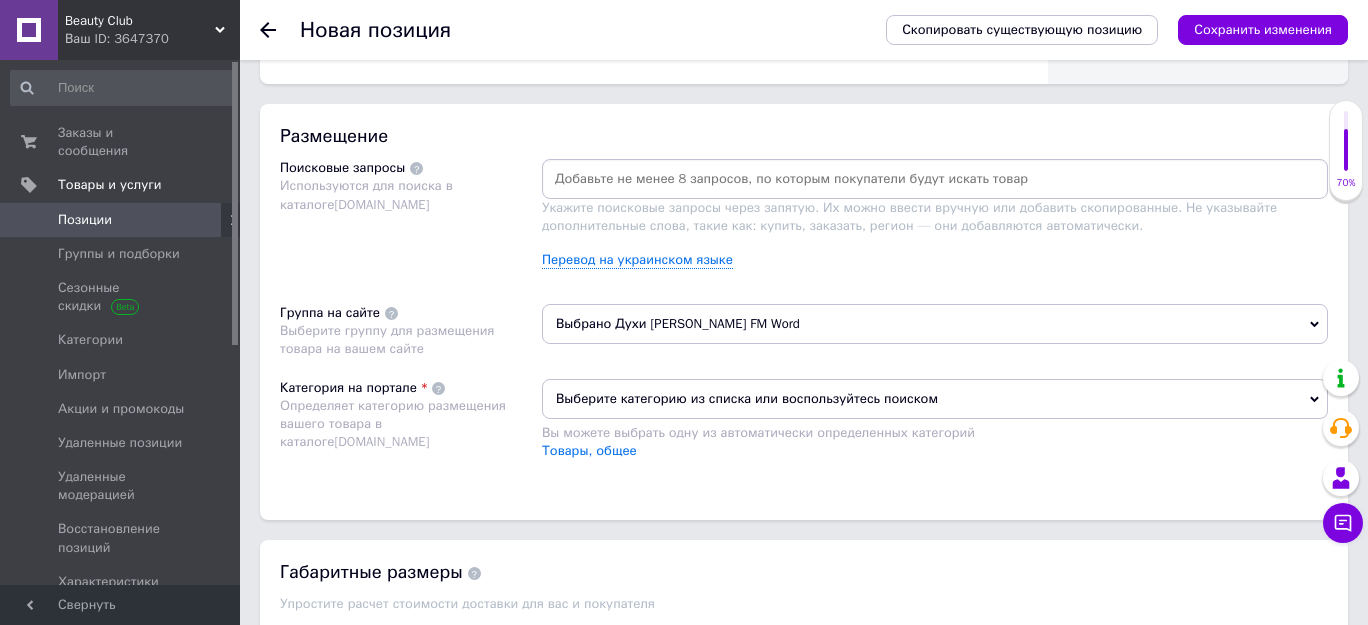 scroll, scrollTop: 1090, scrollLeft: 0, axis: vertical 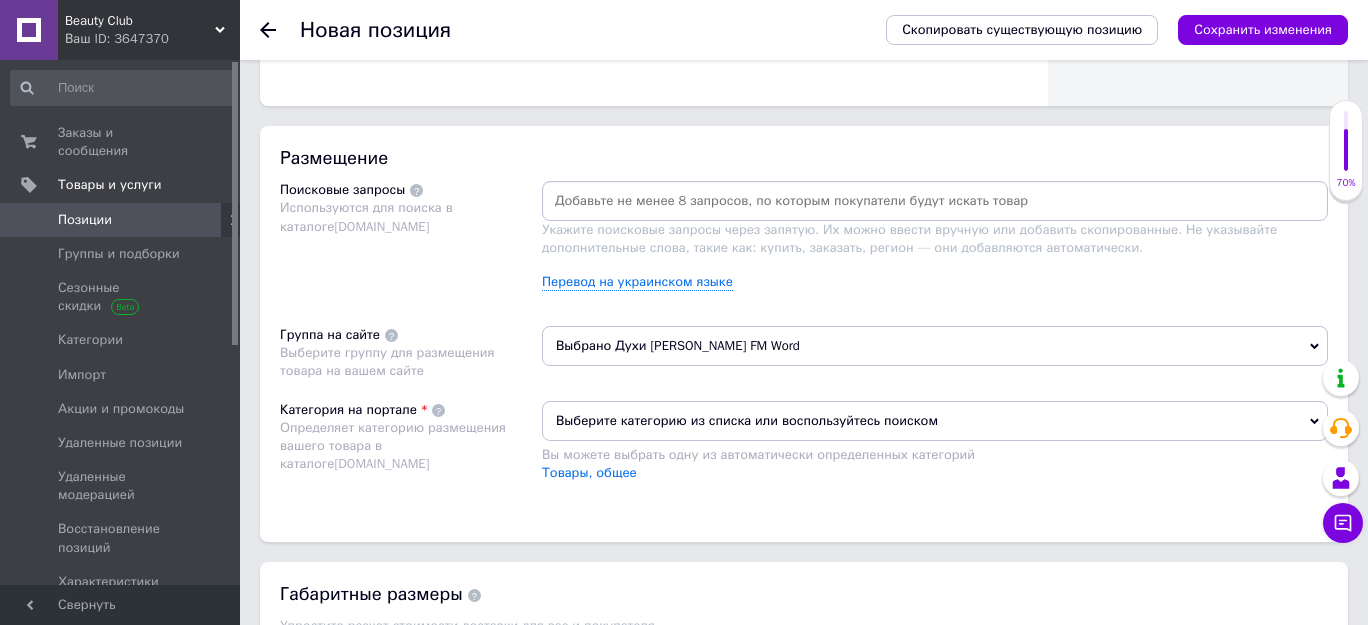 click at bounding box center (935, 201) 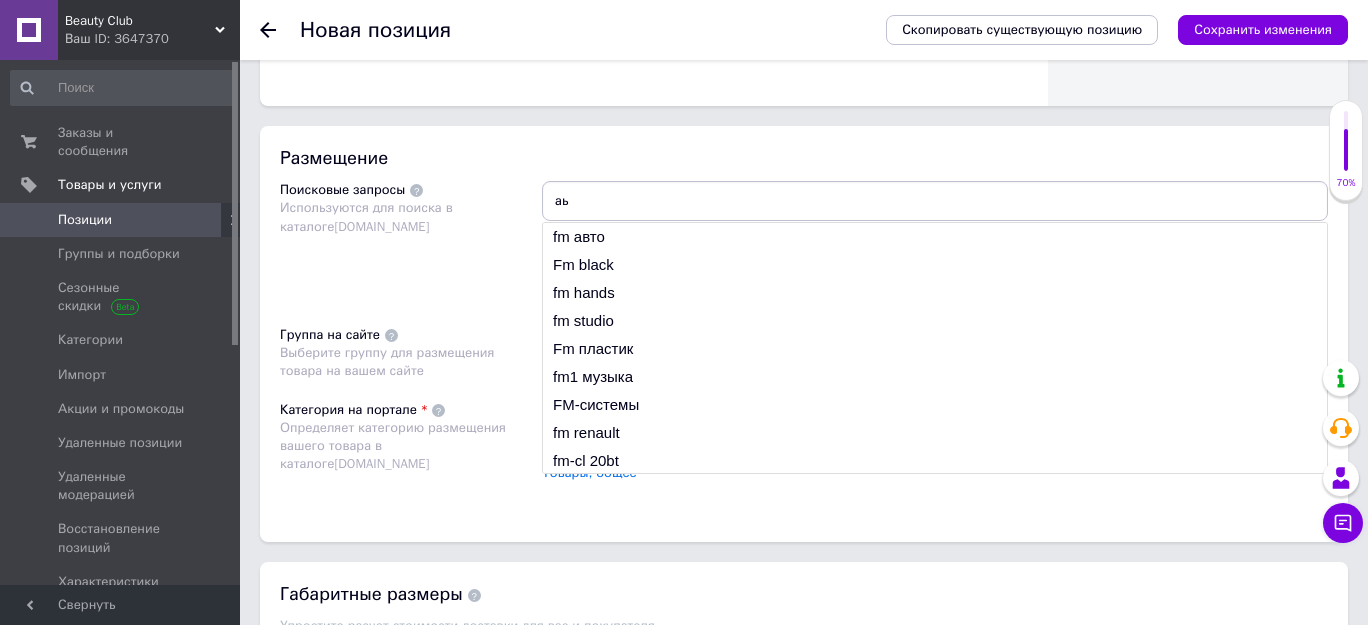 type on "а" 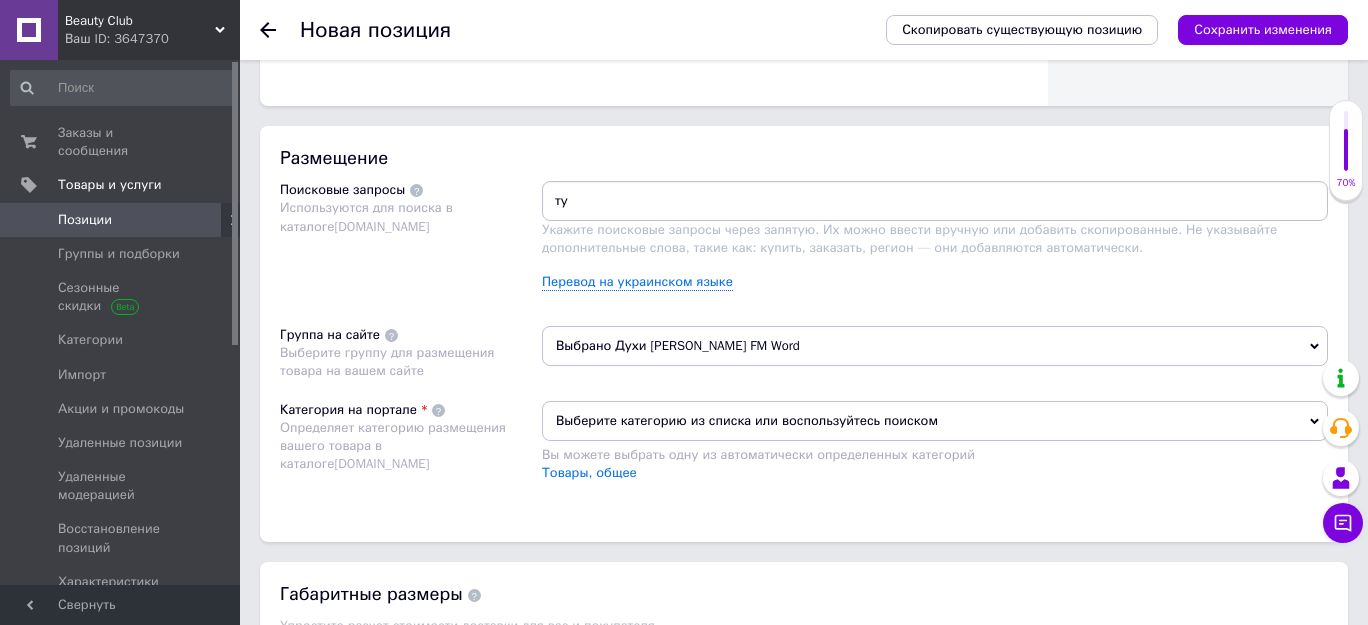 type on "т" 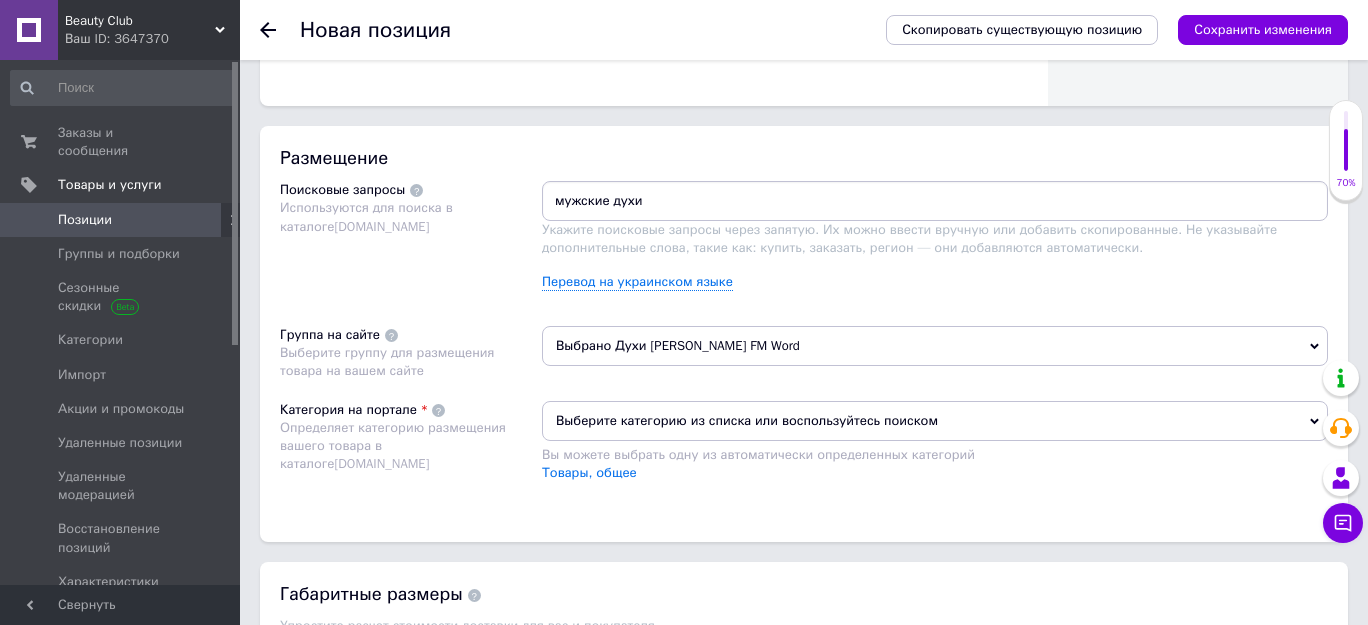type on "мужские духи" 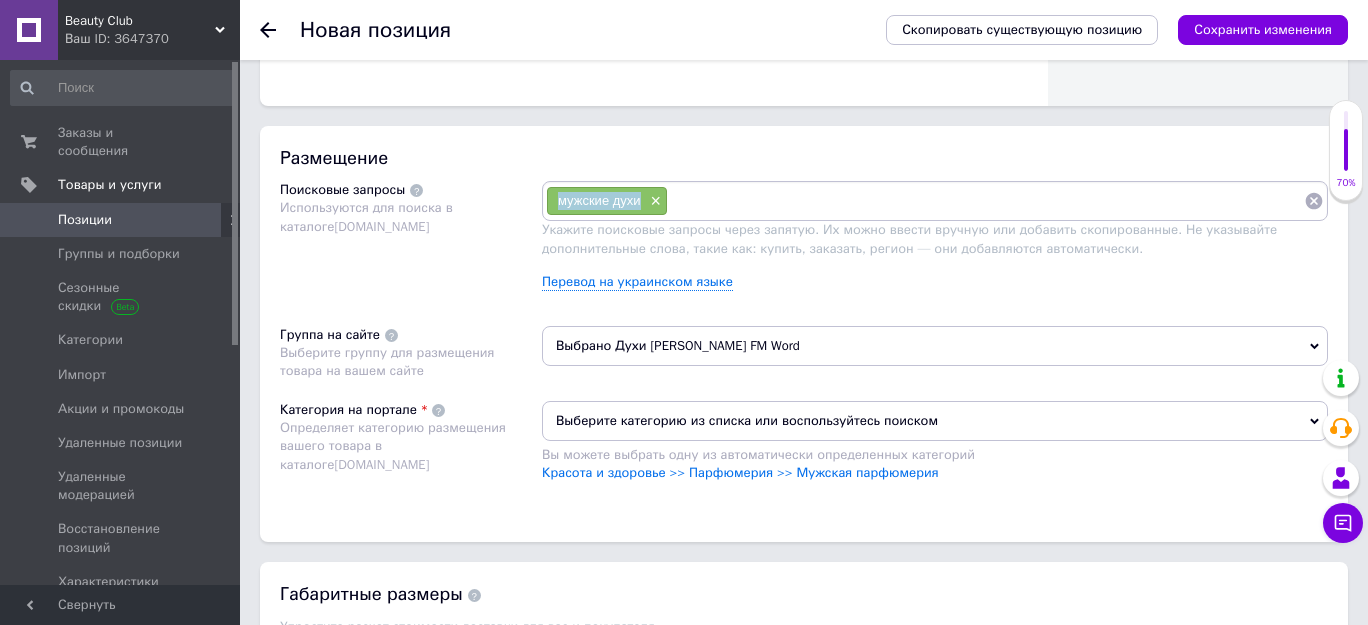 drag, startPoint x: 645, startPoint y: 197, endPoint x: 557, endPoint y: 196, distance: 88.005684 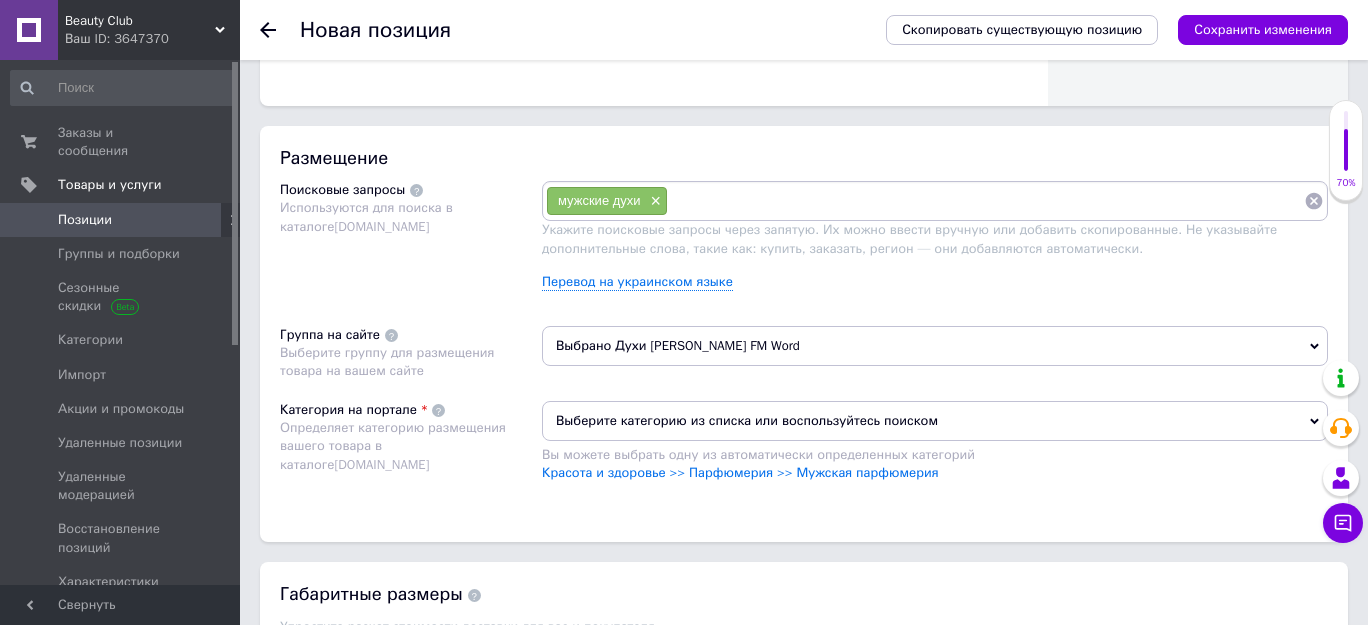 paste on "мужские духи" 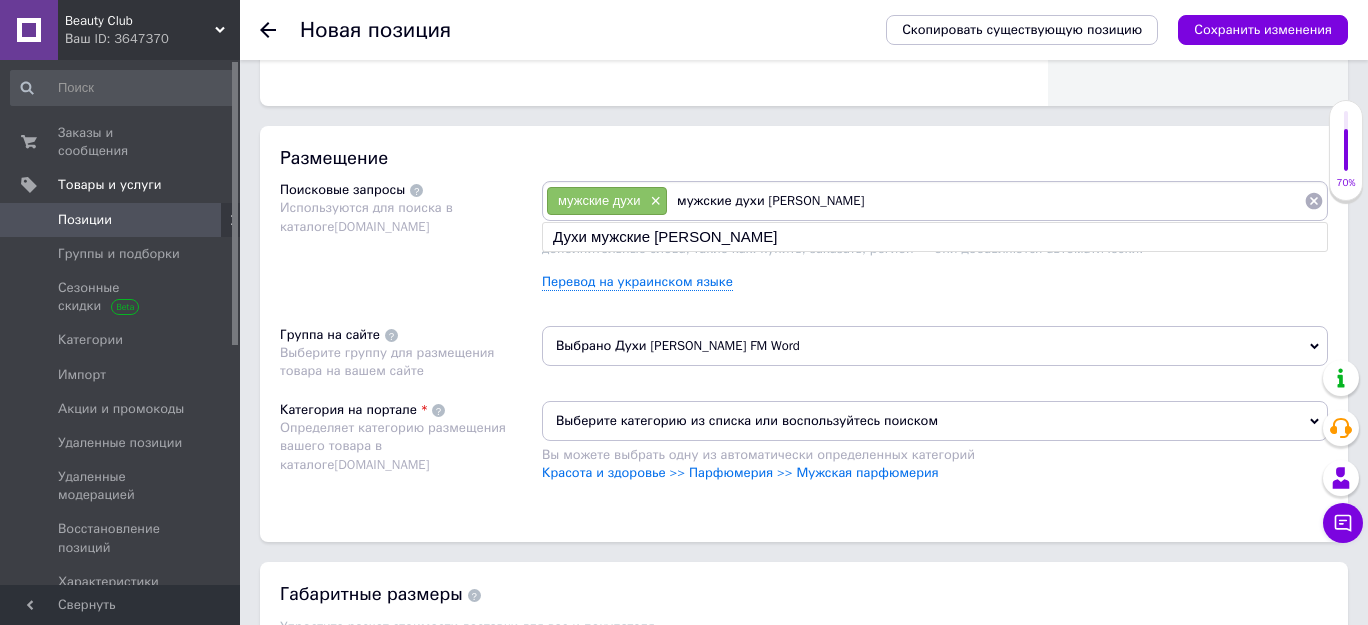 click on "мужские духи [PERSON_NAME]" at bounding box center [986, 201] 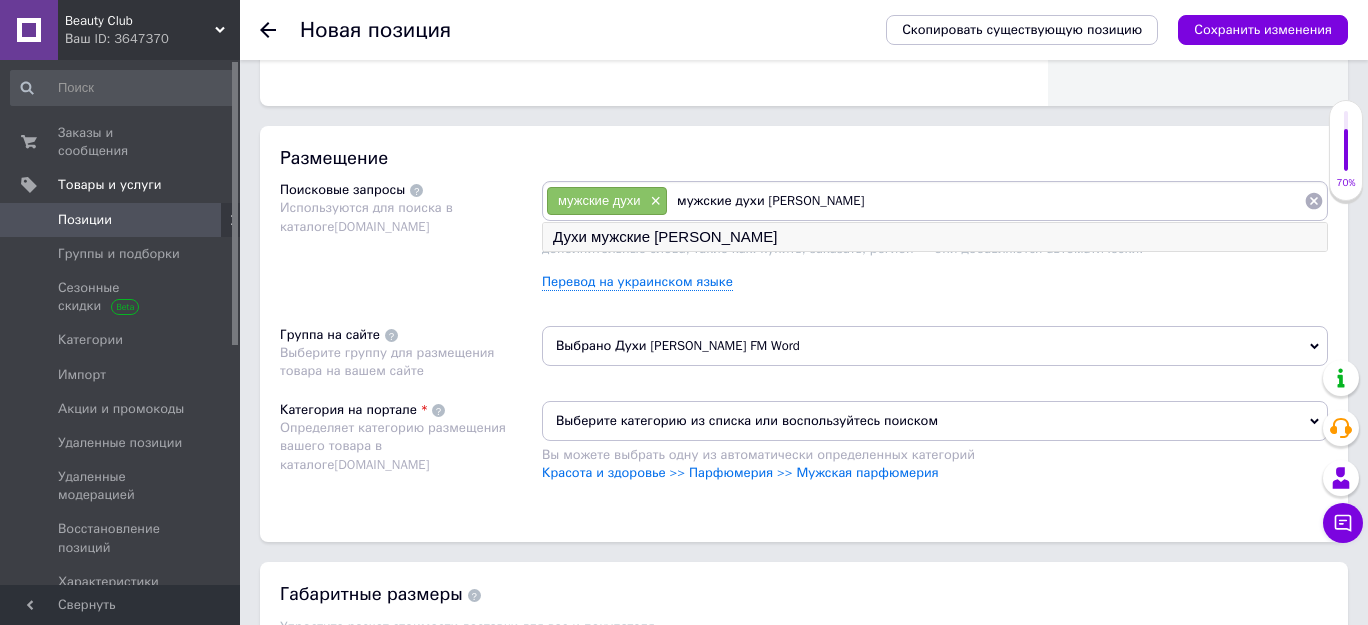 type on "мужские духи [PERSON_NAME]" 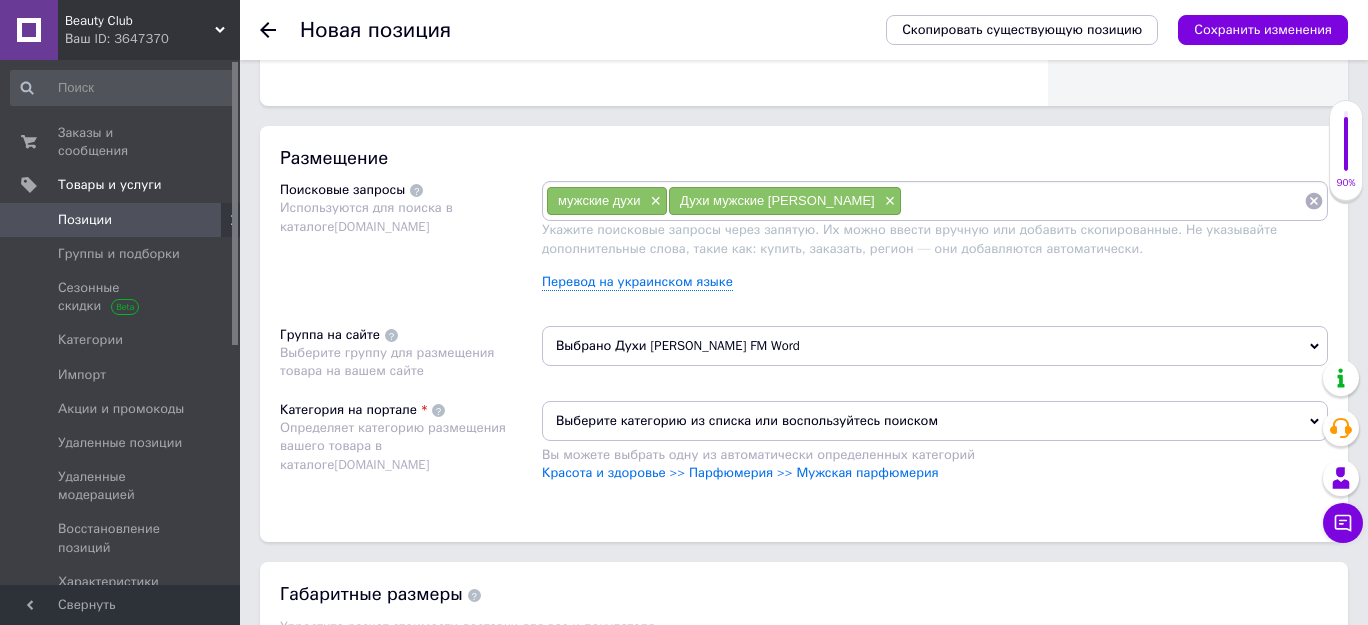 click at bounding box center [1103, 201] 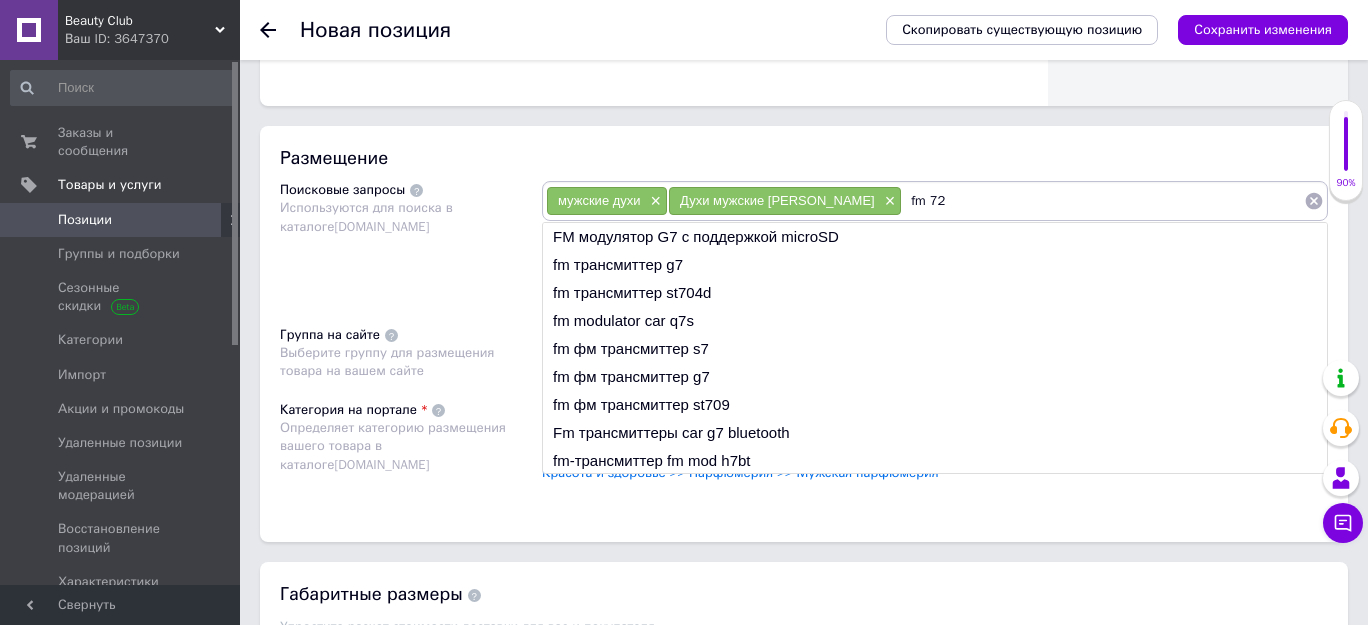 type on "fm 729" 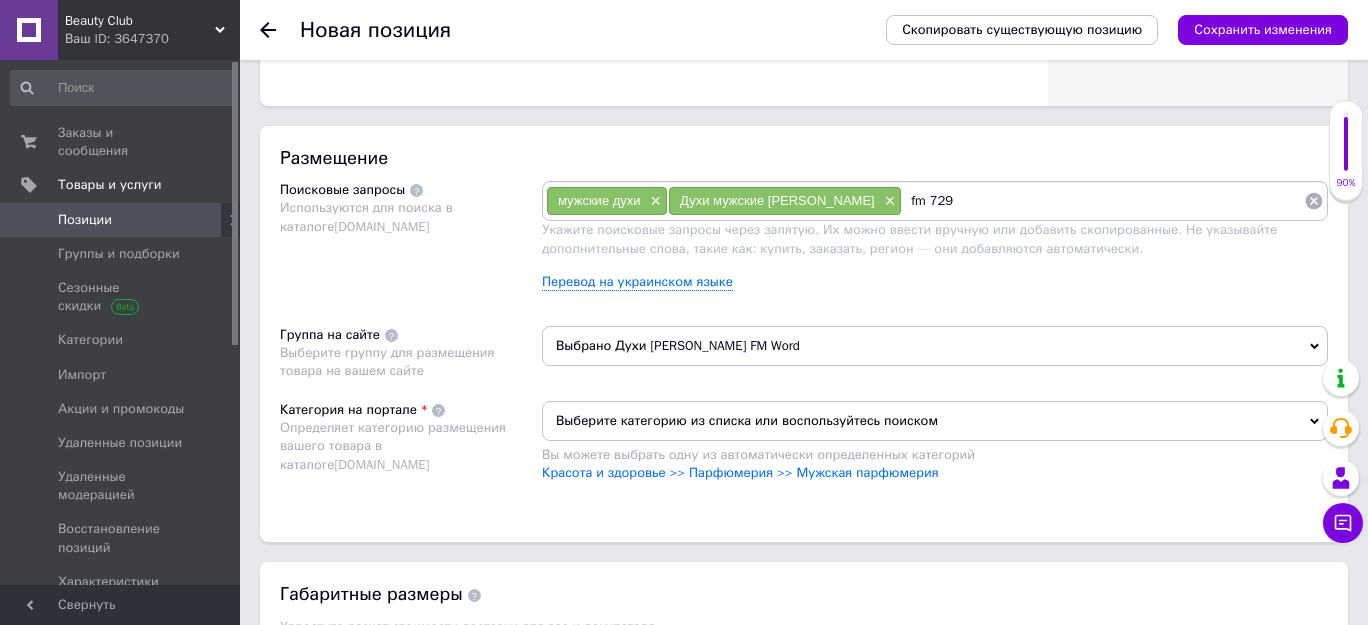 type 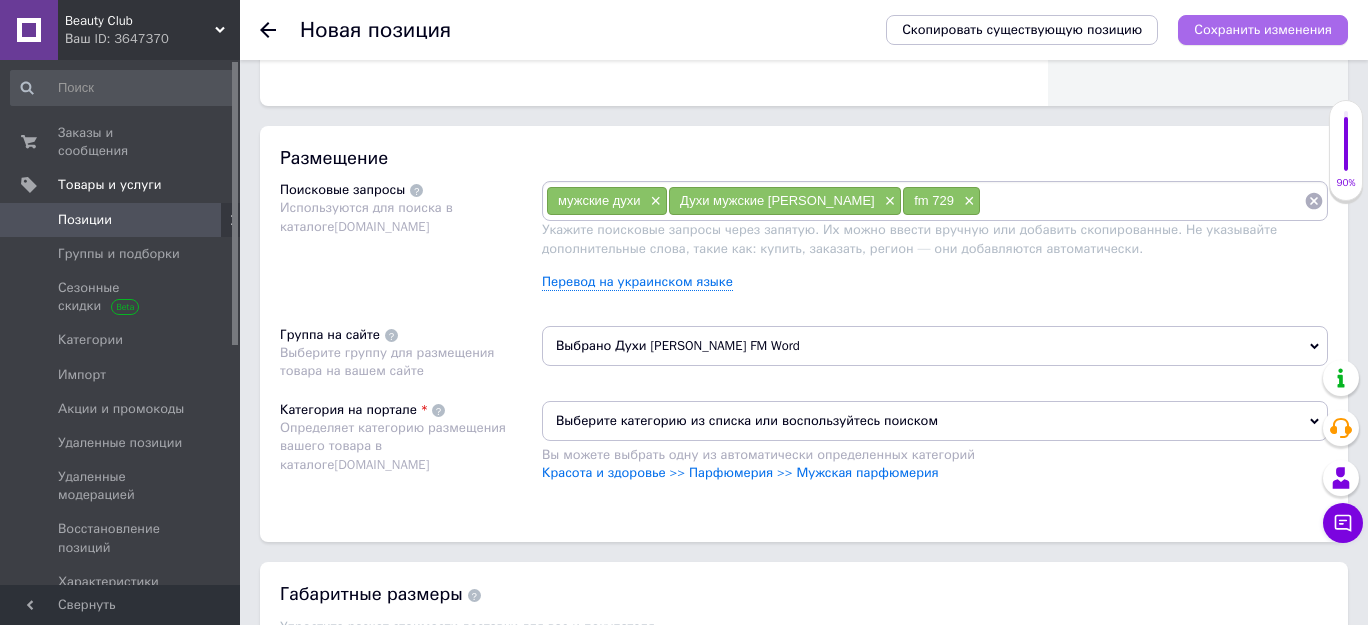 click on "Сохранить изменения" at bounding box center (1263, 29) 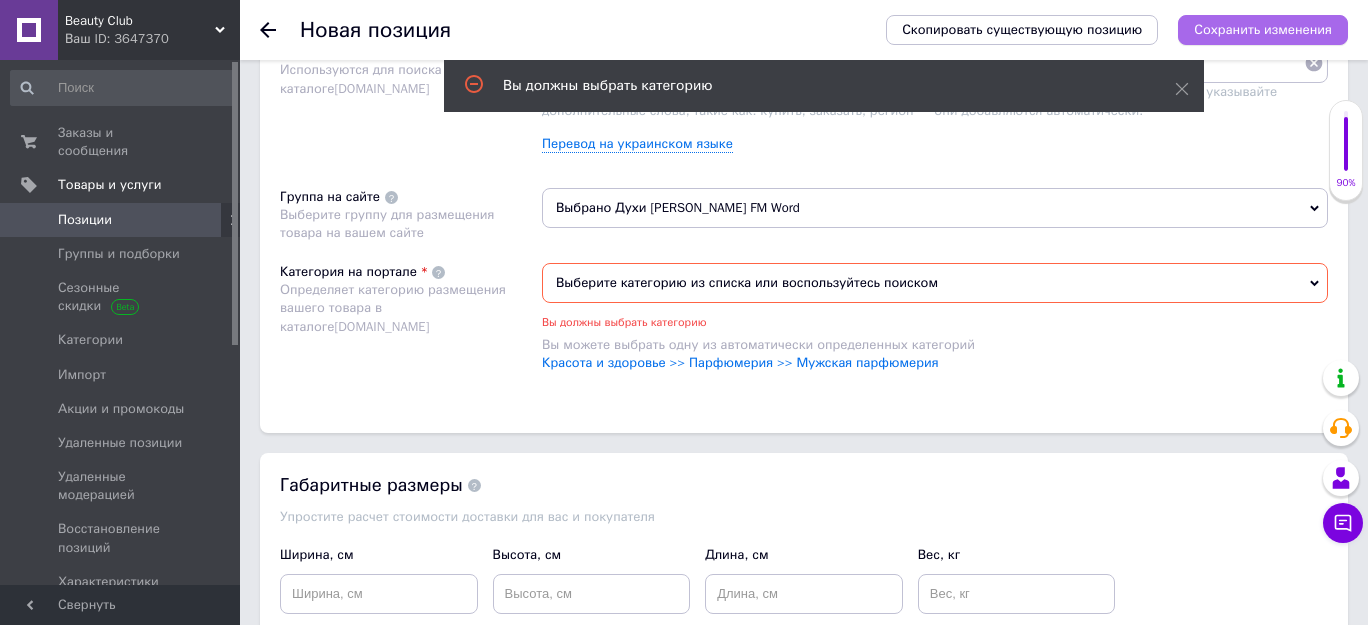 scroll, scrollTop: 1234, scrollLeft: 0, axis: vertical 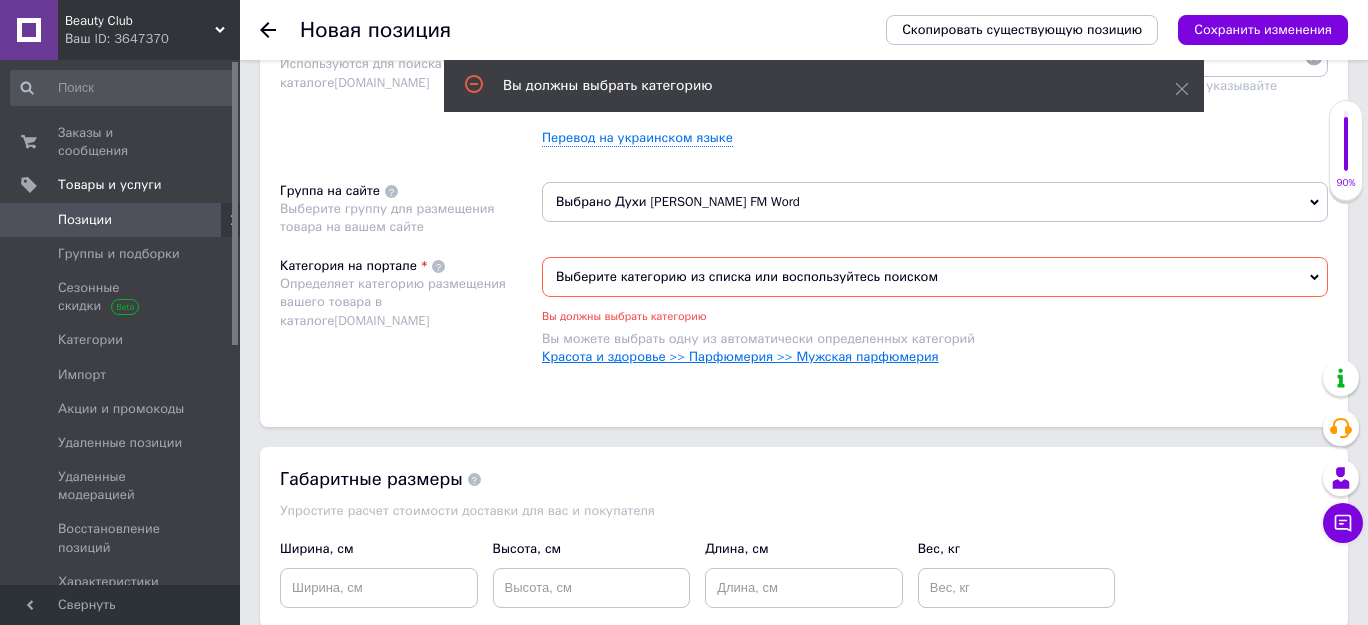 click on "Красота и здоровье >> Парфюмерия >> Мужская парфюмерия" at bounding box center [740, 356] 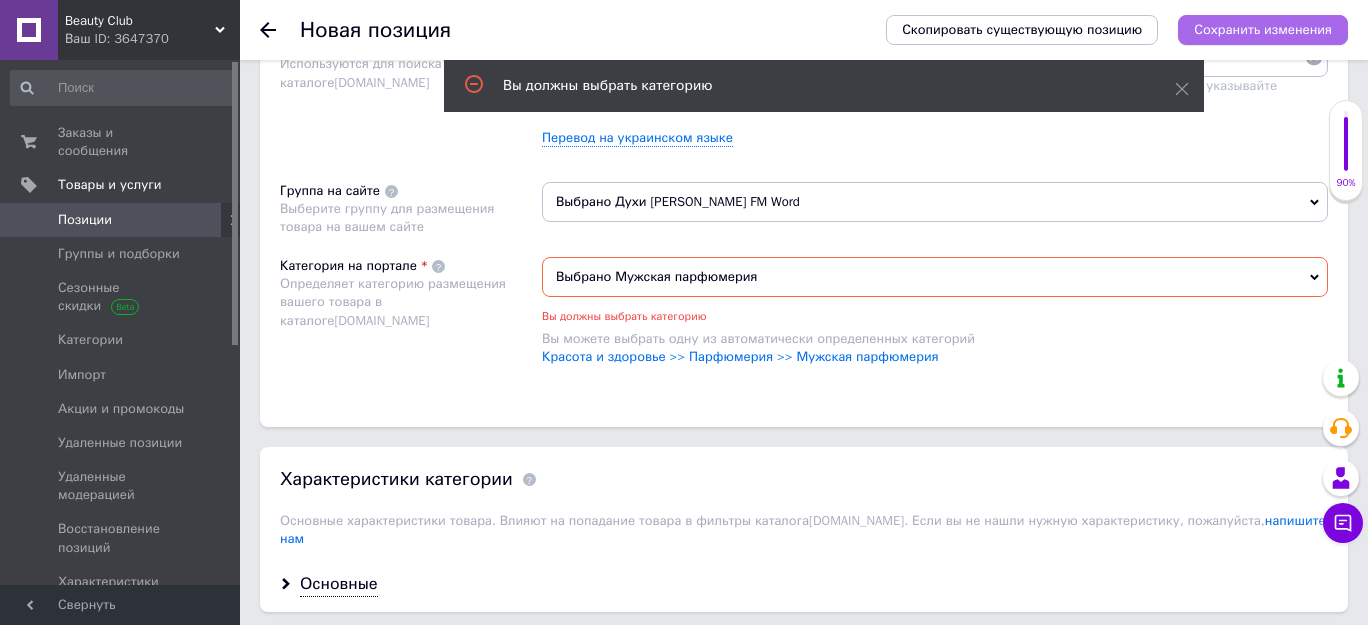 click on "Сохранить изменения" at bounding box center (1263, 29) 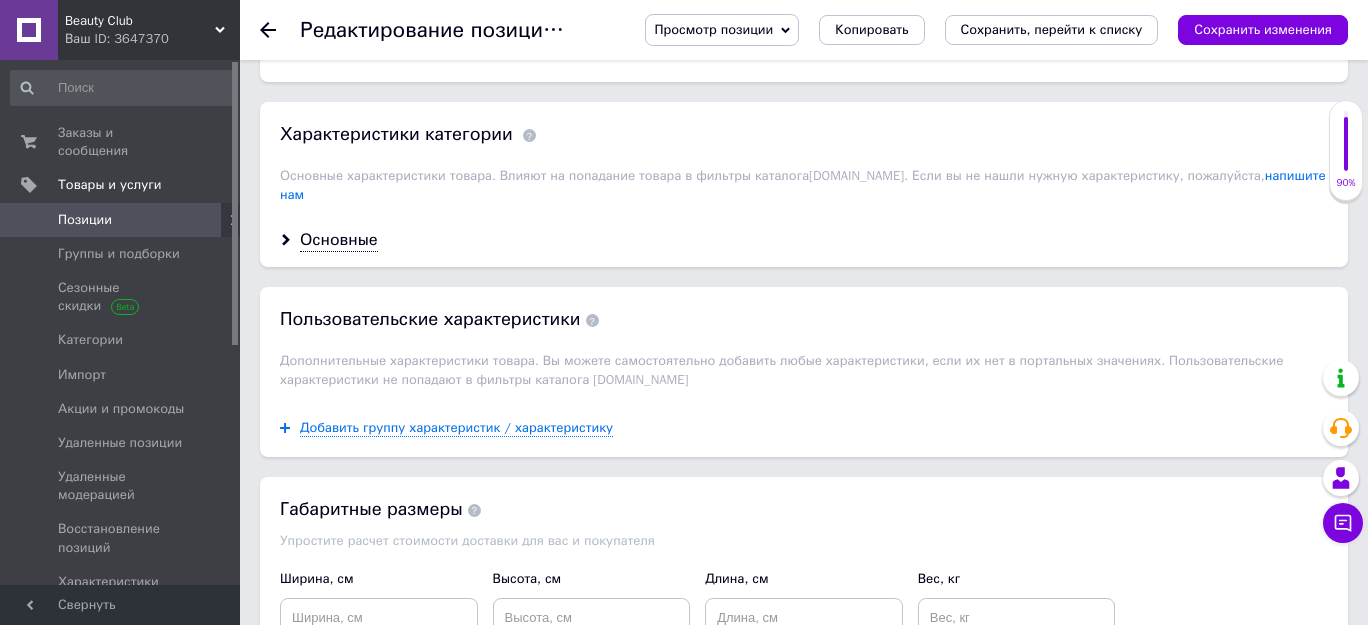 scroll, scrollTop: 1413, scrollLeft: 0, axis: vertical 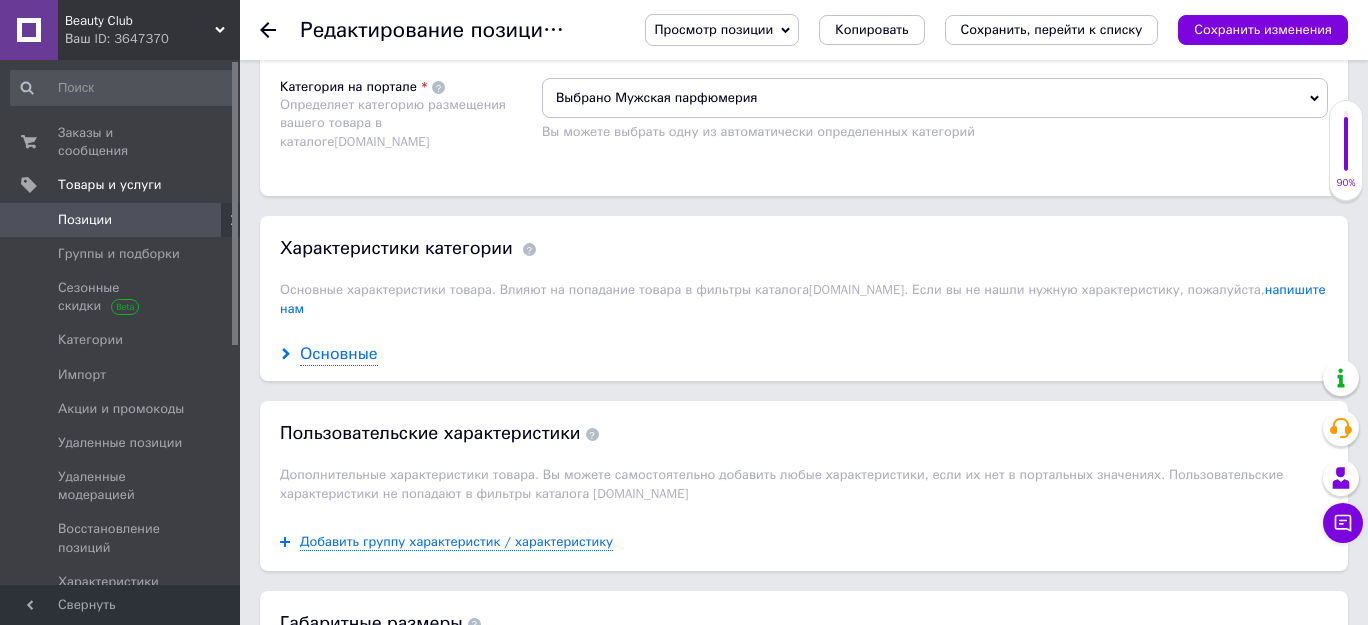 click on "Основные" at bounding box center (339, 354) 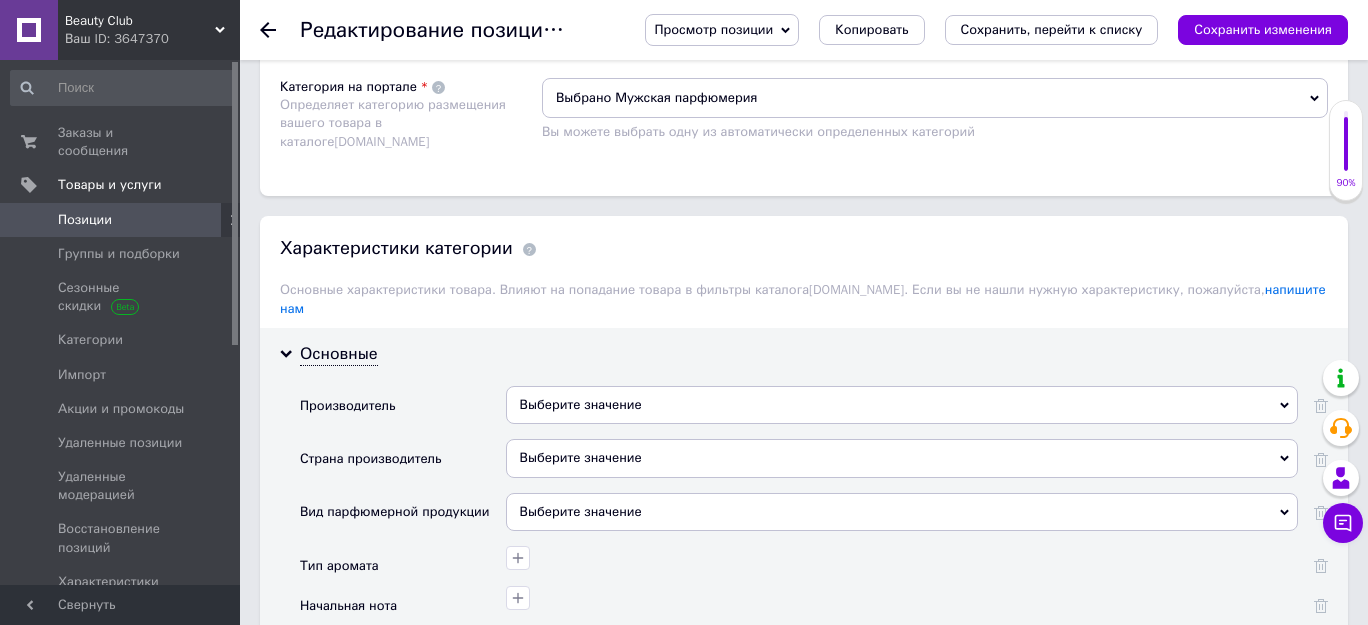 scroll, scrollTop: 1686, scrollLeft: 0, axis: vertical 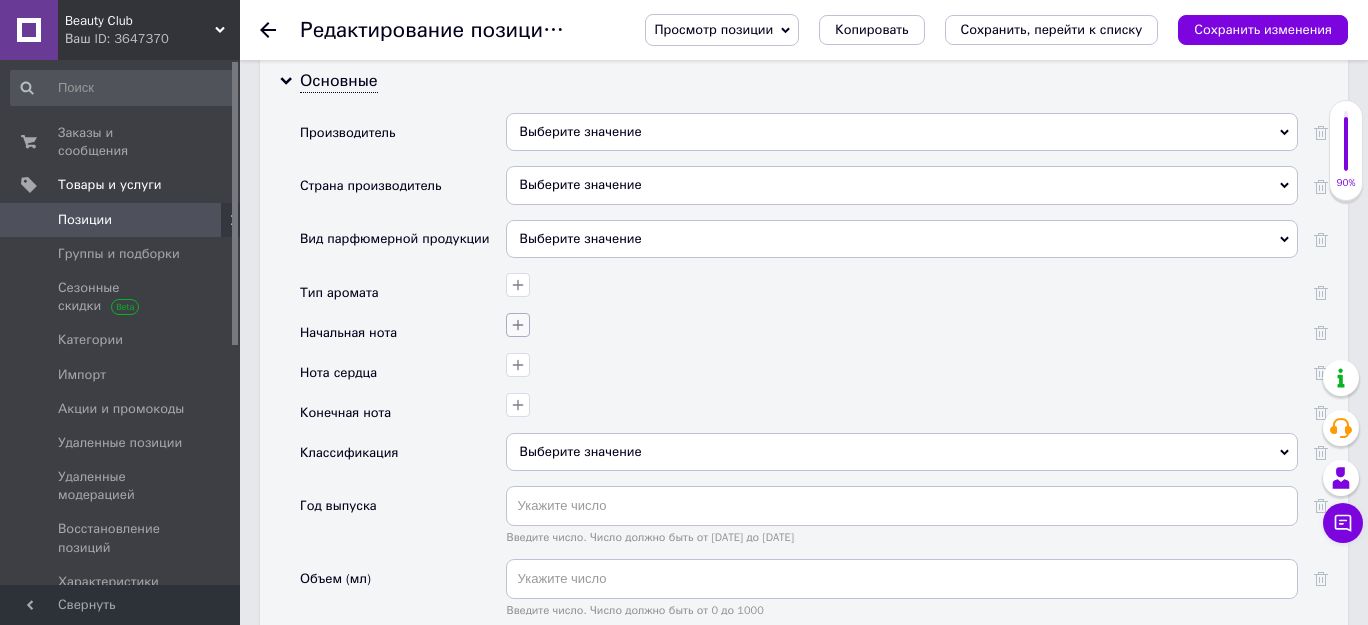 click 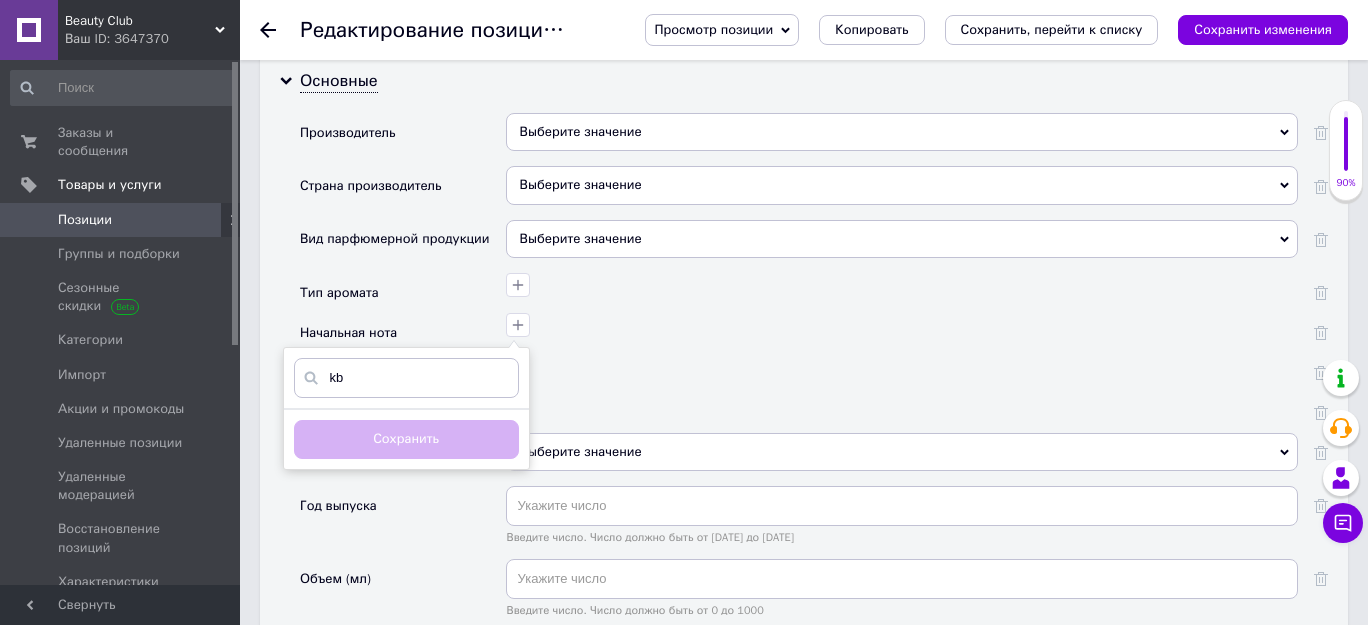 type on "k" 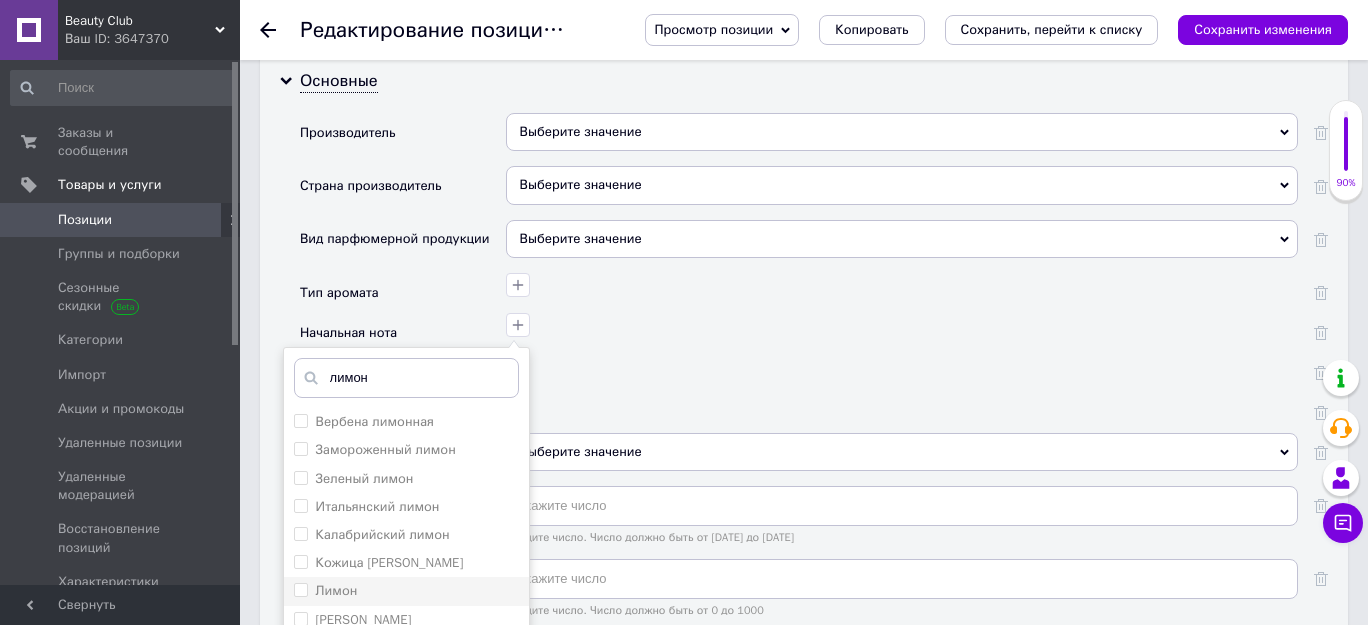type on "лимон" 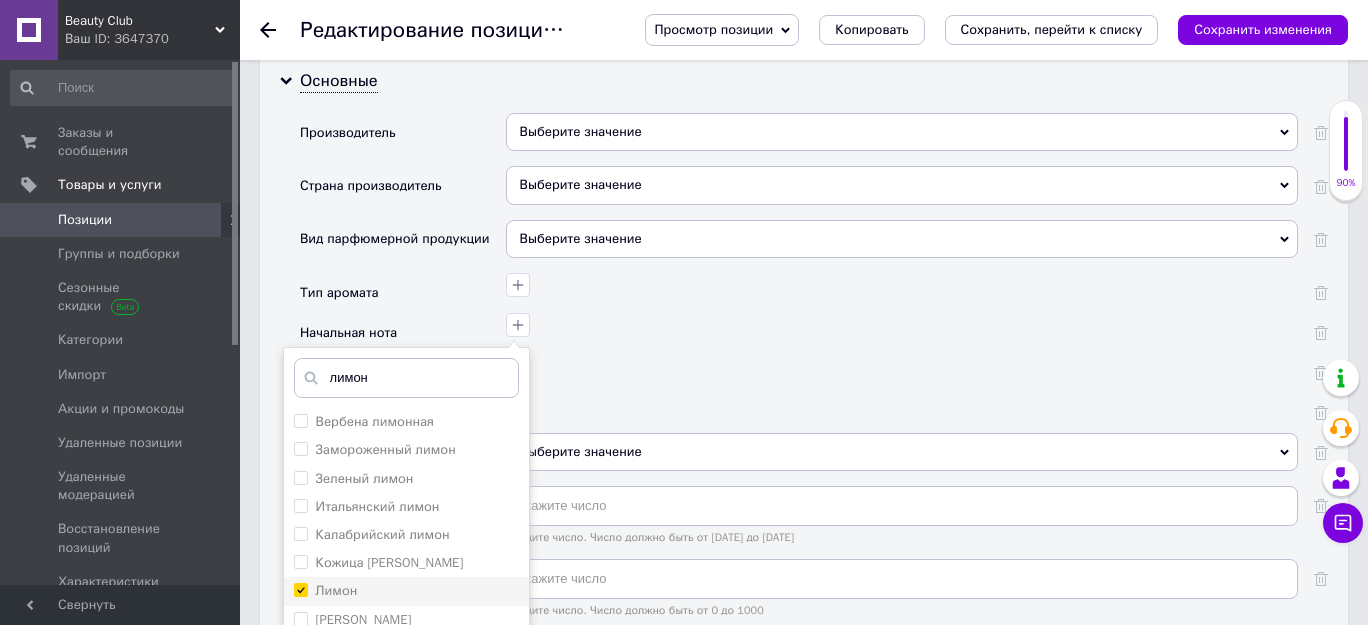 checkbox on "true" 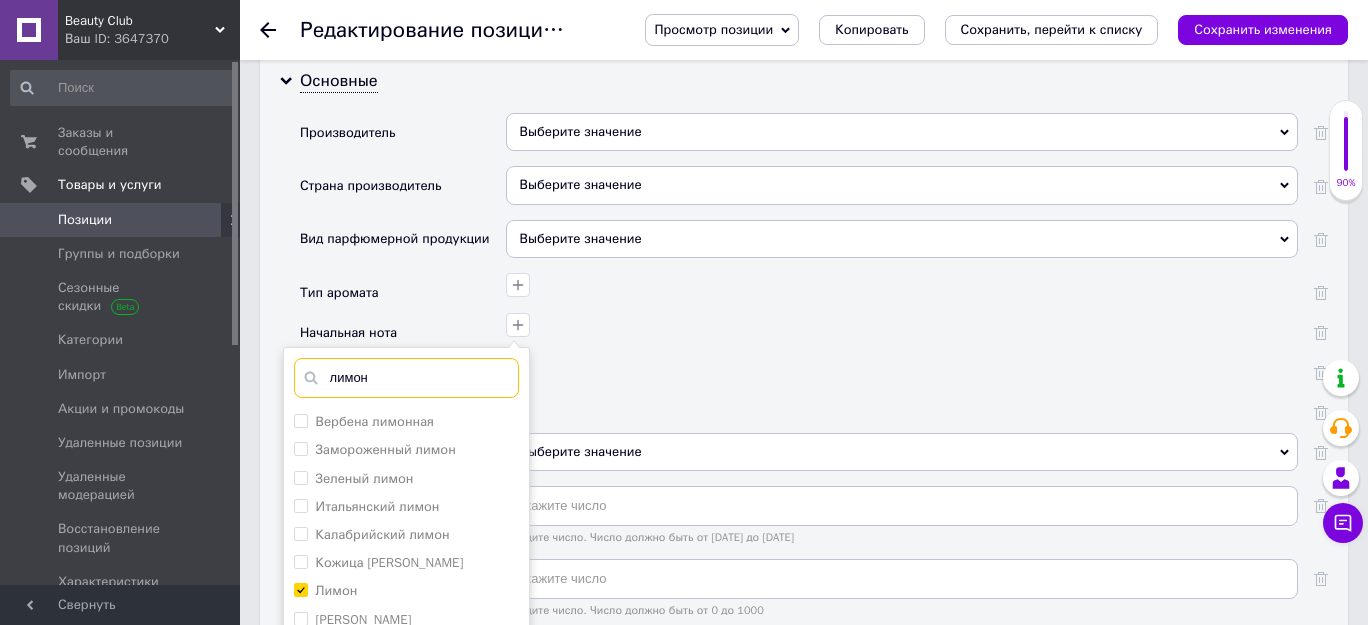 click on "лимон" at bounding box center (406, 378) 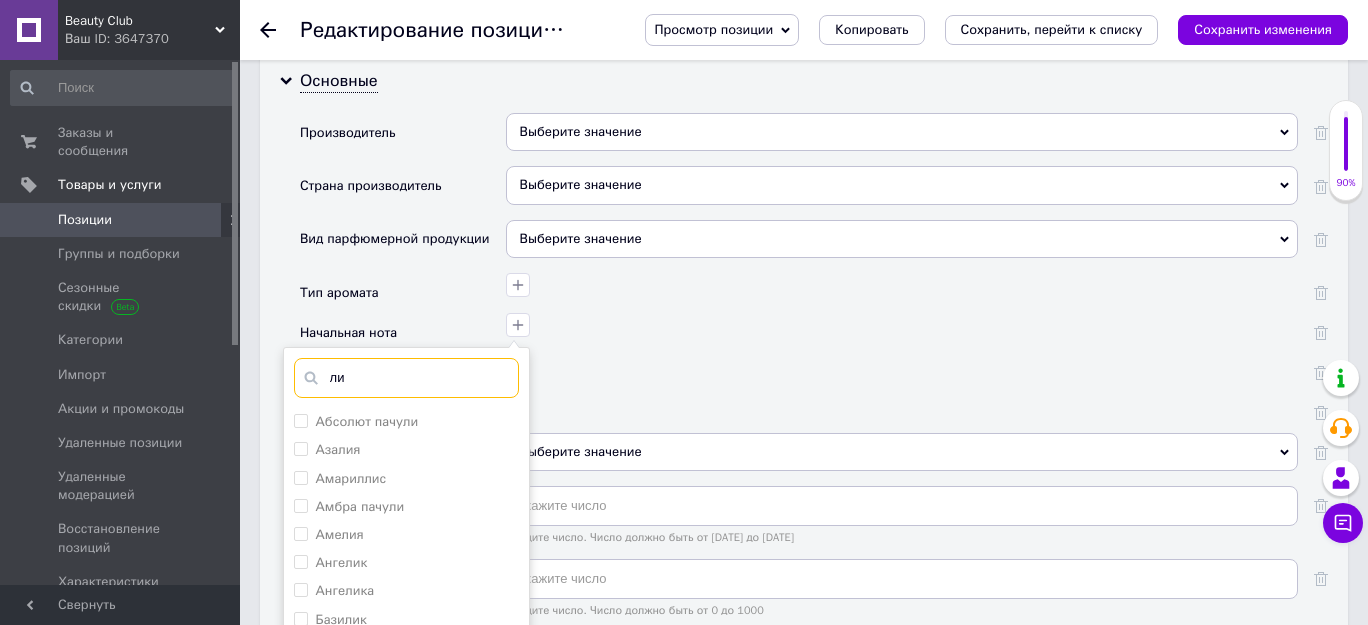 type on "л" 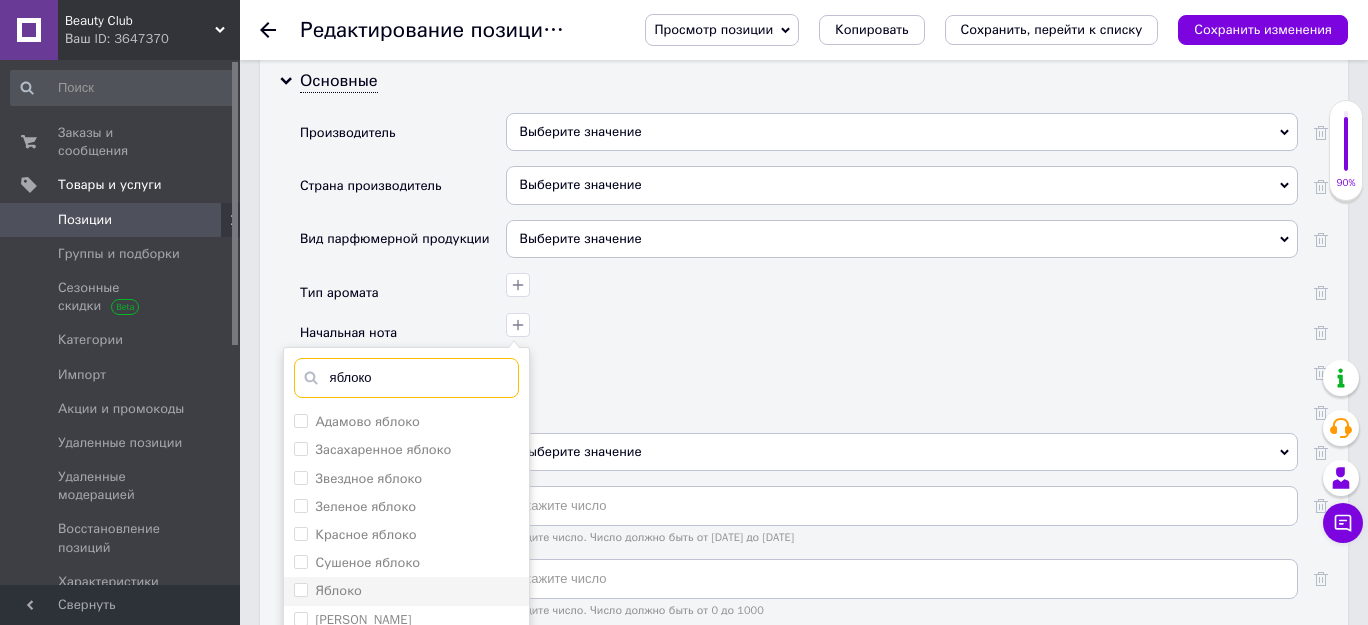 type on "яблоко" 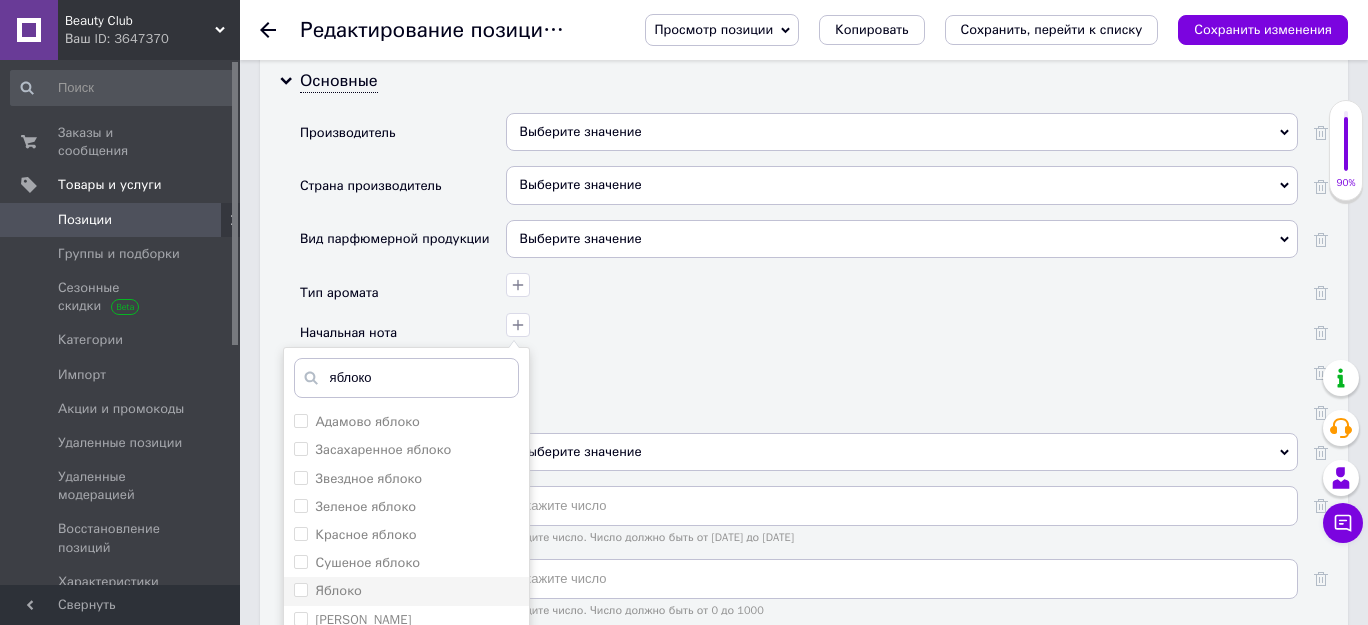 click on "Яблоко" at bounding box center (300, 589) 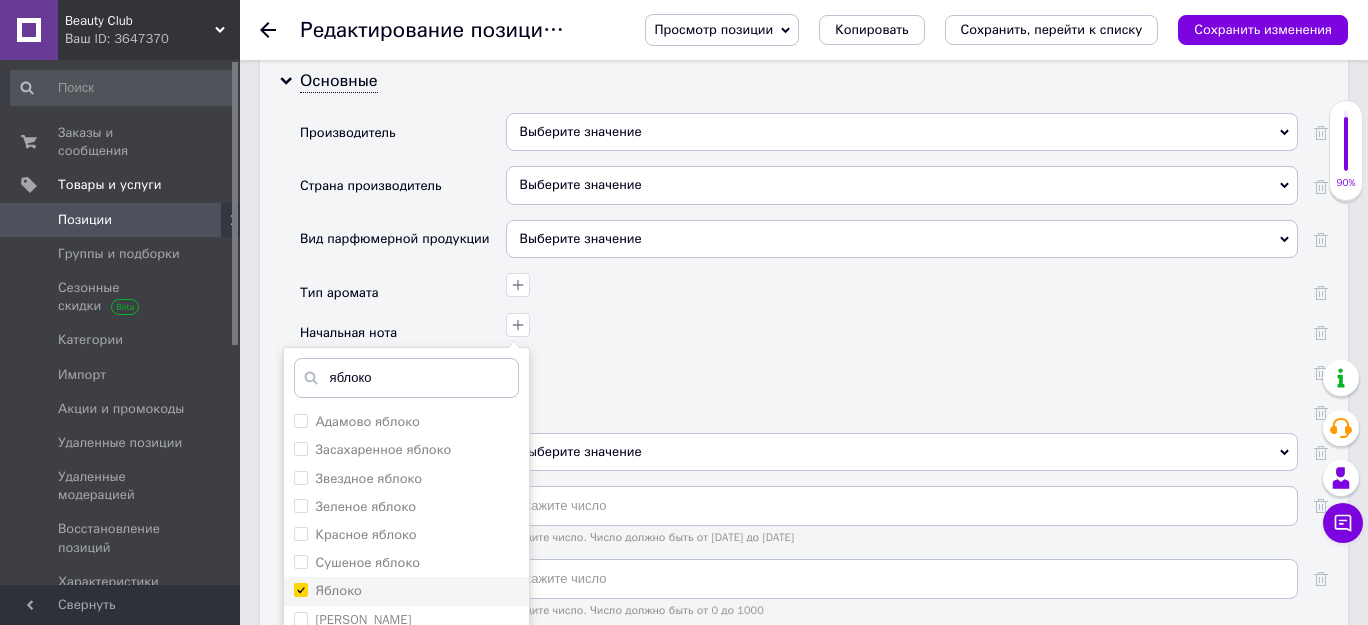 checkbox on "true" 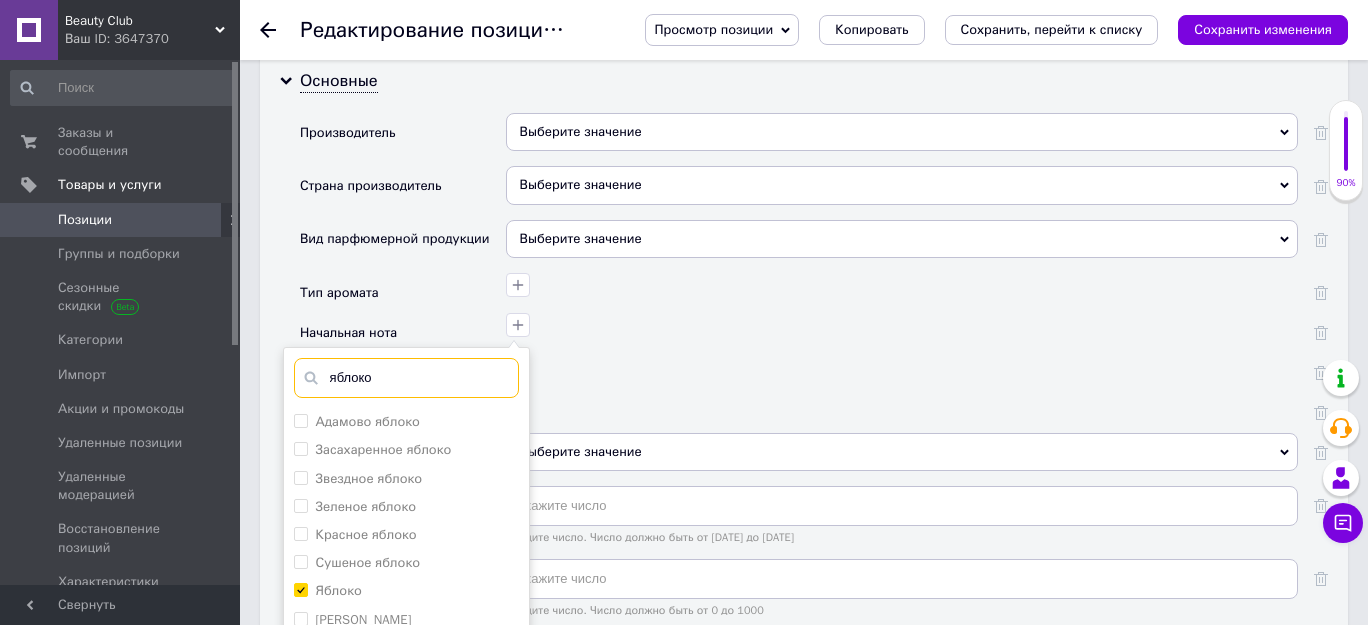click on "яблоко" at bounding box center (406, 378) 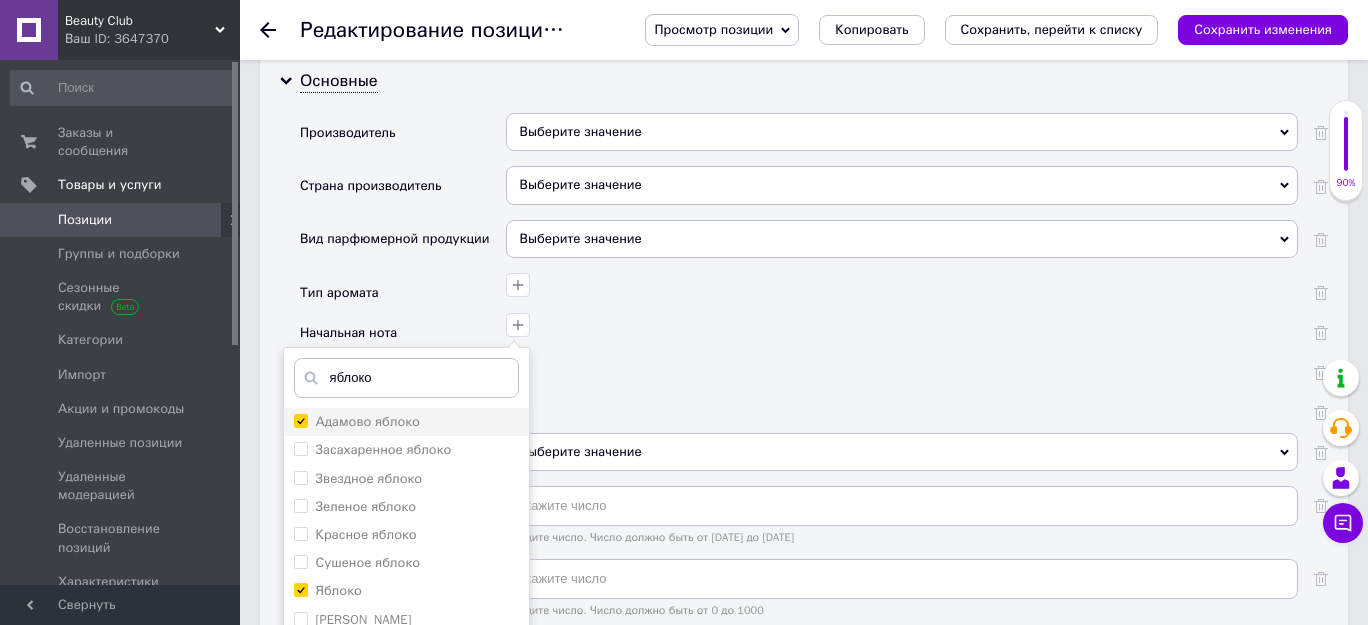 click on "Адамово яблоко" at bounding box center (300, 420) 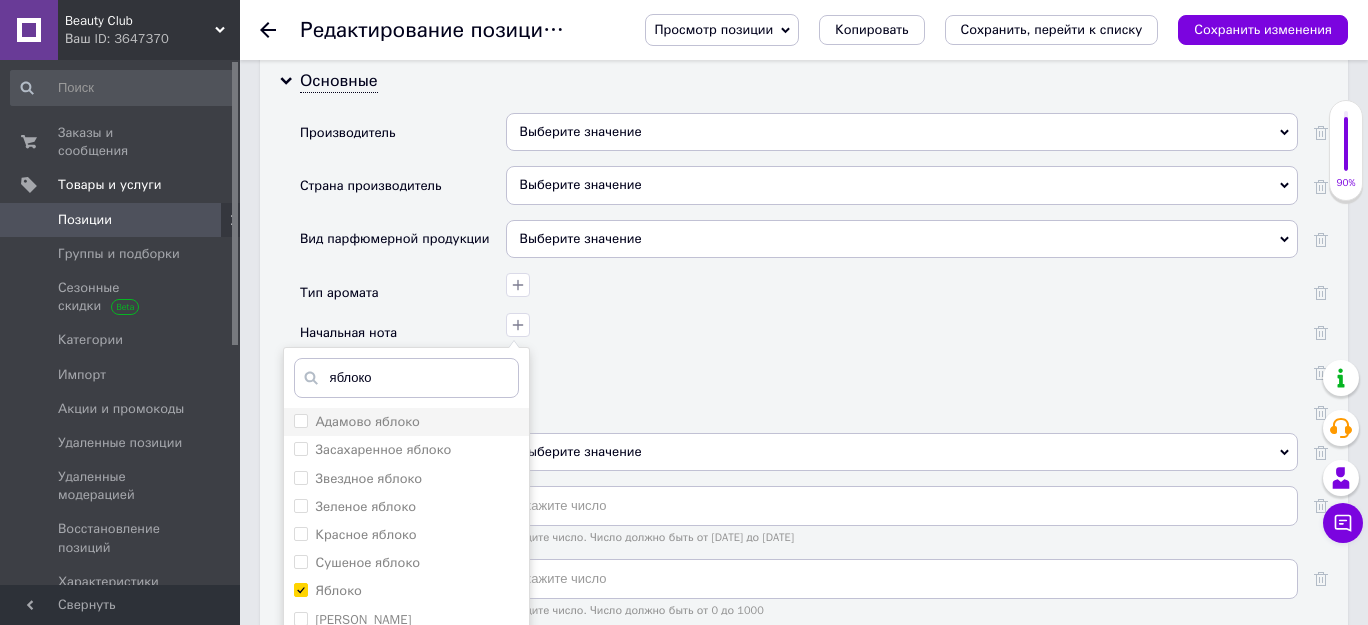 checkbox on "false" 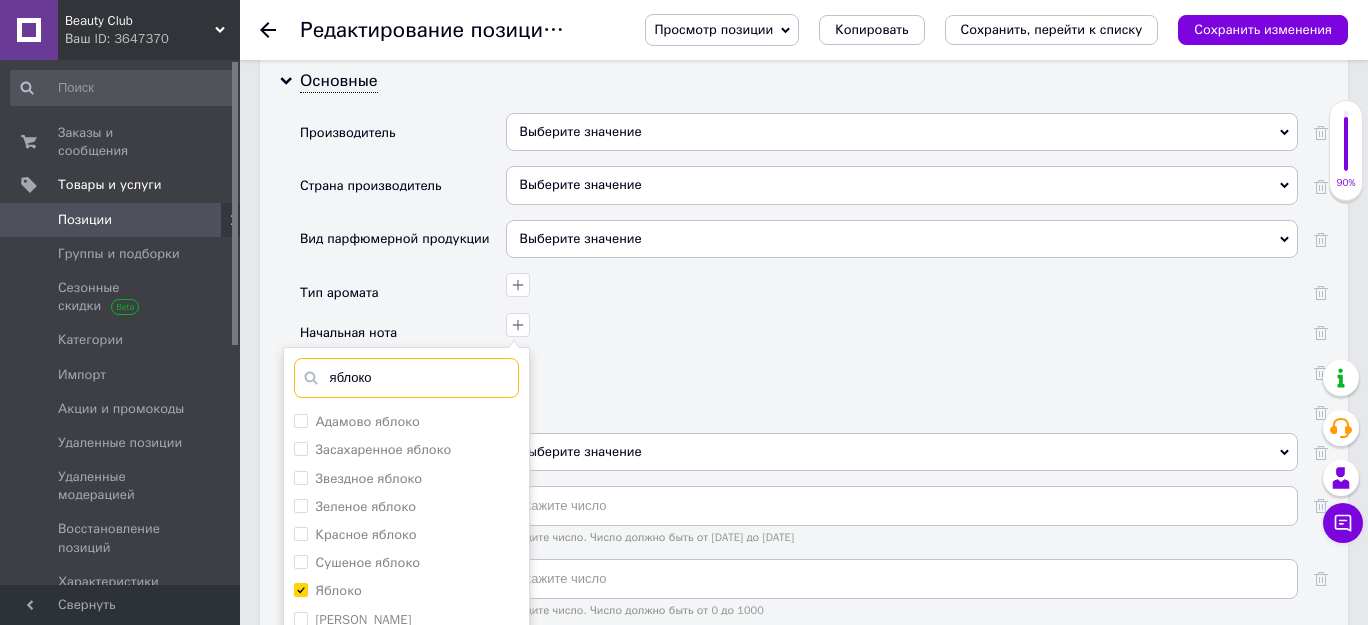 click on "яблоко" at bounding box center [406, 378] 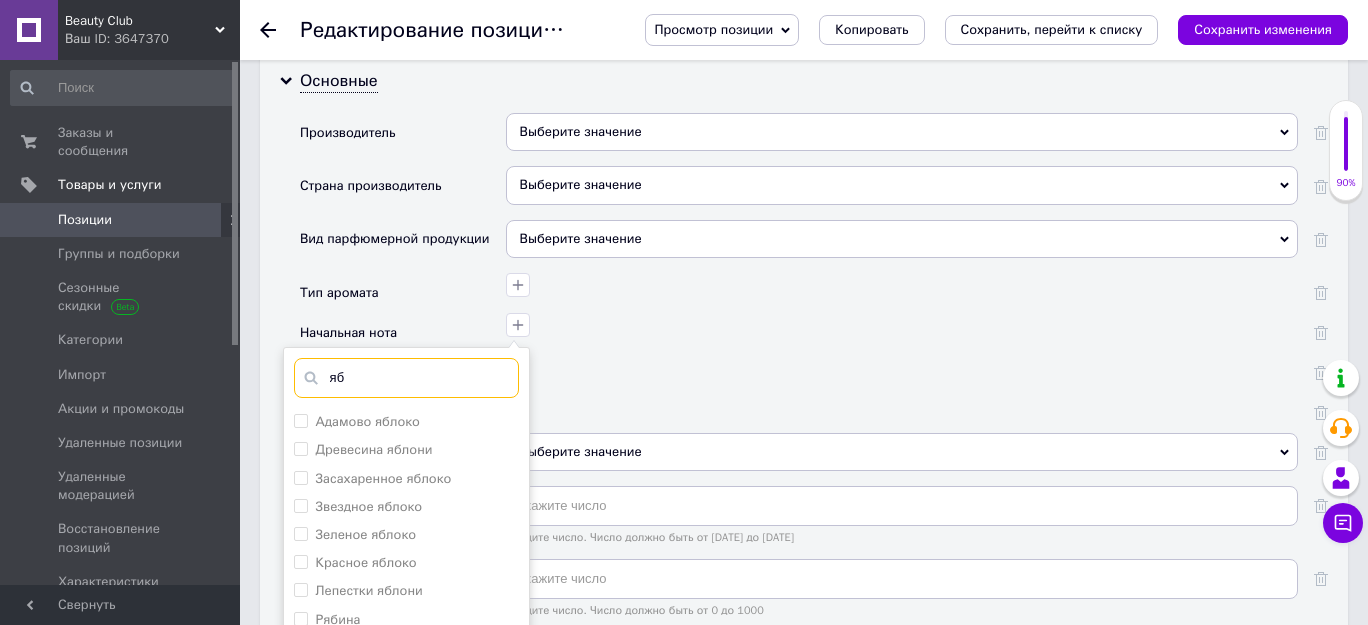 type on "я" 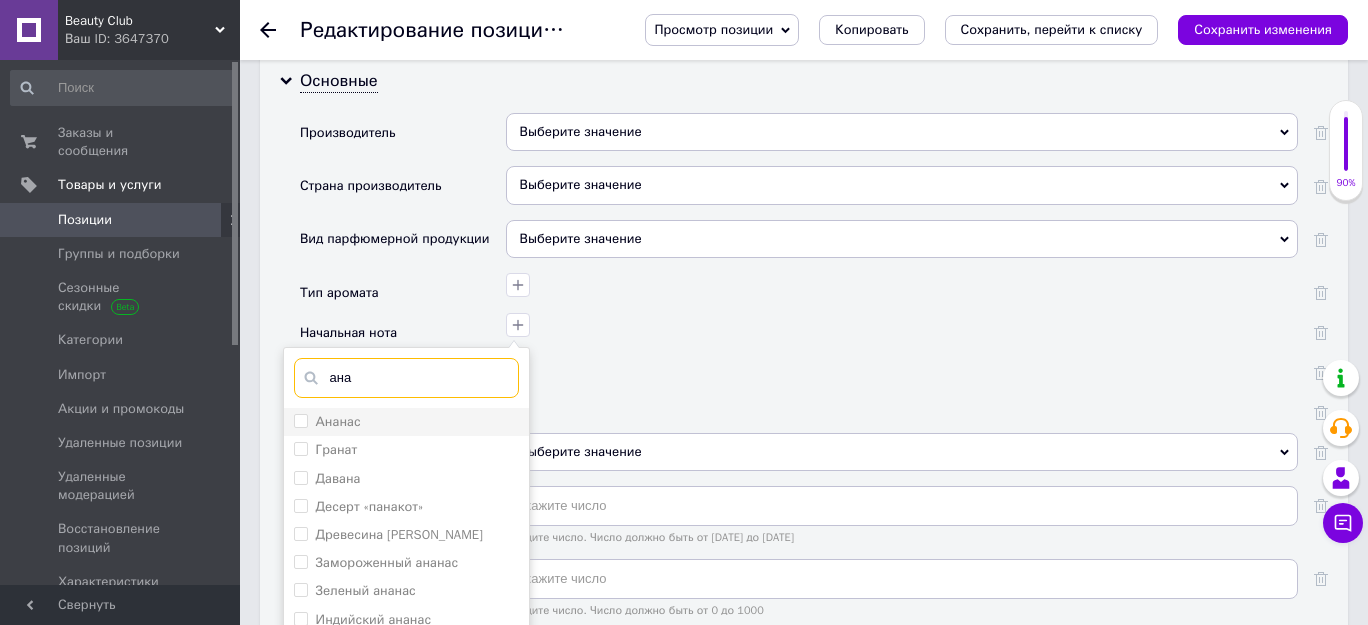 type on "ана" 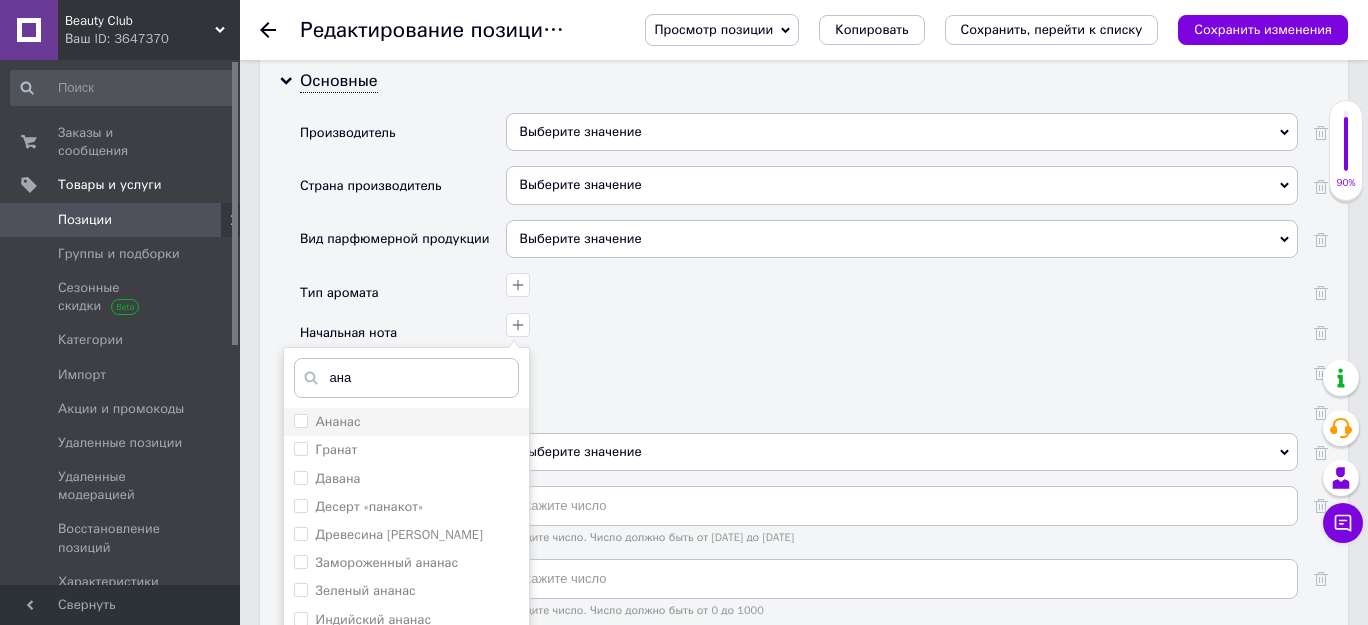click on "Ананас" at bounding box center (300, 420) 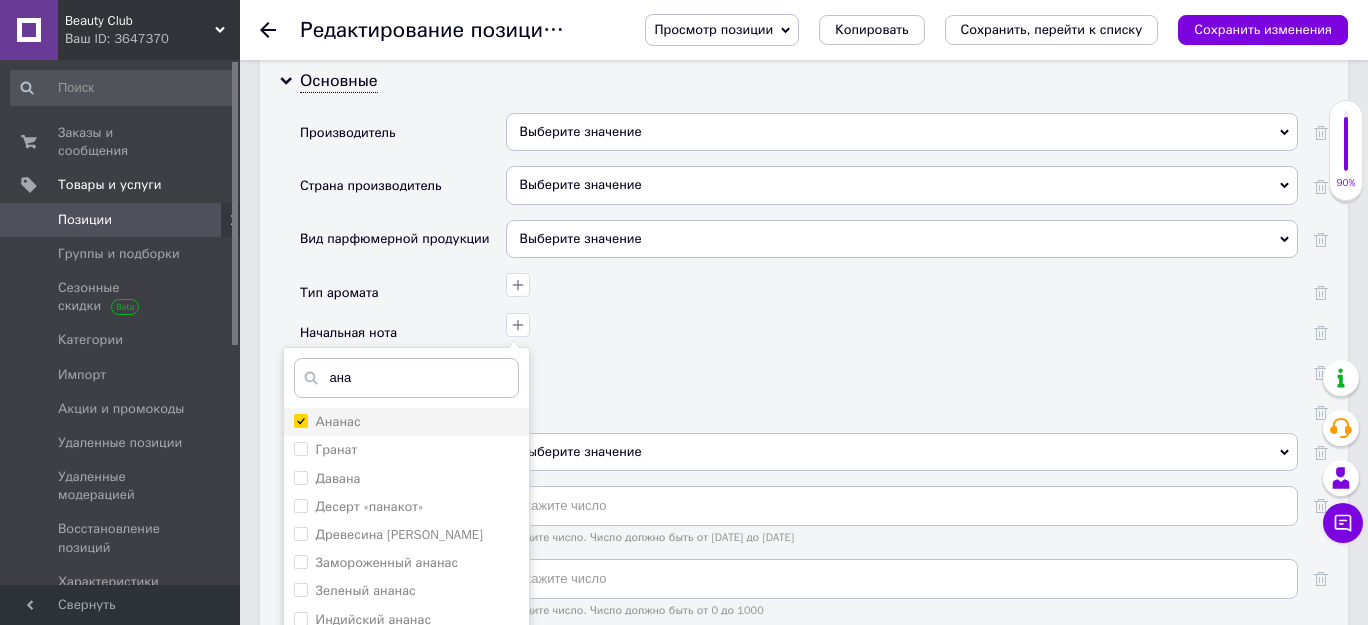 checkbox on "true" 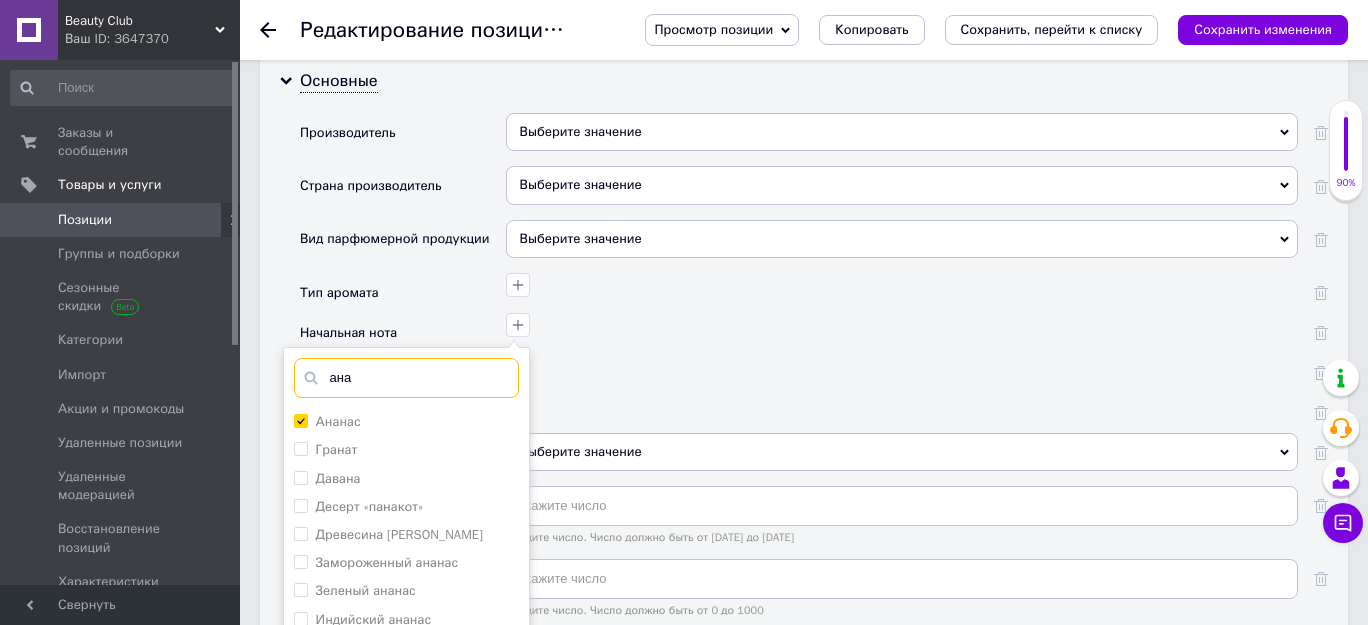 click on "ана" at bounding box center (406, 378) 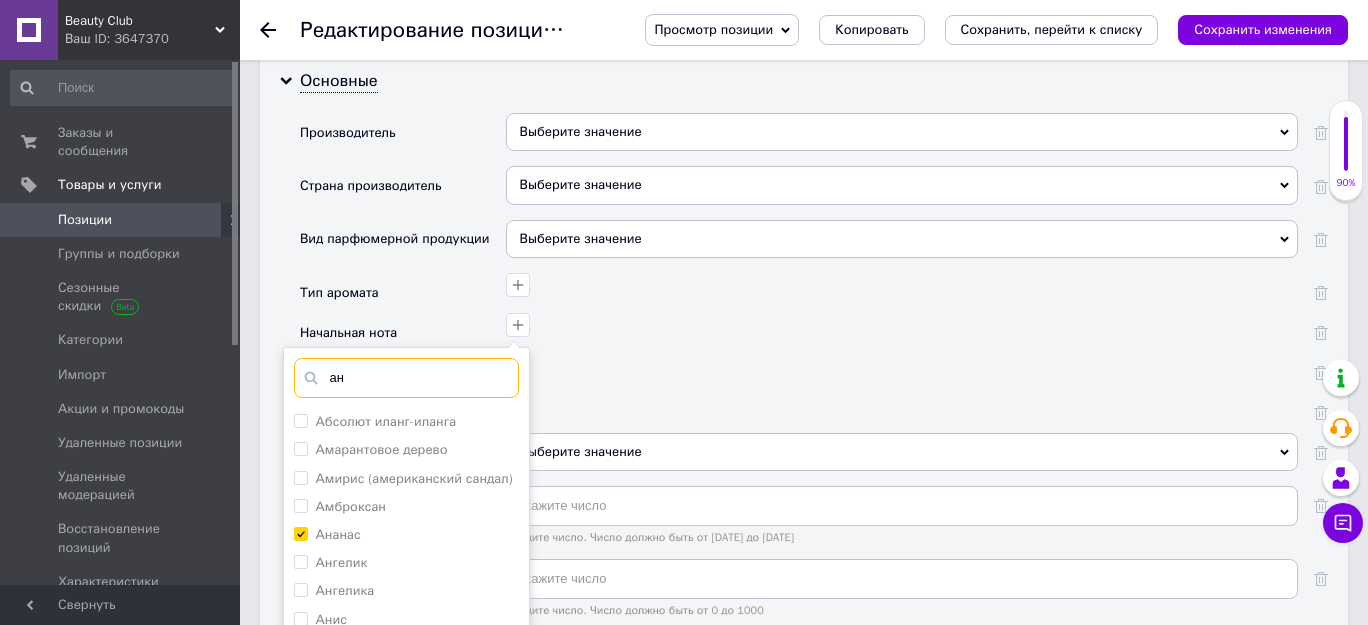 type on "а" 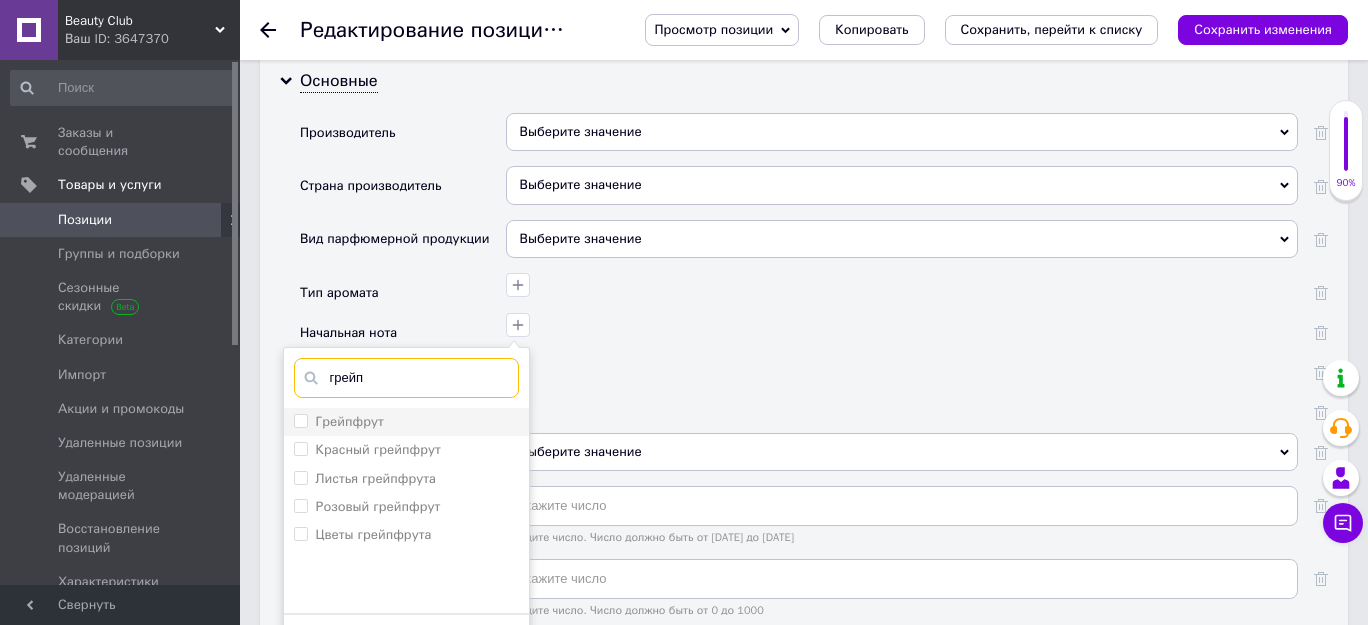 type on "грейп" 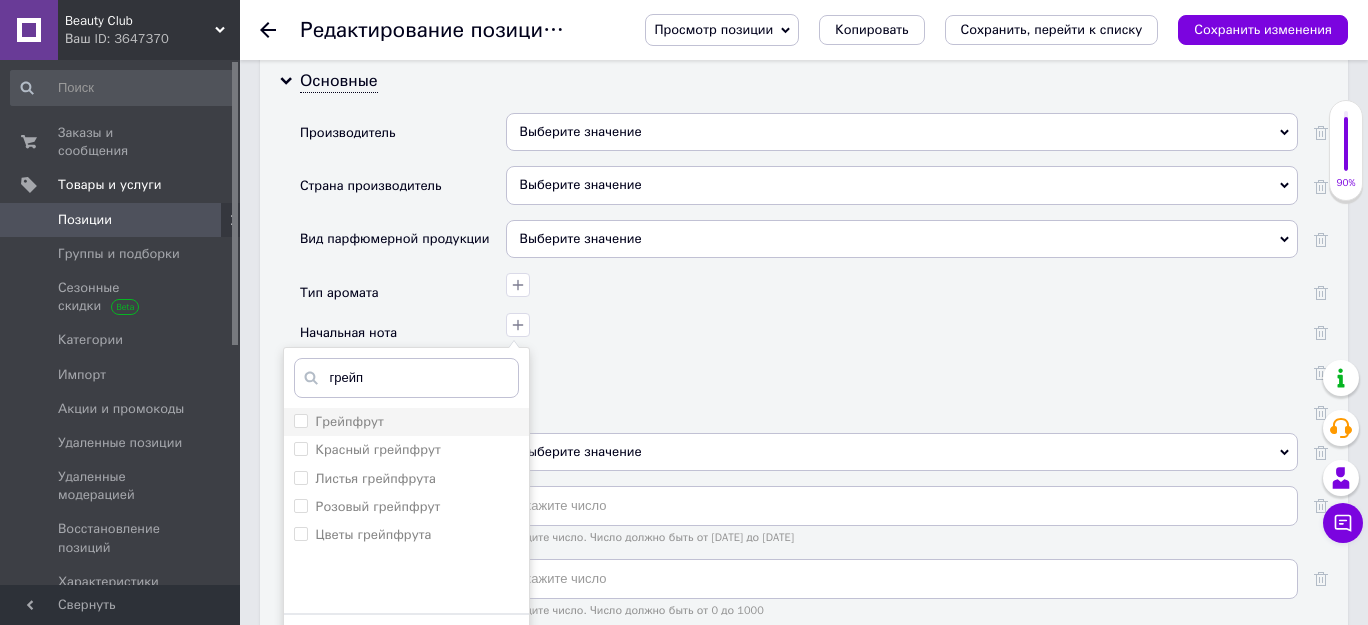 click on "Грейпфрут" at bounding box center [300, 420] 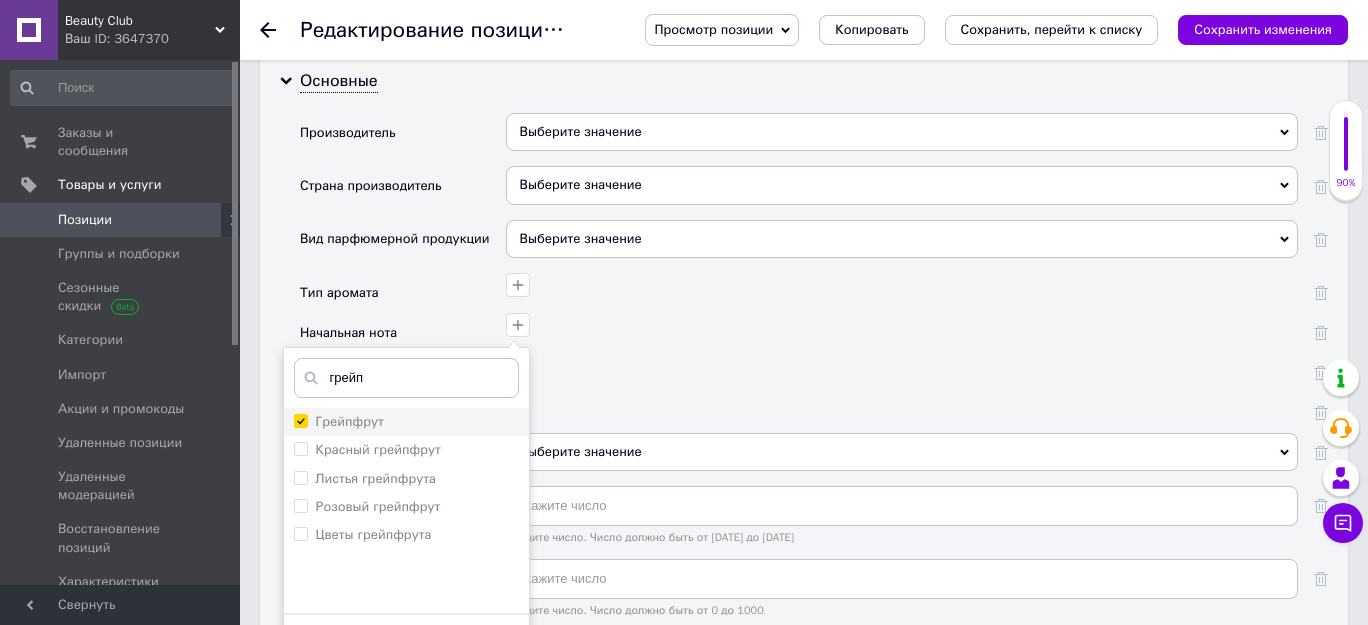 checkbox on "true" 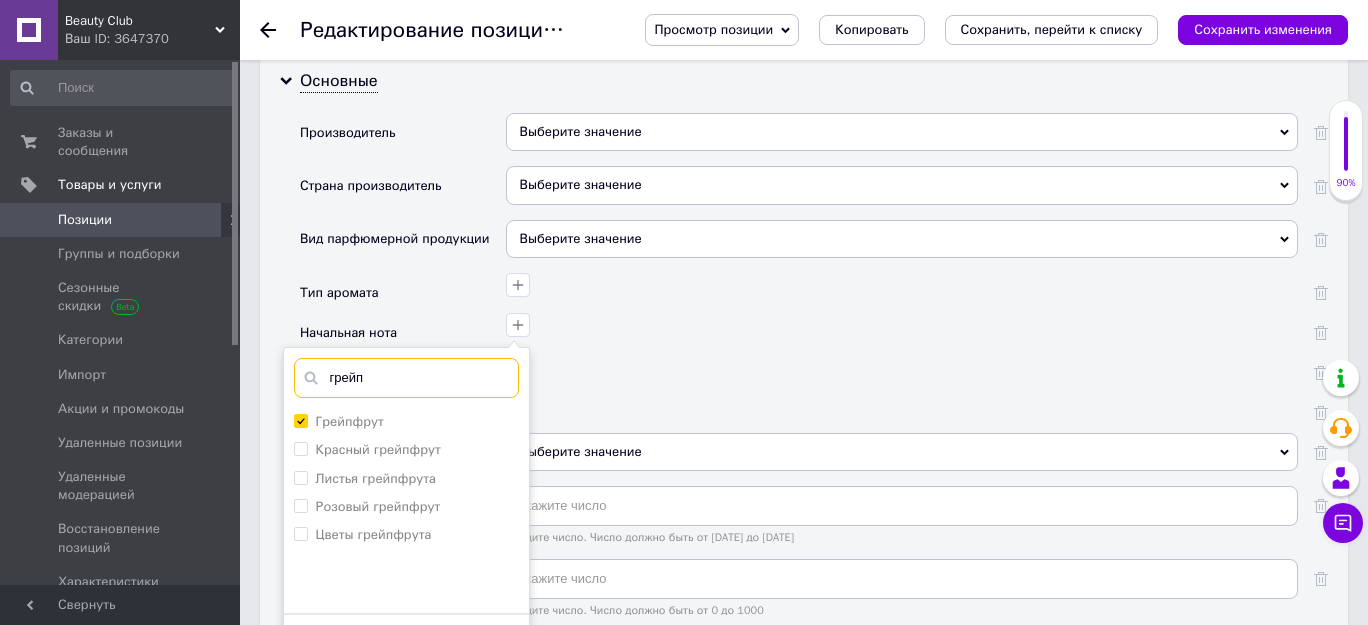 click on "грейп" at bounding box center [406, 378] 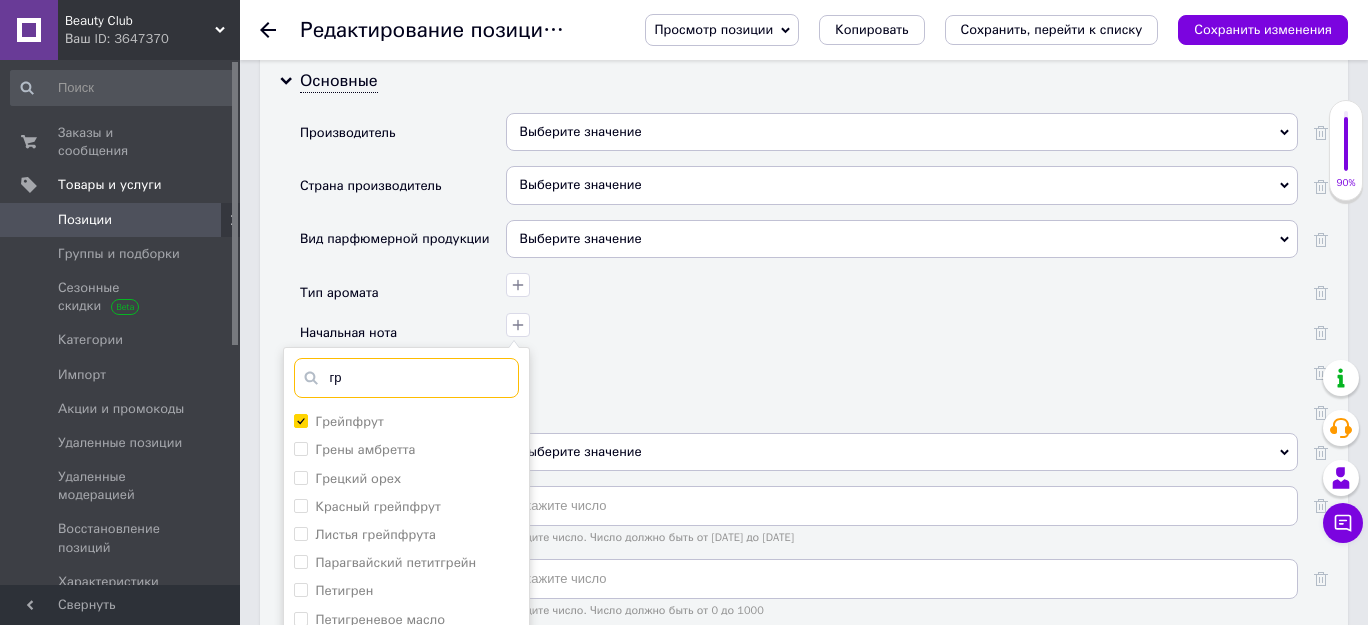 type on "г" 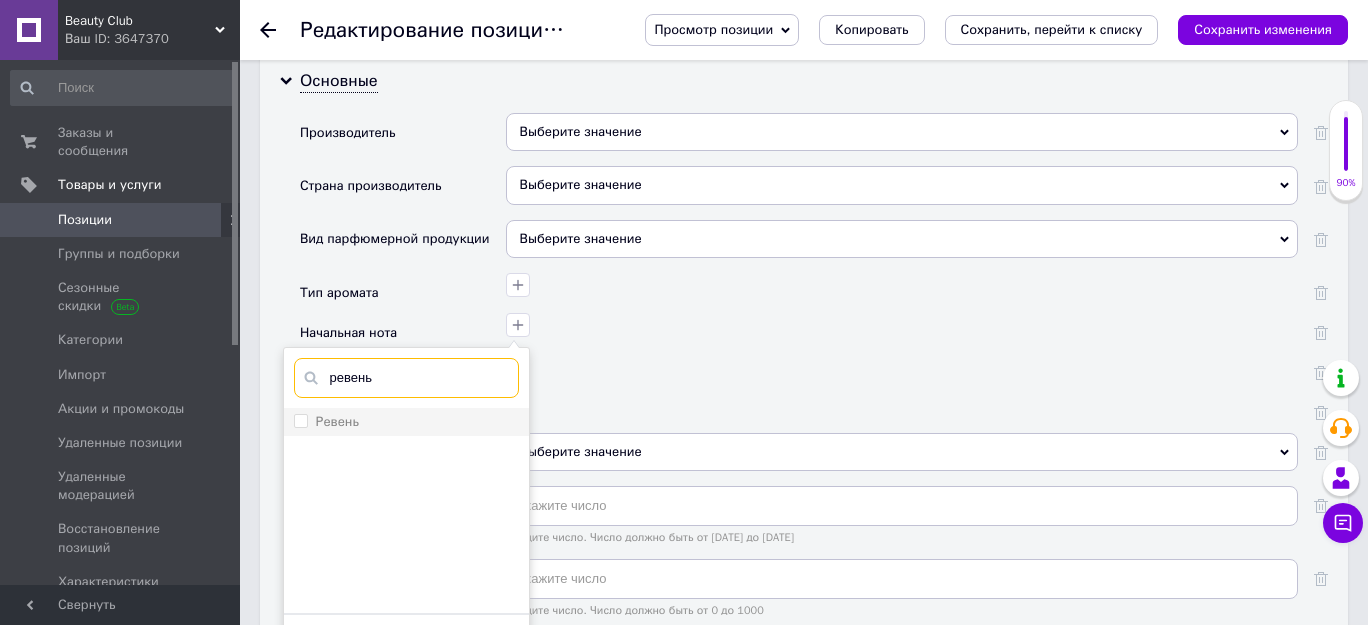 type on "ревень" 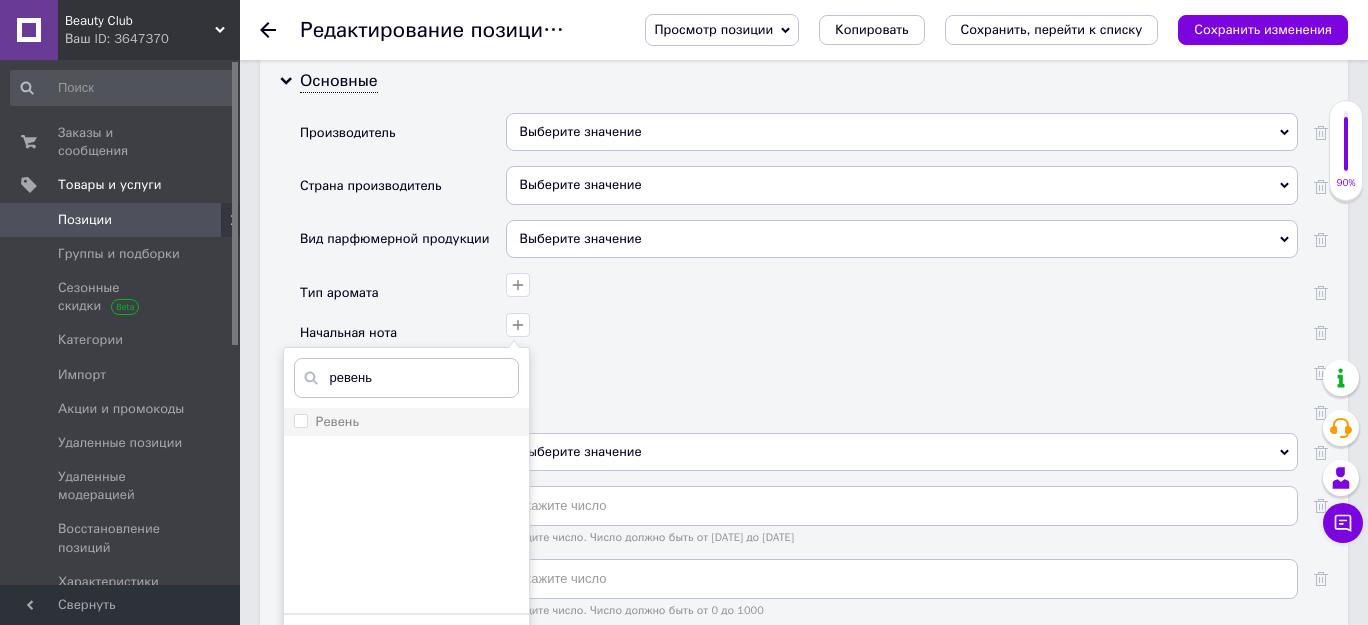click on "Ревень" at bounding box center (300, 420) 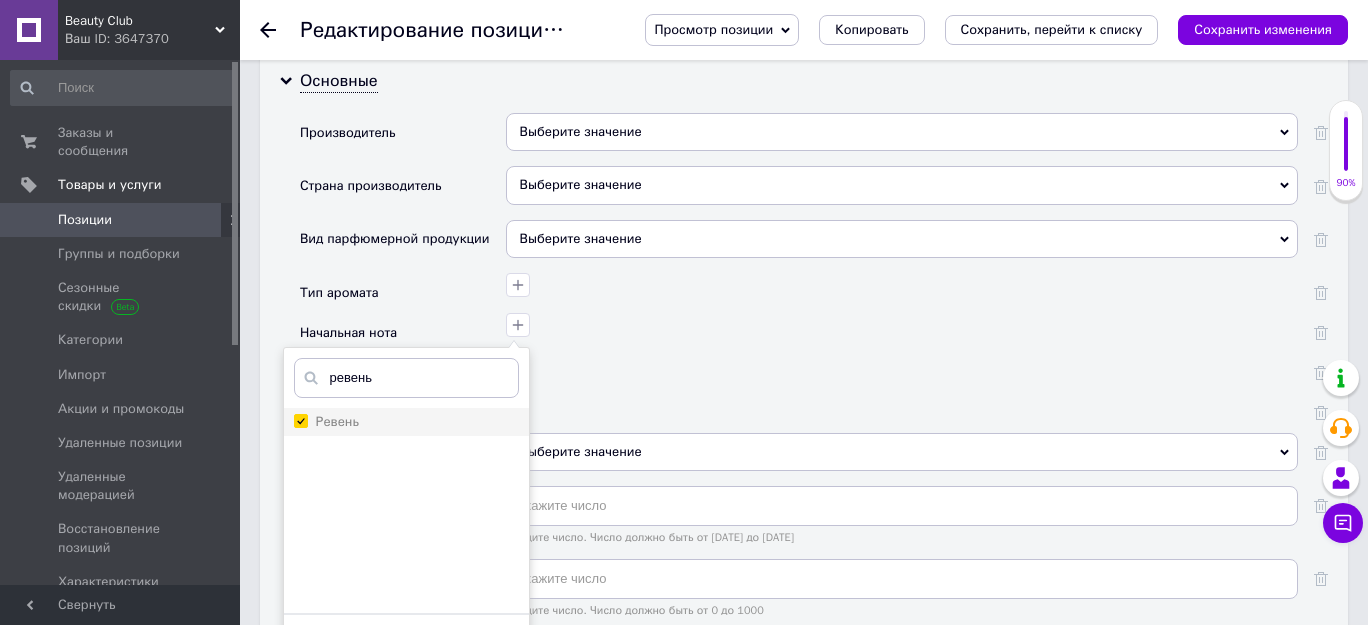 checkbox on "true" 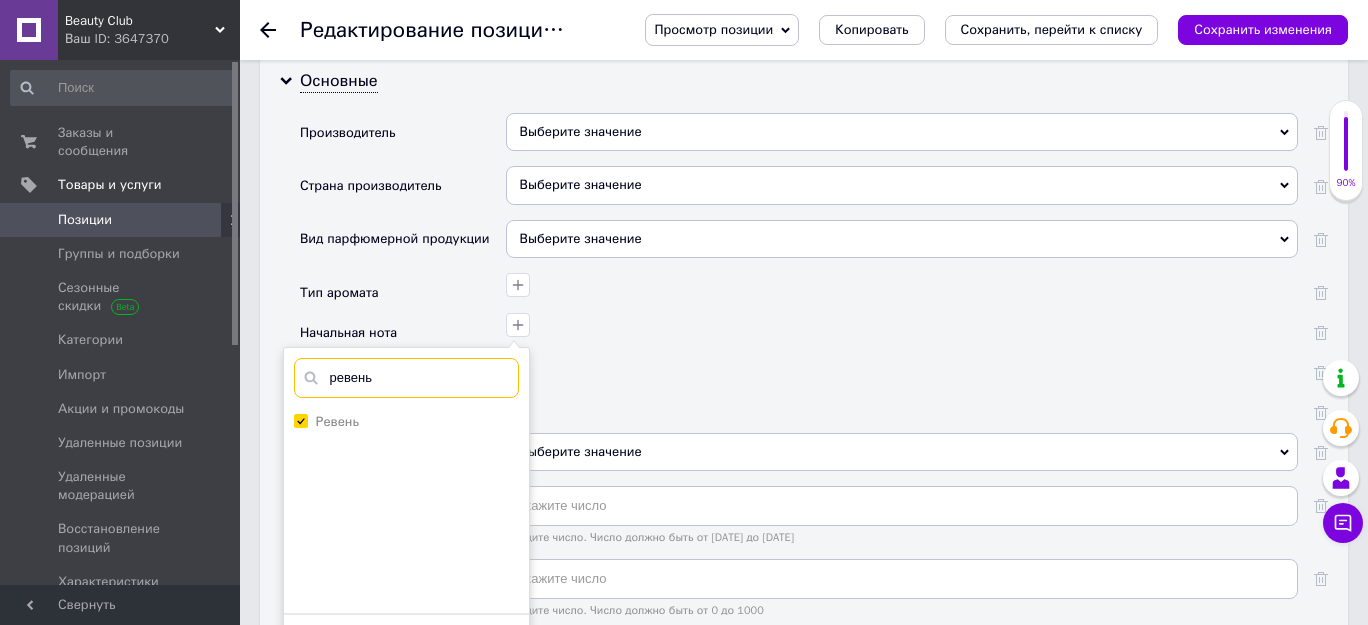 click on "ревень" at bounding box center [406, 378] 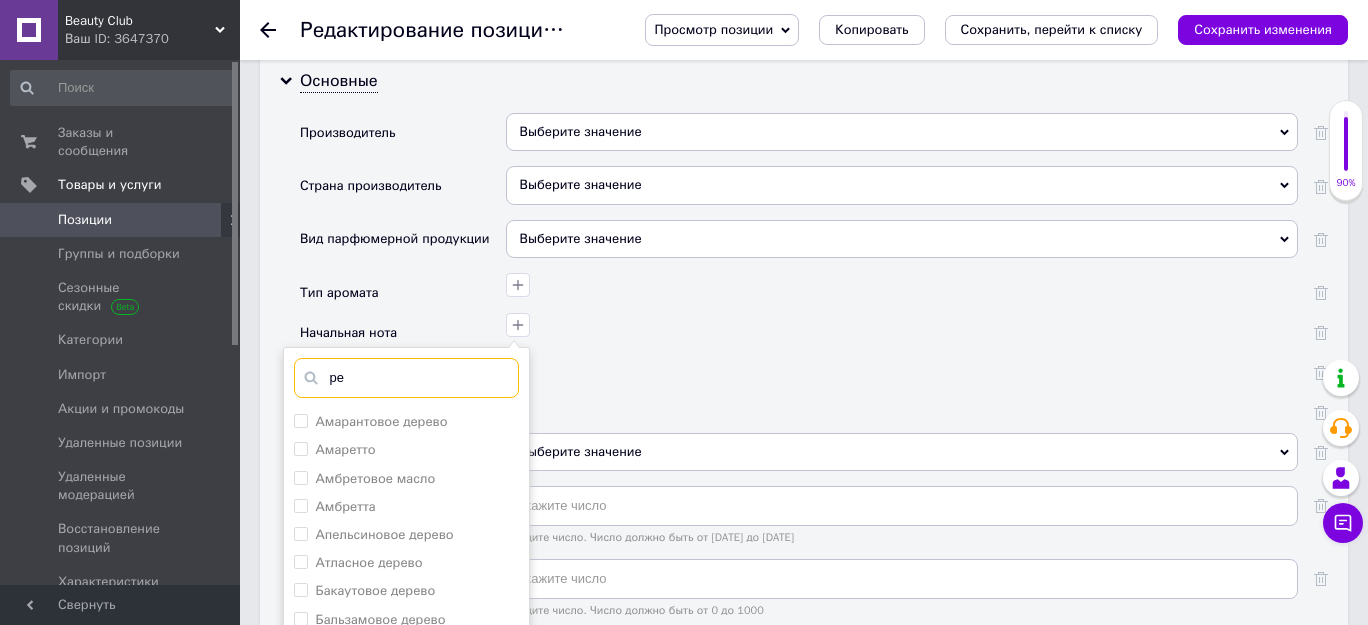 type on "р" 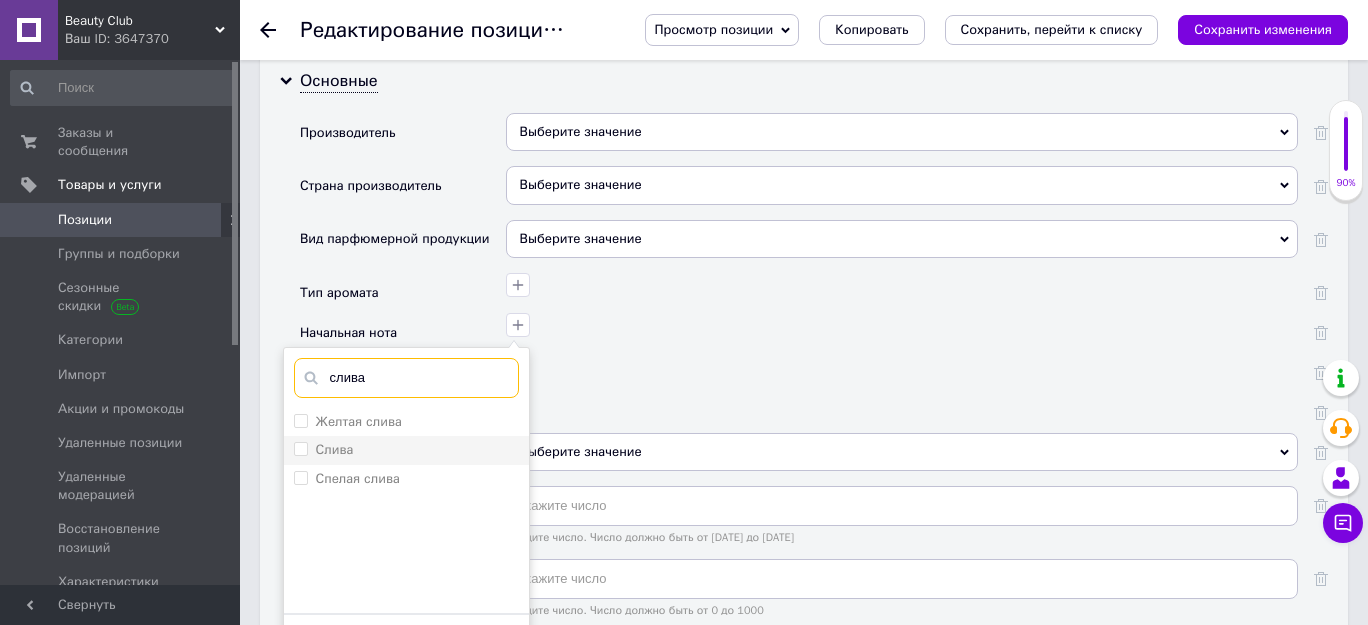 type on "слива" 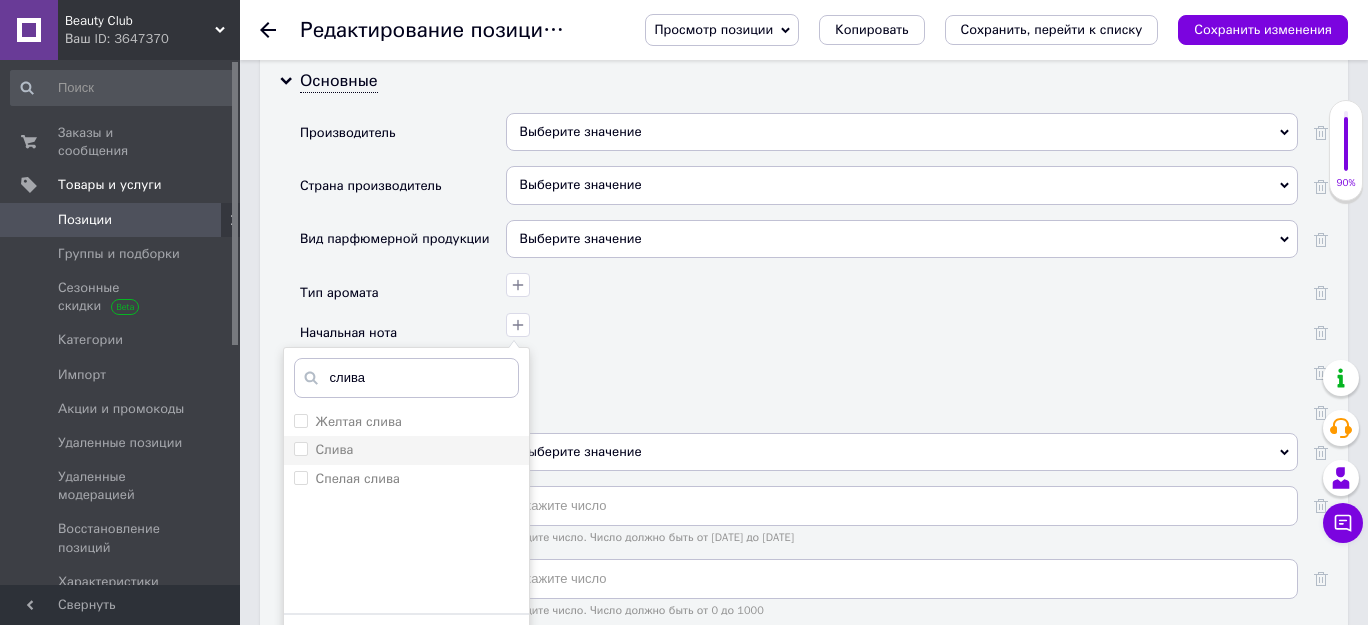click on "Слива" at bounding box center (300, 448) 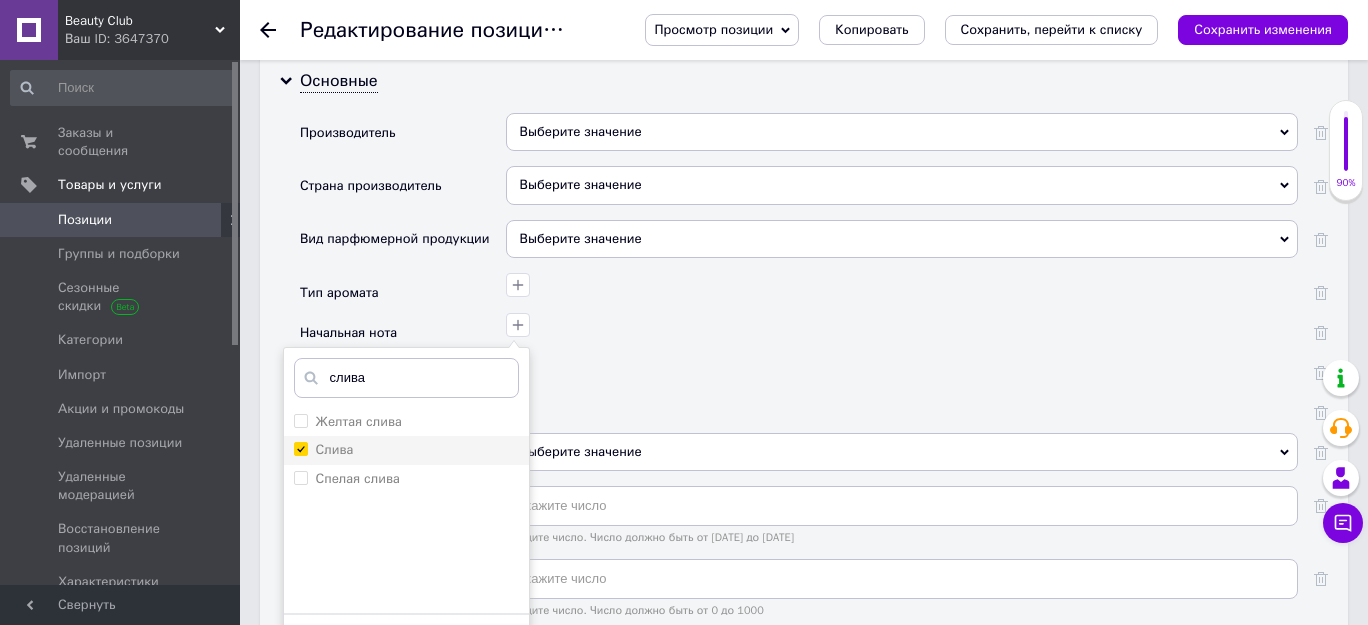 checkbox on "true" 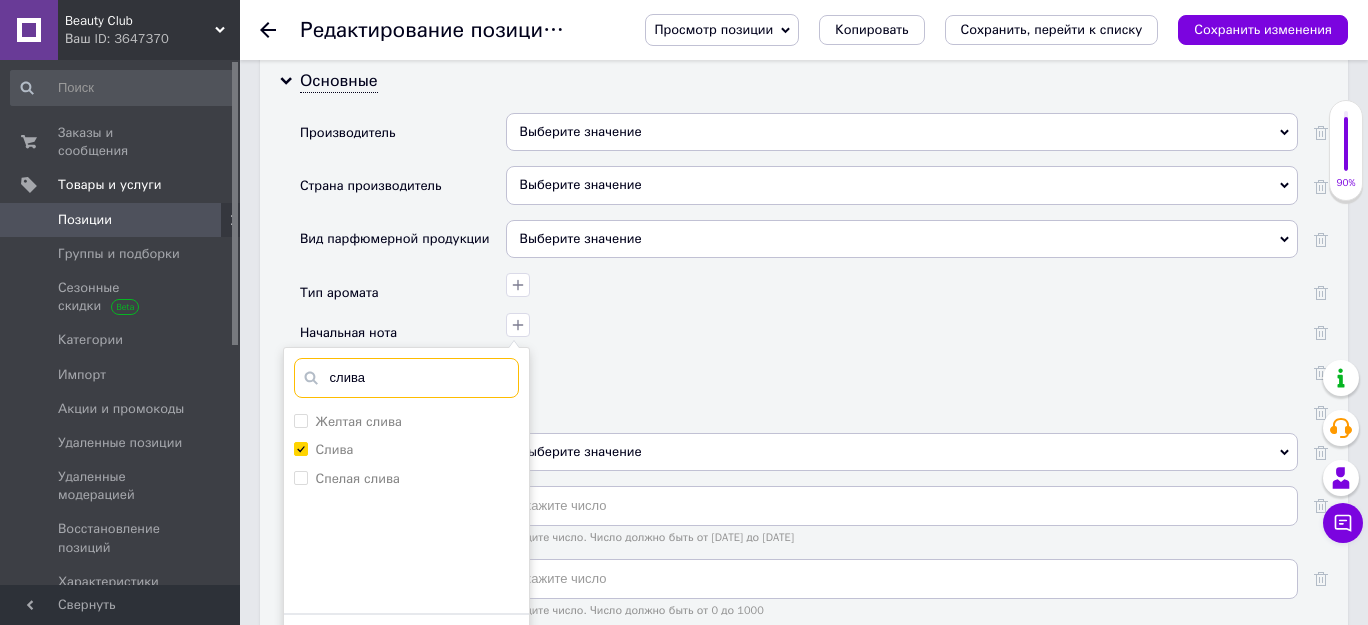 click on "слива" at bounding box center [406, 378] 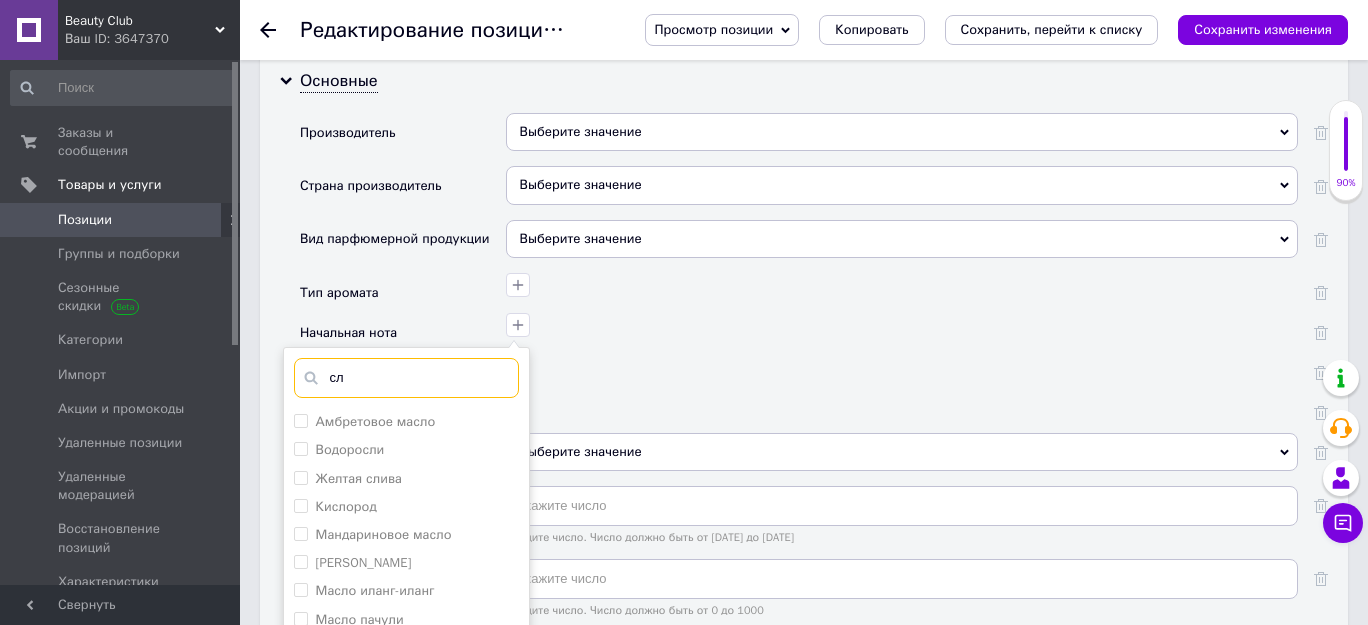 type on "с" 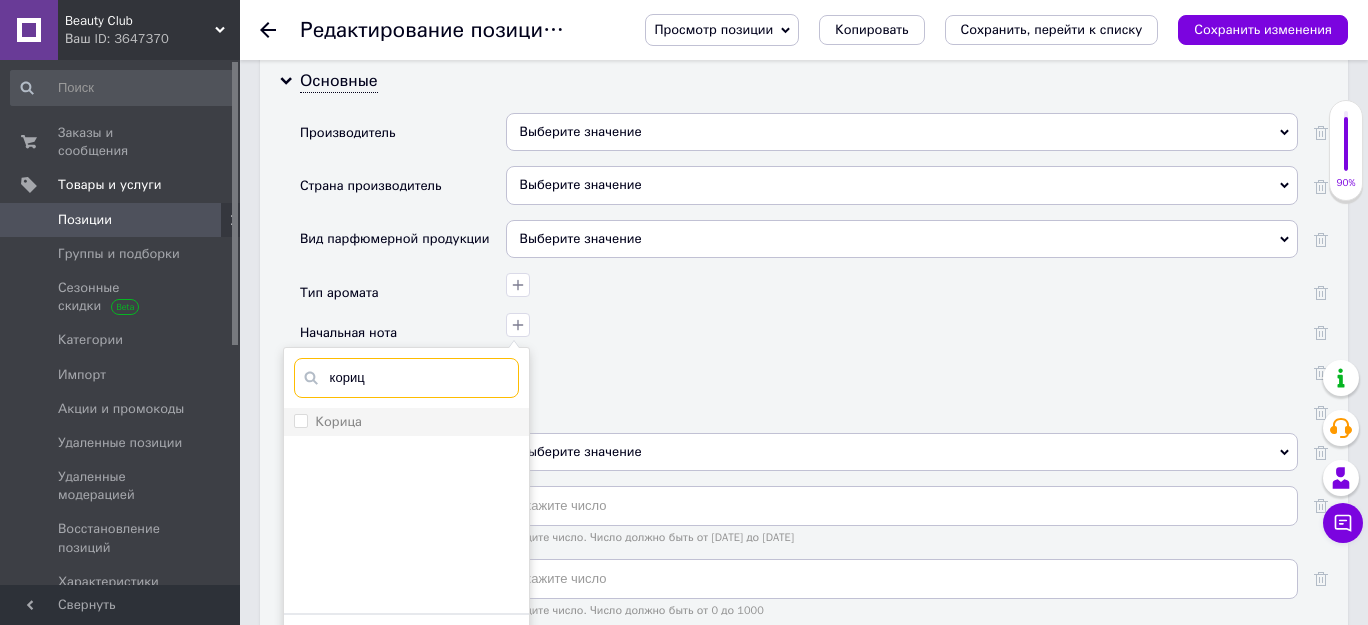 type on "кориц" 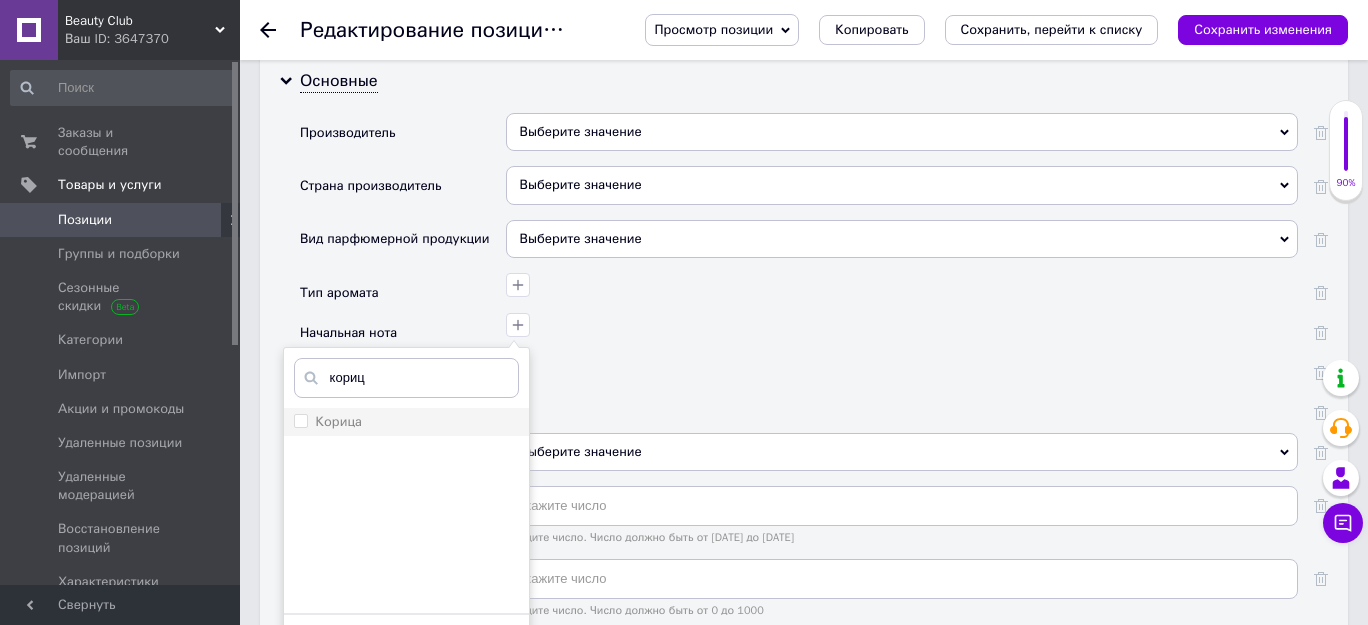 click on "Корица" at bounding box center (300, 420) 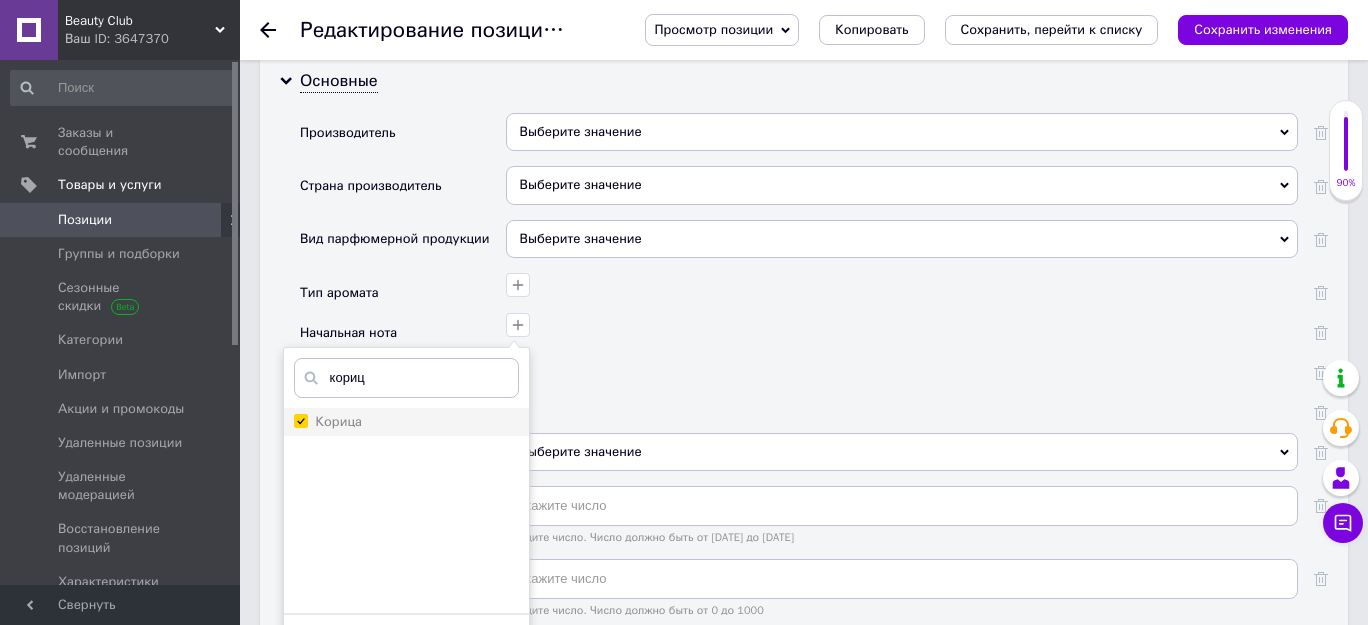 checkbox on "true" 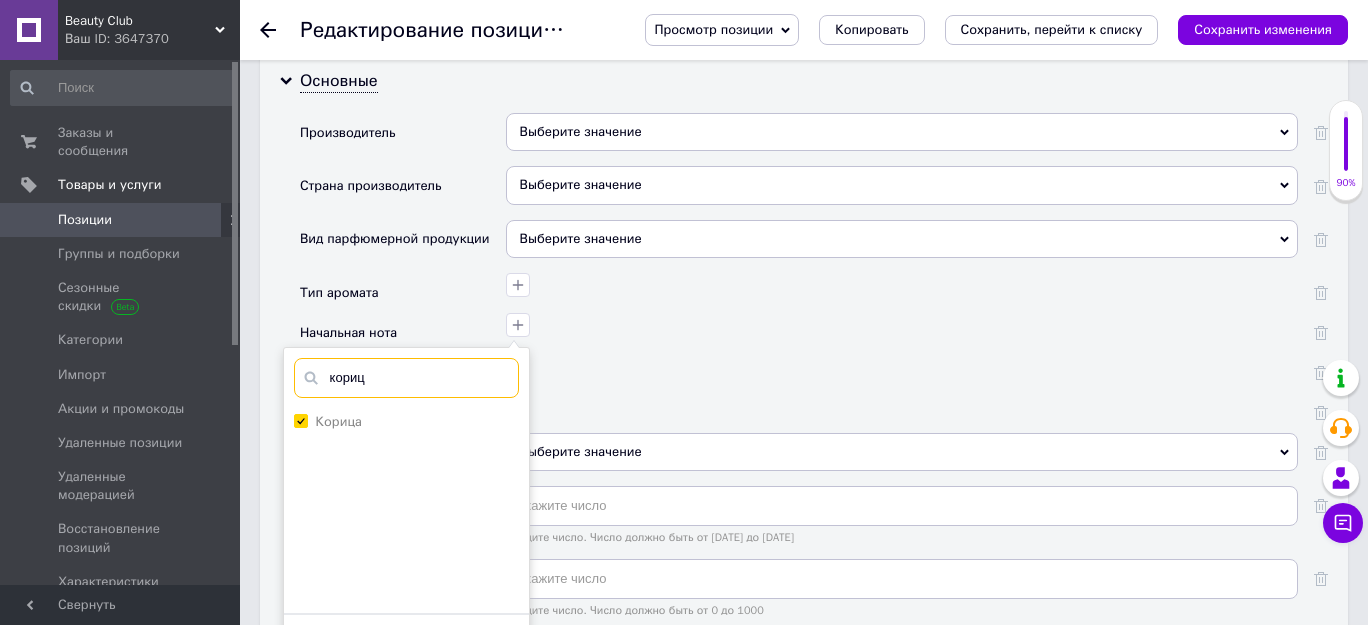 click on "кориц" at bounding box center (406, 378) 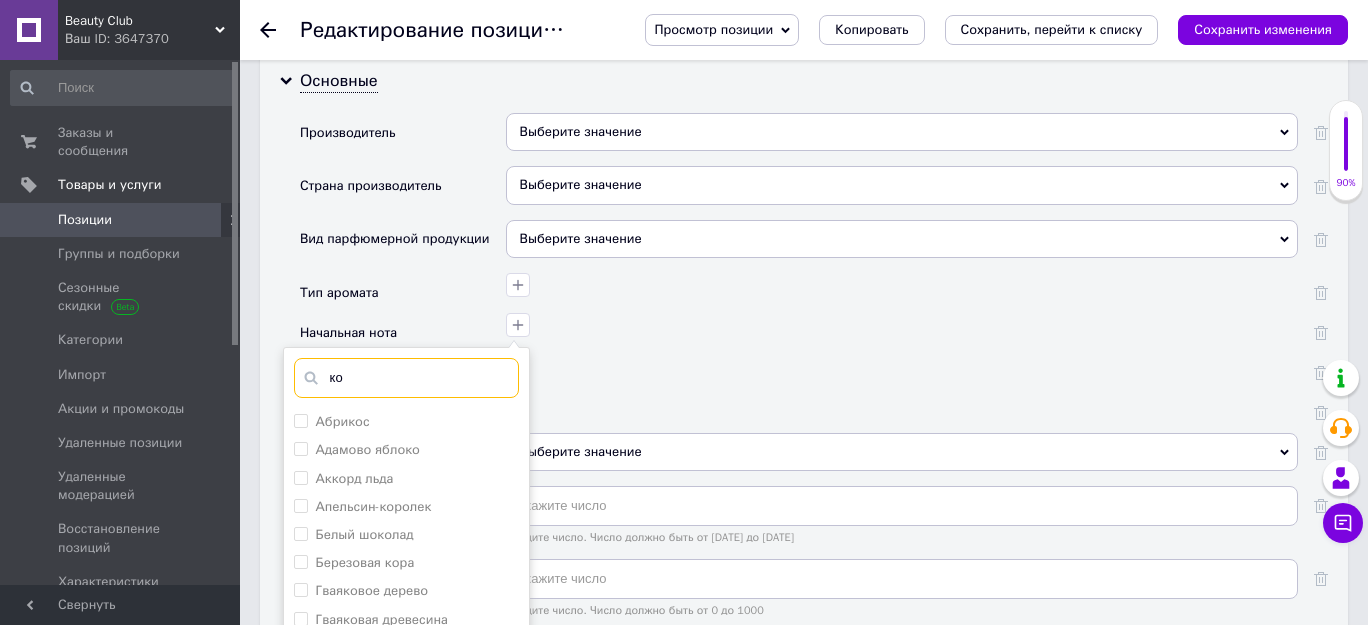type on "к" 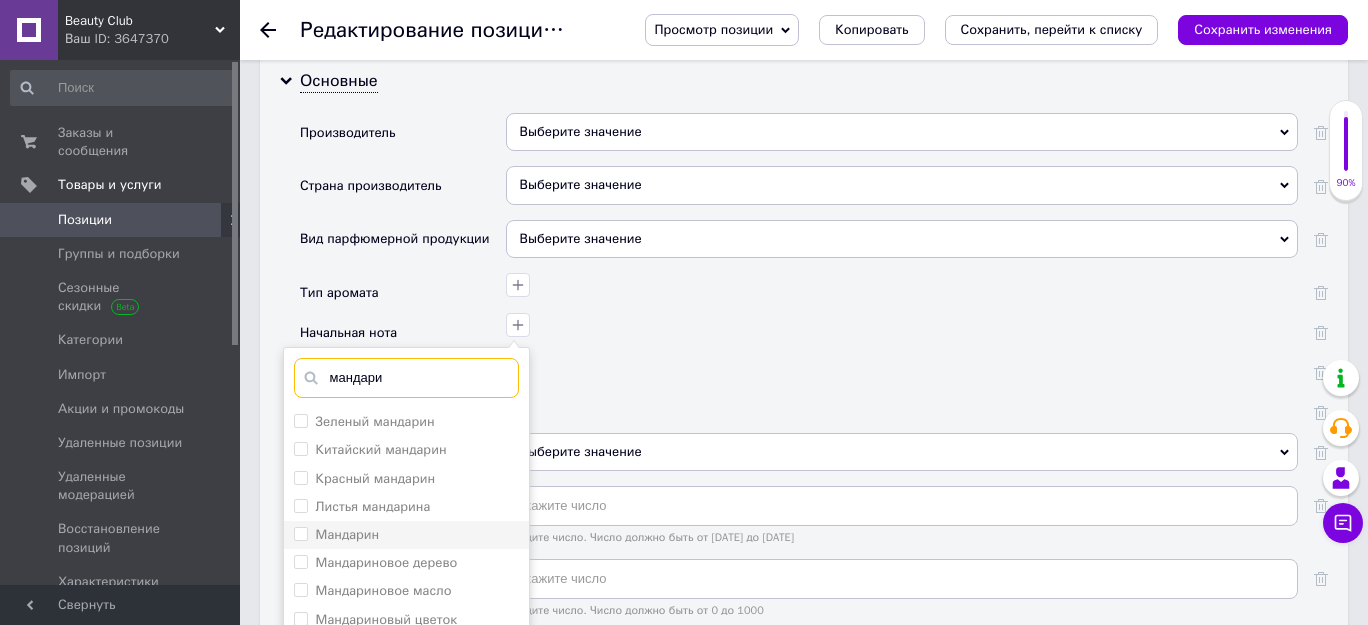 scroll, scrollTop: 66, scrollLeft: 0, axis: vertical 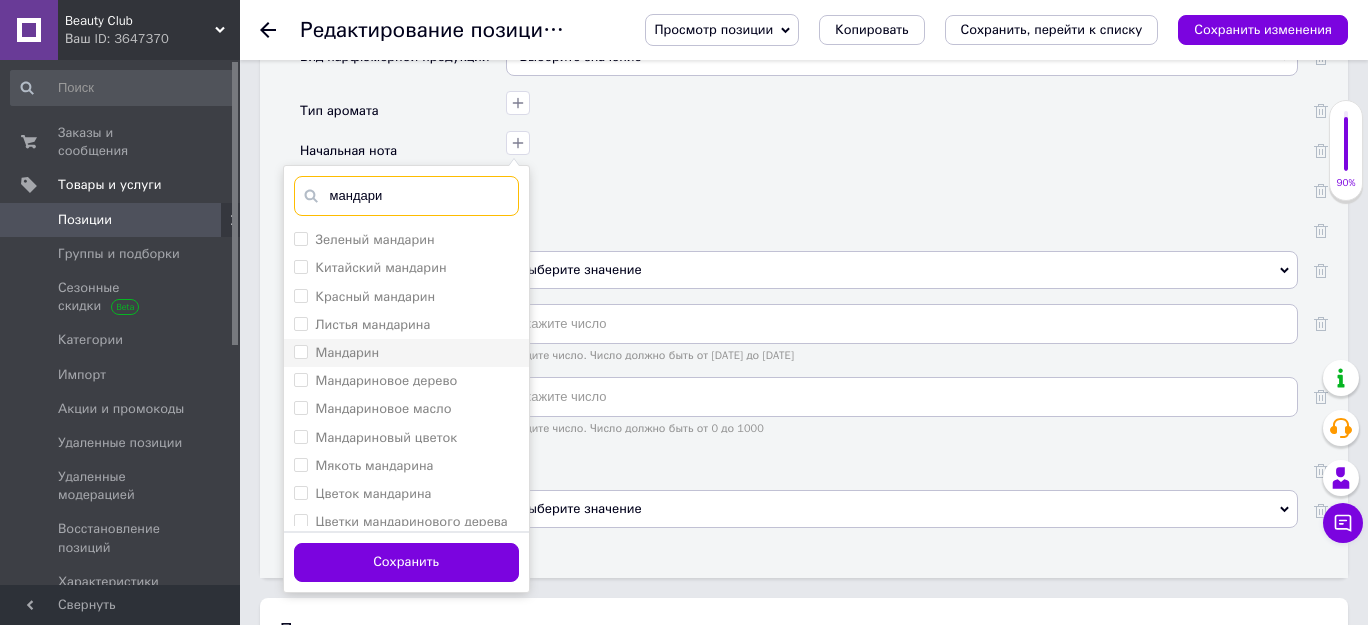 type on "мандари" 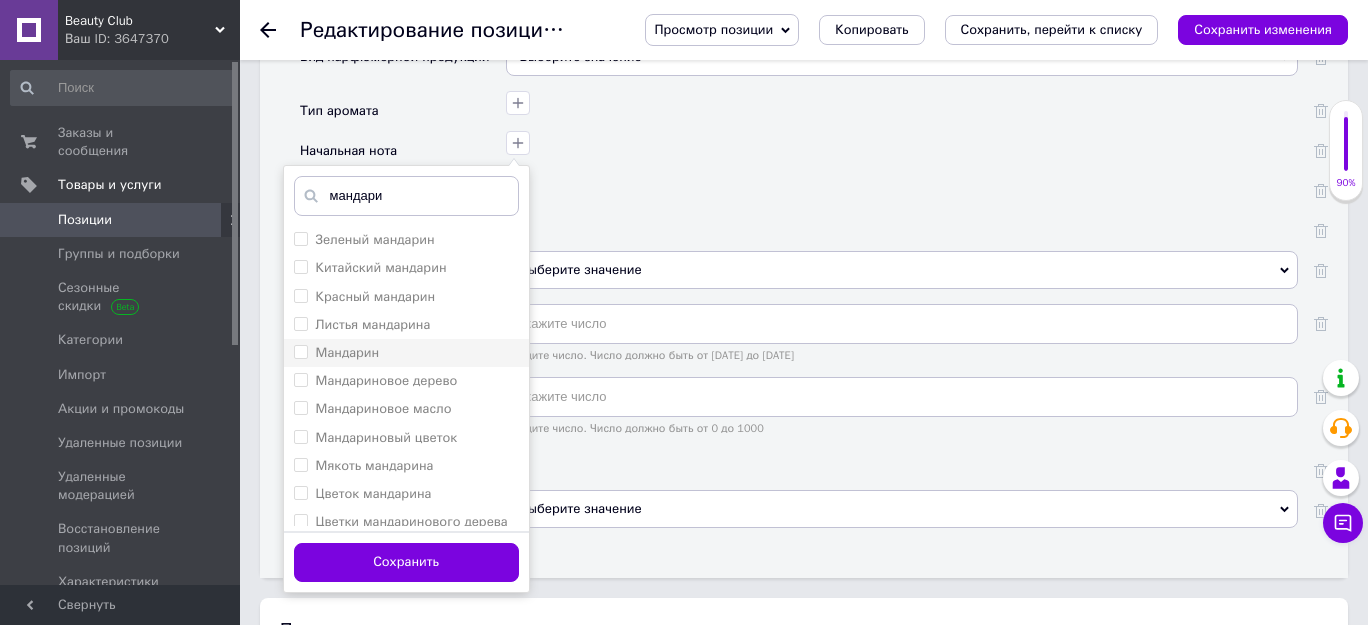 click on "Мандарин" at bounding box center (300, 351) 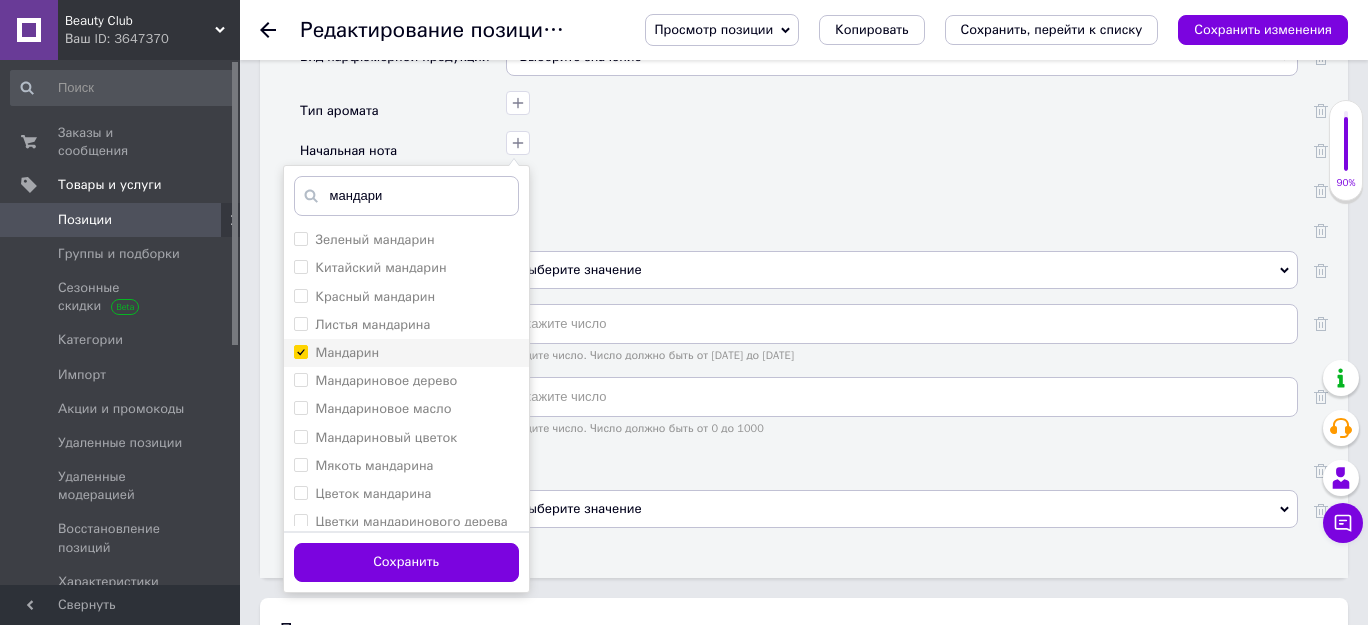 checkbox on "true" 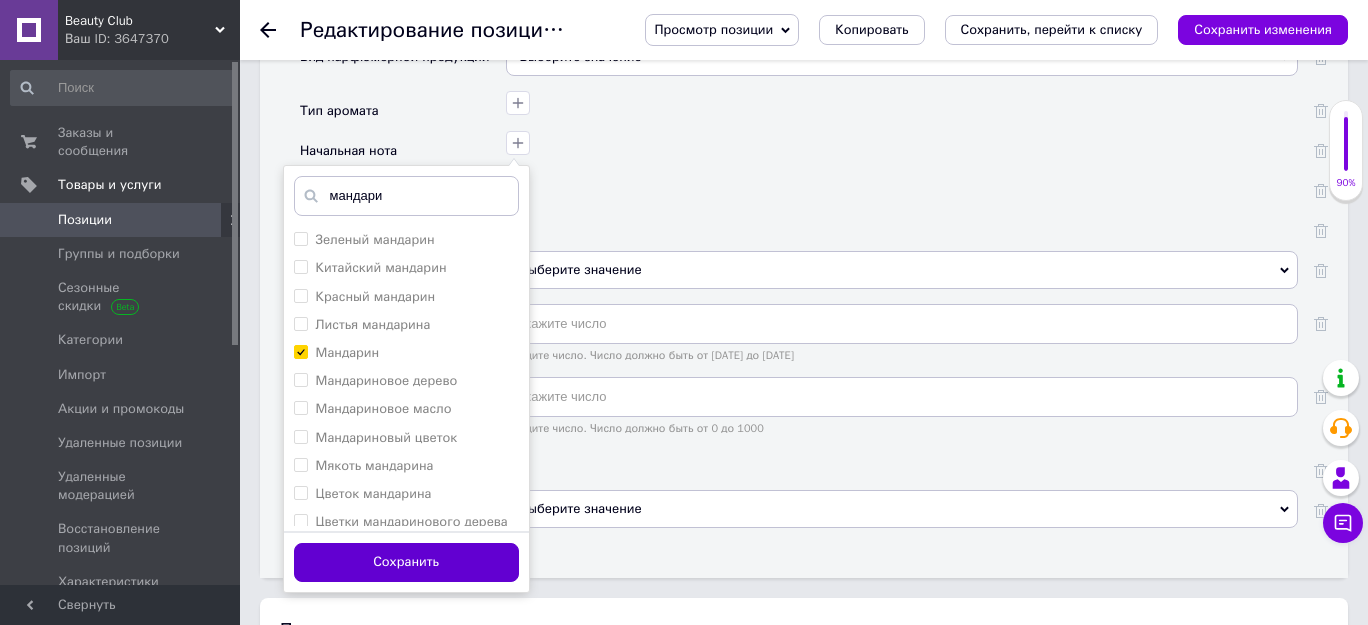 click on "Сохранить" at bounding box center (406, 562) 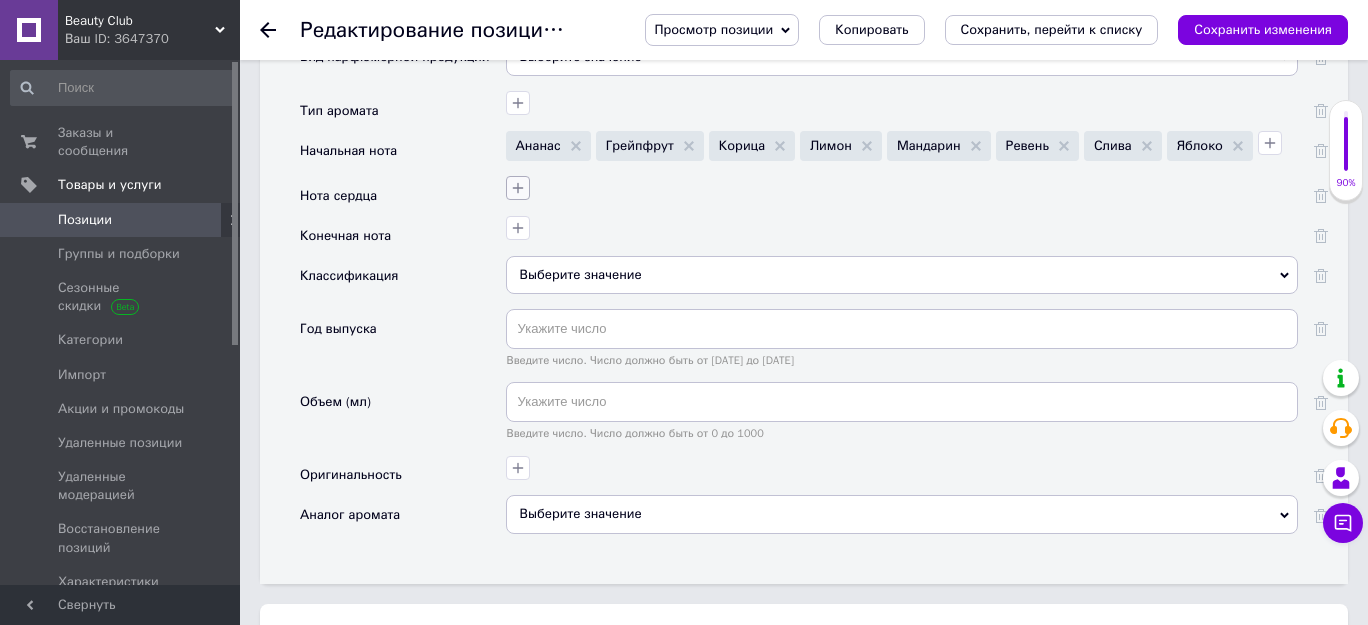 click 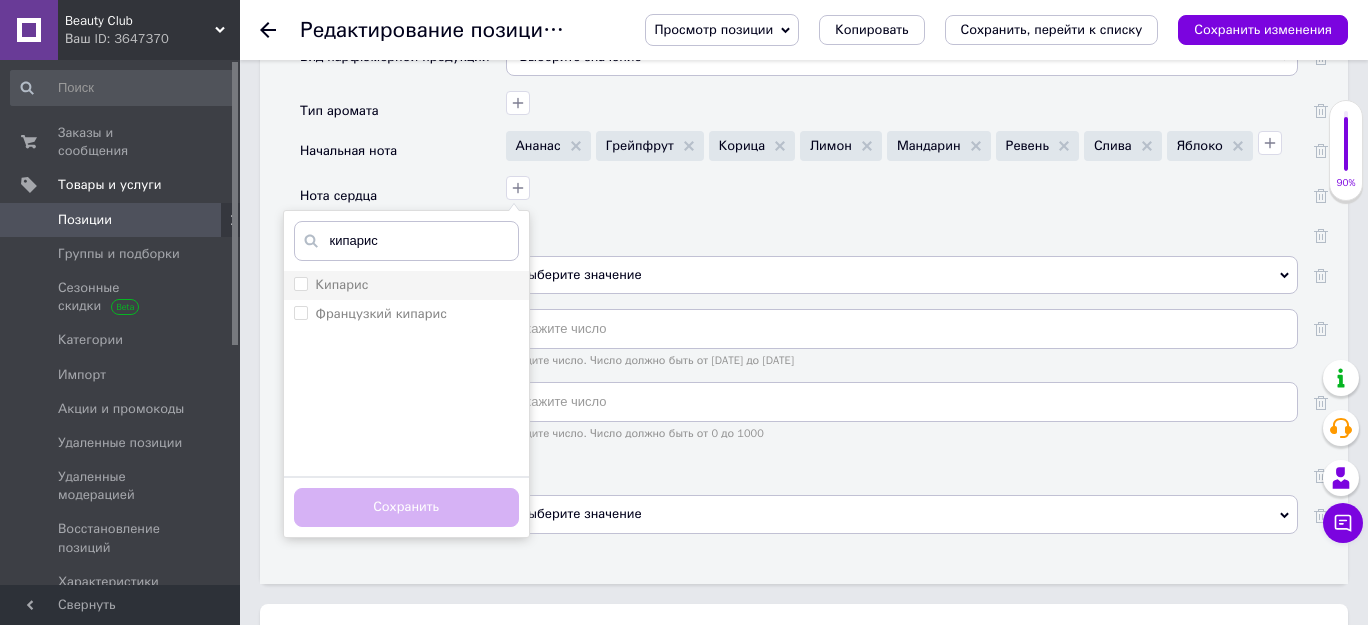 type on "кипарис" 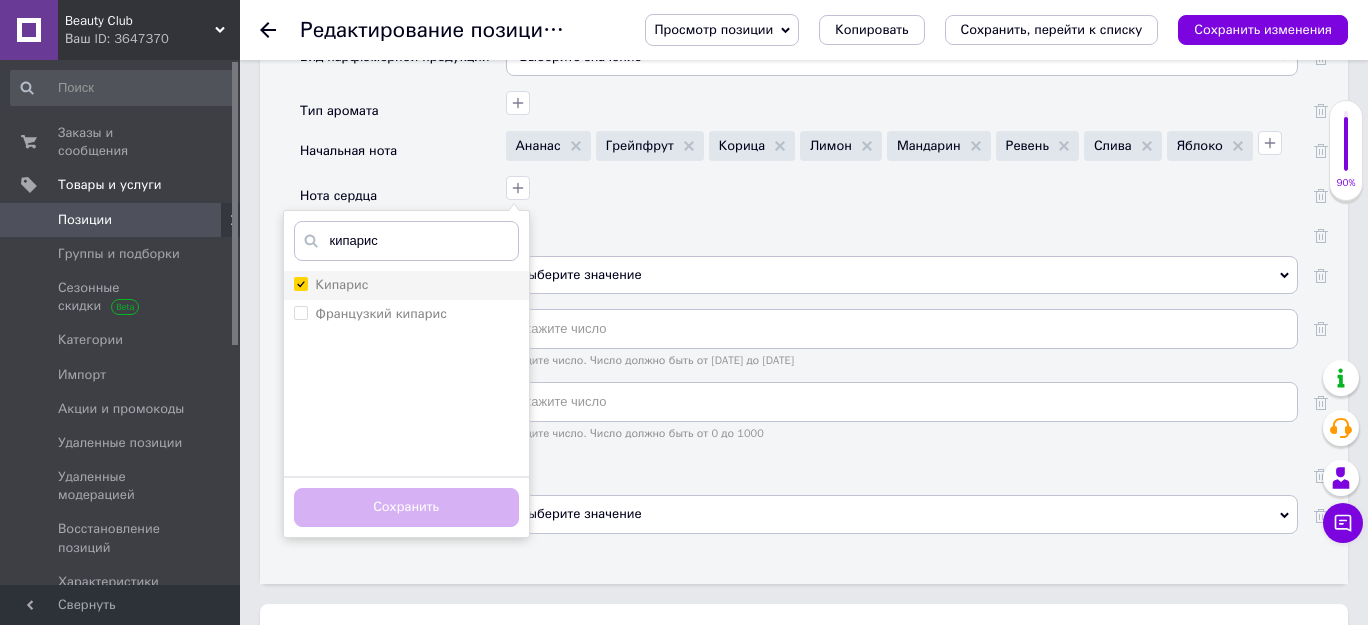 checkbox on "true" 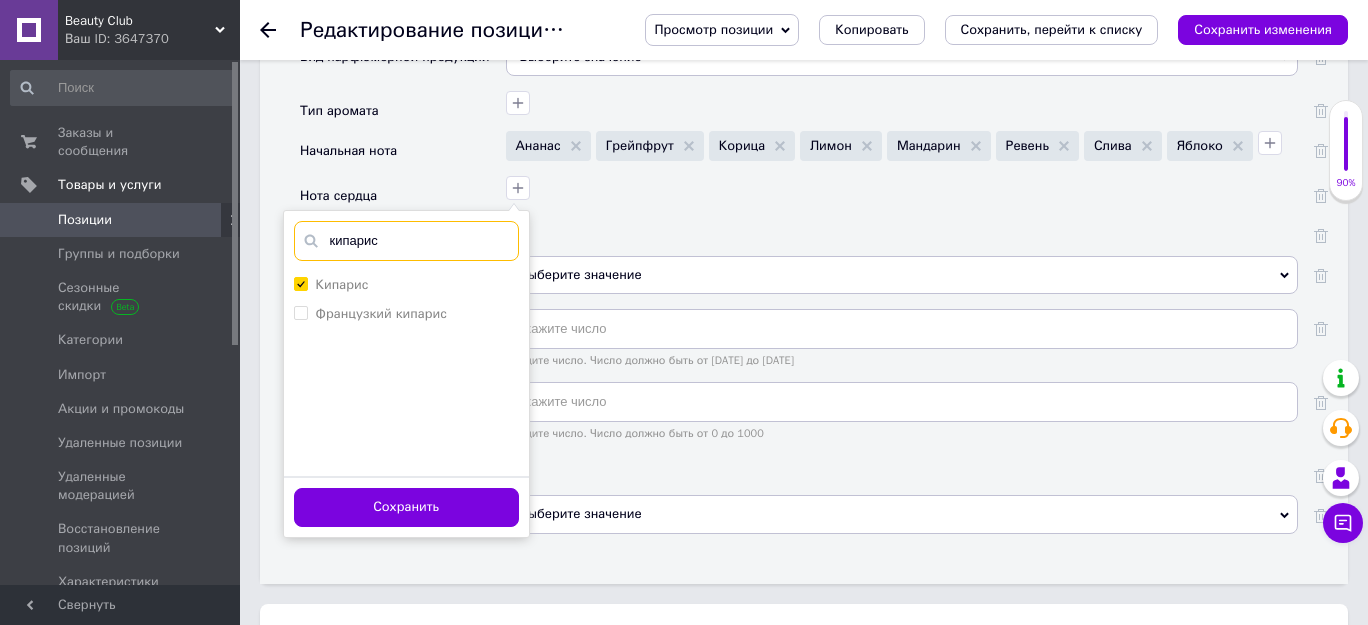 click on "кипарис" at bounding box center (406, 241) 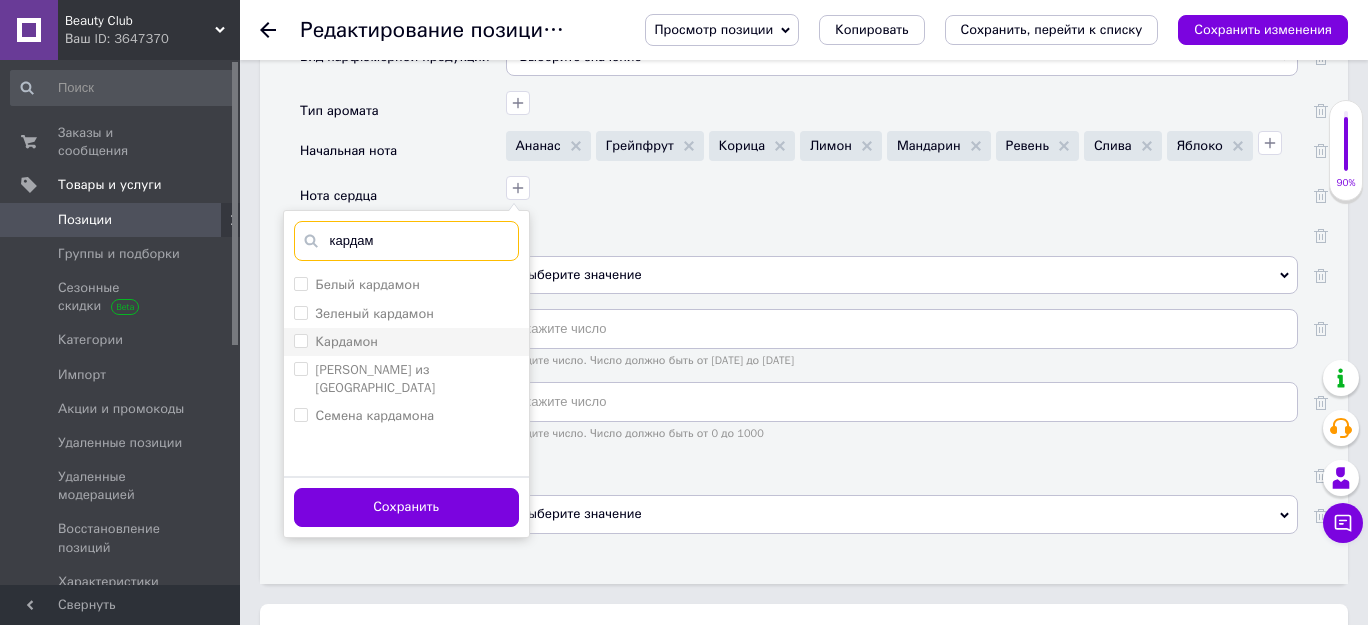 type on "кардам" 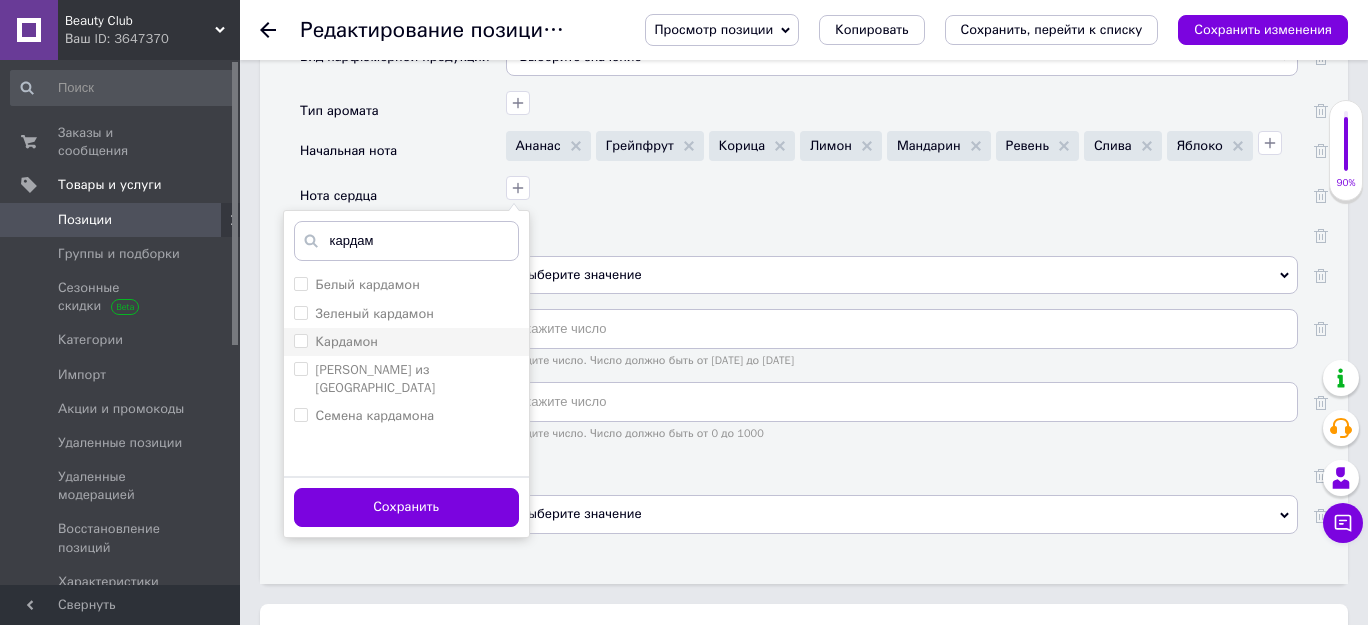 click on "Кардамон" at bounding box center [300, 340] 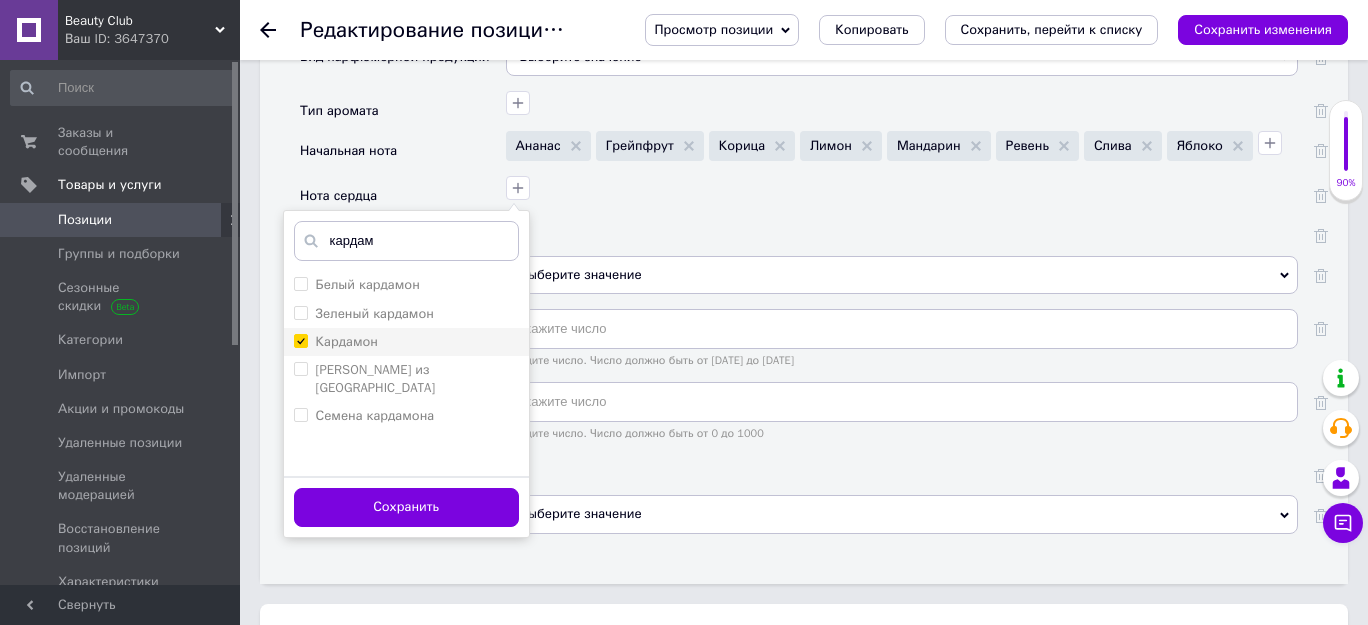 checkbox on "true" 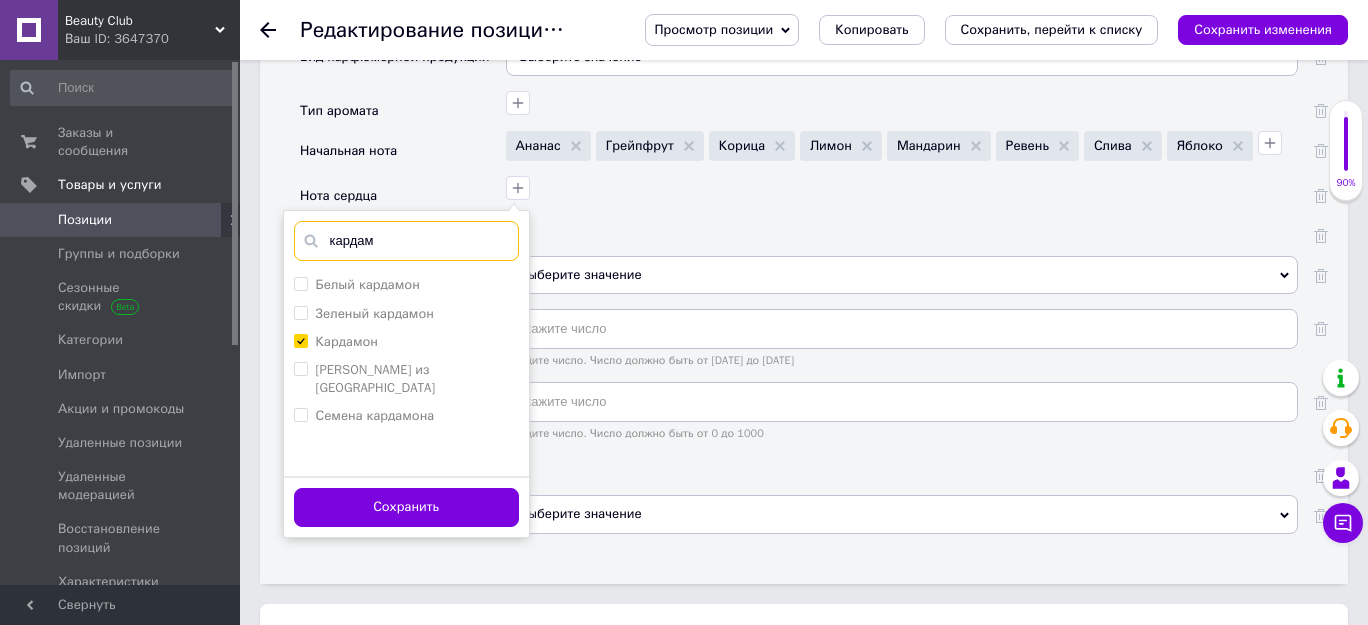 click on "кардам" at bounding box center (406, 241) 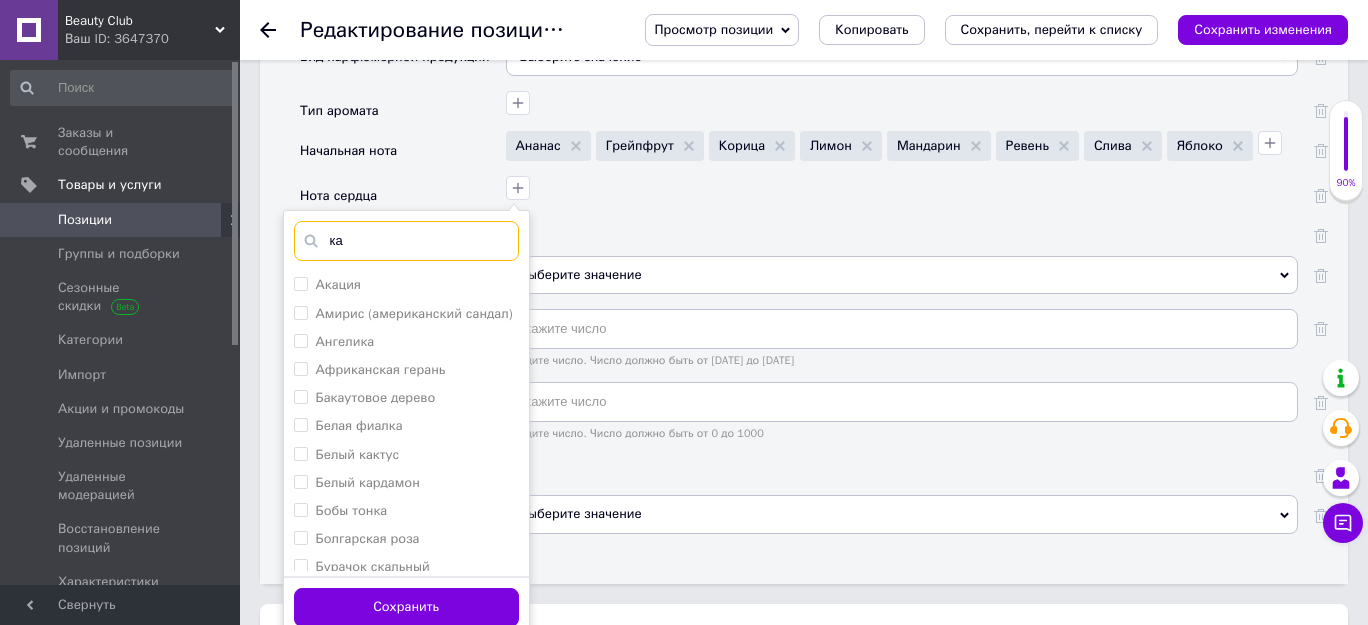 type on "к" 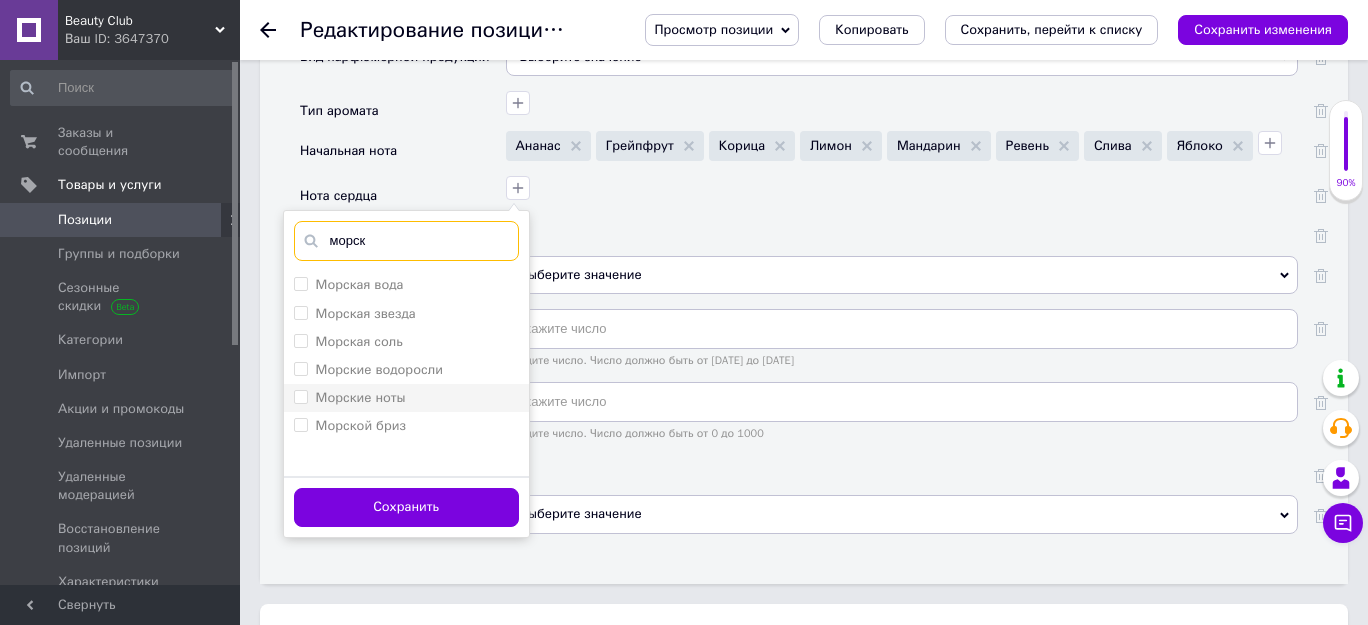 type on "морск" 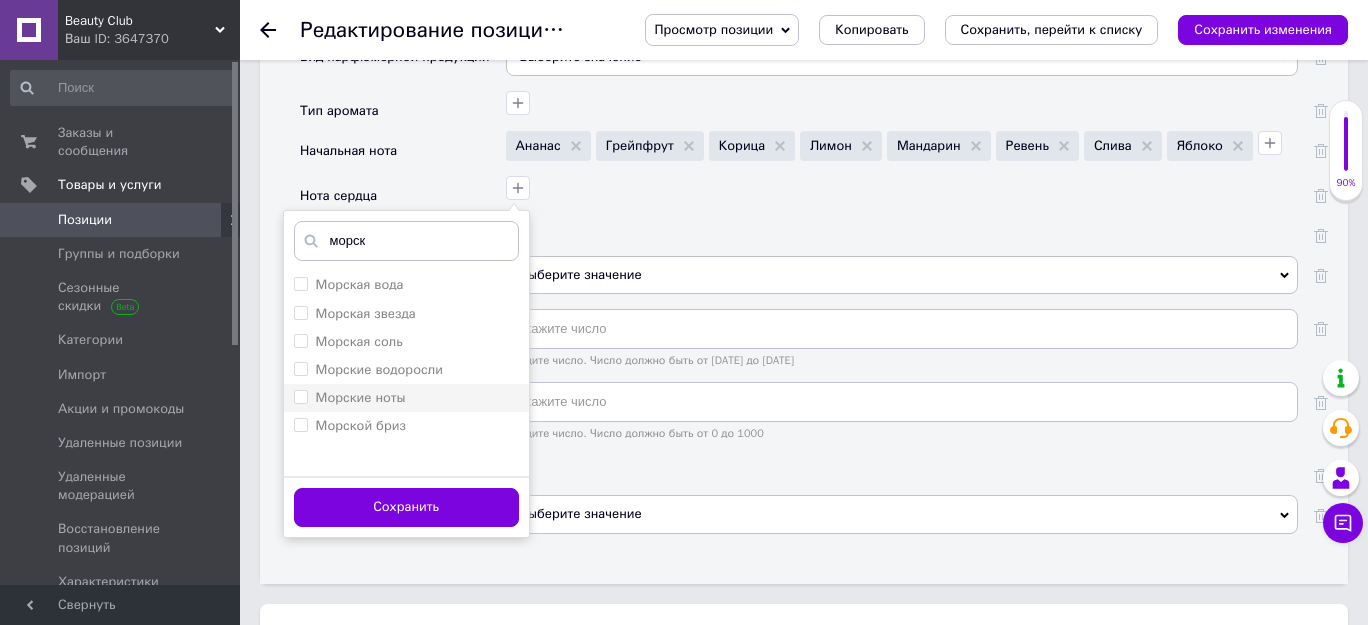 click on "Морские ноты" at bounding box center (300, 396) 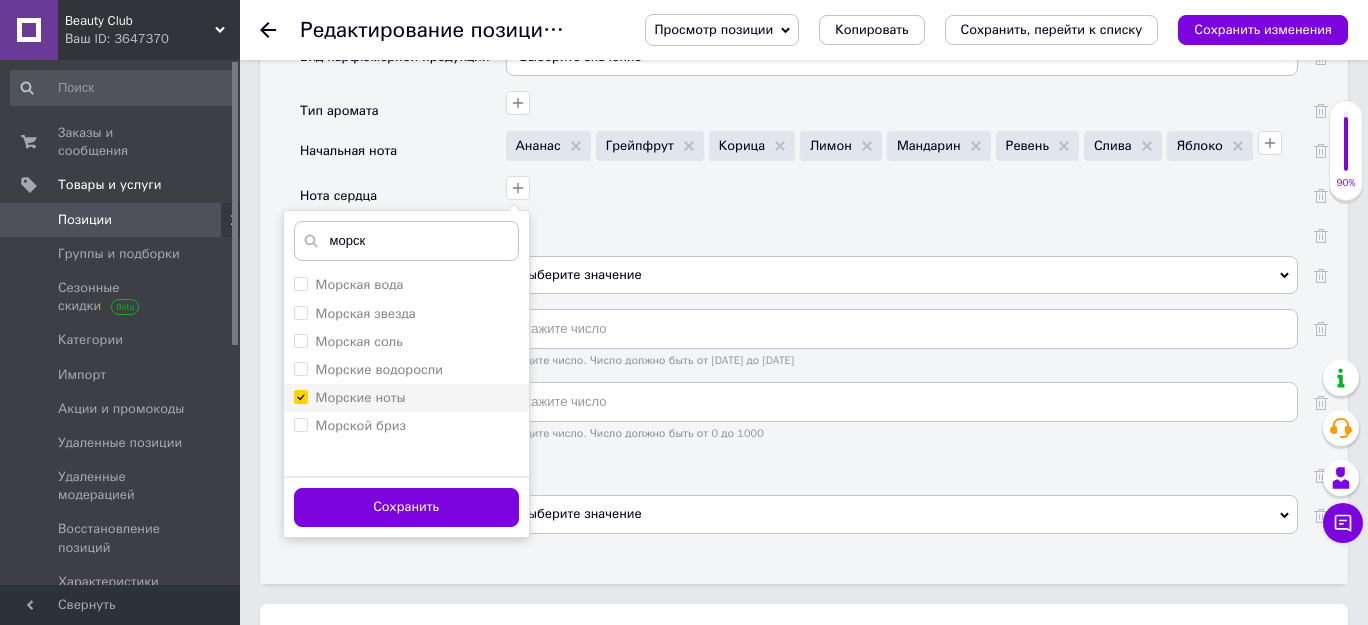 checkbox on "true" 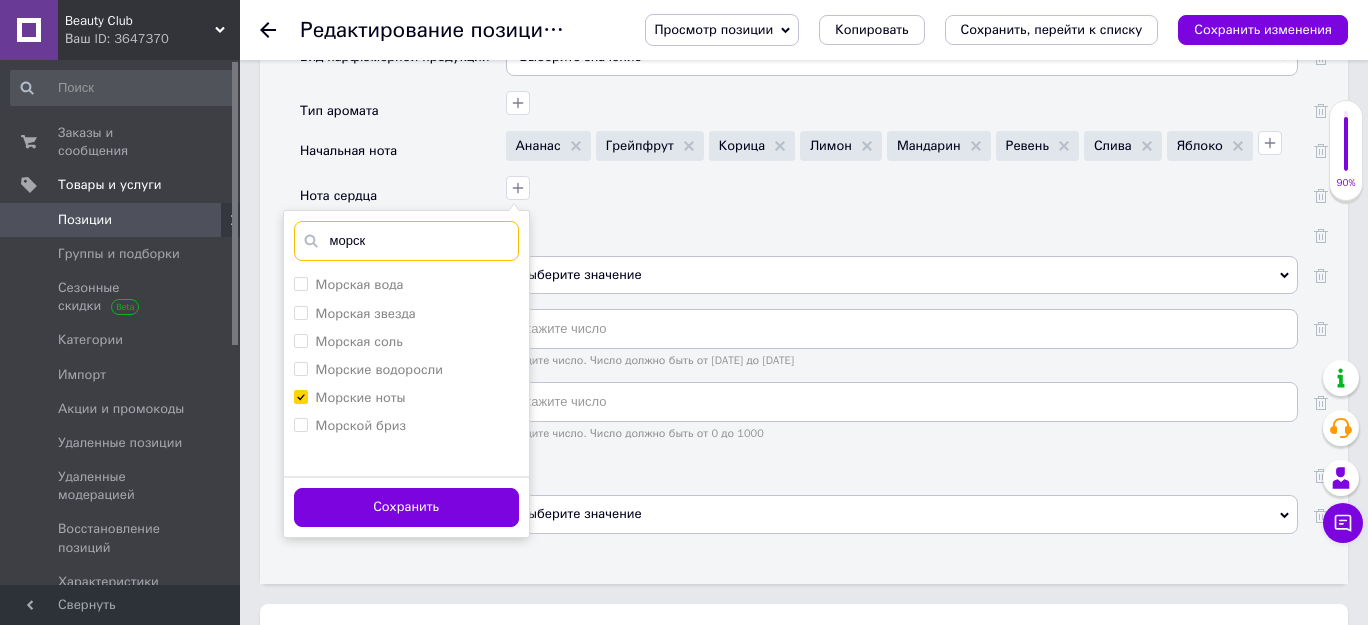 click on "морск" at bounding box center (406, 241) 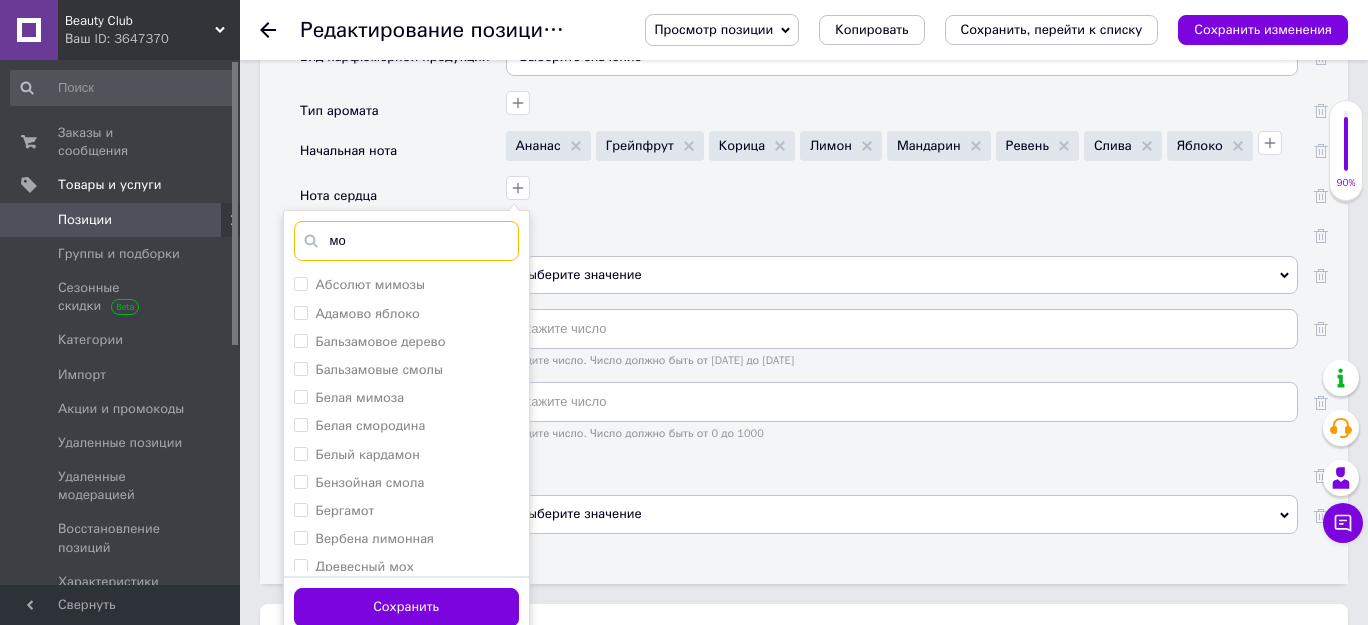 type on "м" 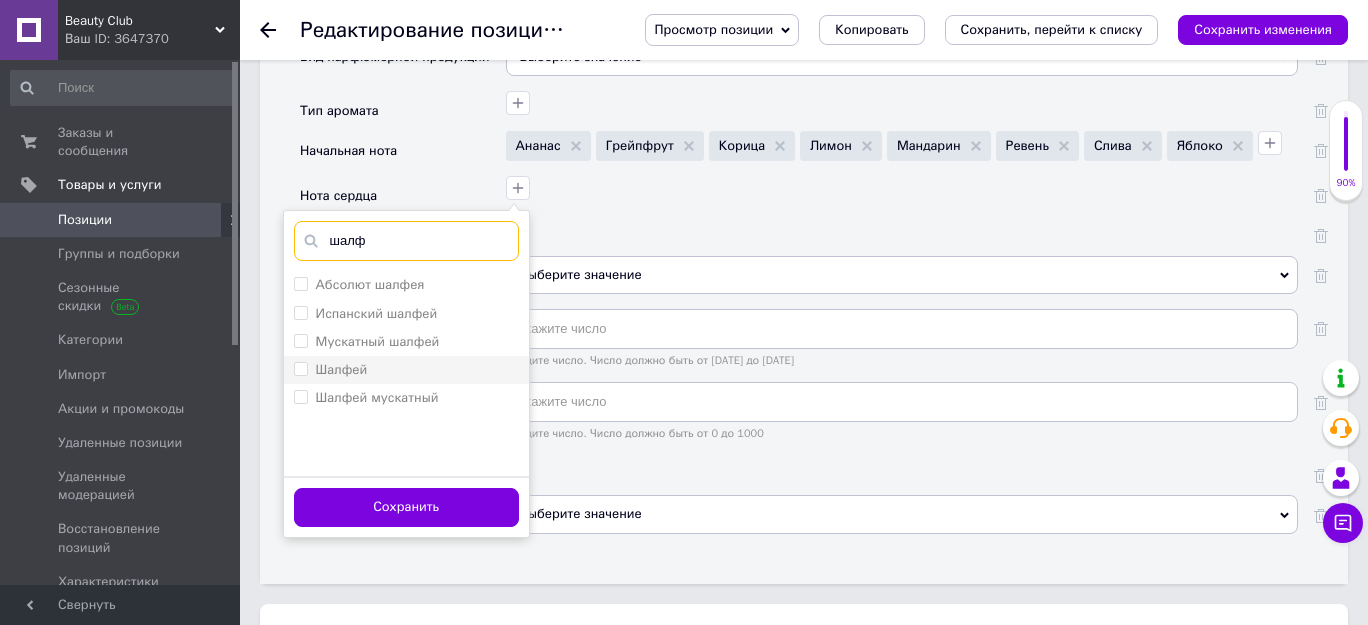 type on "шалф" 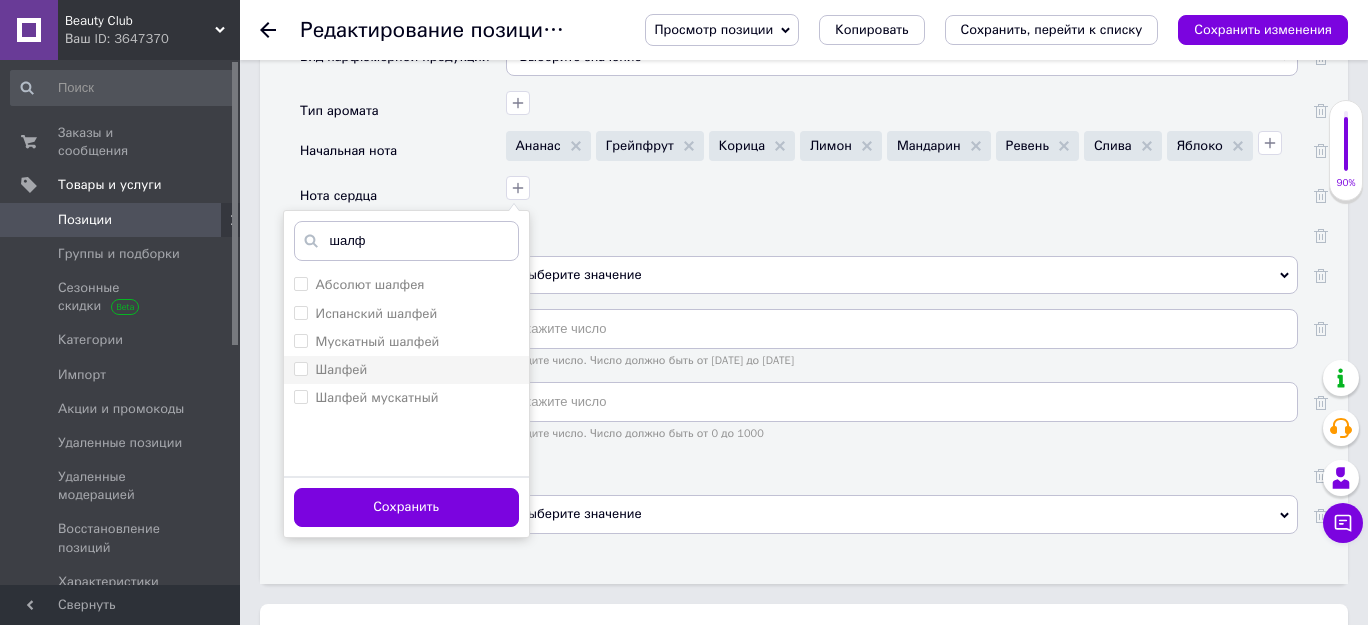 click on "Шалфей" at bounding box center (300, 368) 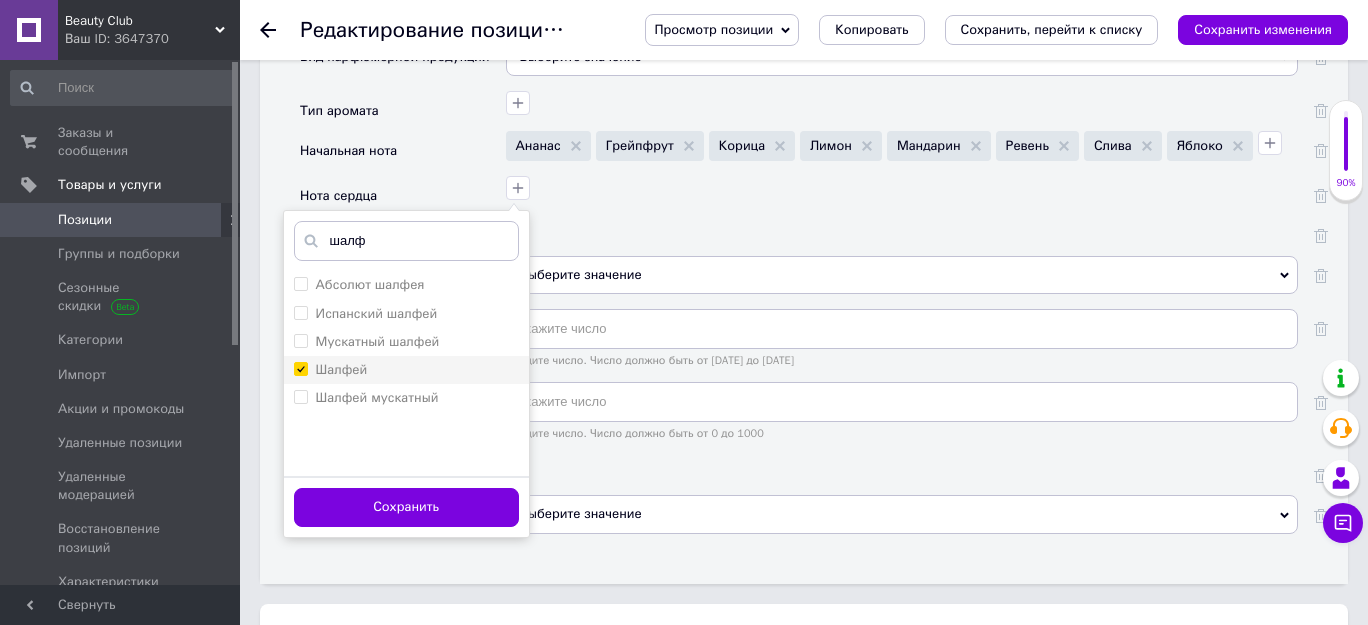 checkbox on "true" 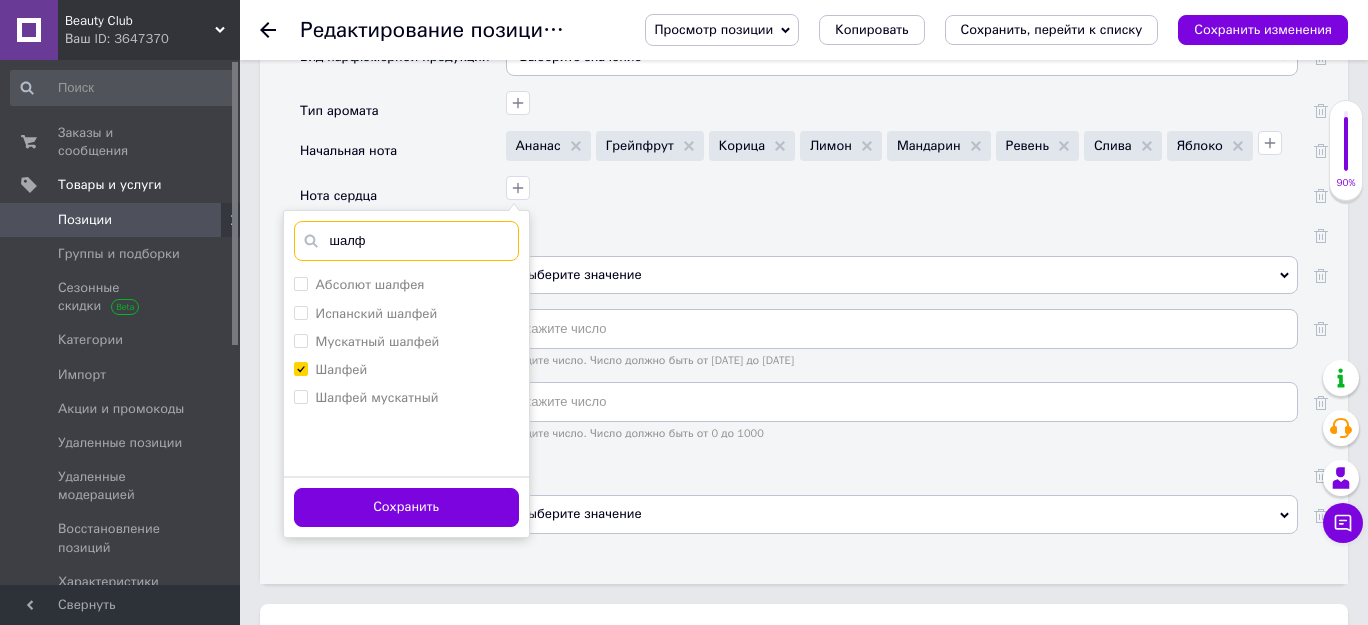 click on "шалф" at bounding box center [406, 241] 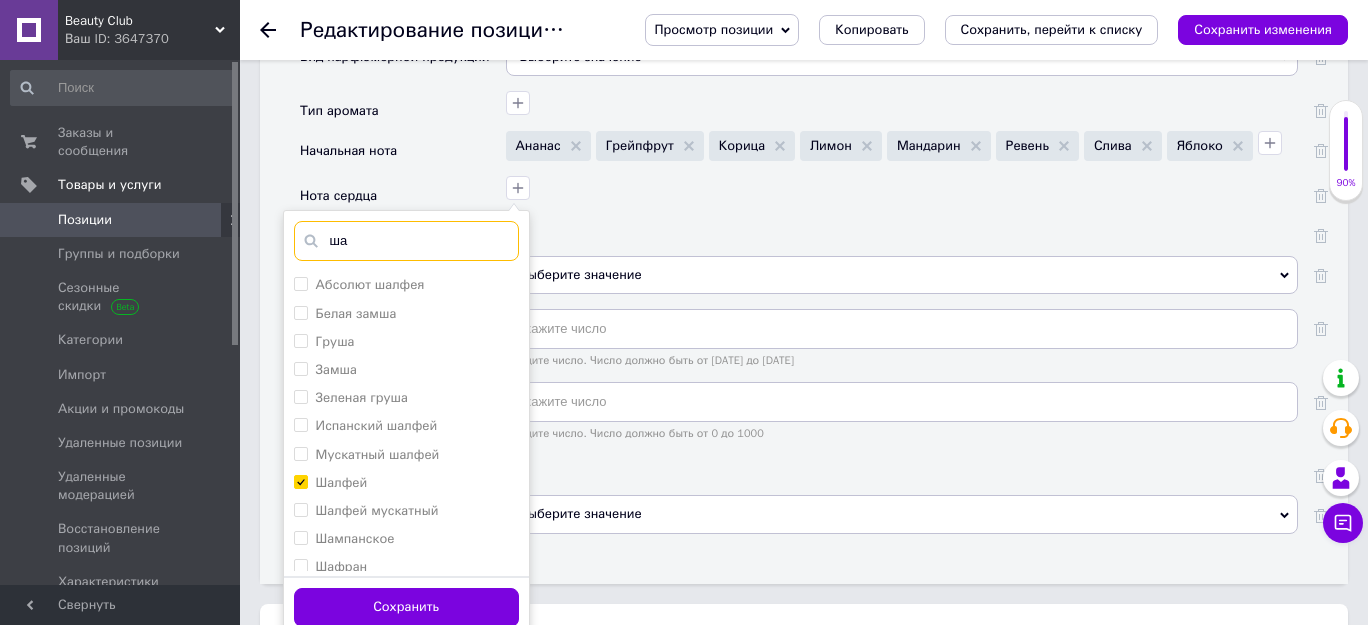 type on "ш" 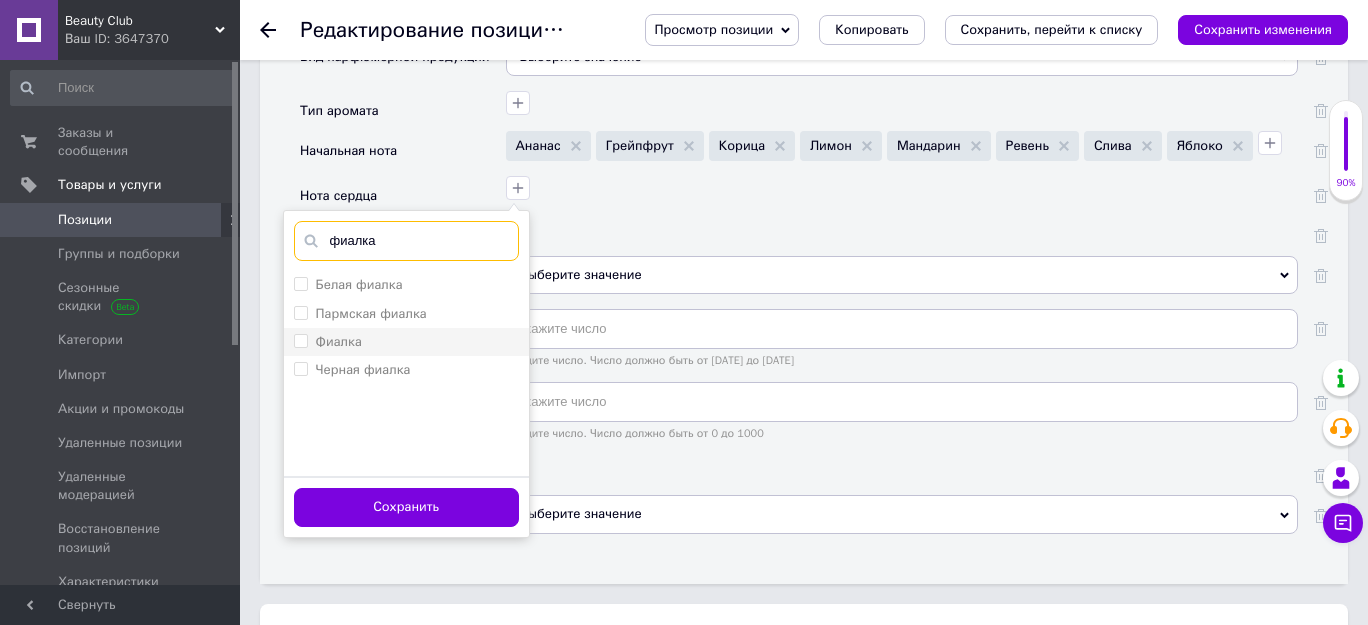 type on "фиалка" 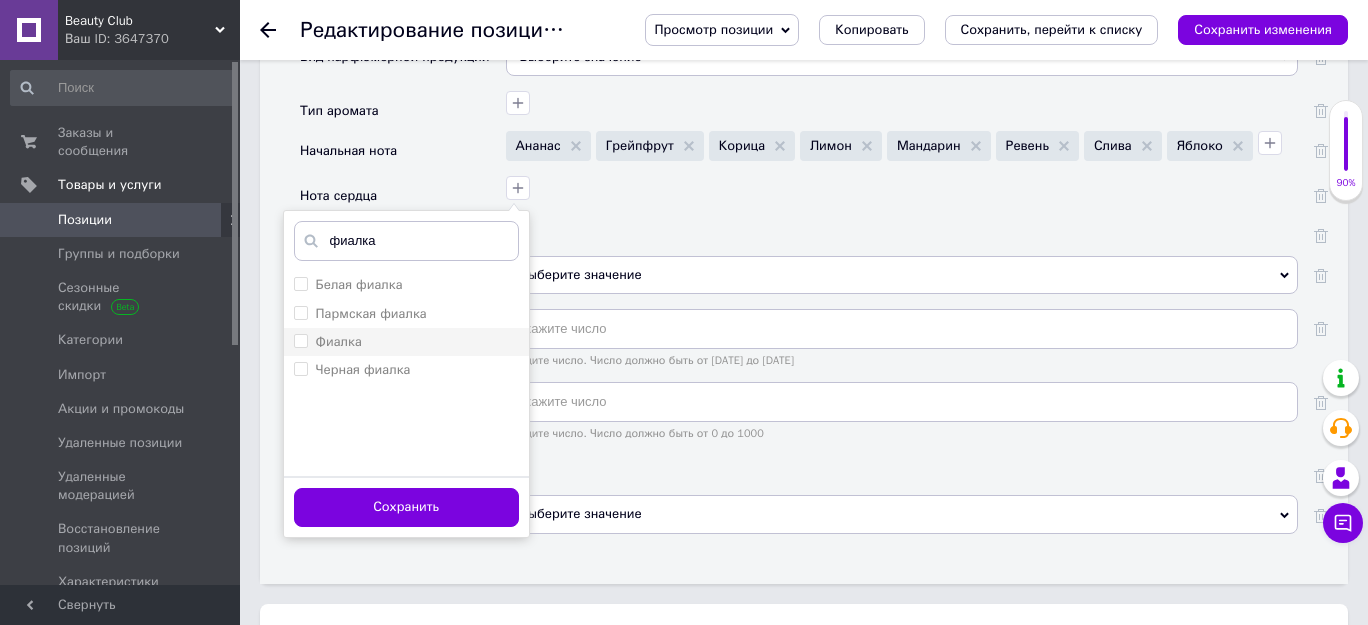 click on "Фиалка" at bounding box center [300, 340] 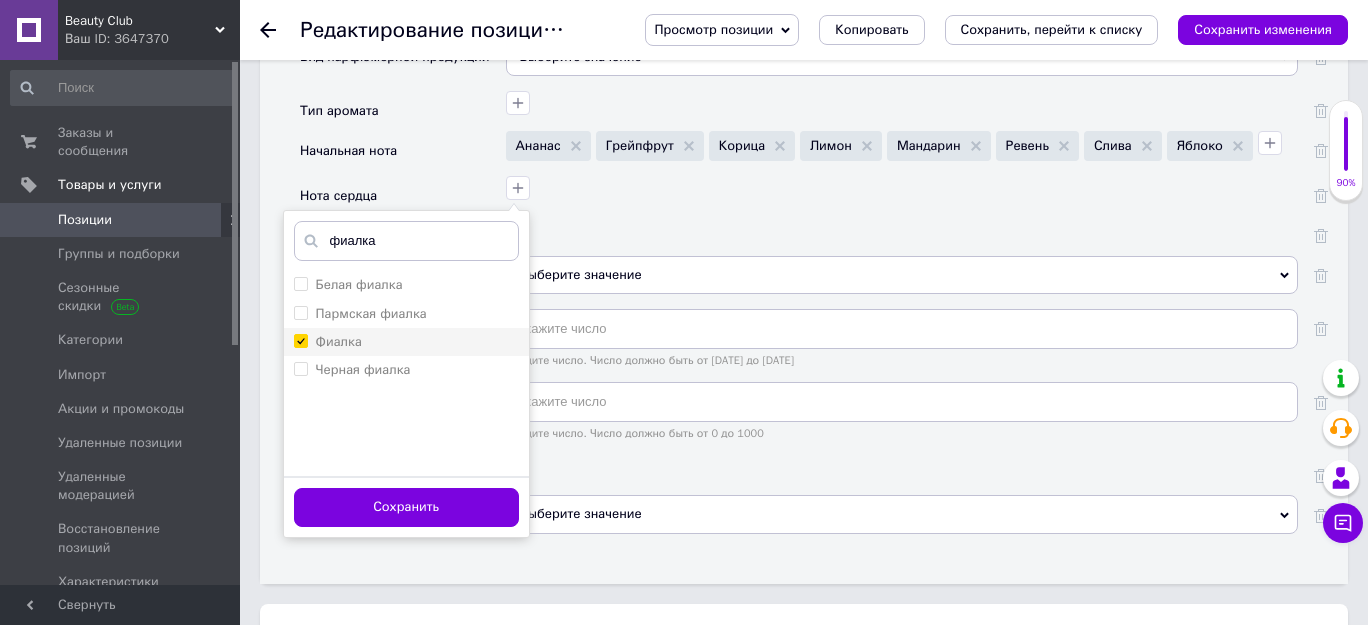 checkbox on "true" 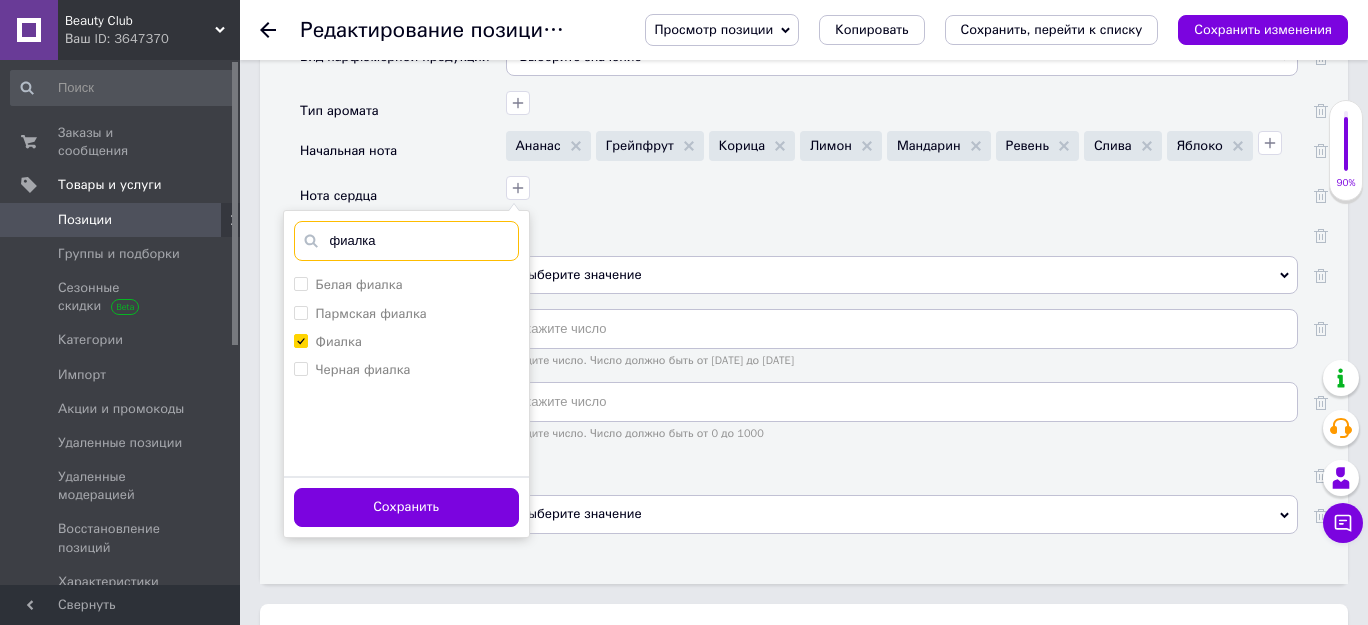 click on "фиалка" at bounding box center (406, 241) 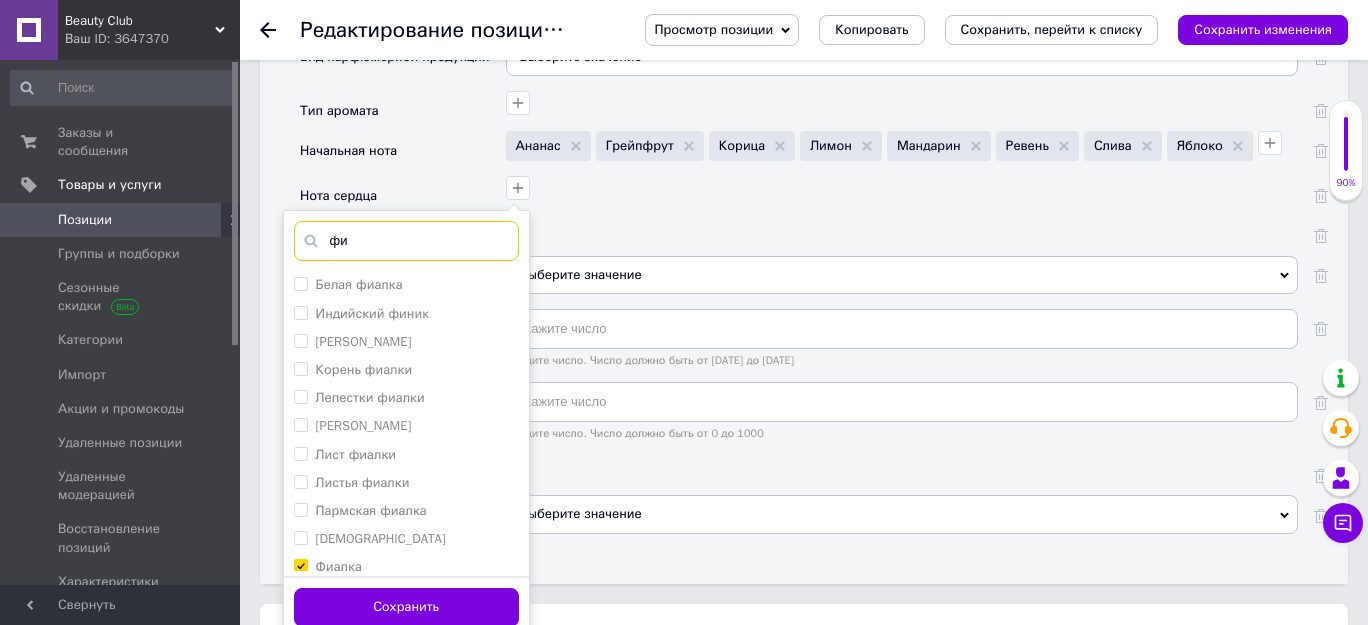 type on "ф" 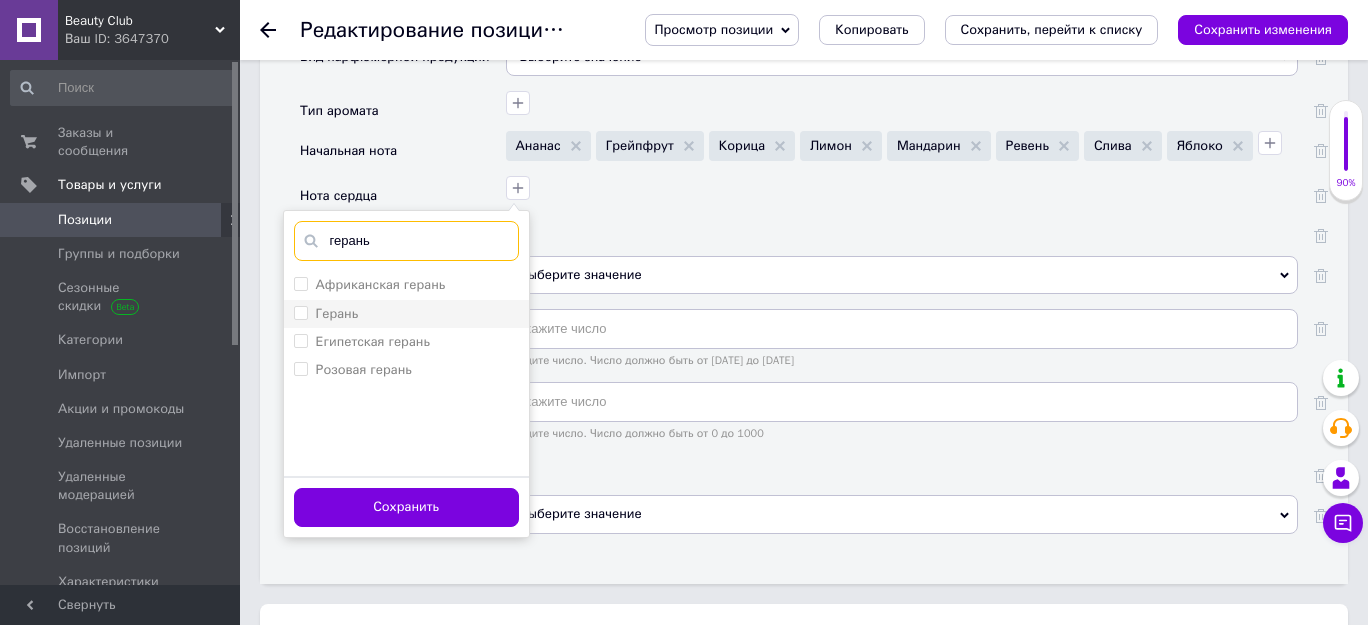 type on "герань" 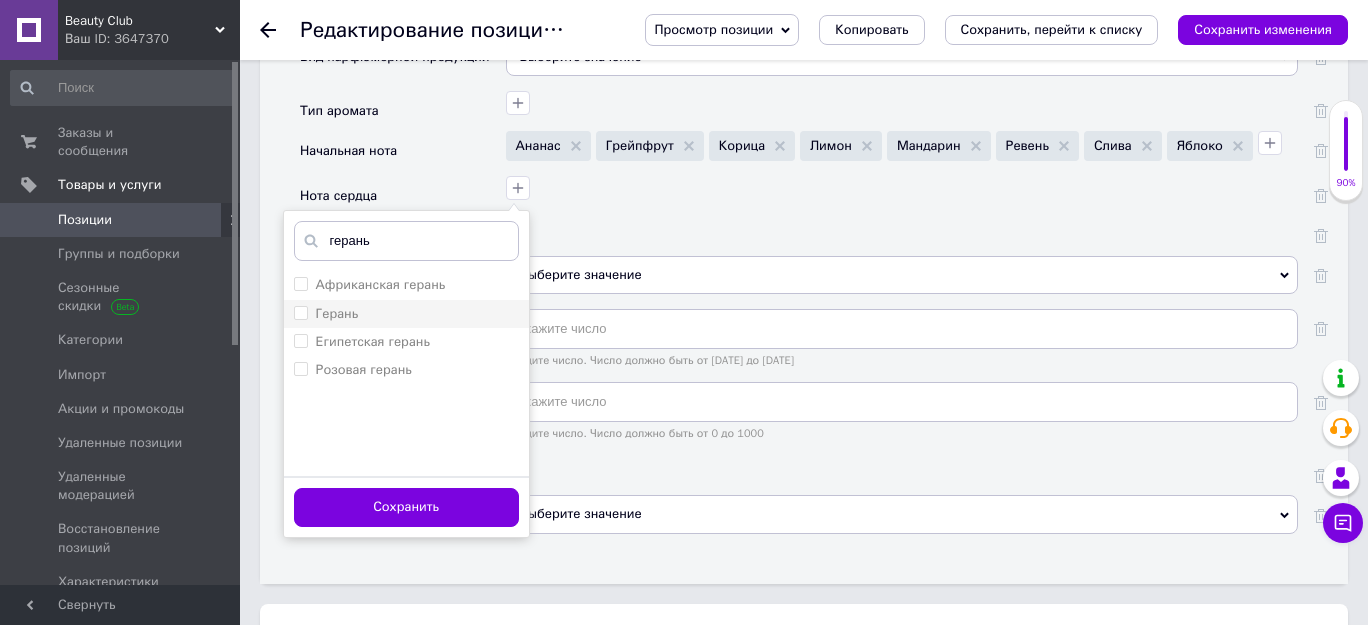 click on "Герань" at bounding box center (300, 312) 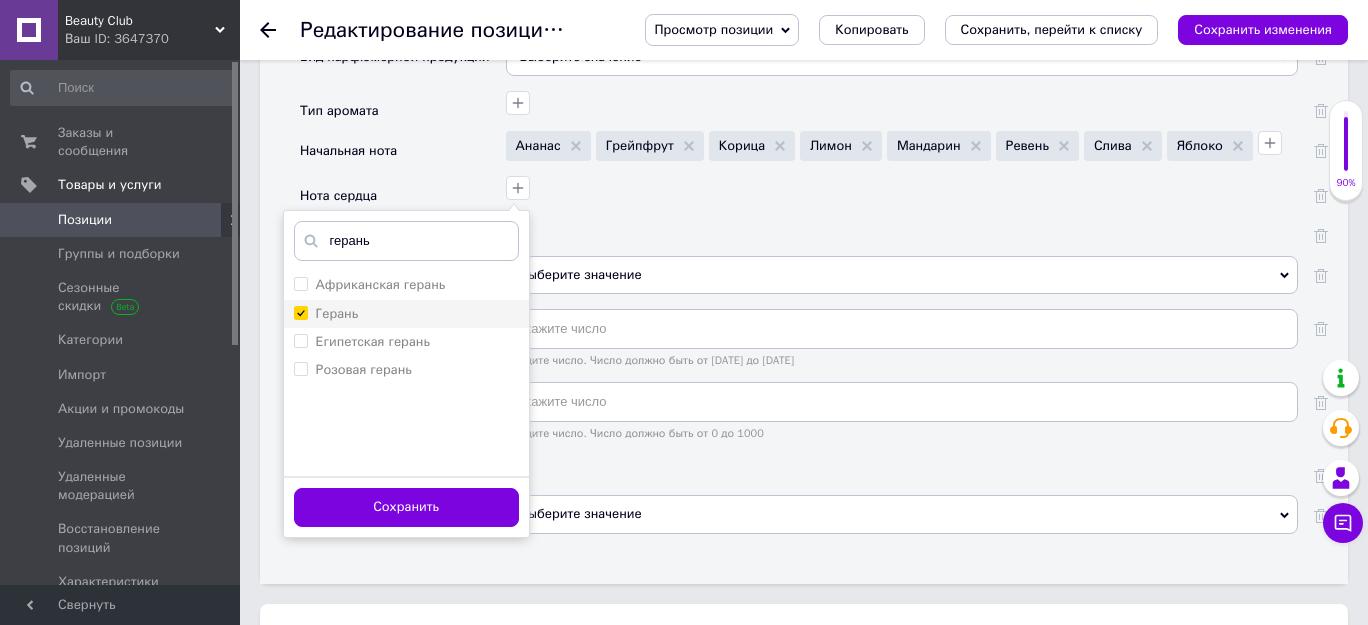 checkbox on "true" 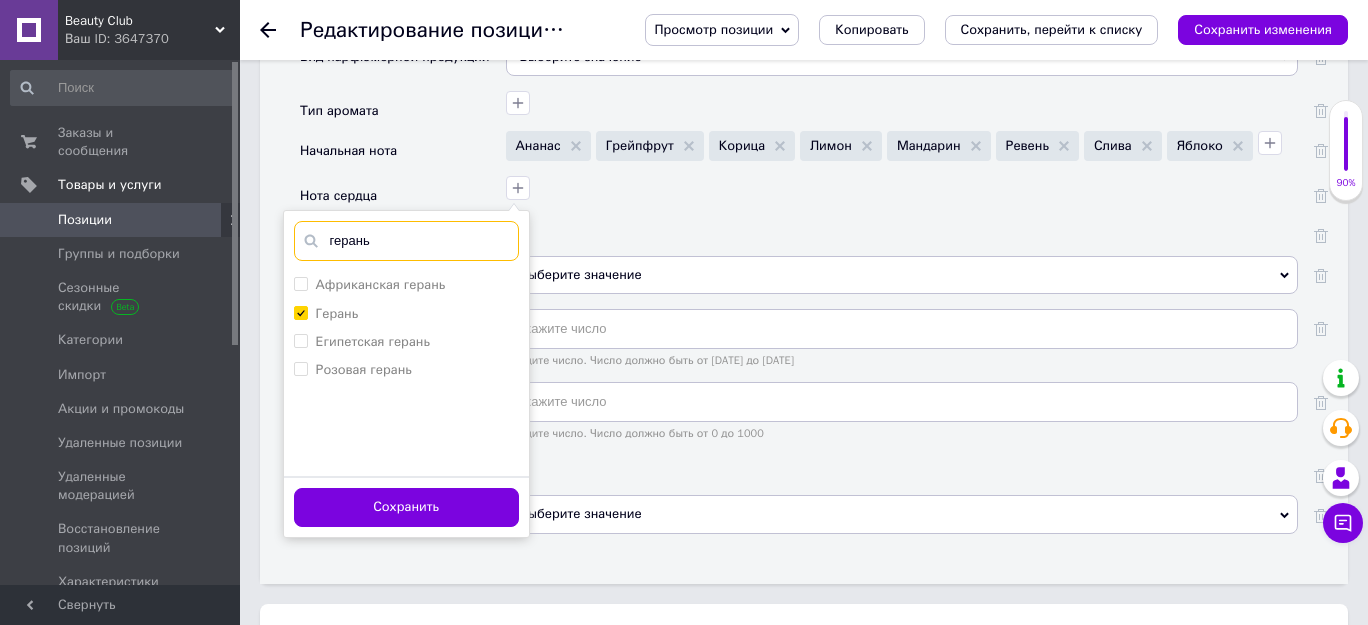 click on "герань" at bounding box center (406, 241) 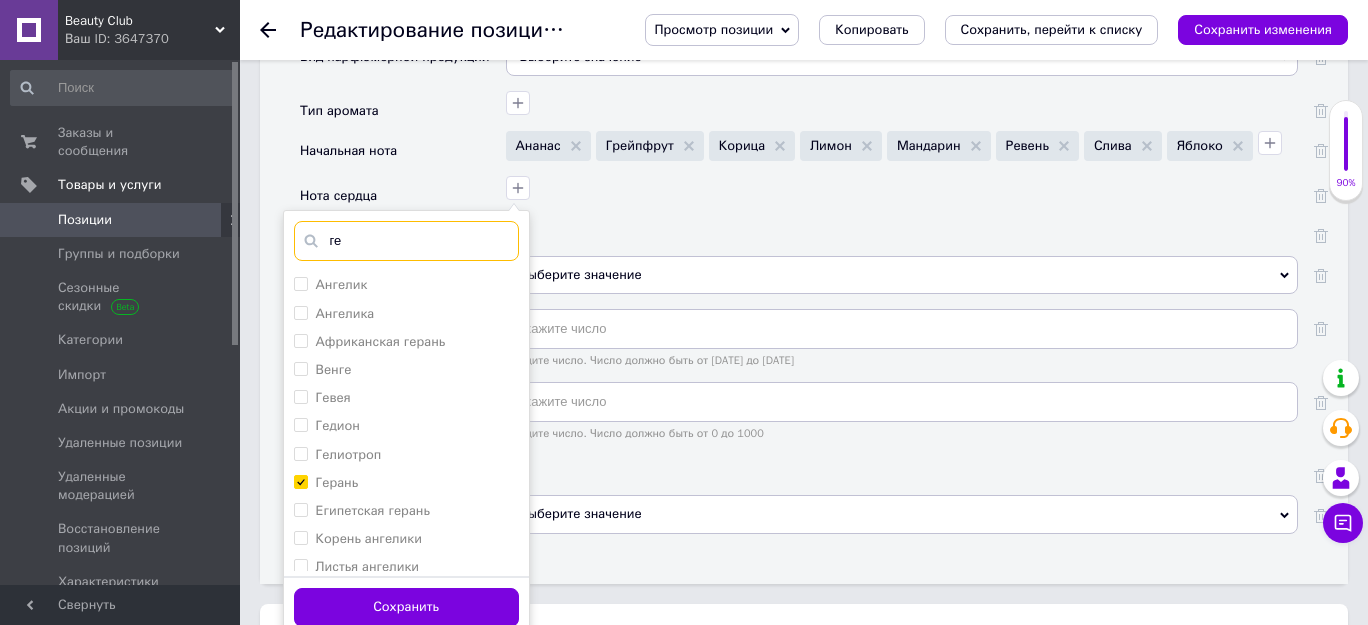 type on "г" 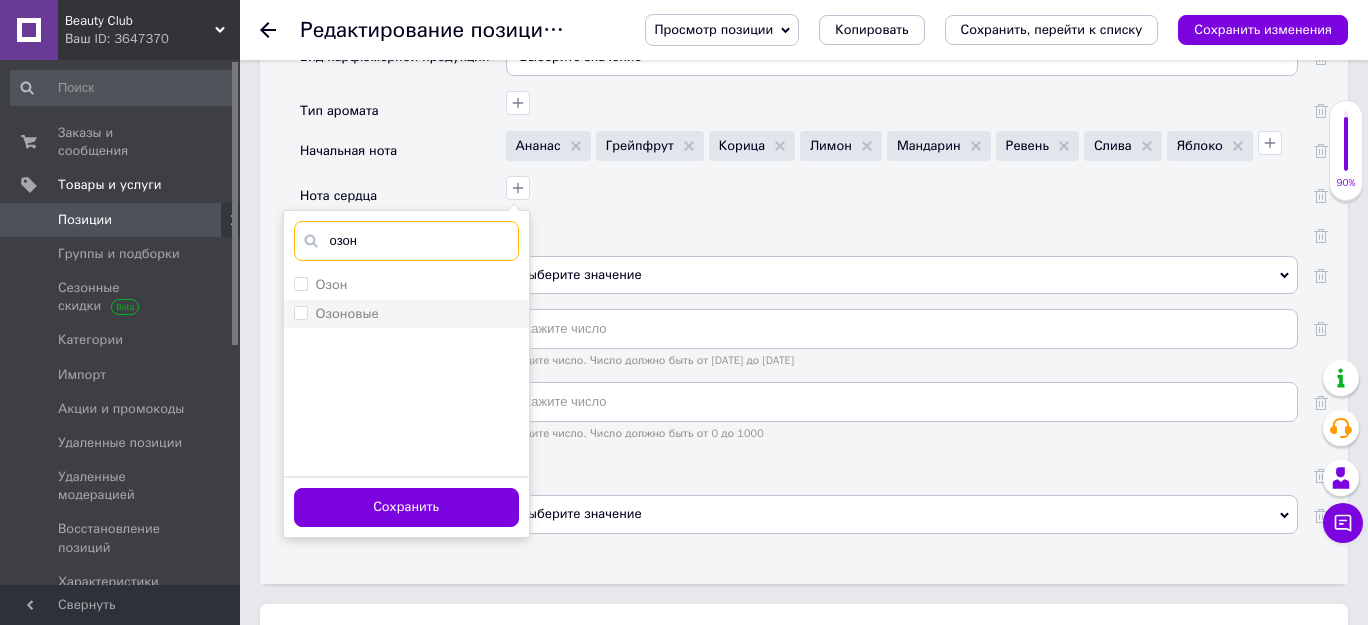 type on "озон" 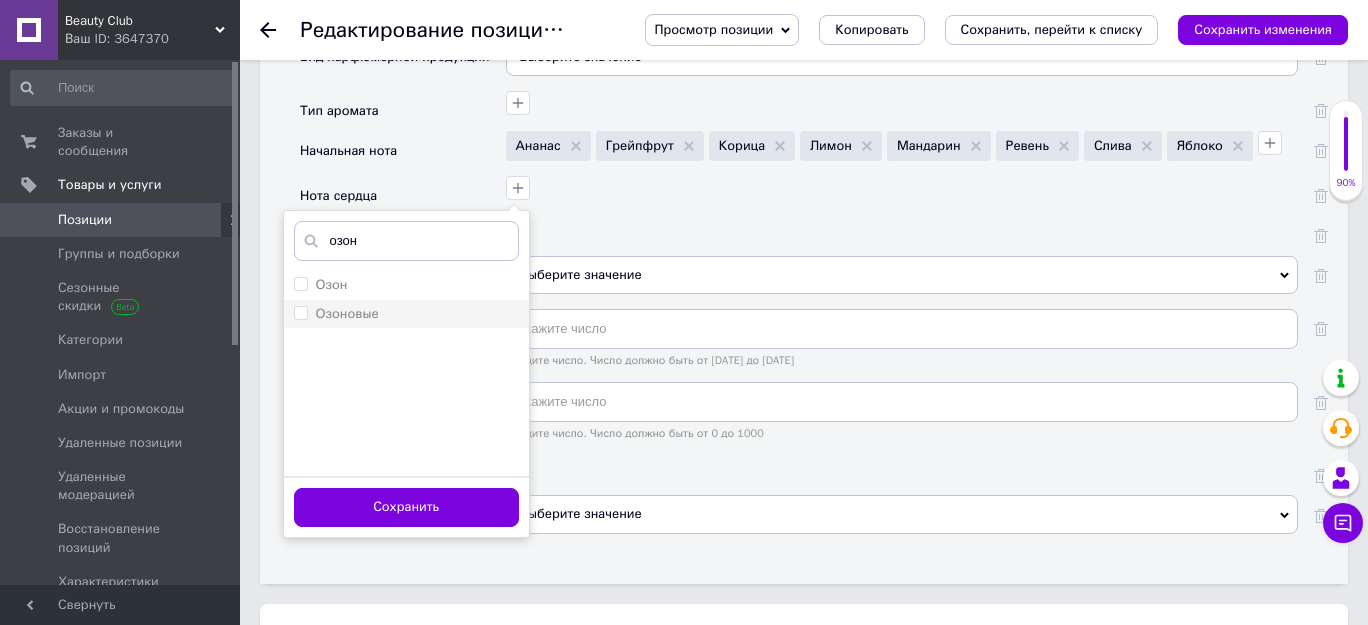click on "Озоновые" at bounding box center [300, 312] 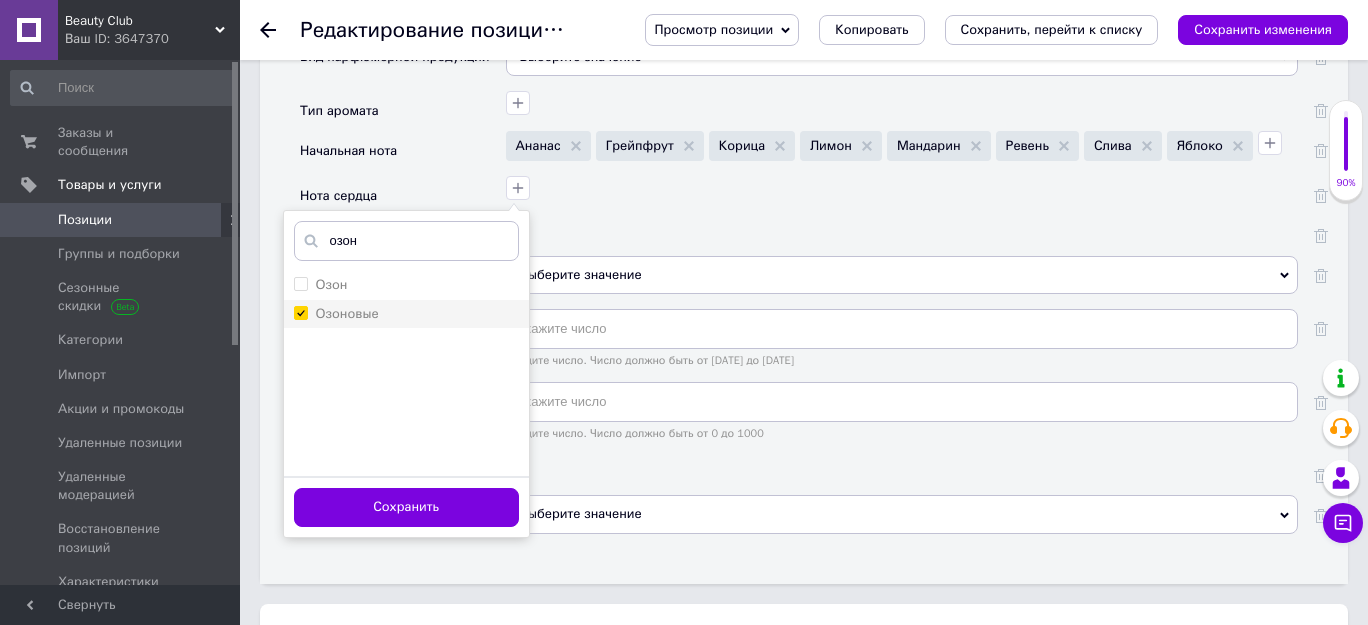 checkbox on "true" 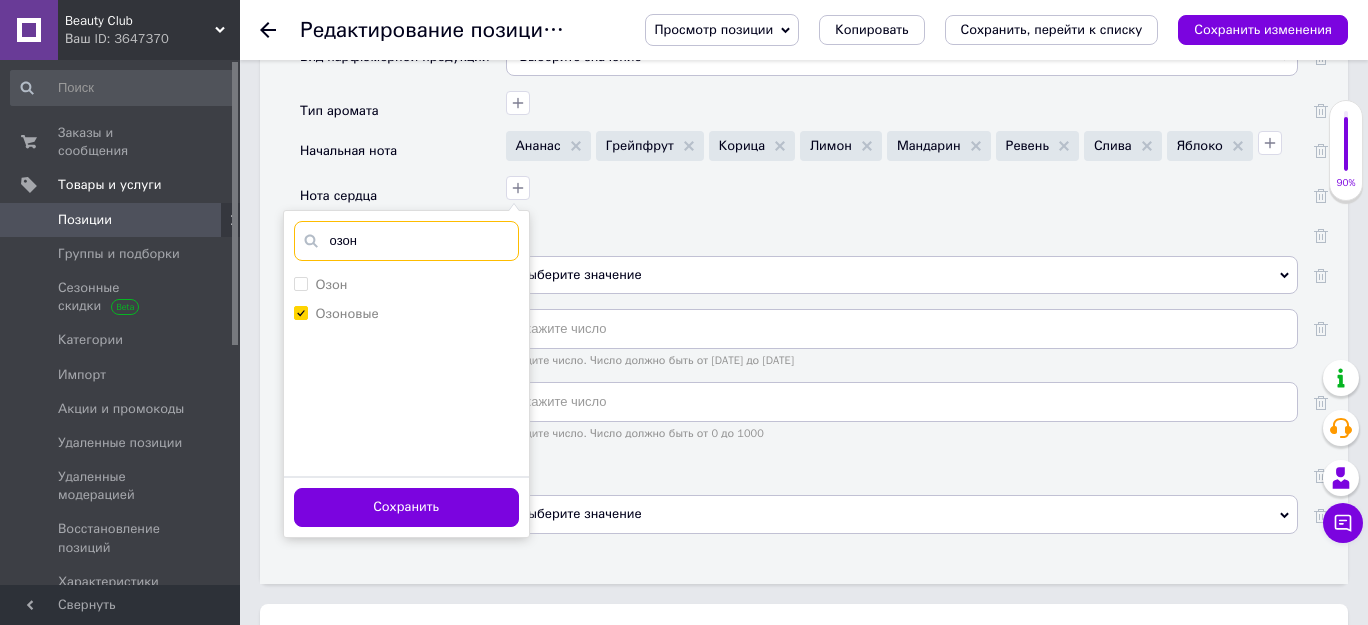 click on "озон" at bounding box center (406, 241) 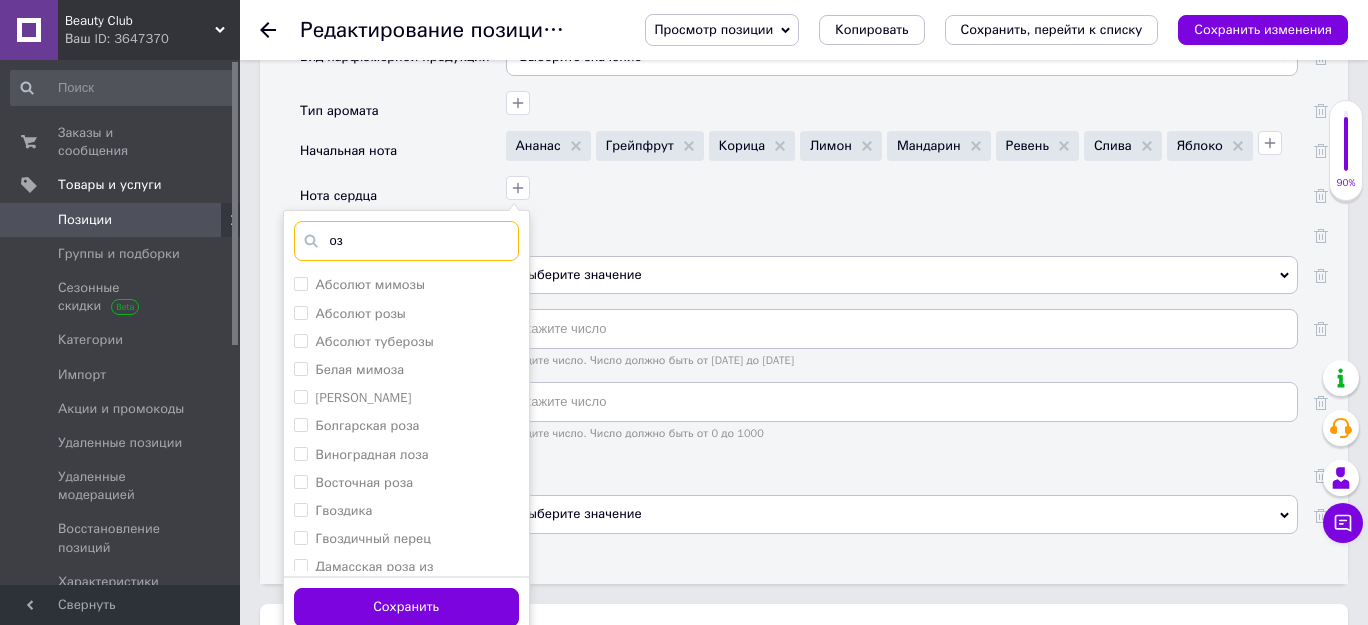 type on "о" 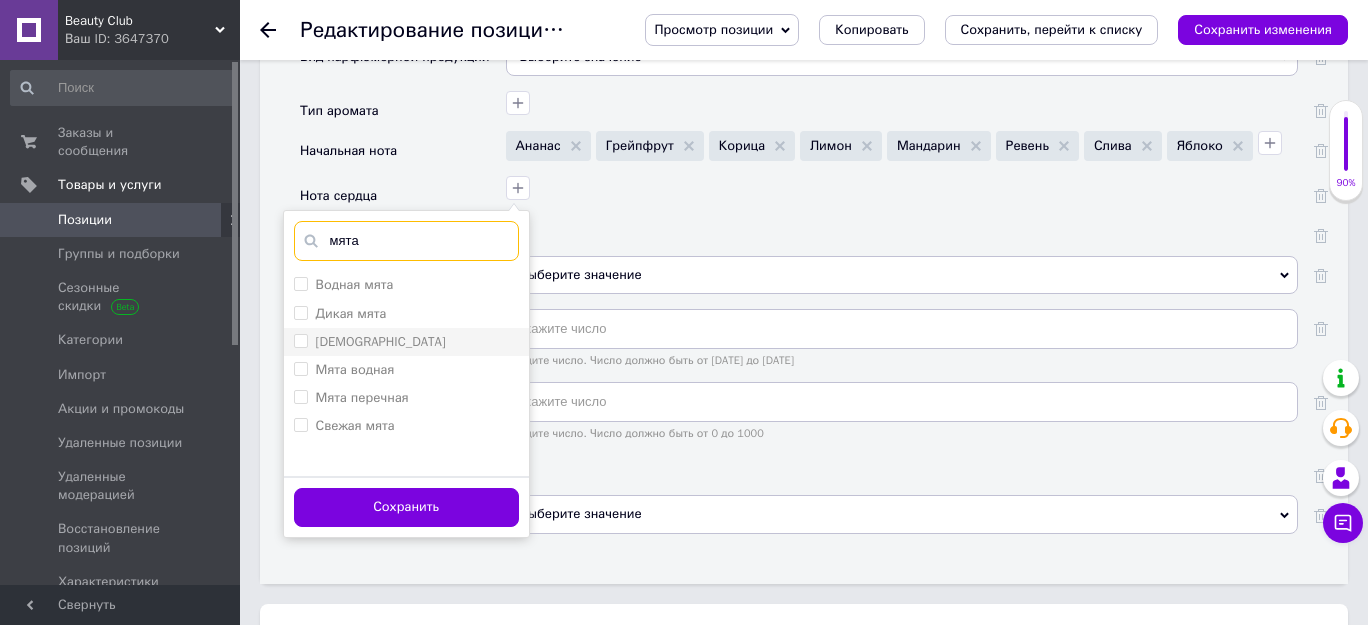 type on "мята" 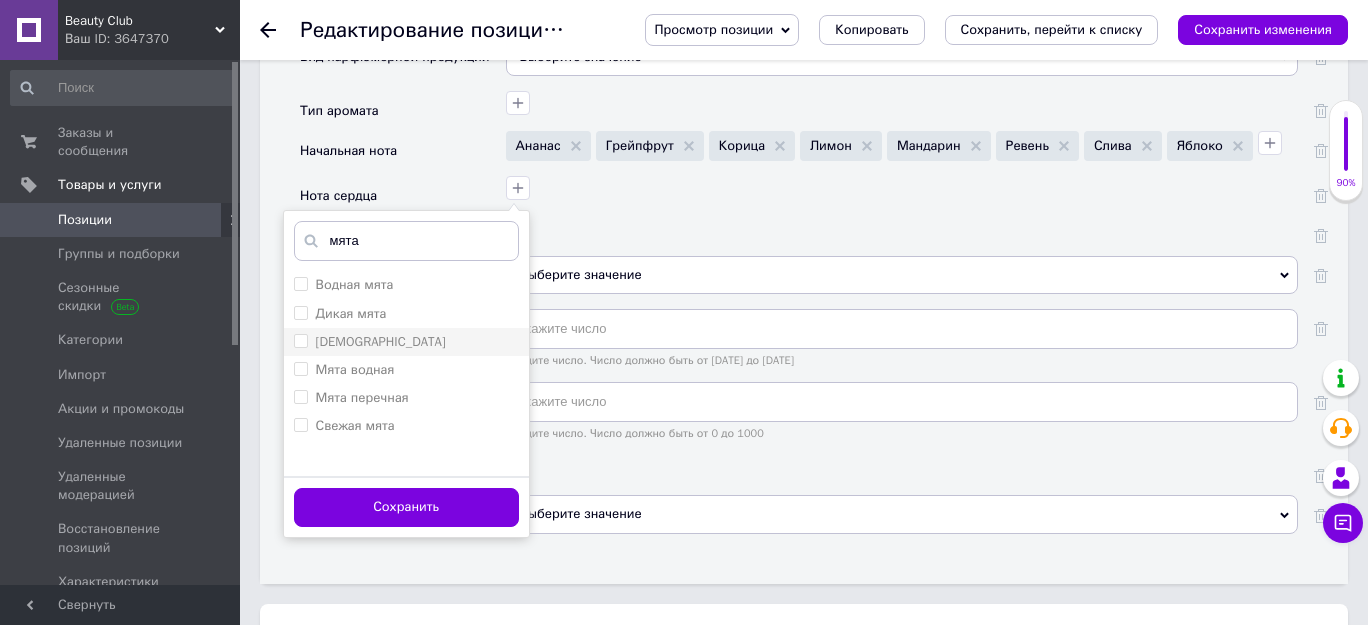click on "[DEMOGRAPHIC_DATA]" at bounding box center [300, 340] 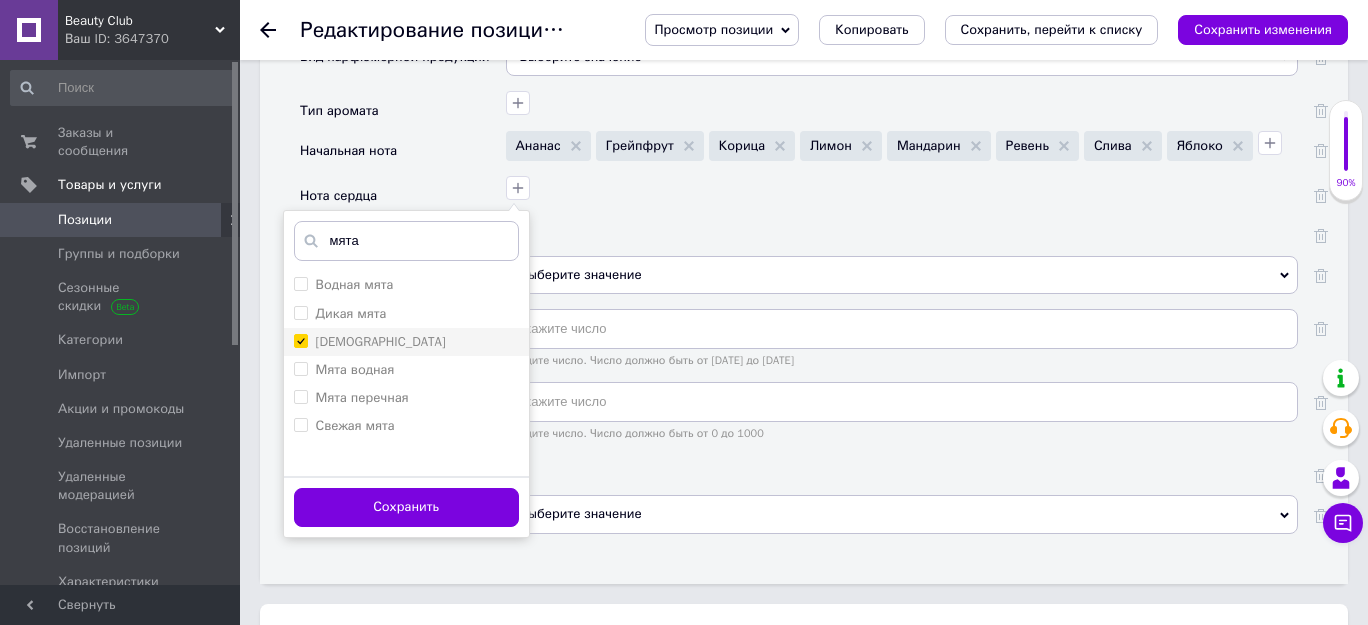 checkbox on "true" 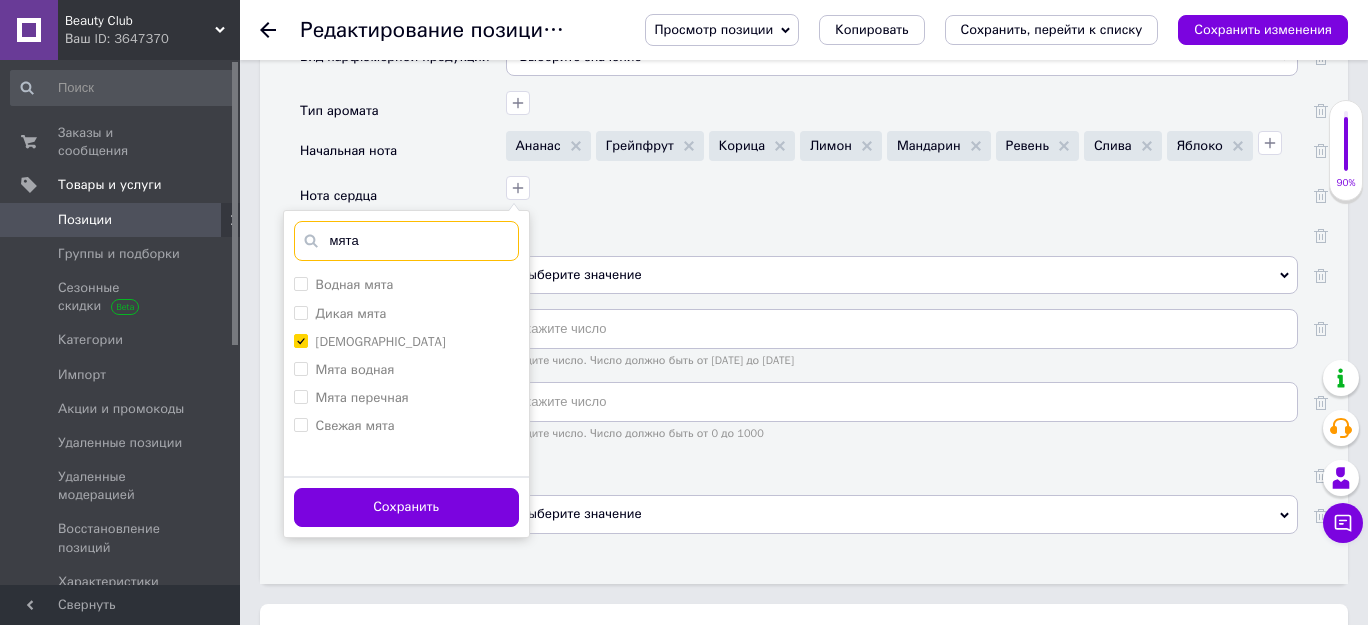 click on "мята" at bounding box center [406, 241] 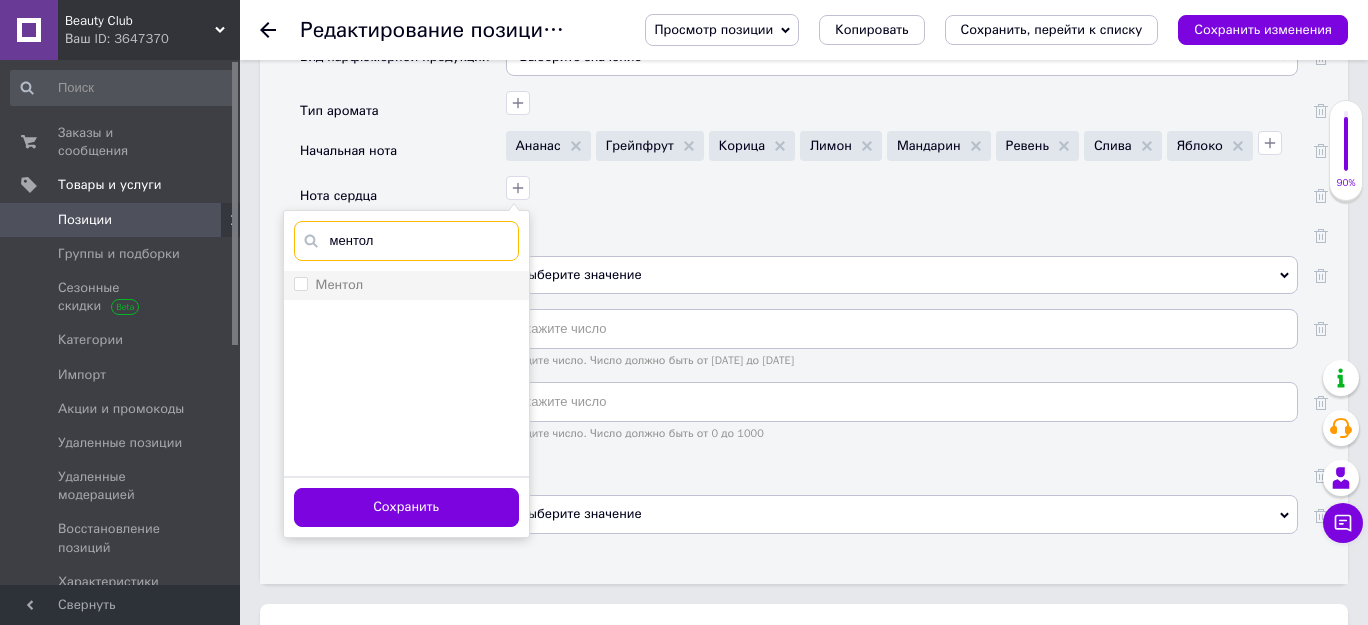 type on "ментол" 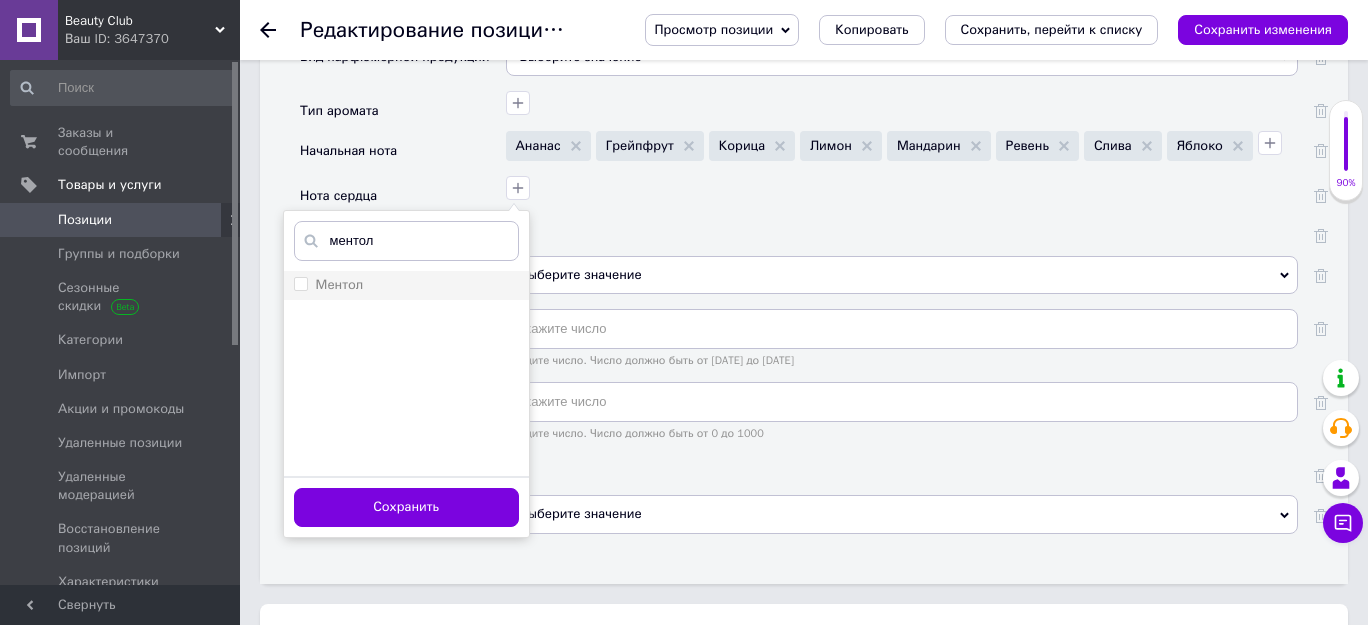click on "Ментол" at bounding box center [300, 283] 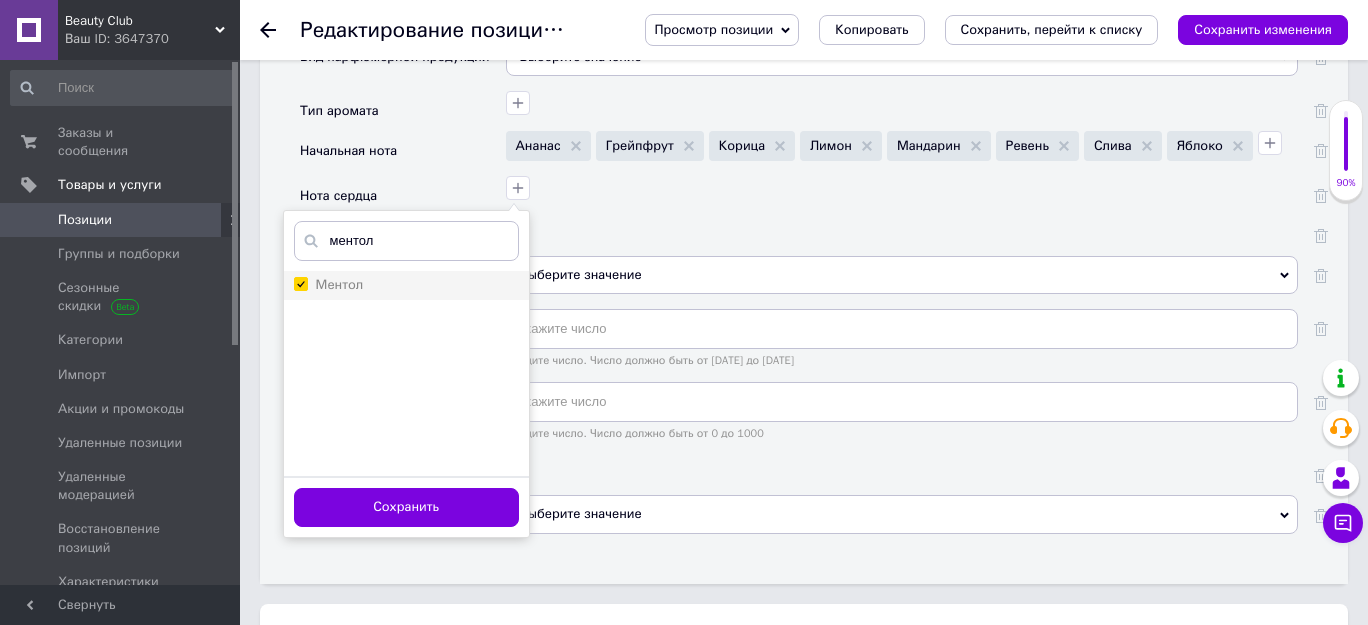 checkbox on "true" 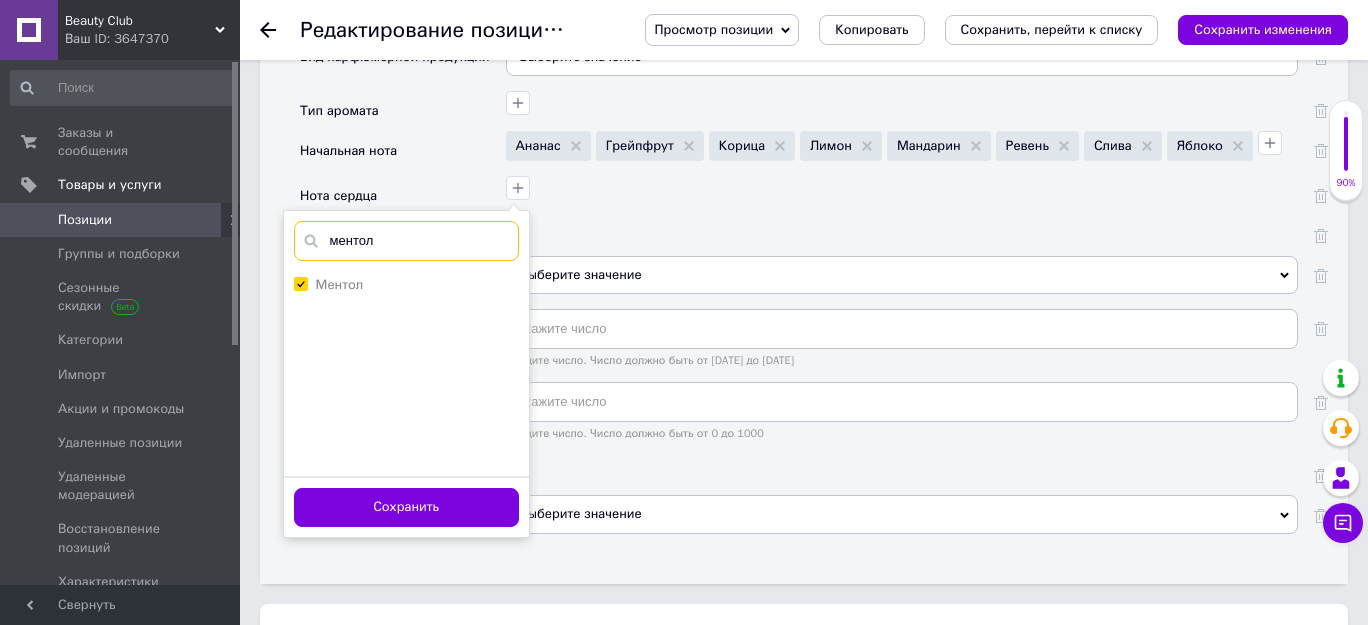 click on "ментол" at bounding box center (406, 241) 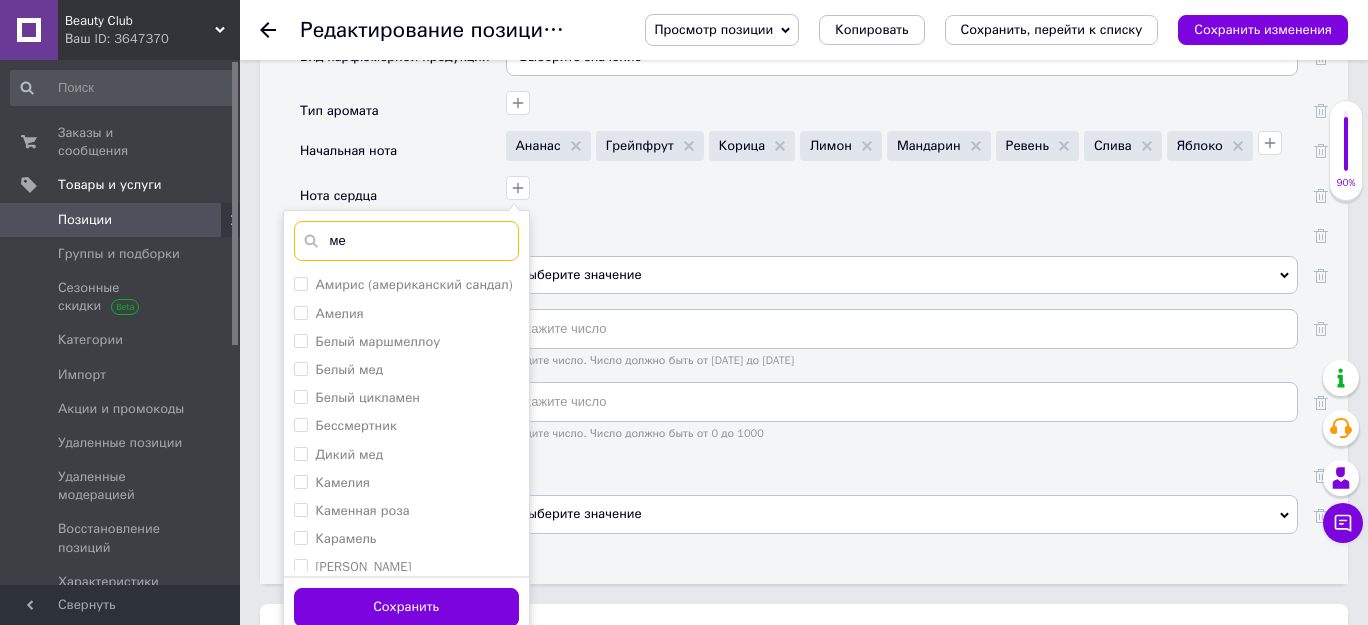 type on "м" 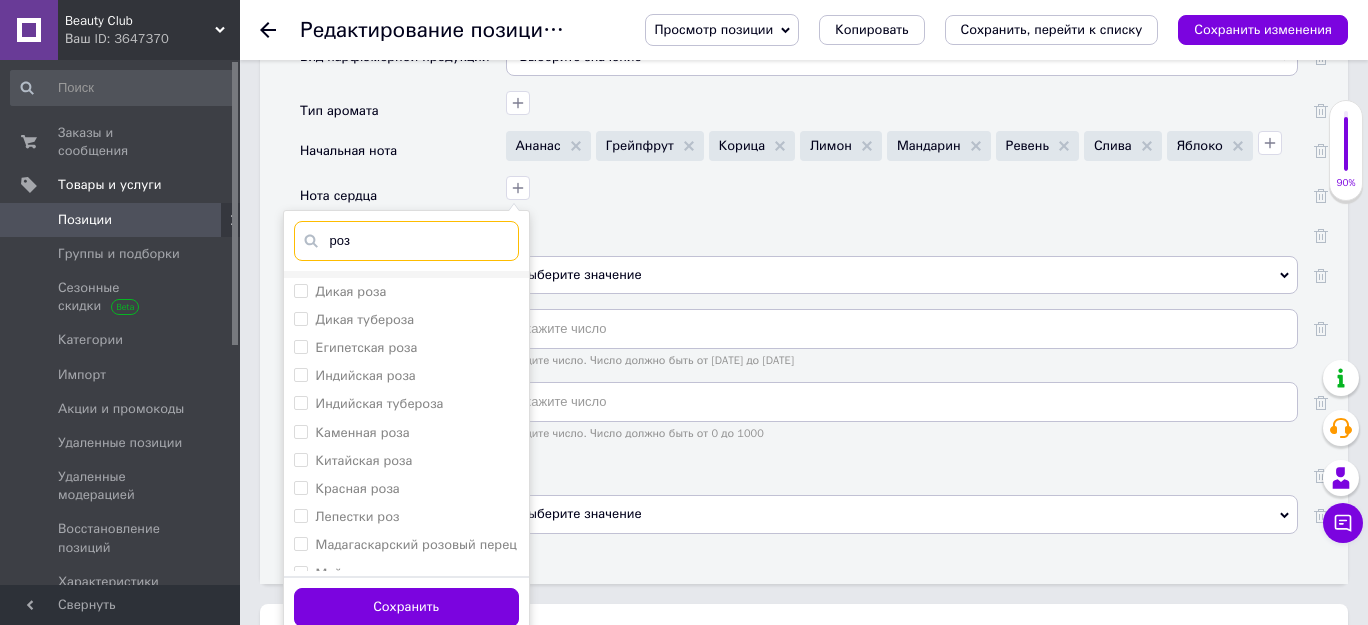 scroll, scrollTop: 0, scrollLeft: 0, axis: both 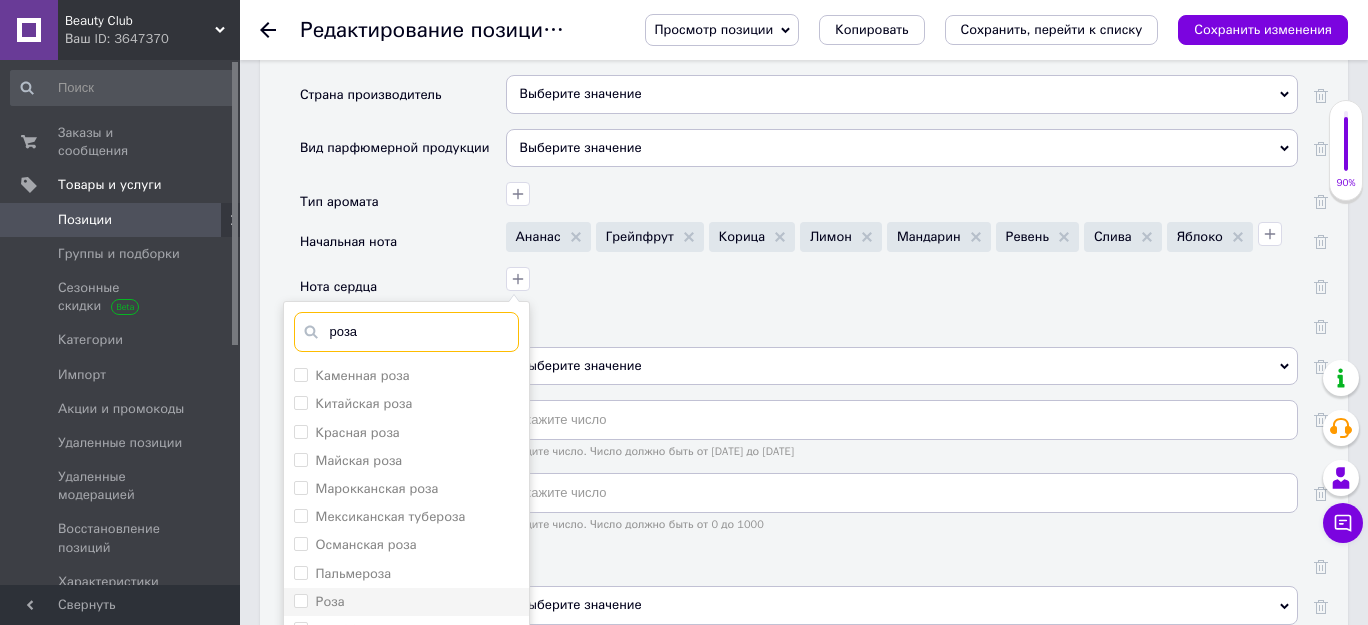 type on "роза" 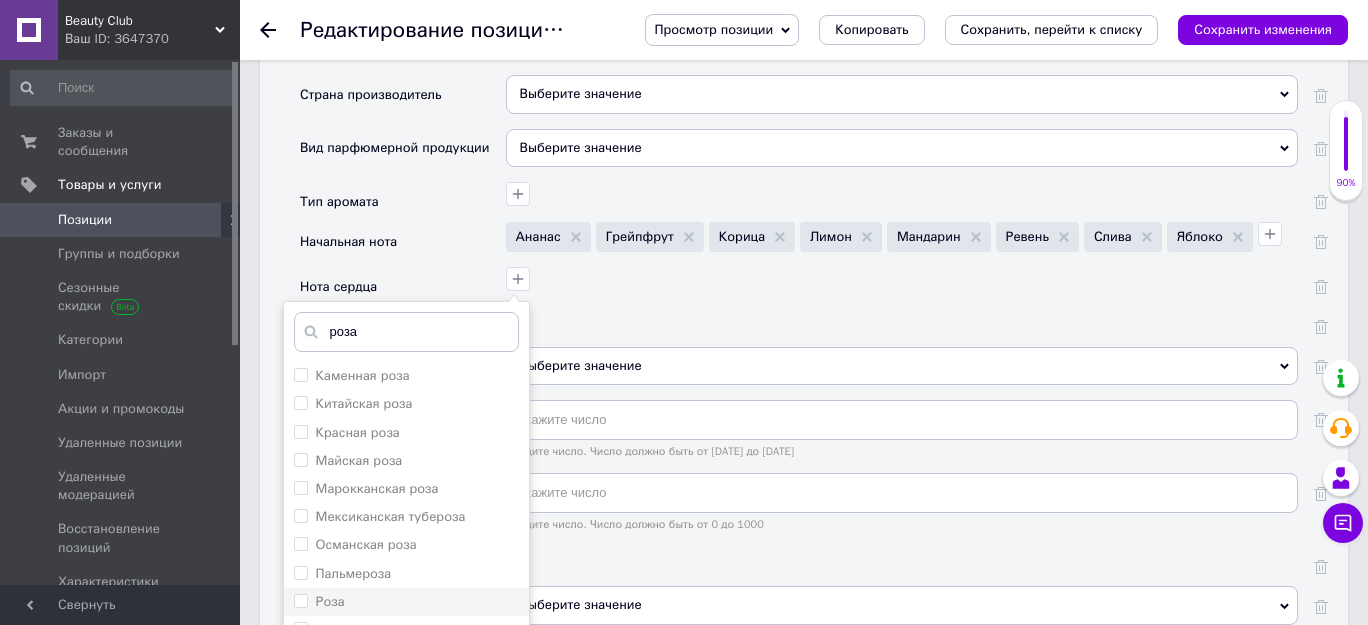 click on "Роза" at bounding box center (300, 600) 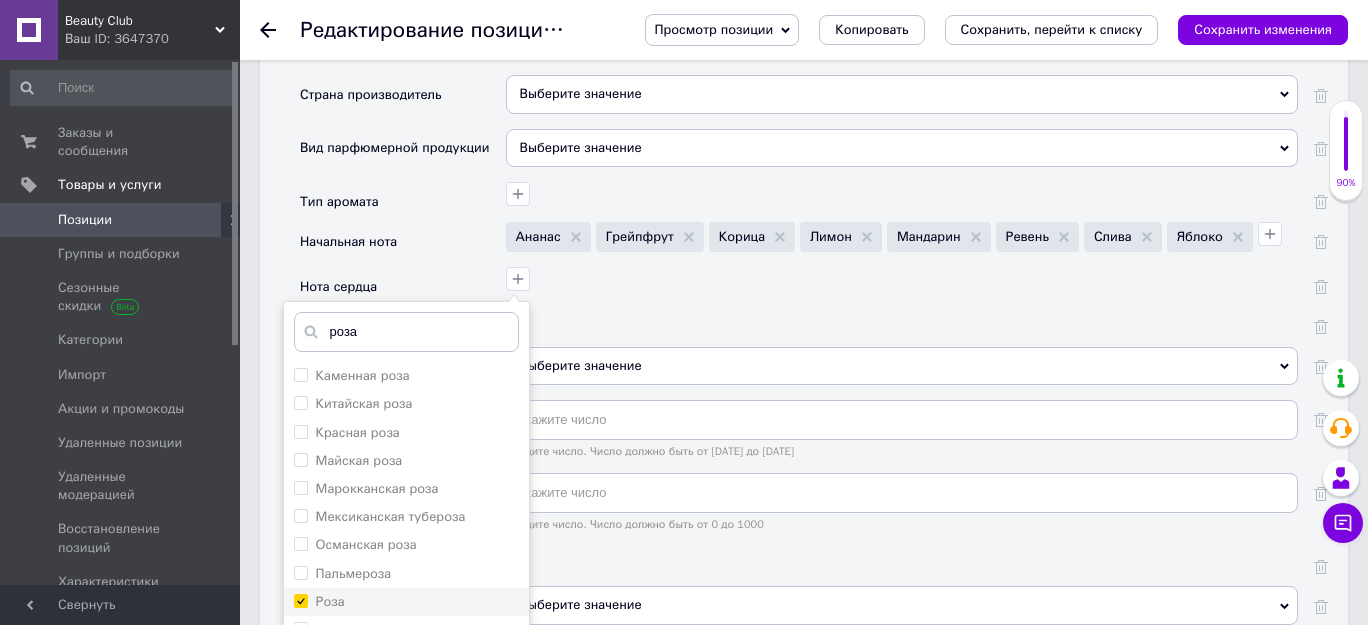checkbox on "true" 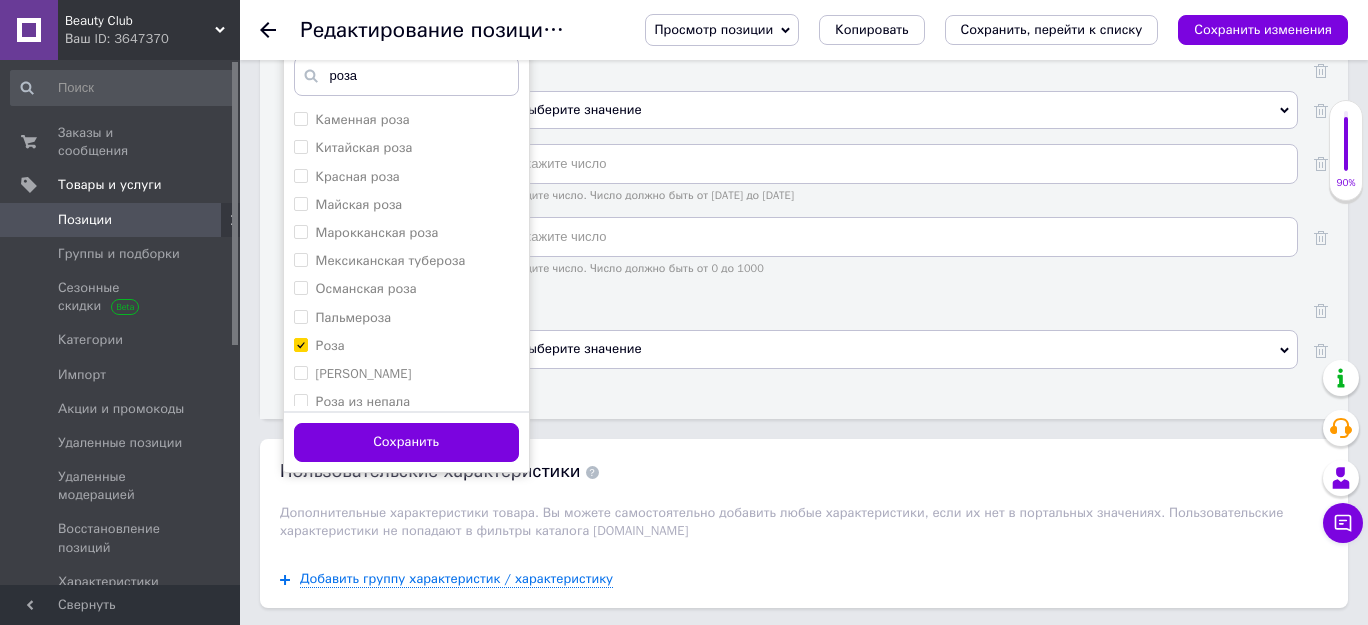 scroll, scrollTop: 2050, scrollLeft: 0, axis: vertical 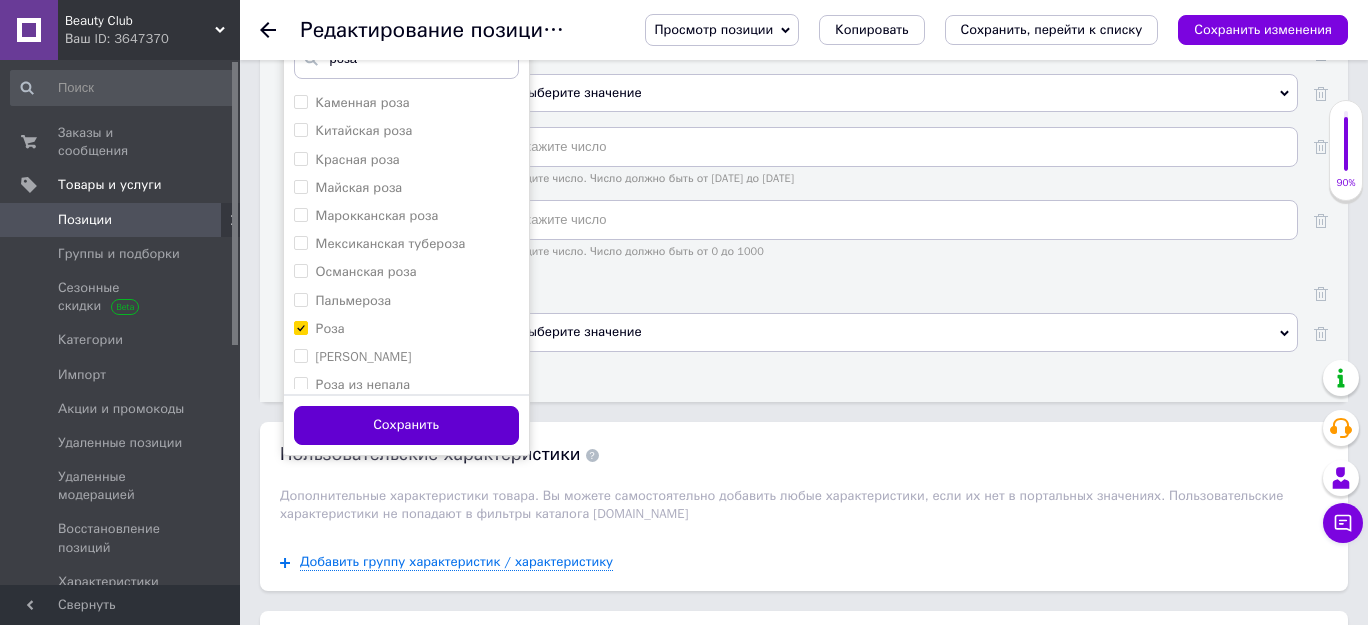click on "Сохранить" at bounding box center (406, 425) 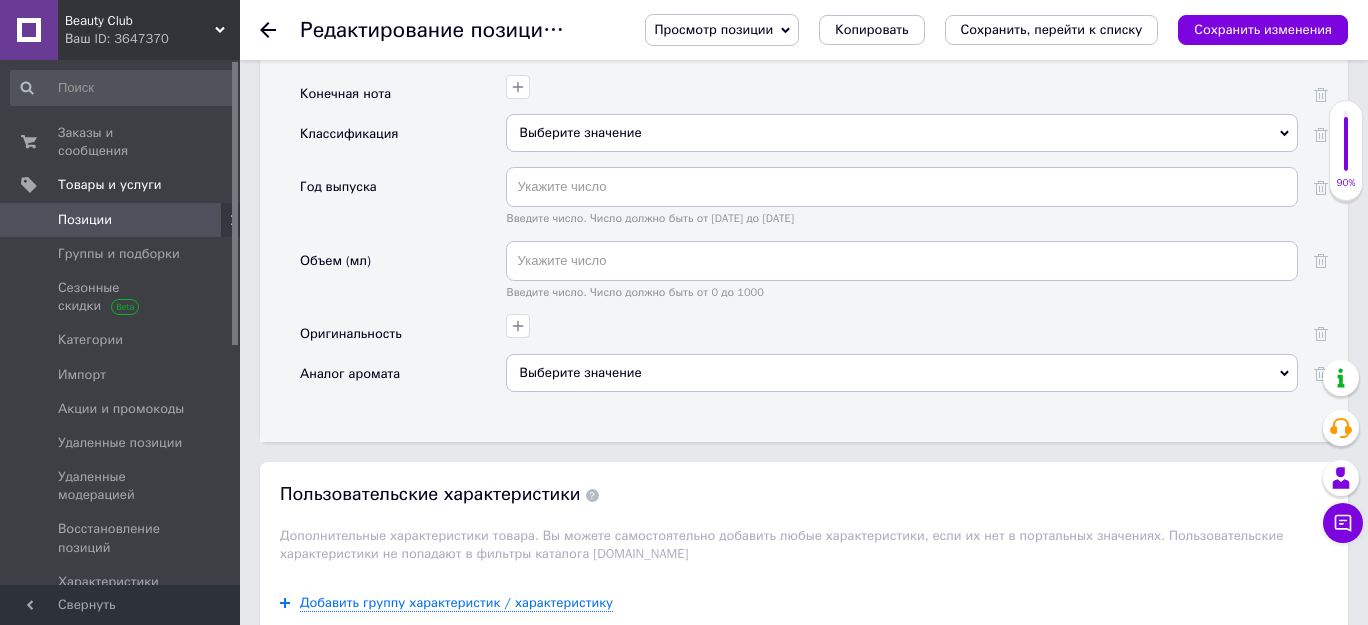 scroll, scrollTop: 1777, scrollLeft: 0, axis: vertical 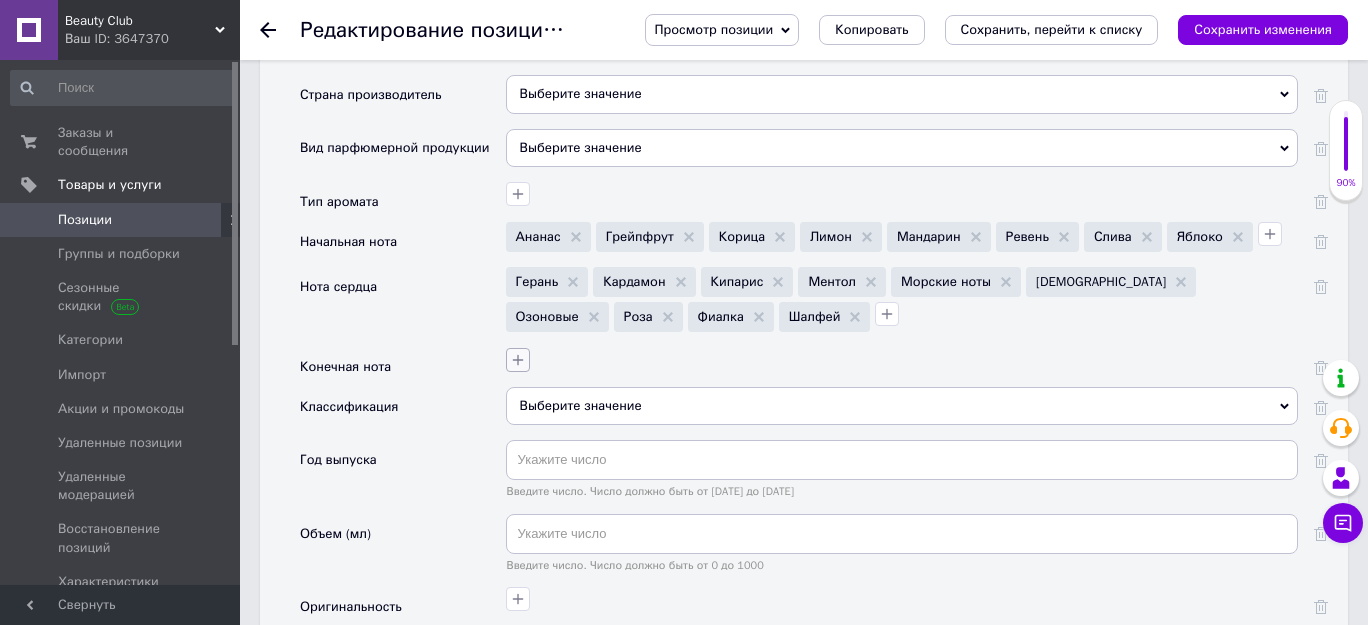 click 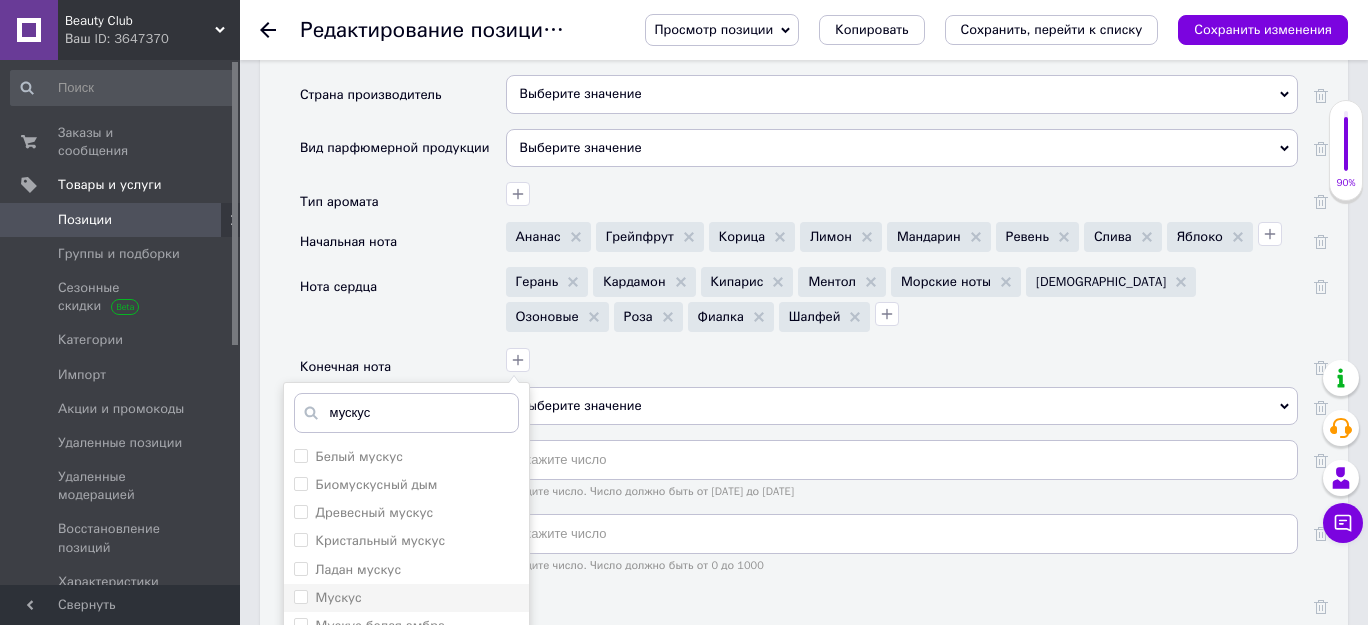 type on "мускус" 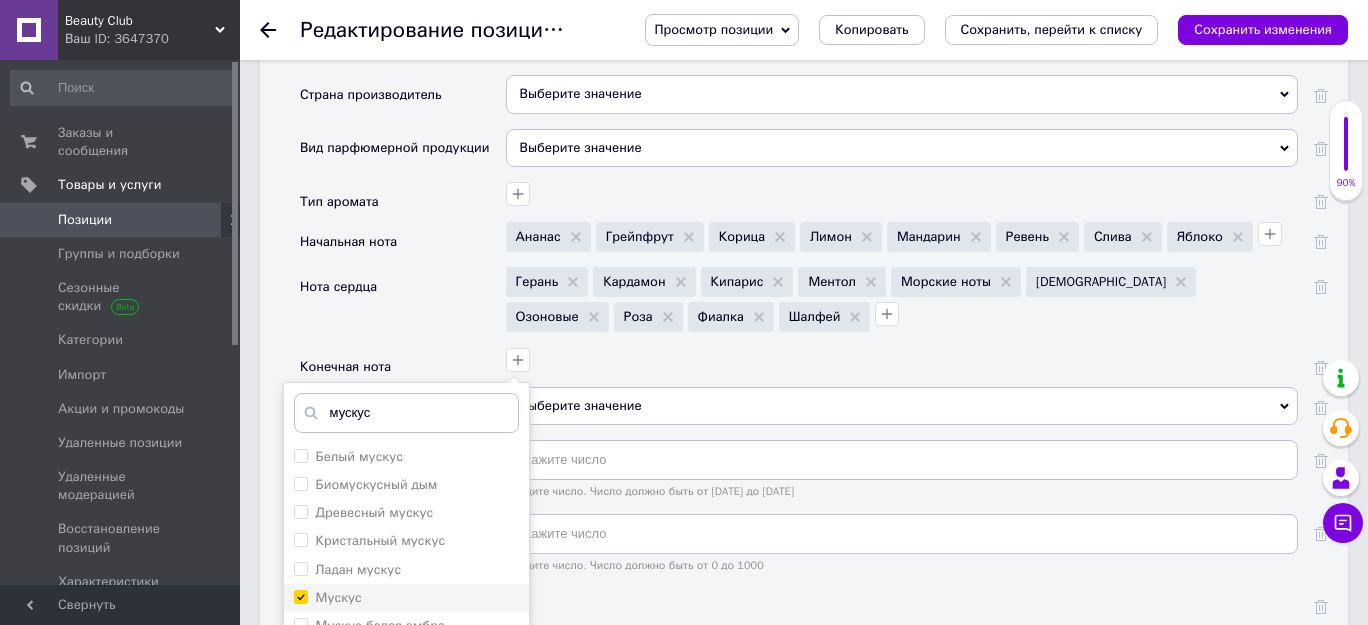 checkbox on "true" 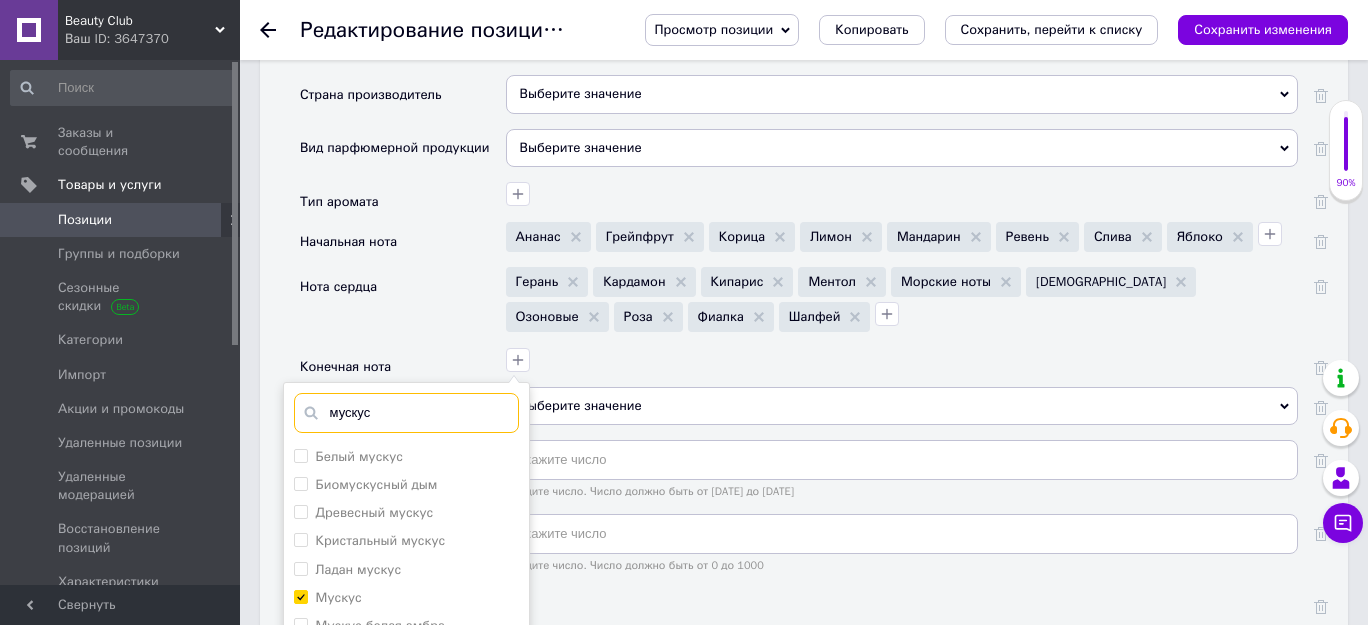 click on "мускус" at bounding box center (406, 413) 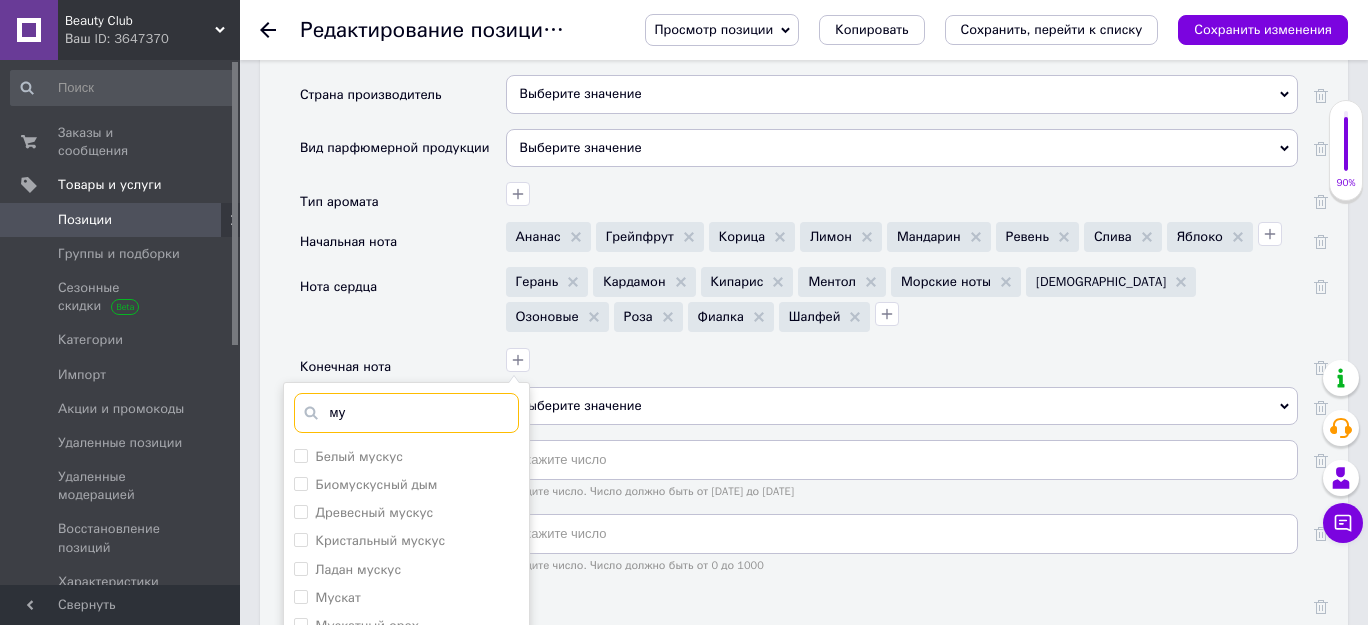 type on "м" 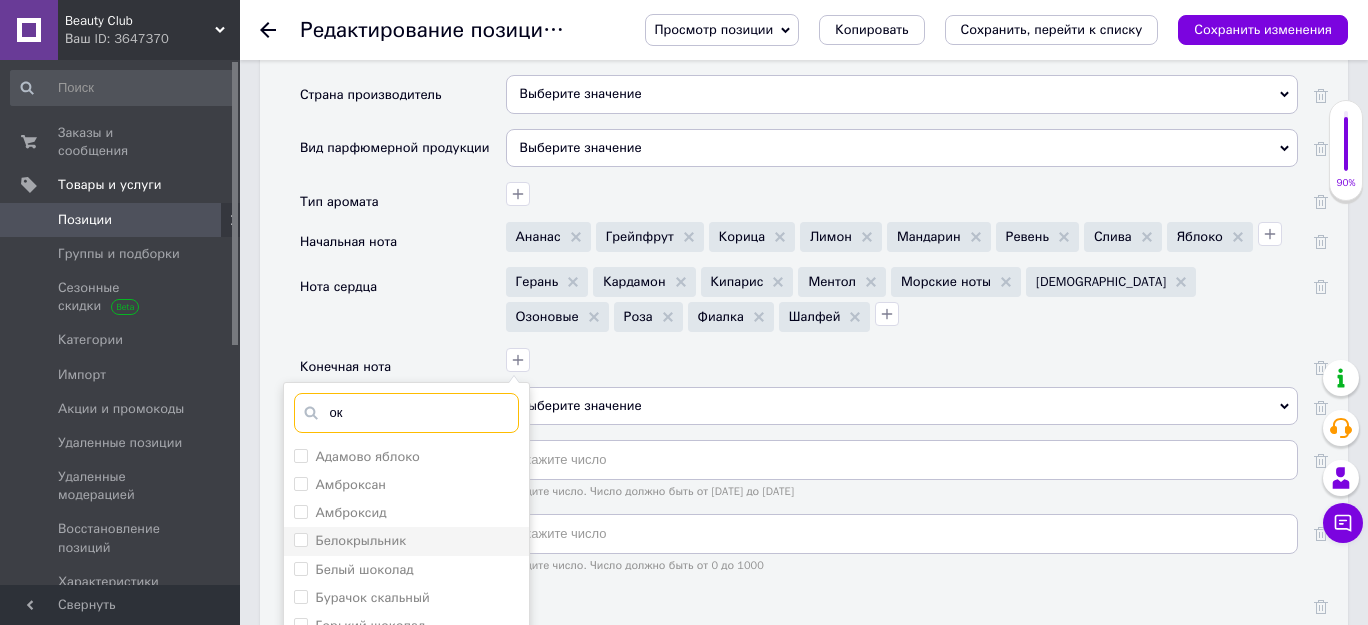 type on "о" 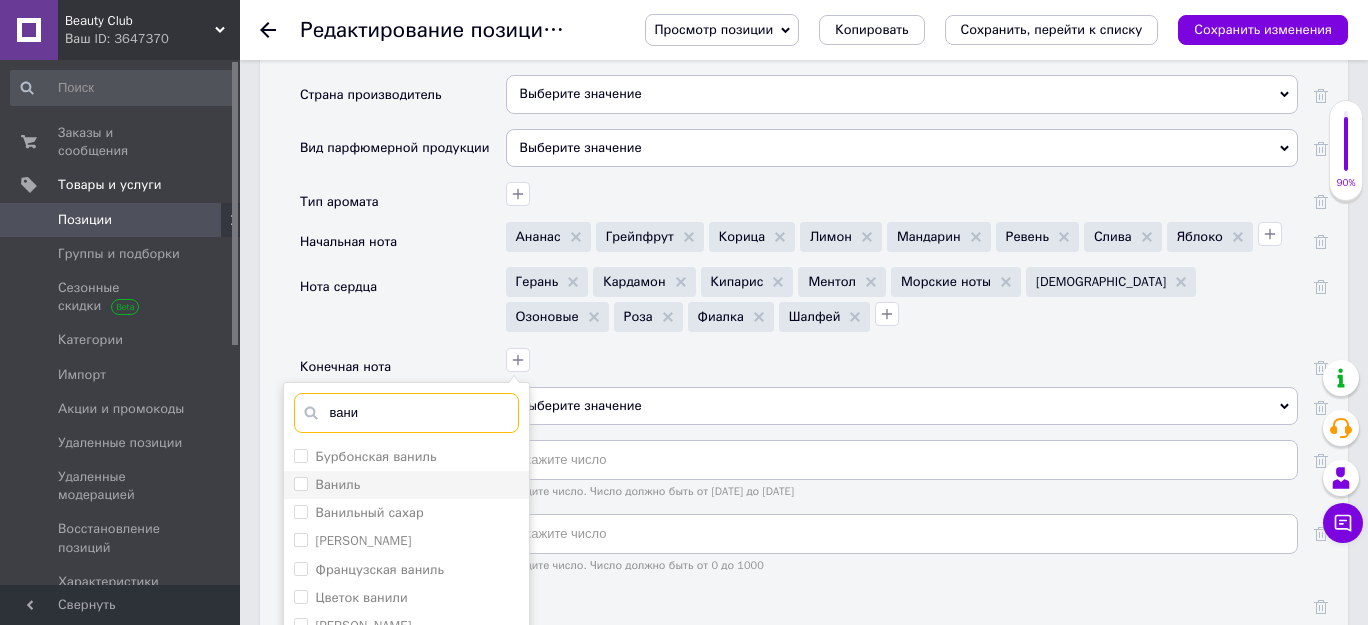 type on "вани" 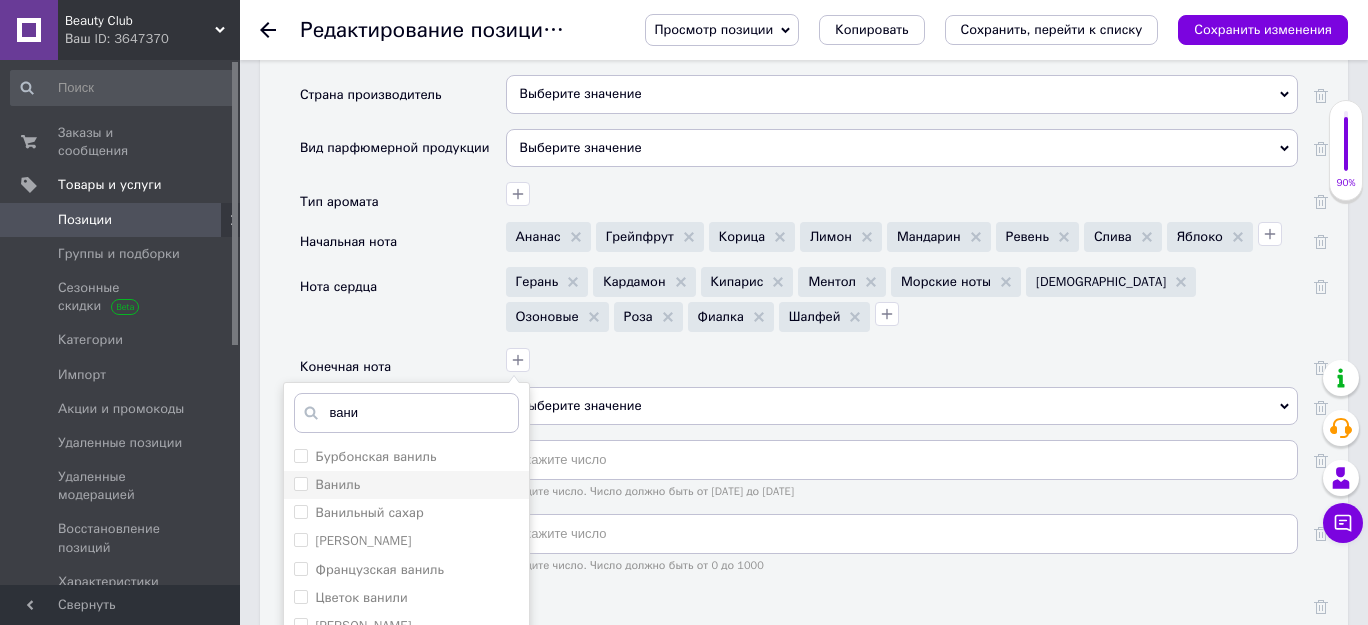 click on "Ваниль" at bounding box center (300, 483) 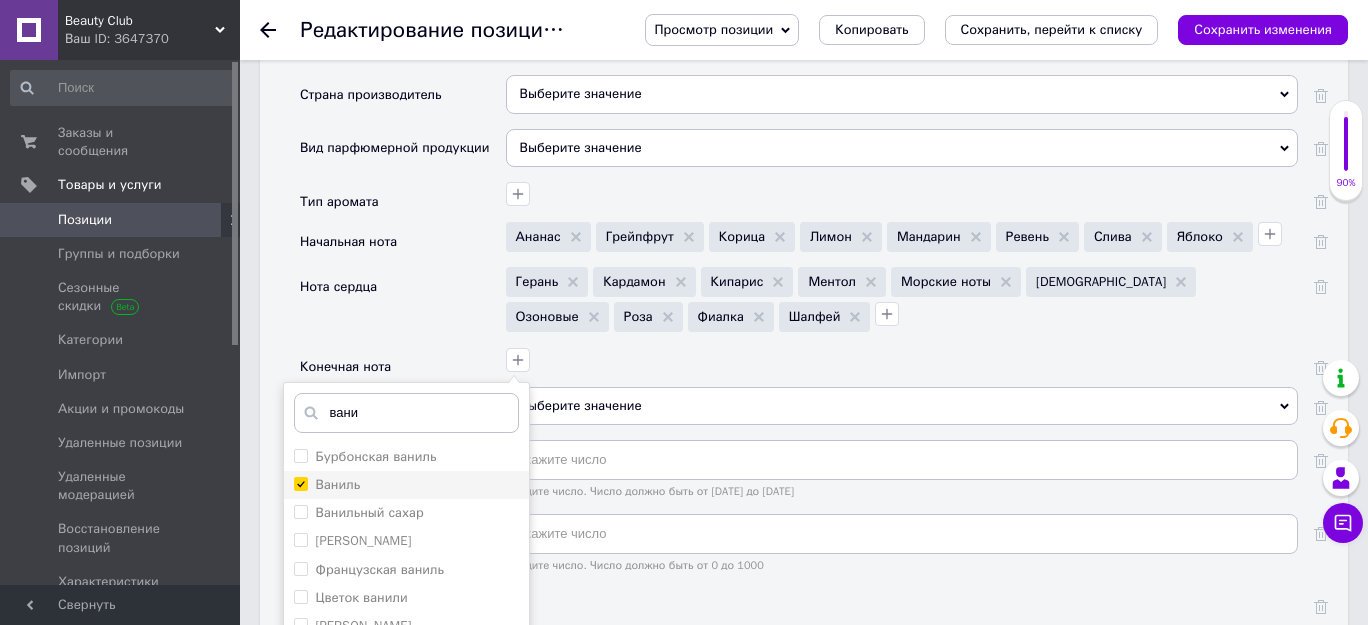 checkbox on "true" 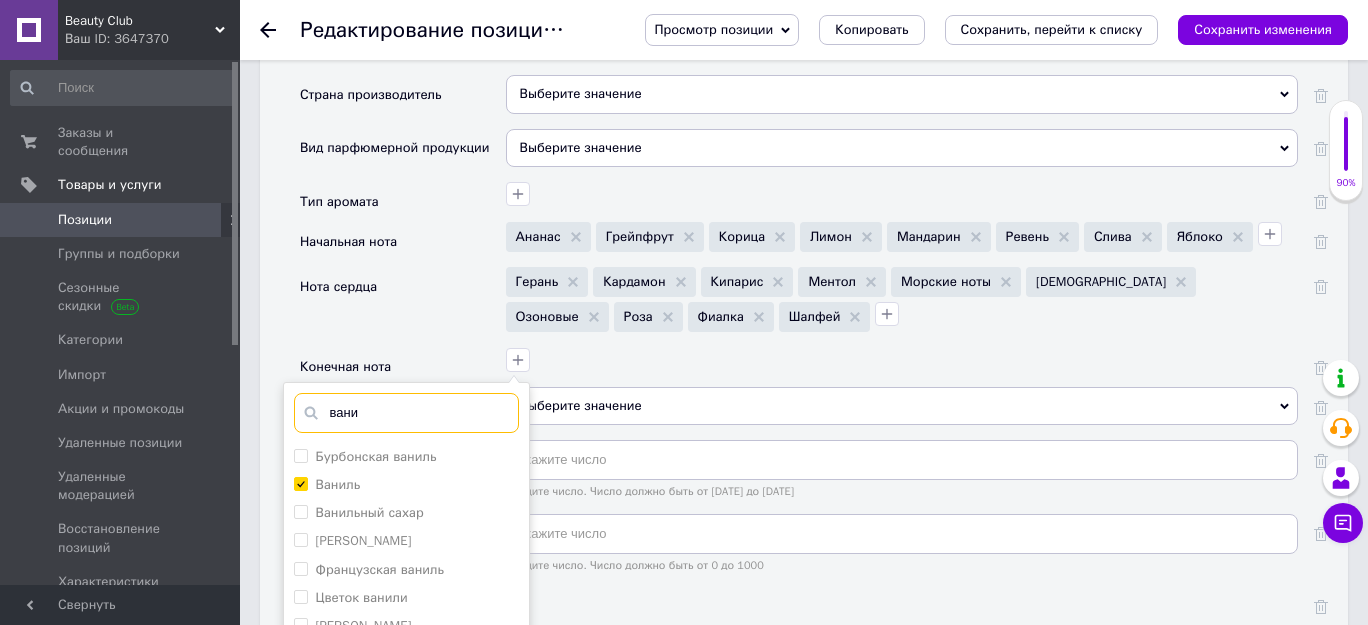 click on "вани" at bounding box center [406, 413] 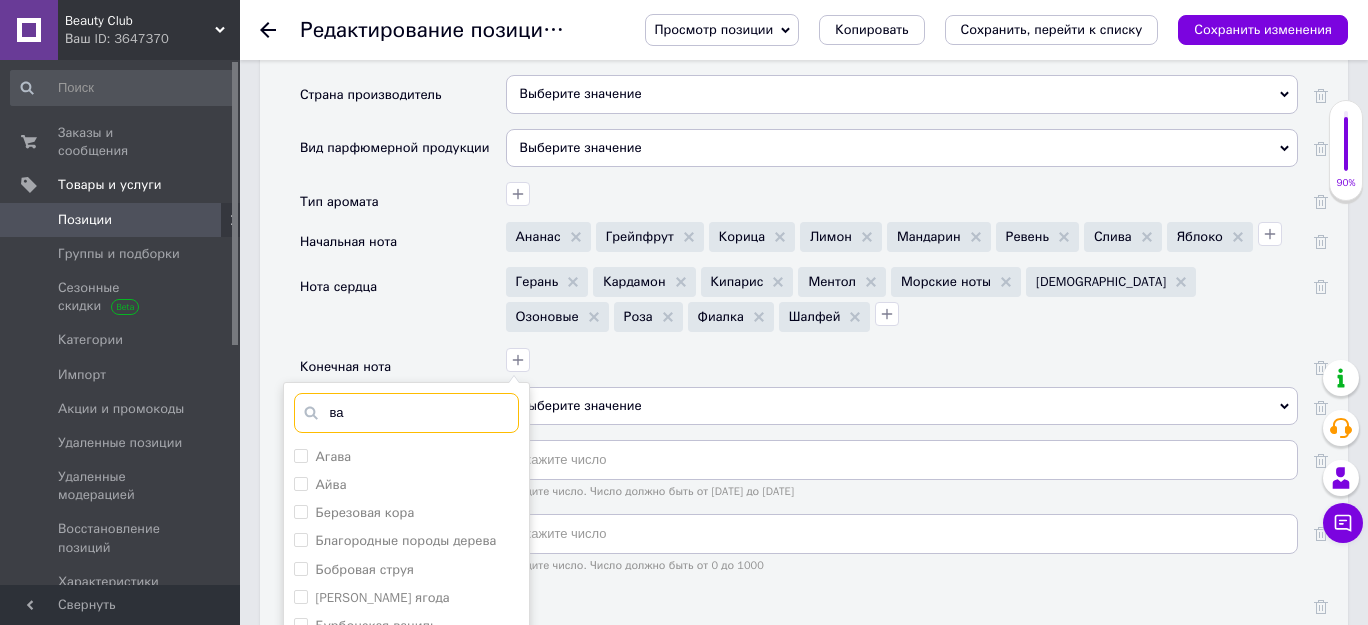 type on "в" 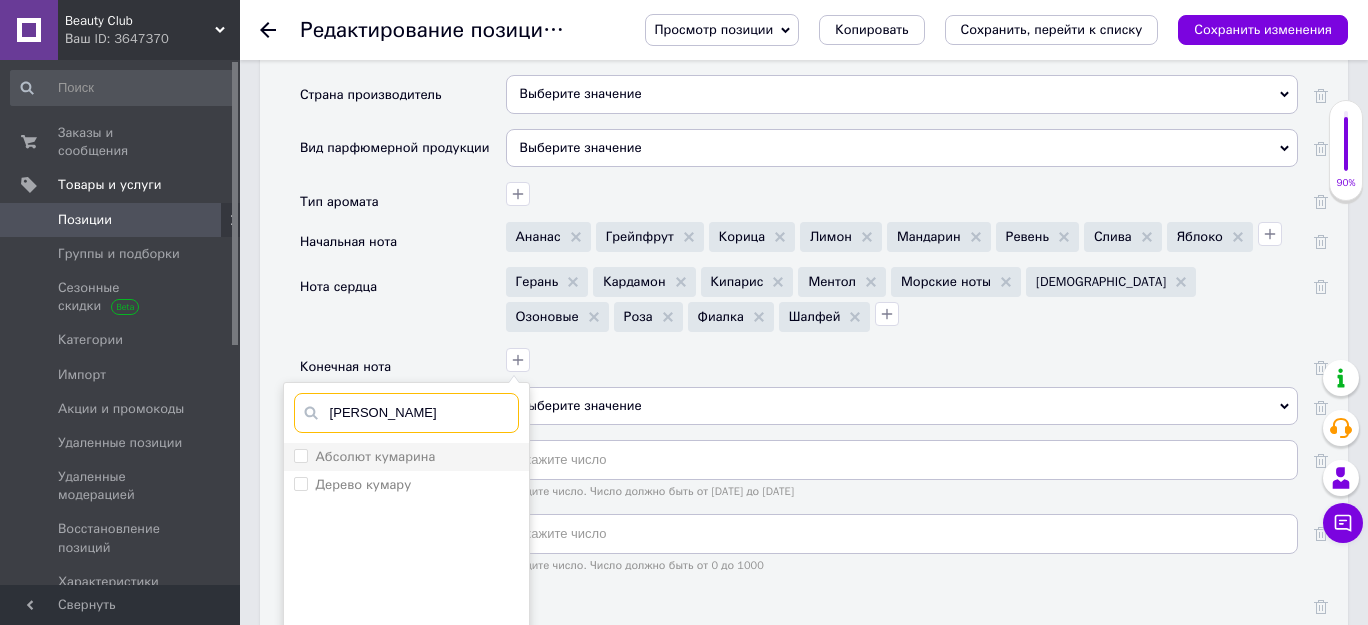 type on "[PERSON_NAME]" 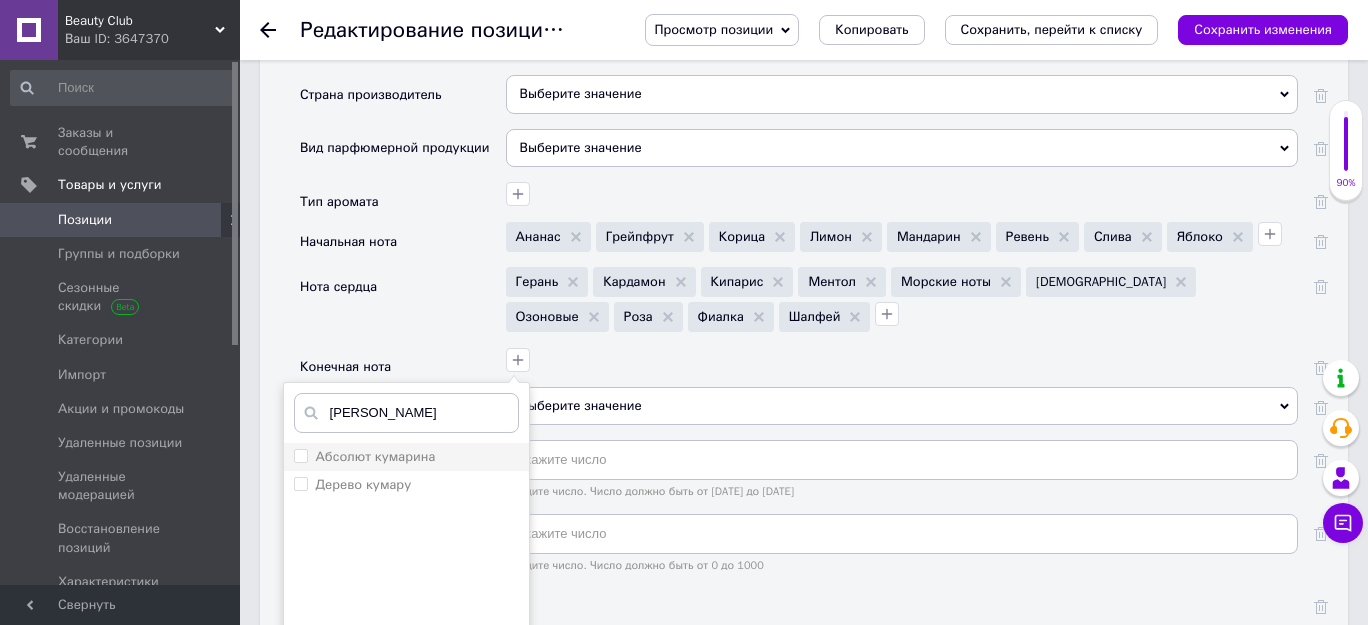click on "Абсолют кумарина" at bounding box center [300, 455] 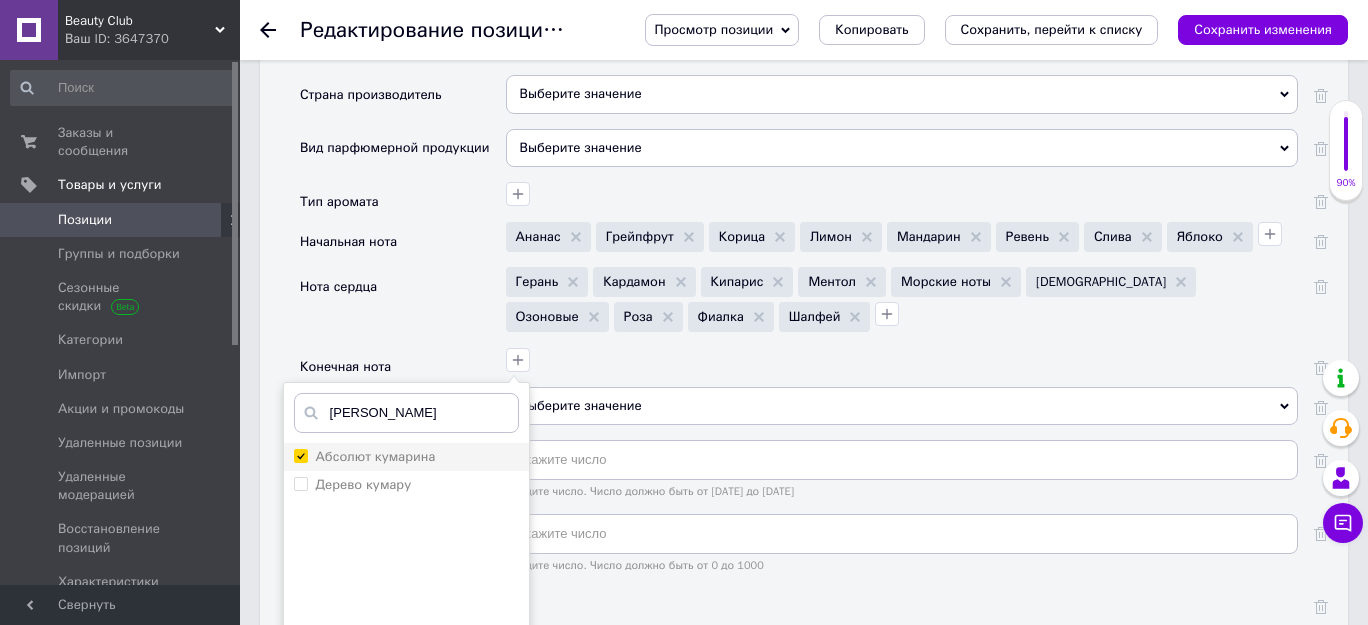 checkbox on "true" 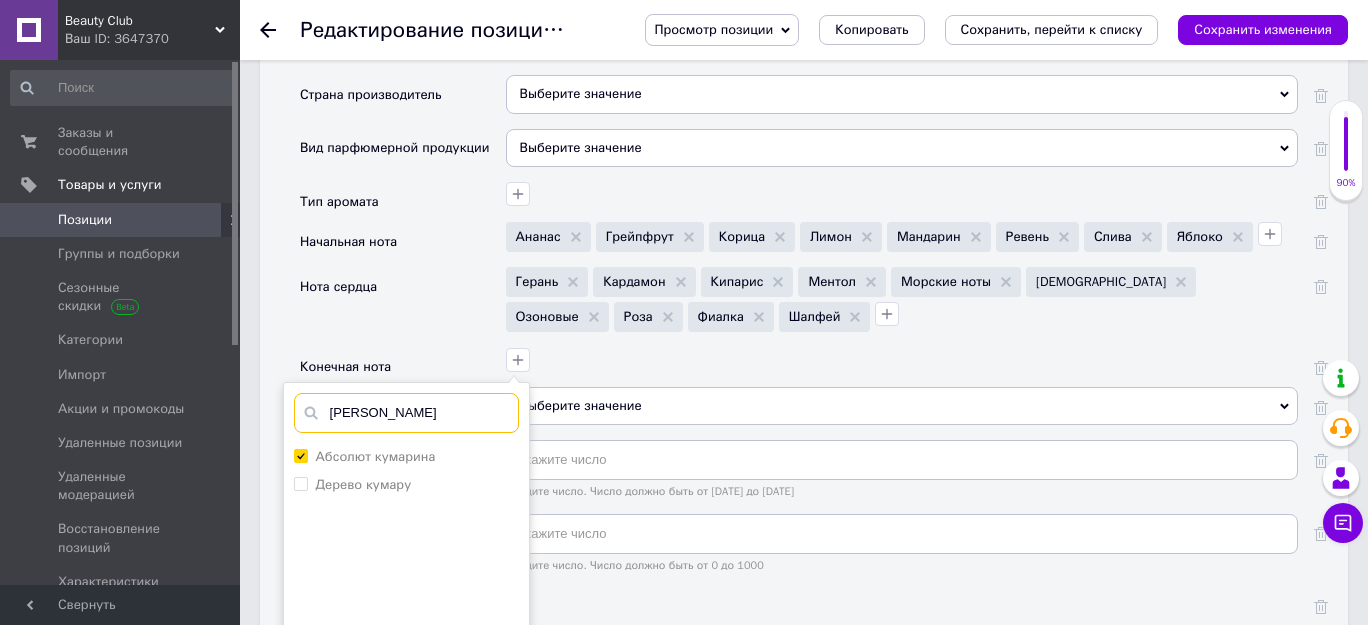 click on "[PERSON_NAME]" at bounding box center (406, 413) 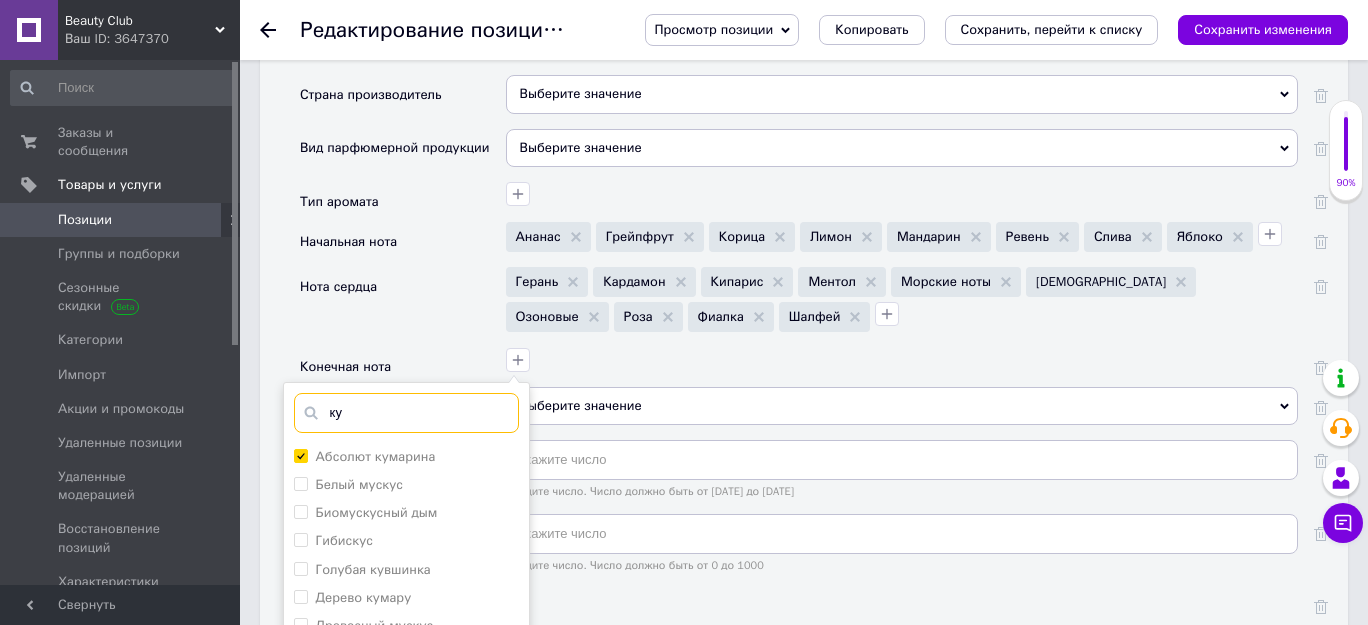 type on "к" 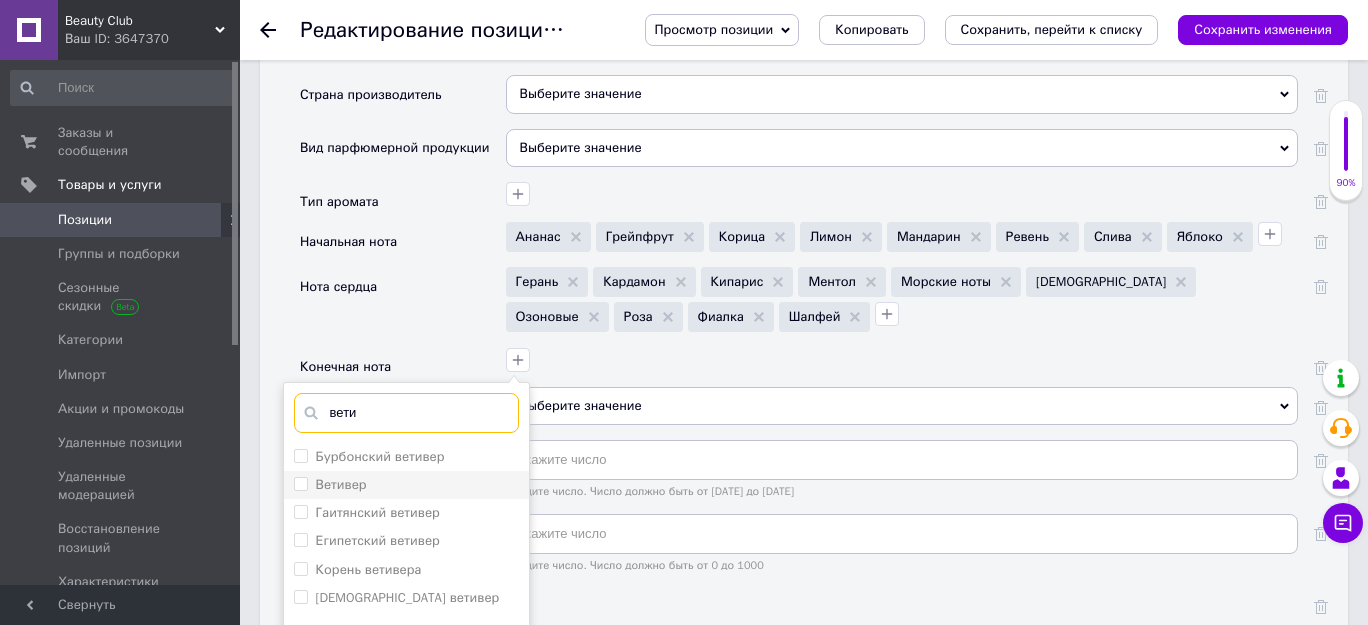 type on "вети" 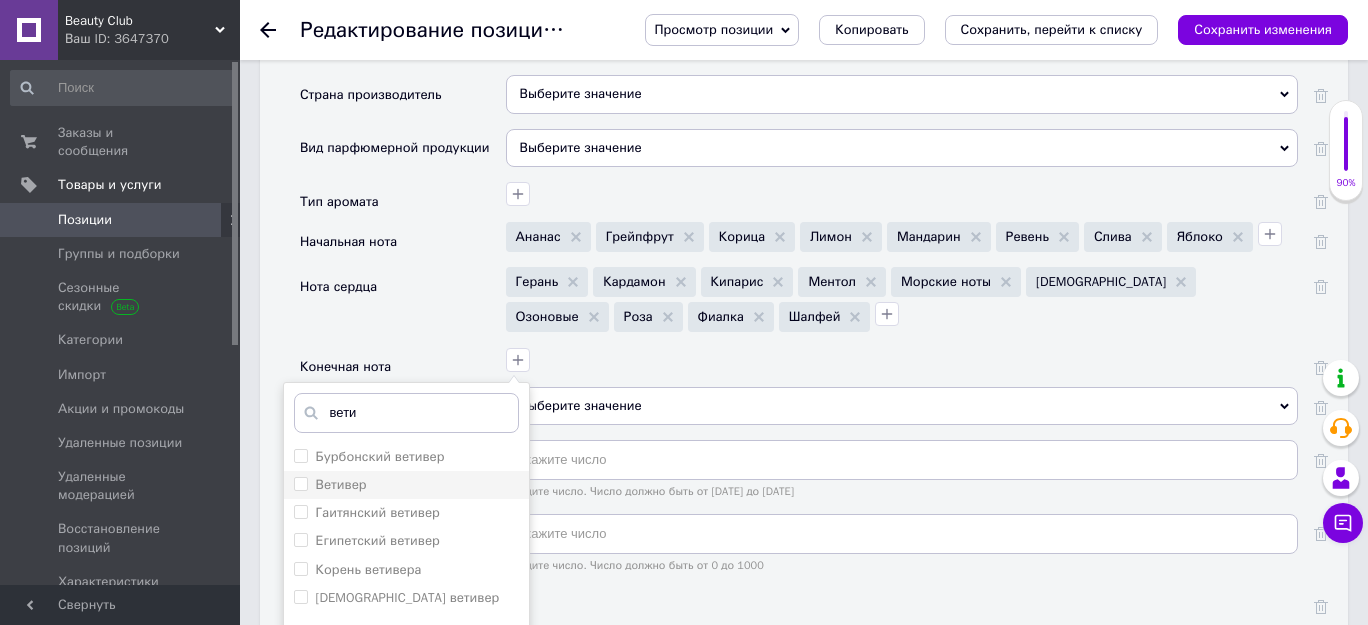 click on "Ветивер" at bounding box center [300, 483] 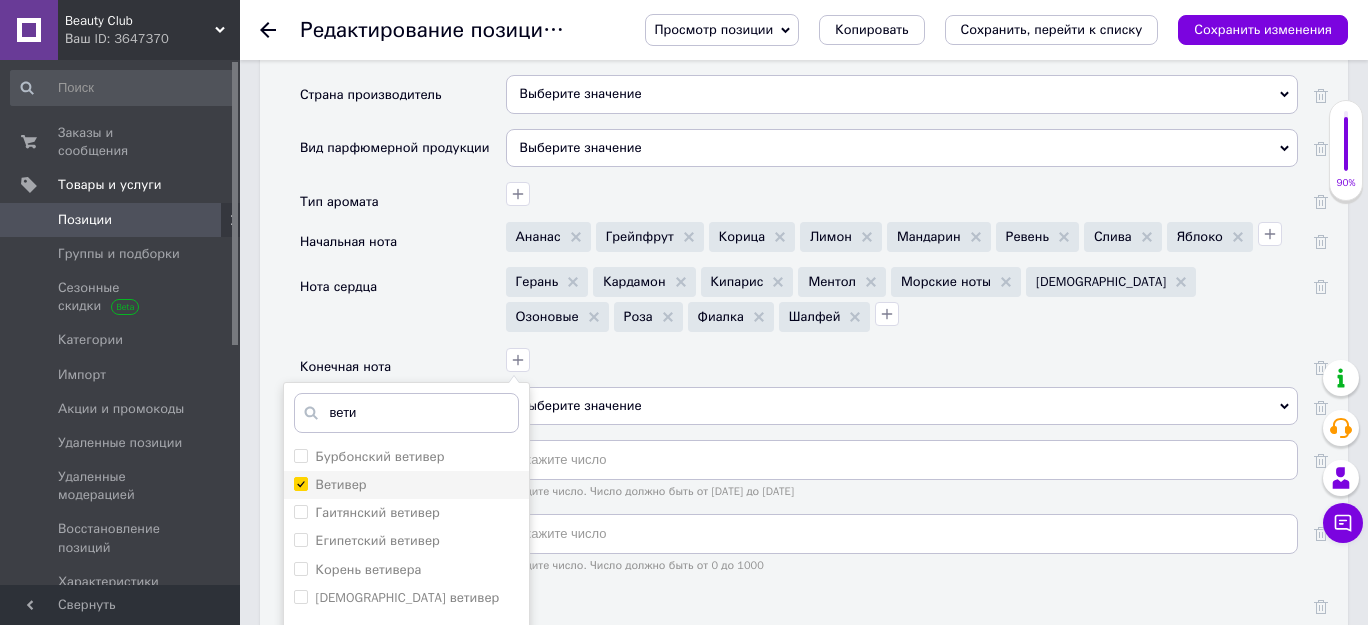 checkbox on "true" 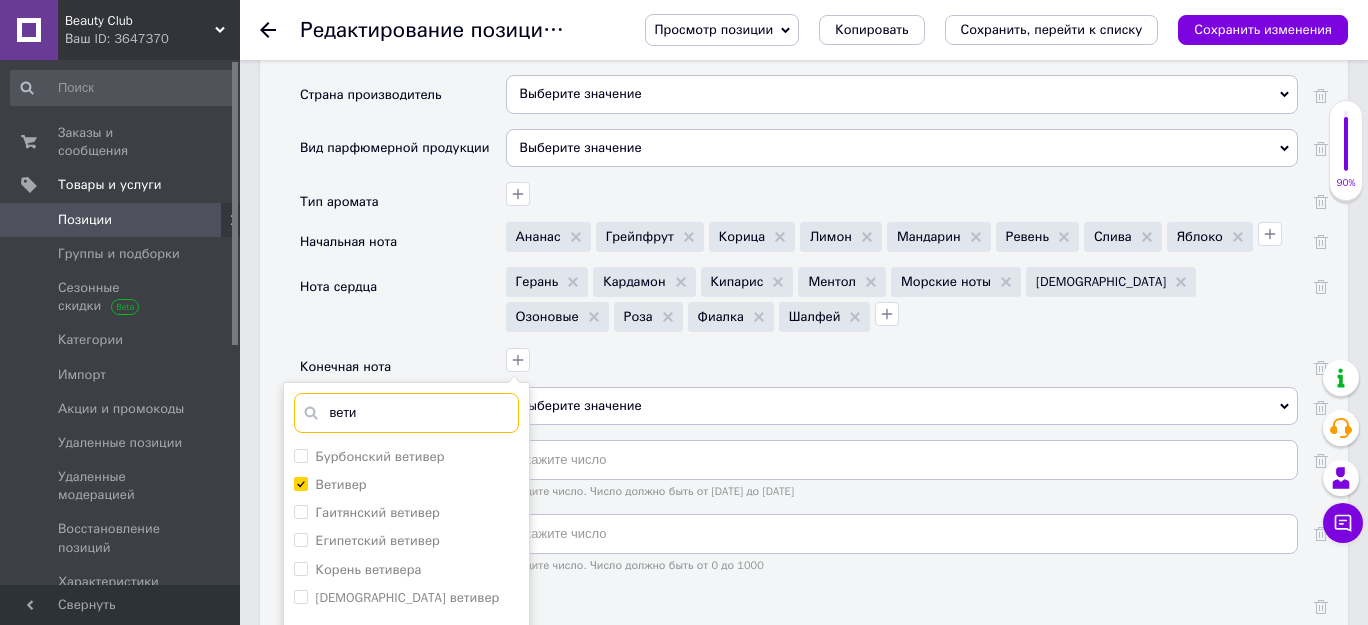 click on "вети" at bounding box center [406, 413] 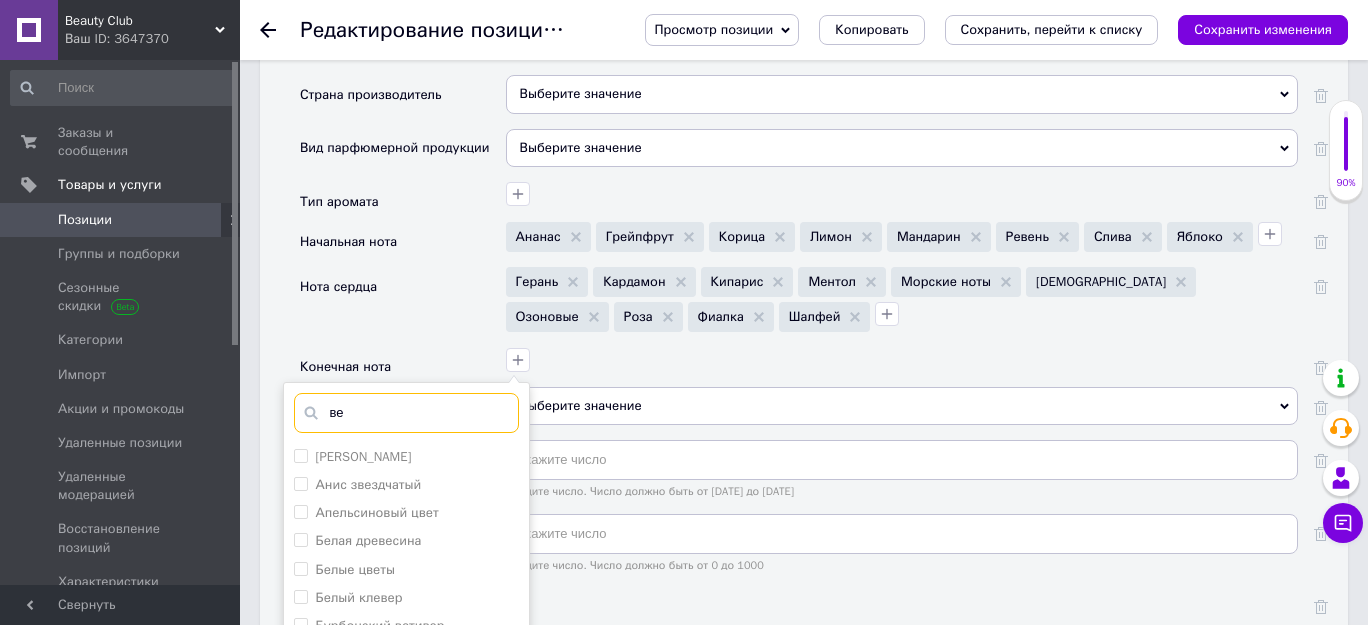 type on "в" 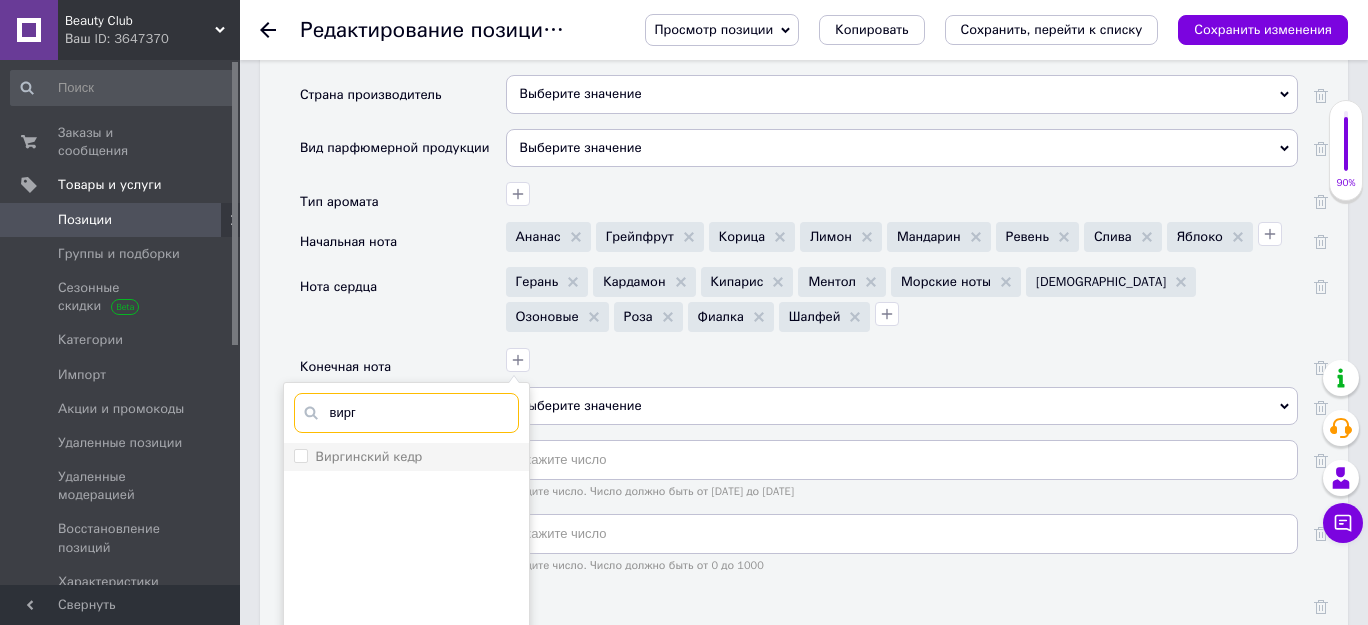 type on "вирг" 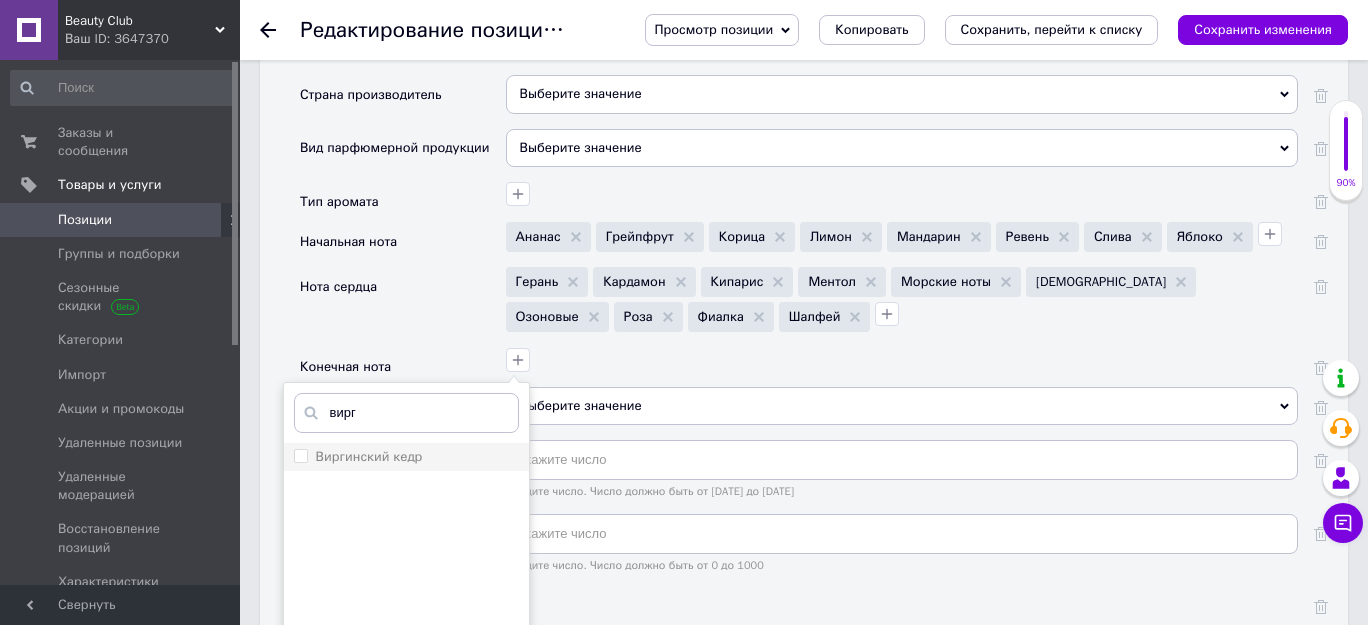 click on "Виргинский кедр" at bounding box center (300, 455) 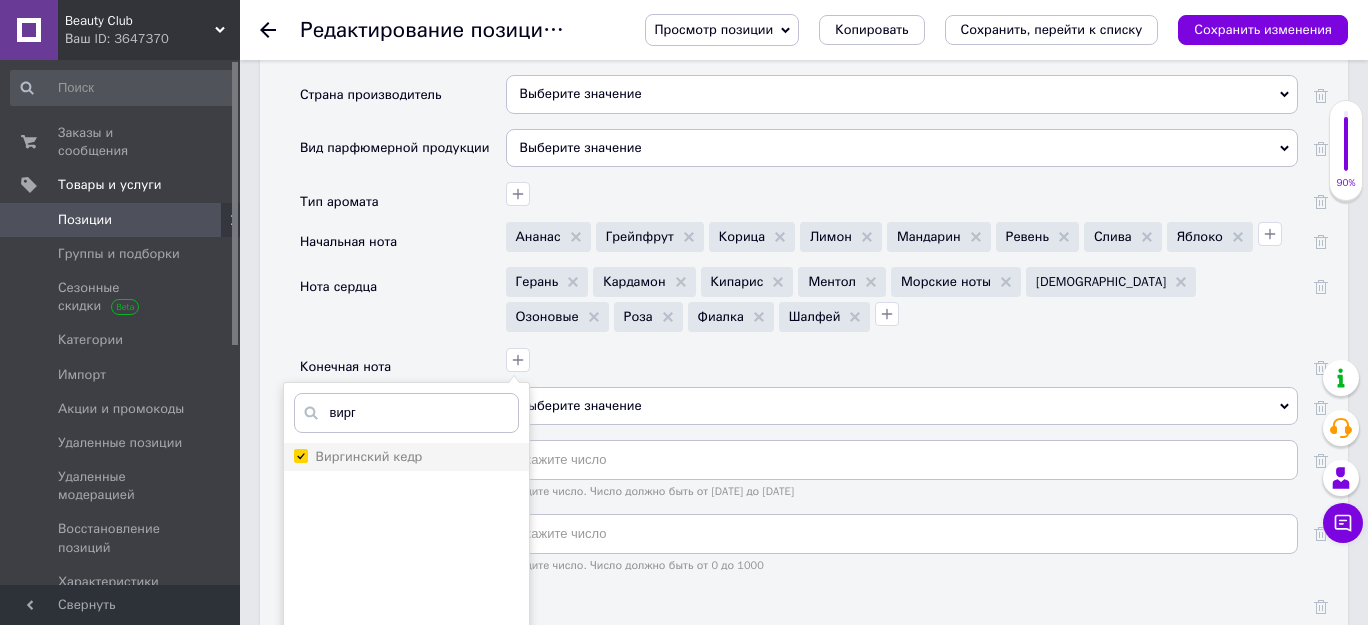 checkbox on "true" 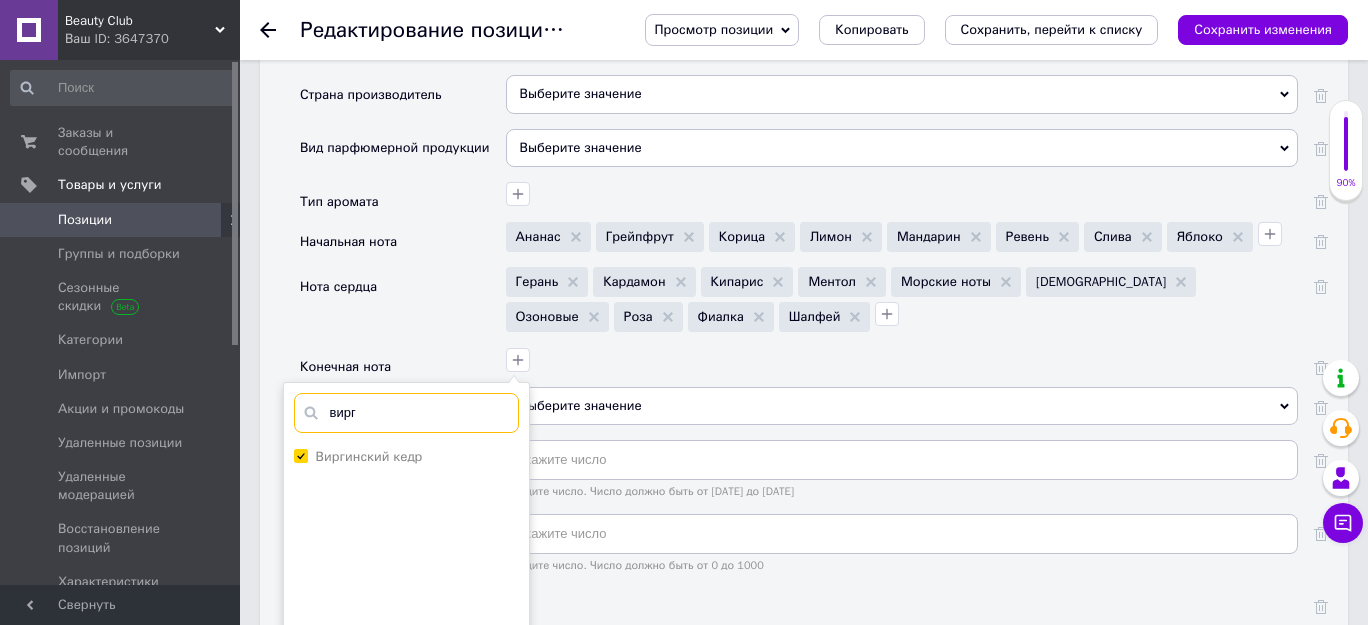 click on "вирг" at bounding box center (406, 413) 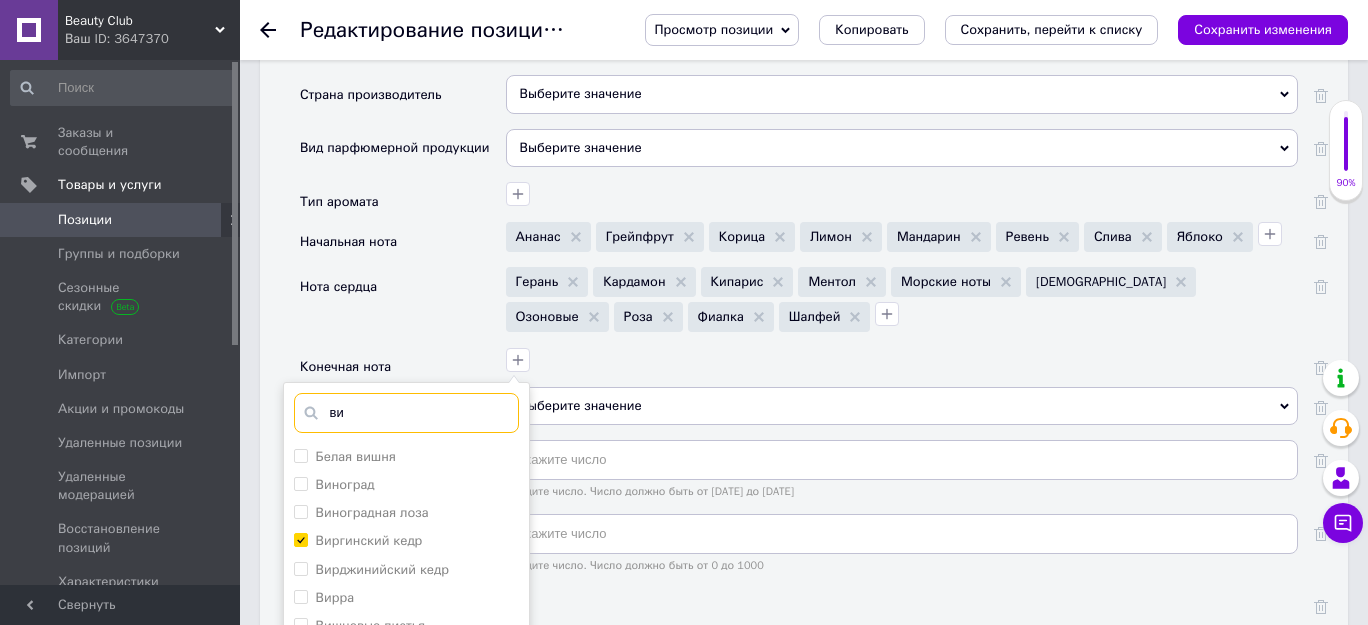 type on "в" 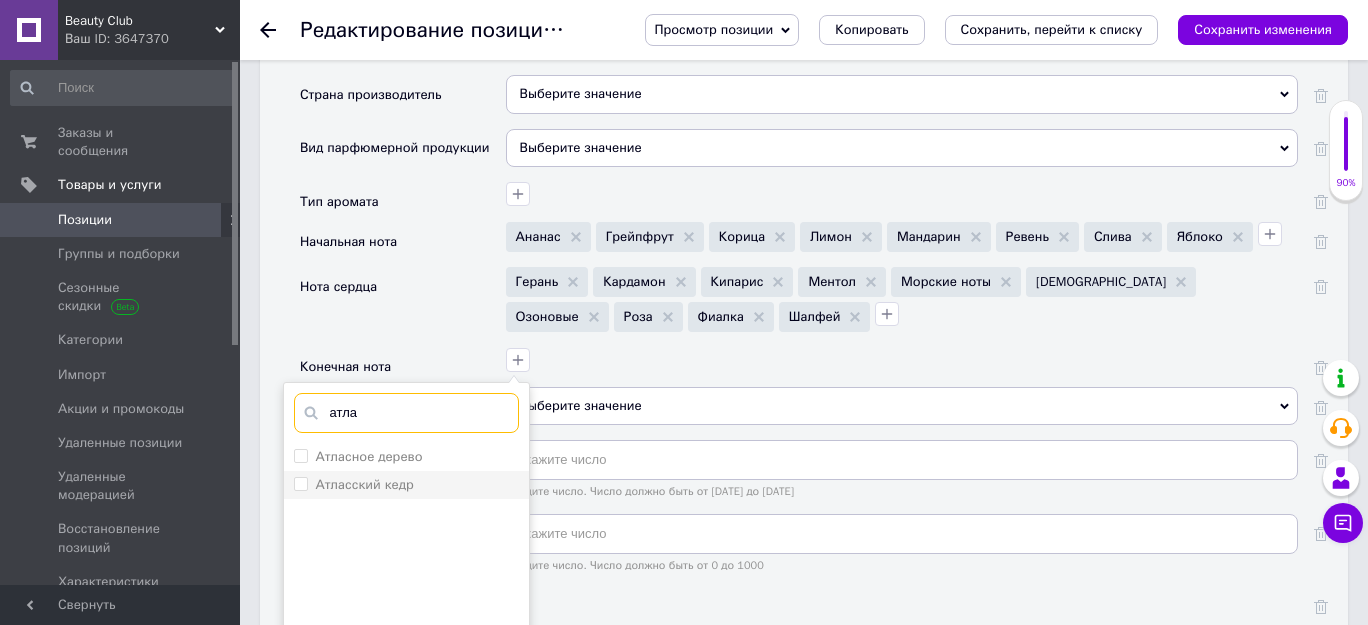 type on "атла" 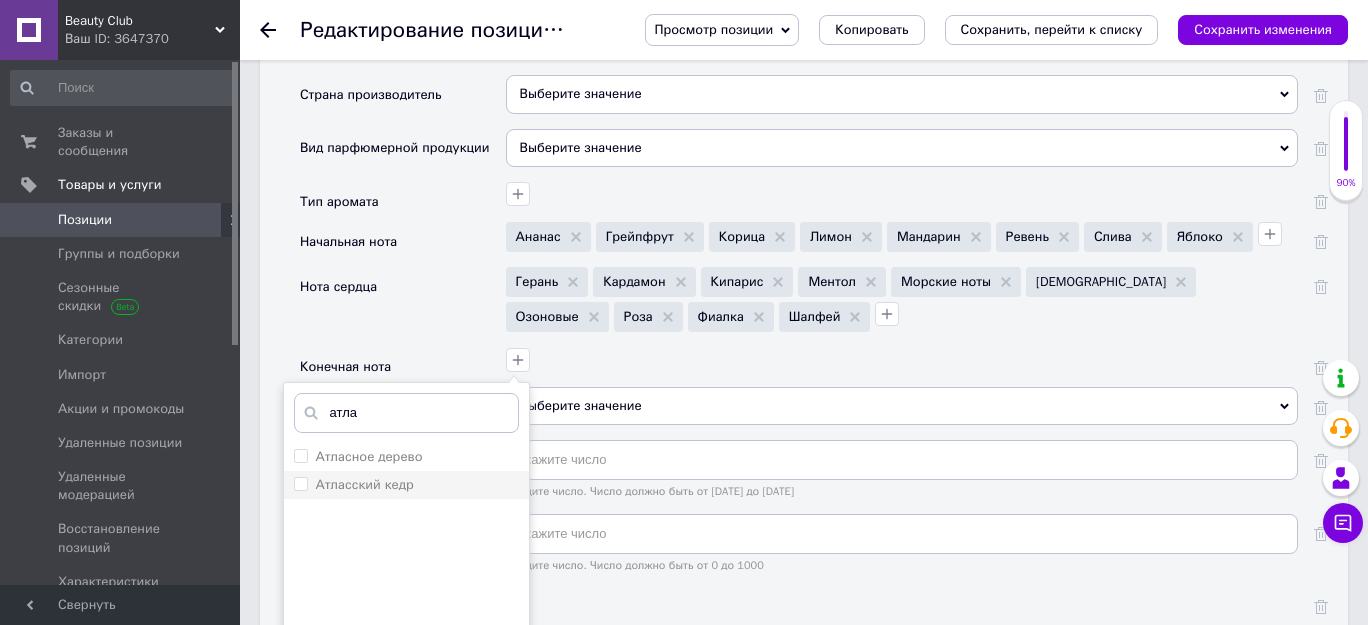 click on "Атласский кедр" at bounding box center [300, 483] 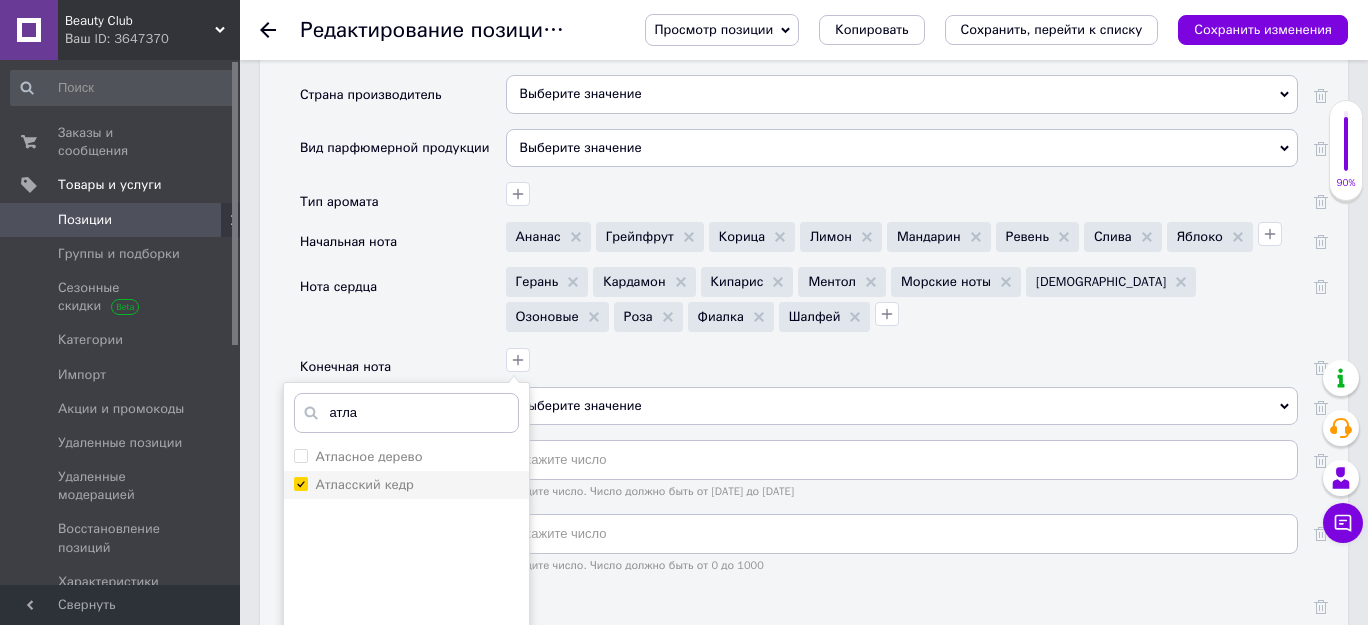 checkbox on "true" 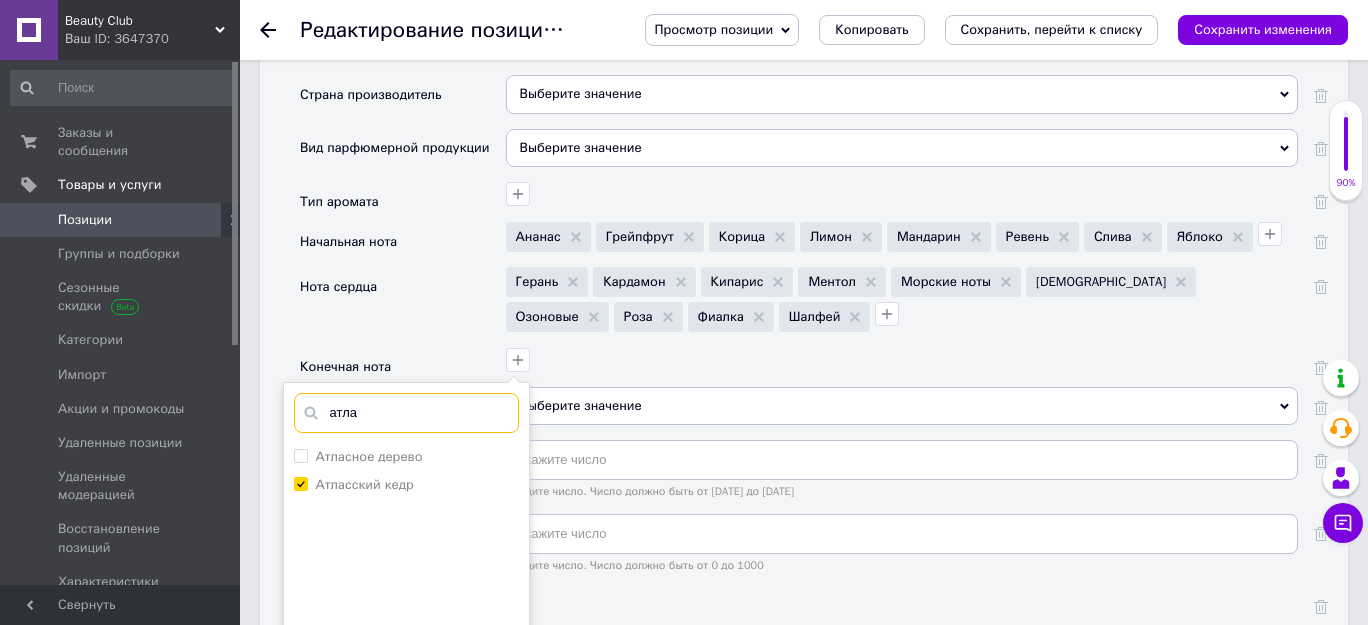 click on "атла" at bounding box center (406, 413) 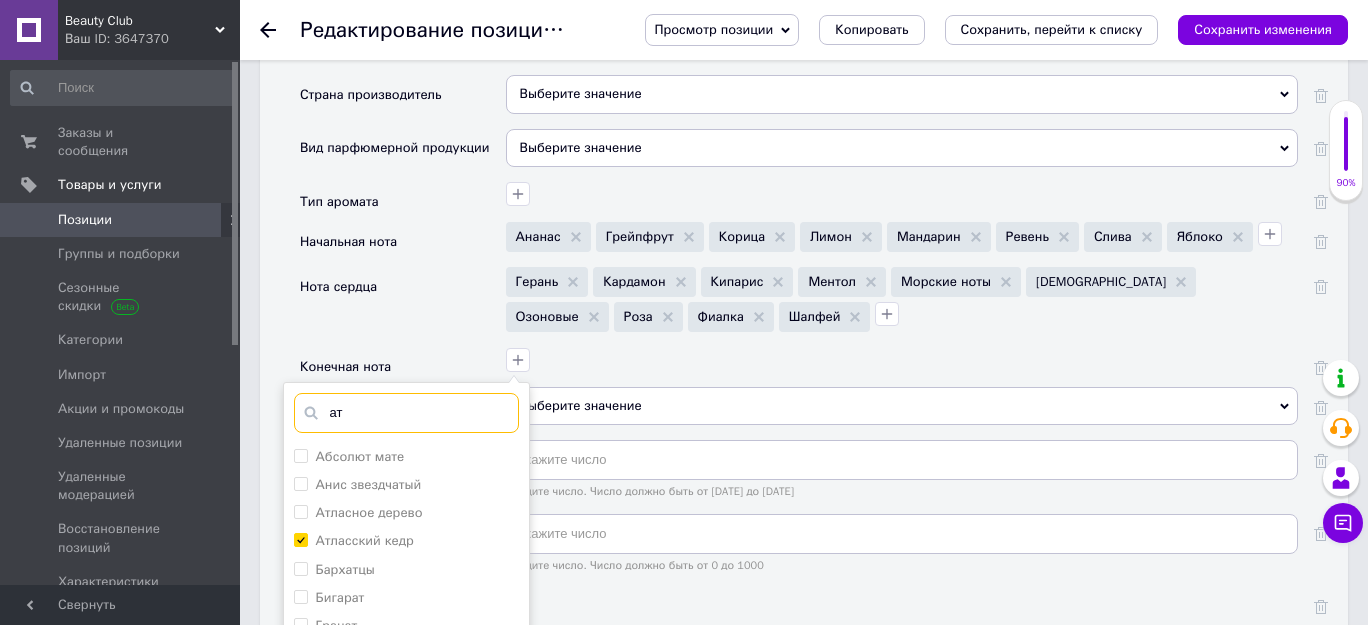 type on "а" 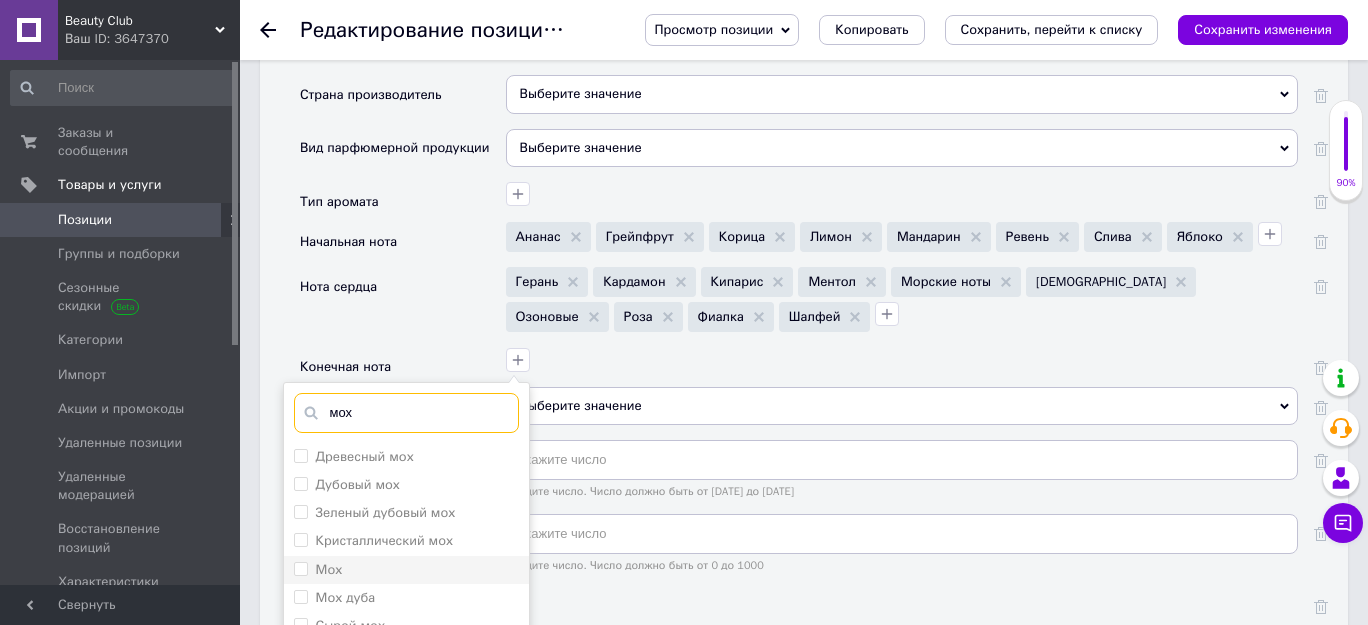 type on "мох" 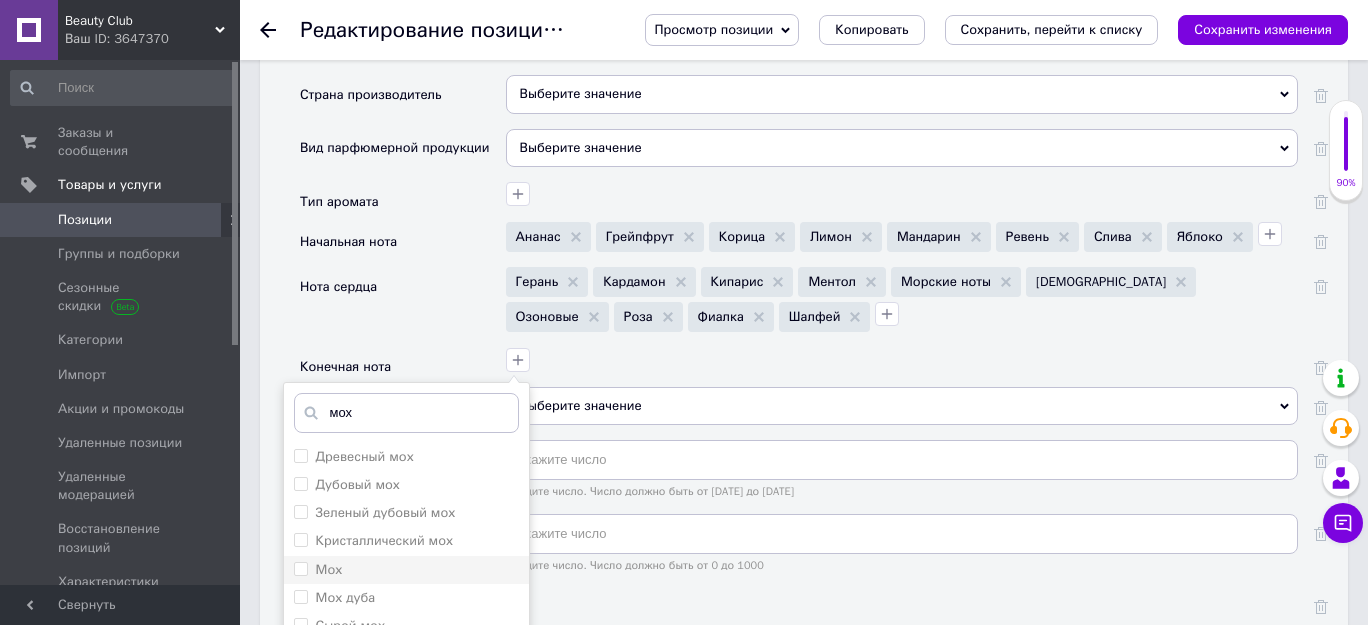 click on "Мох" at bounding box center [300, 568] 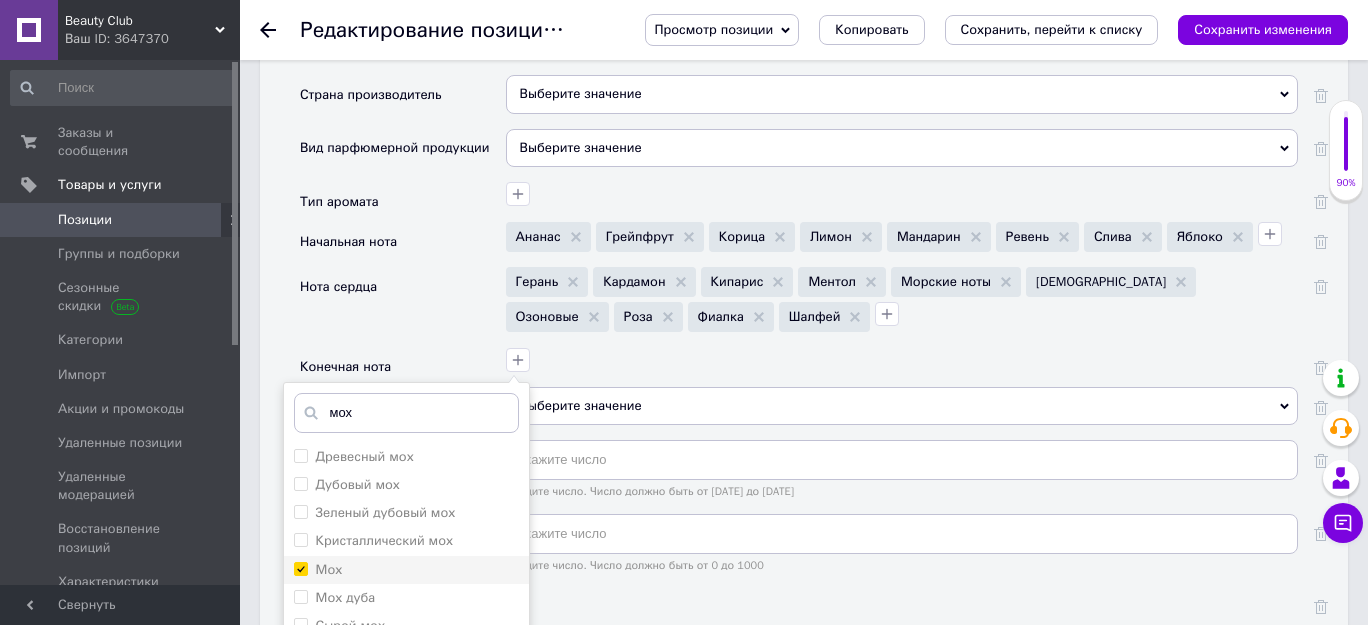 checkbox on "true" 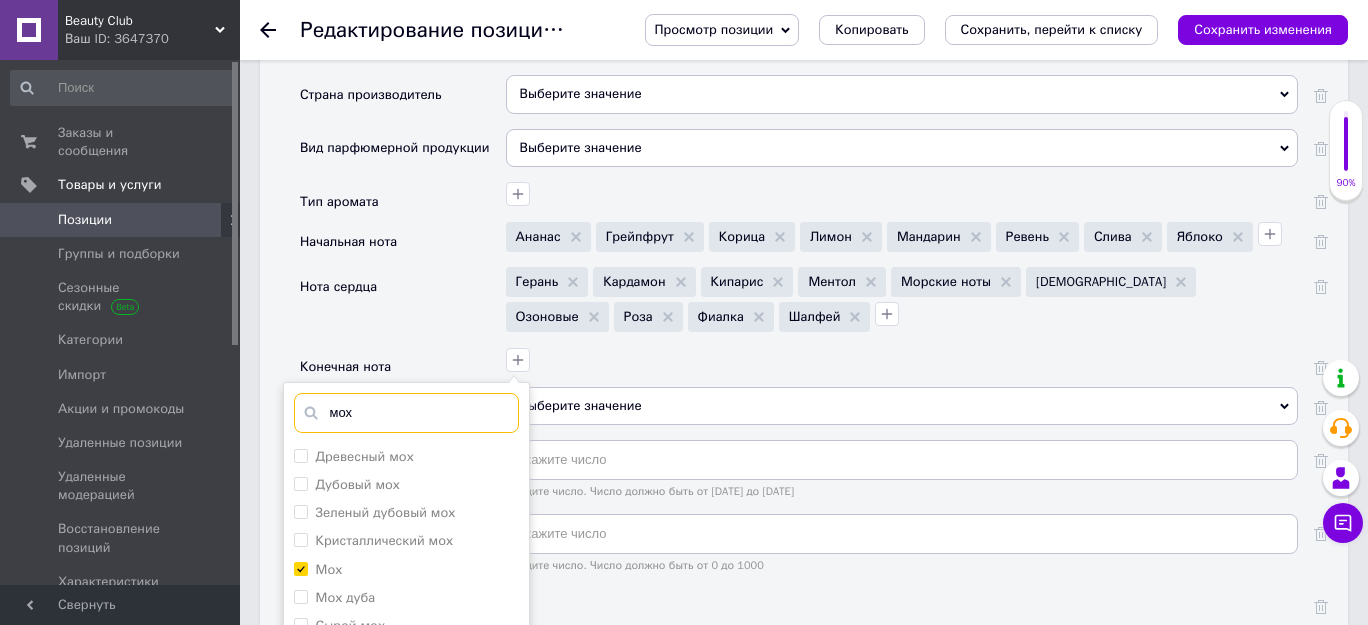 click on "мох" at bounding box center (406, 413) 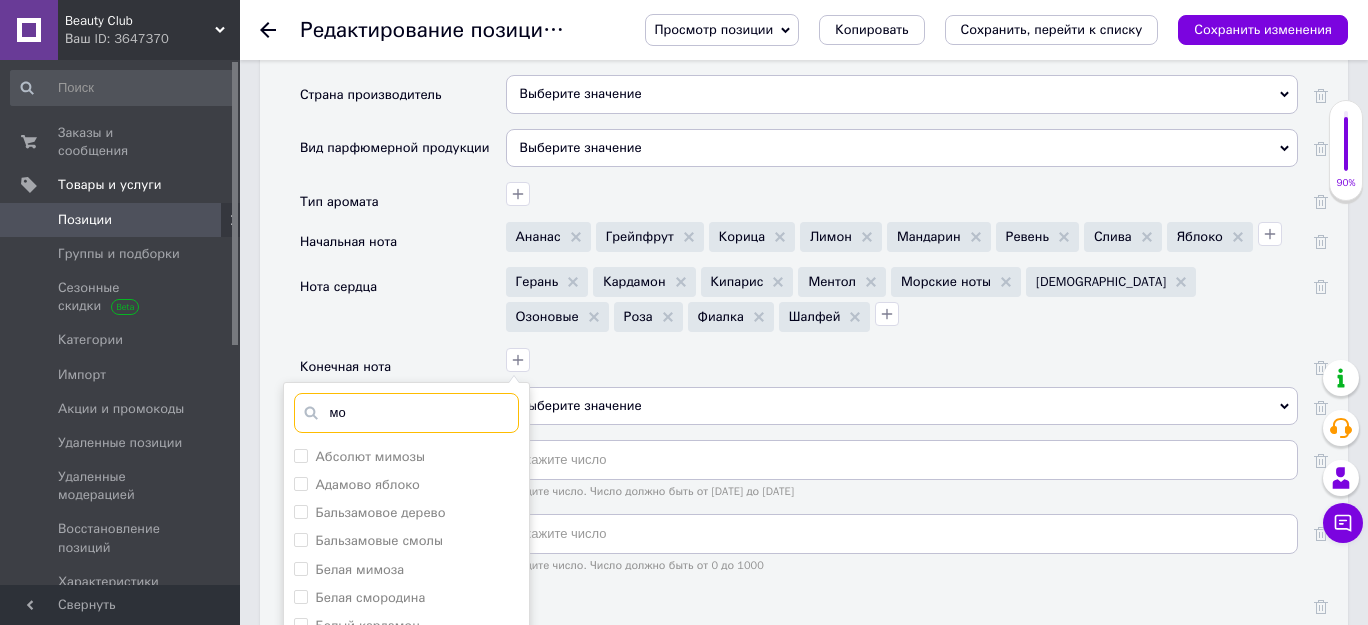 type on "м" 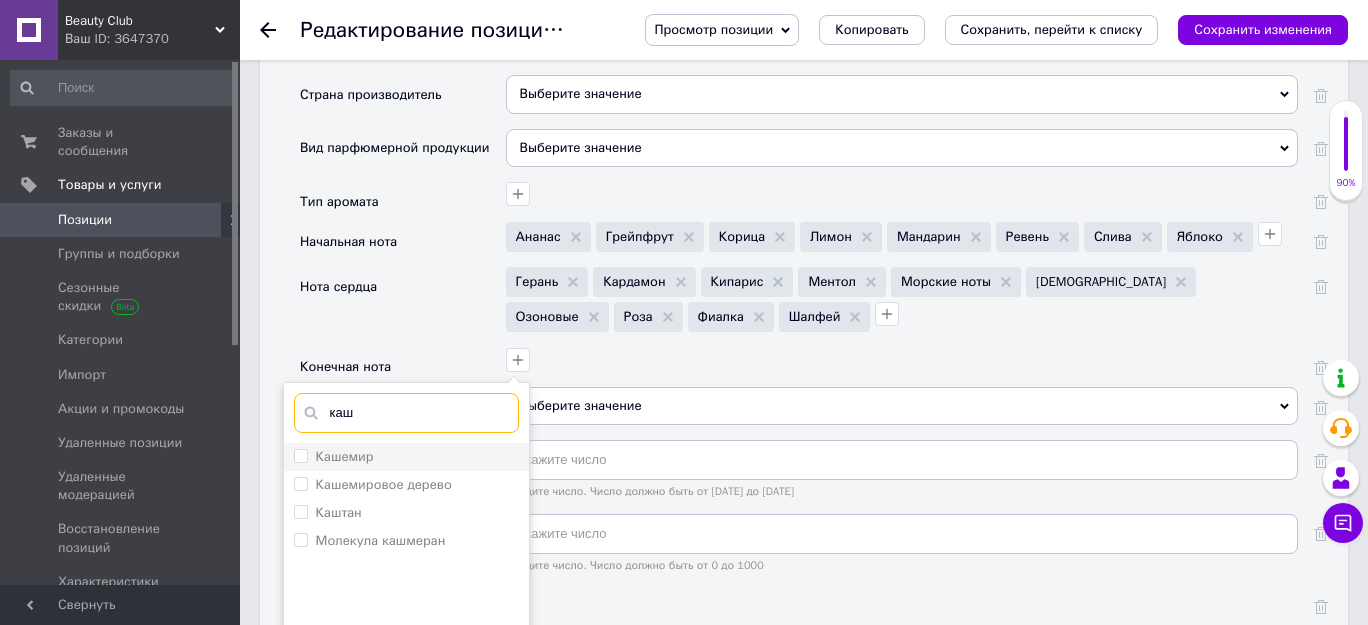 type on "каш" 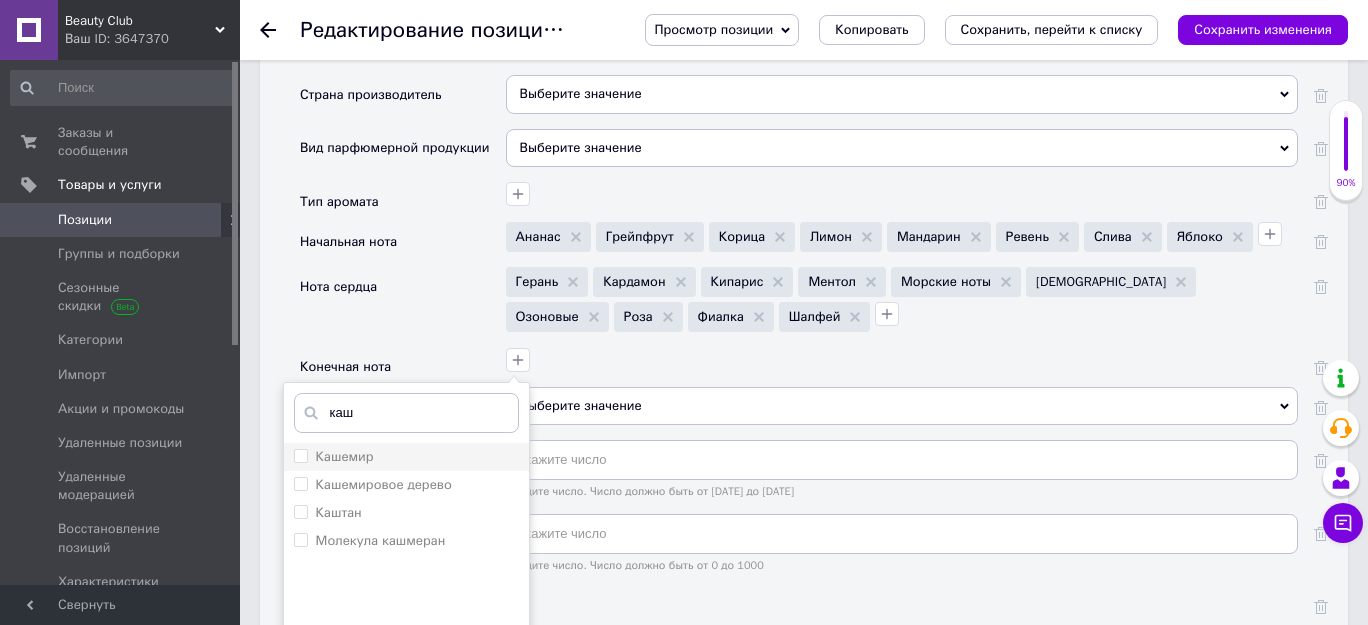 click on "Кашемир" at bounding box center (300, 455) 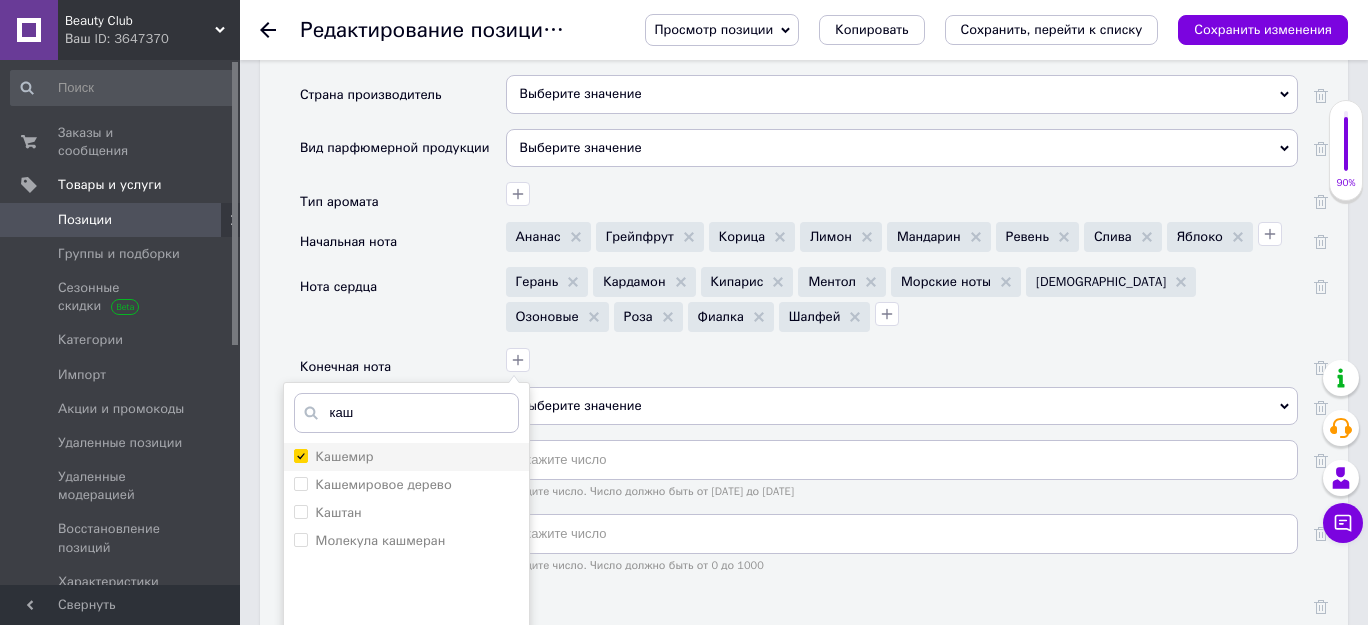 checkbox on "true" 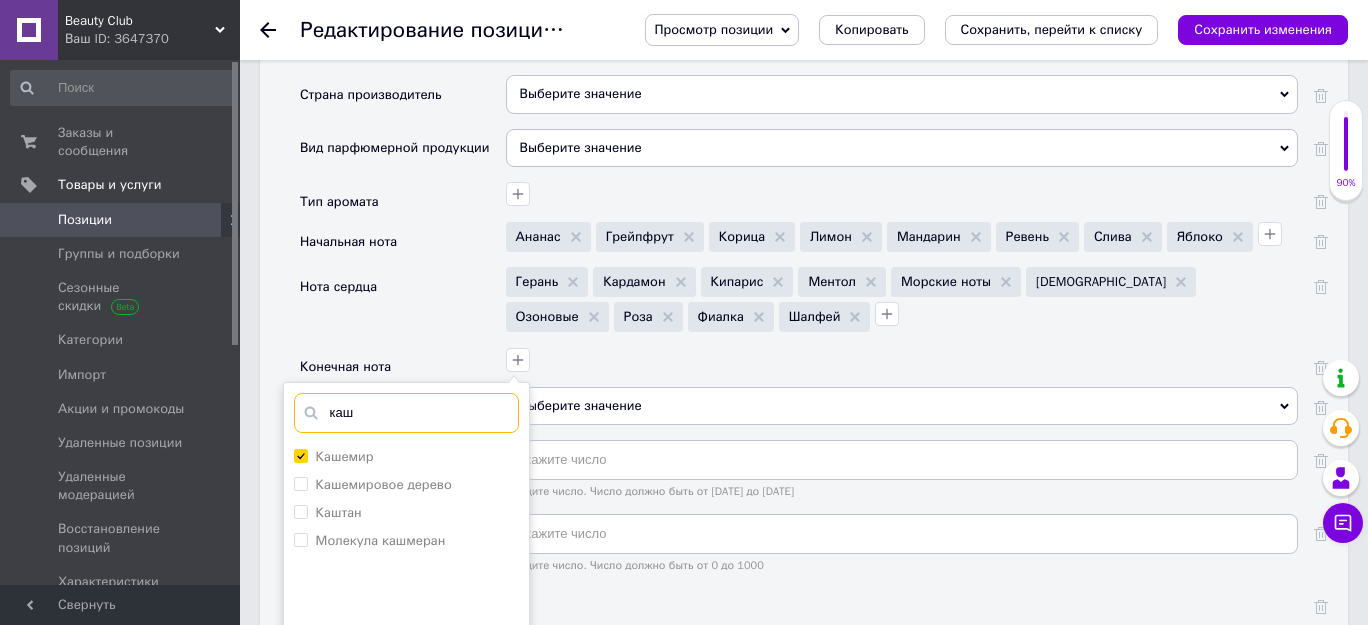 click on "каш" at bounding box center (406, 413) 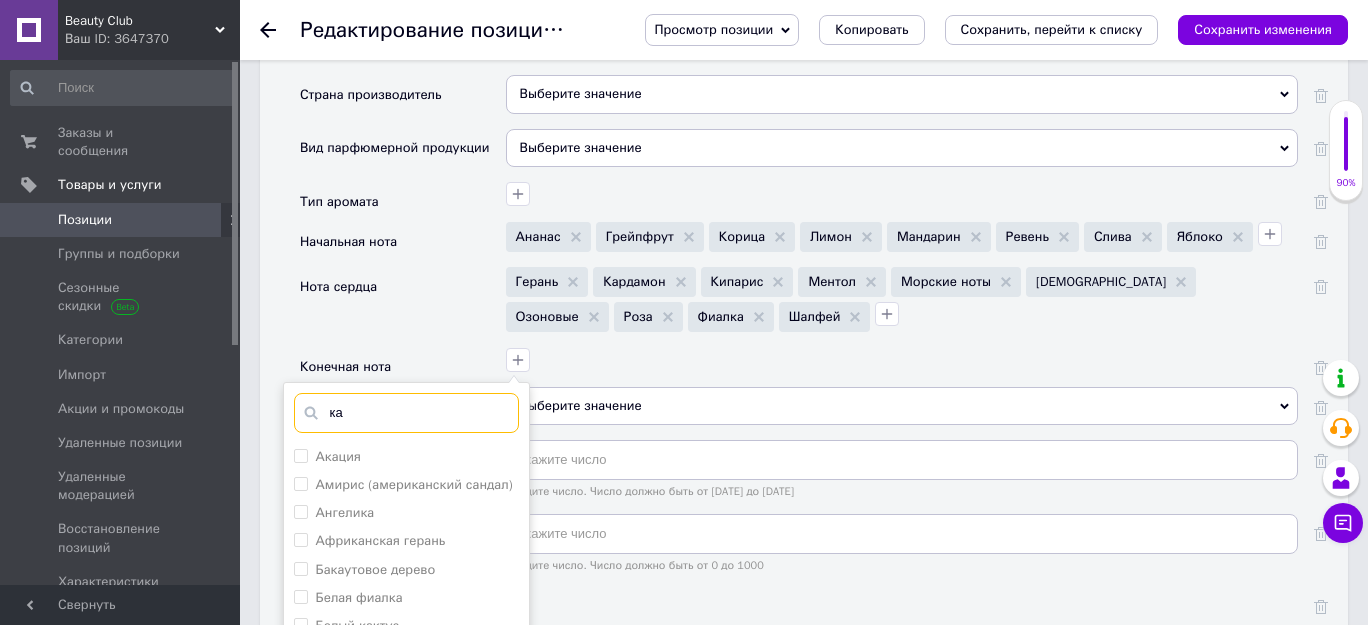 type on "к" 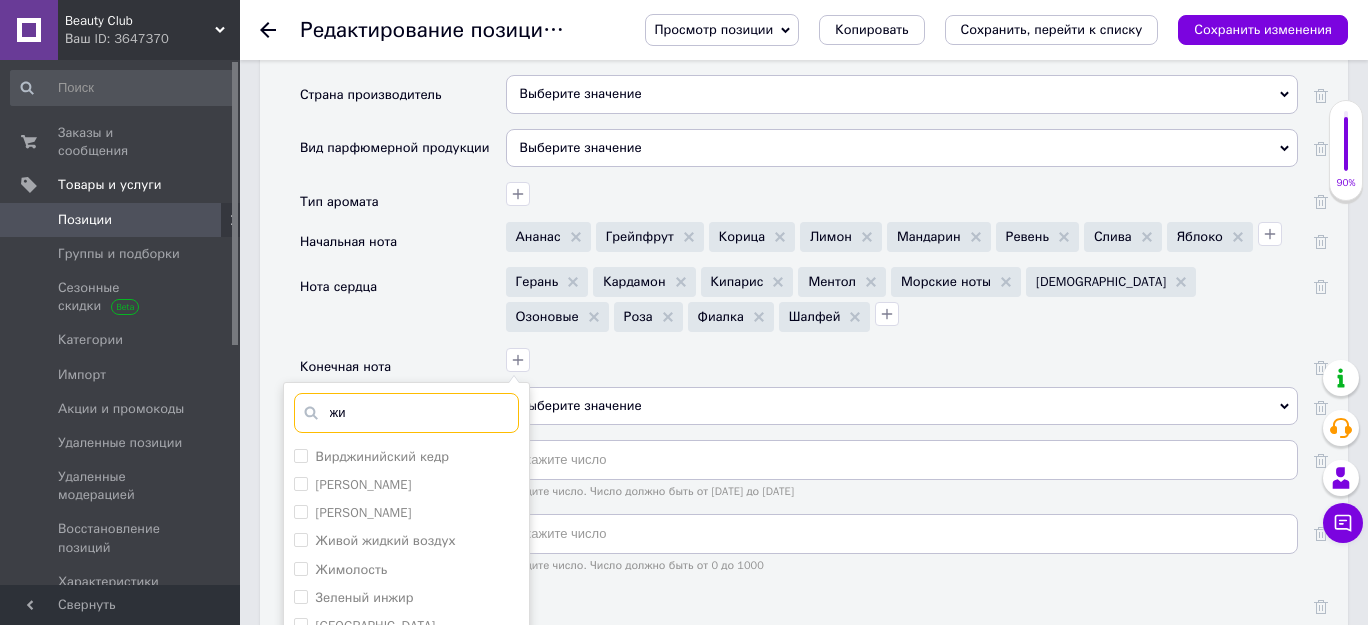 type on "ж" 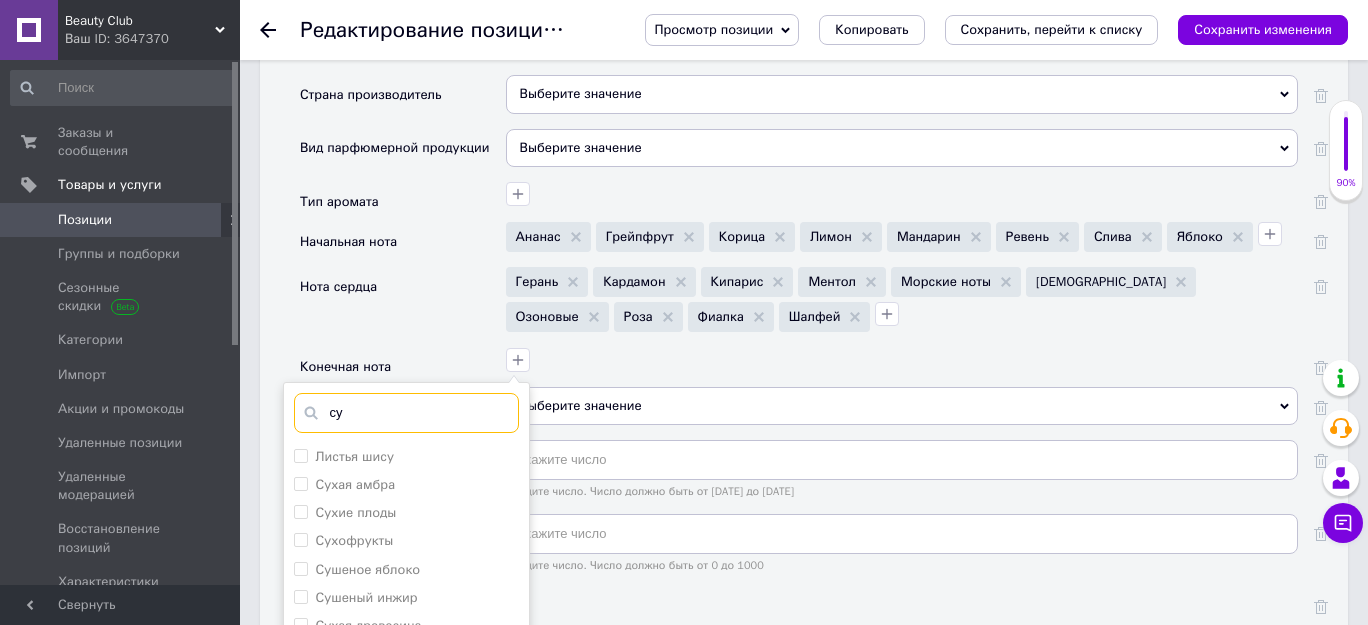 type on "с" 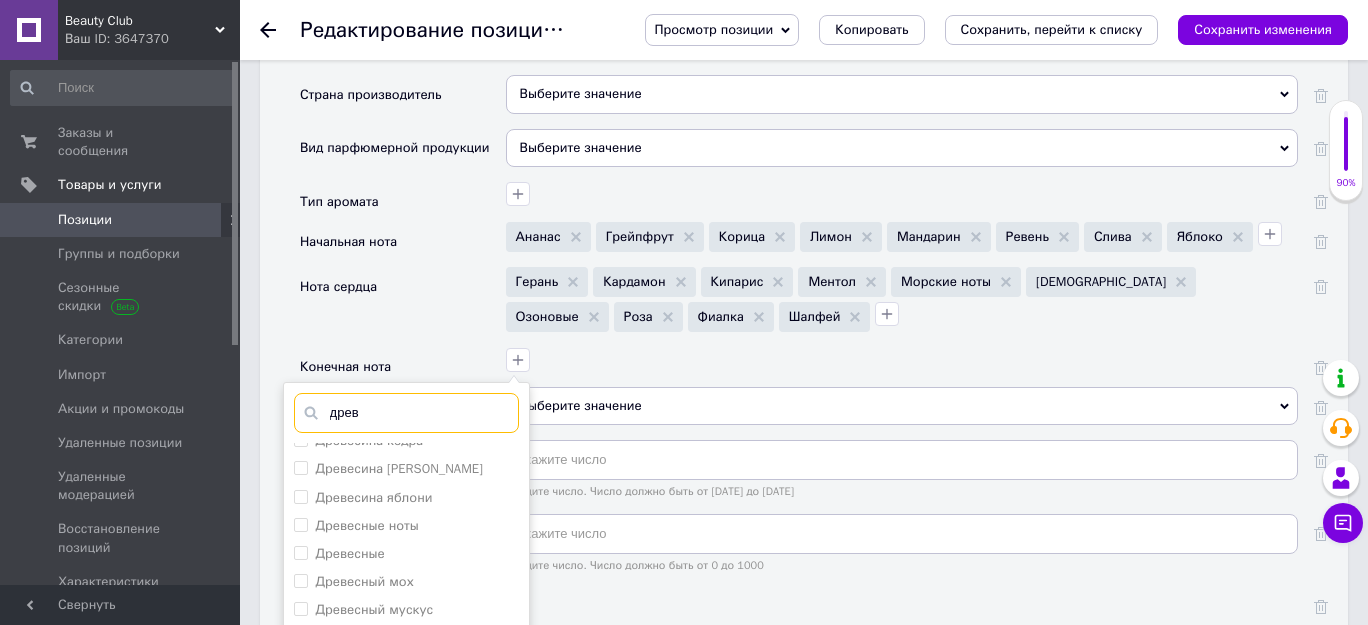 scroll, scrollTop: 272, scrollLeft: 0, axis: vertical 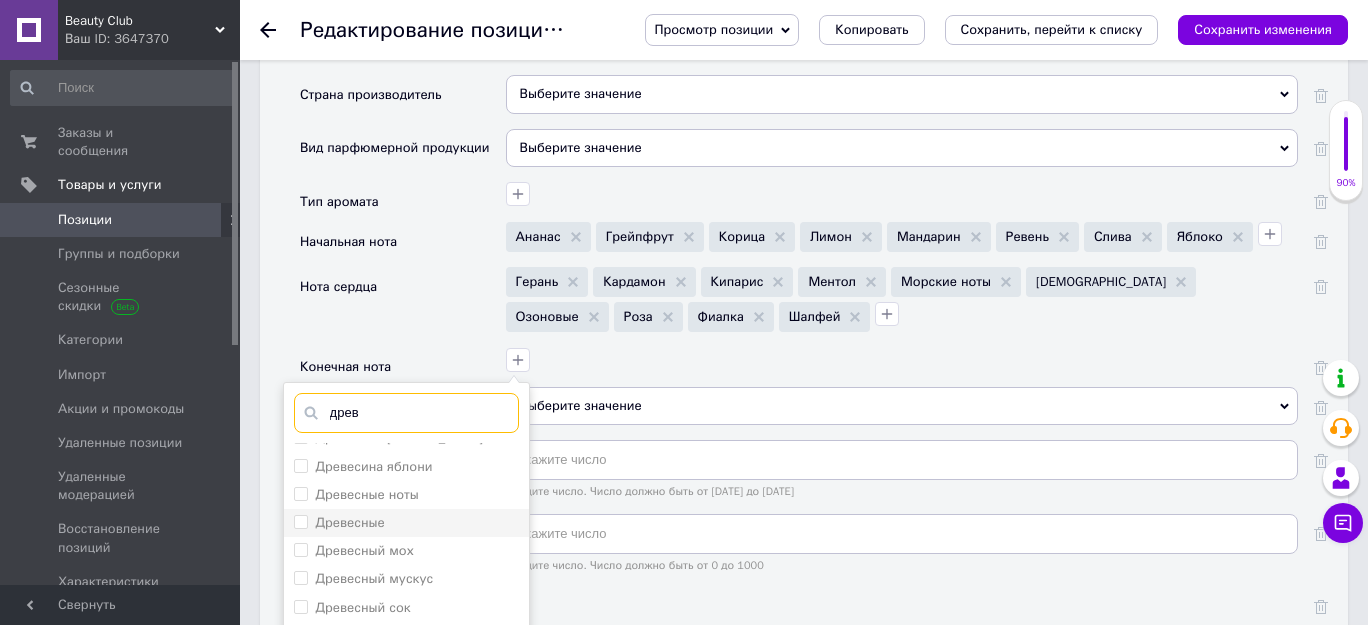 type on "древ" 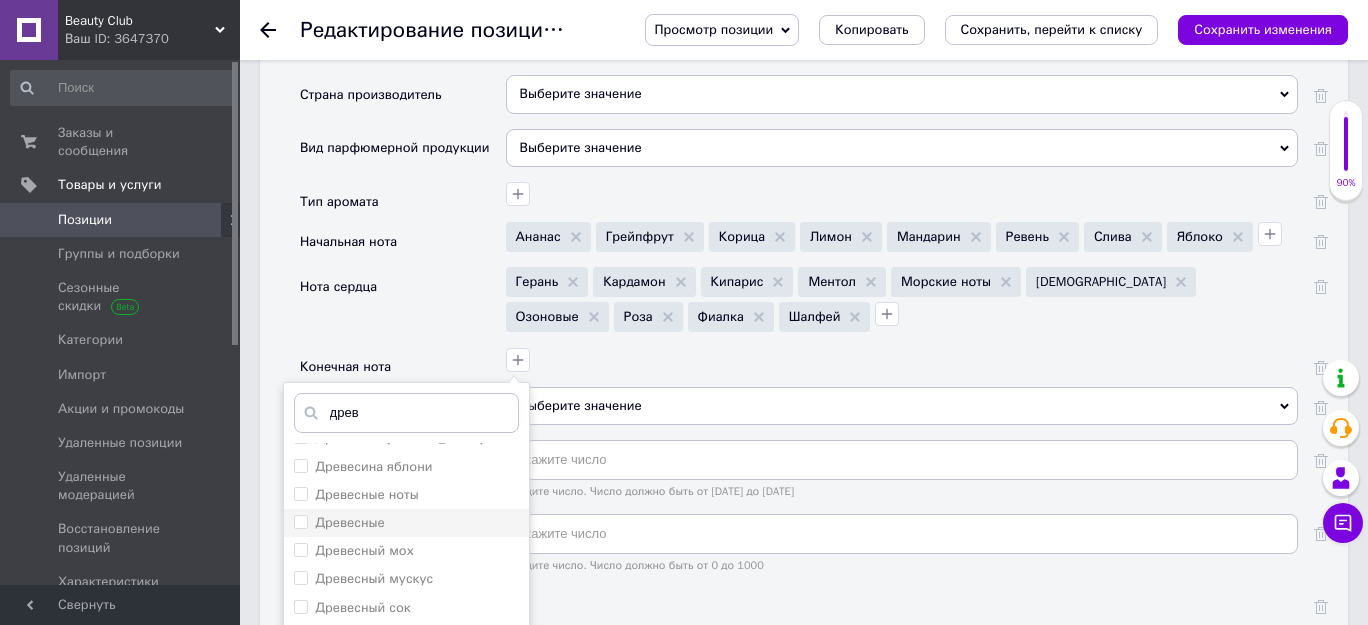 click on "Древесные" at bounding box center [300, 521] 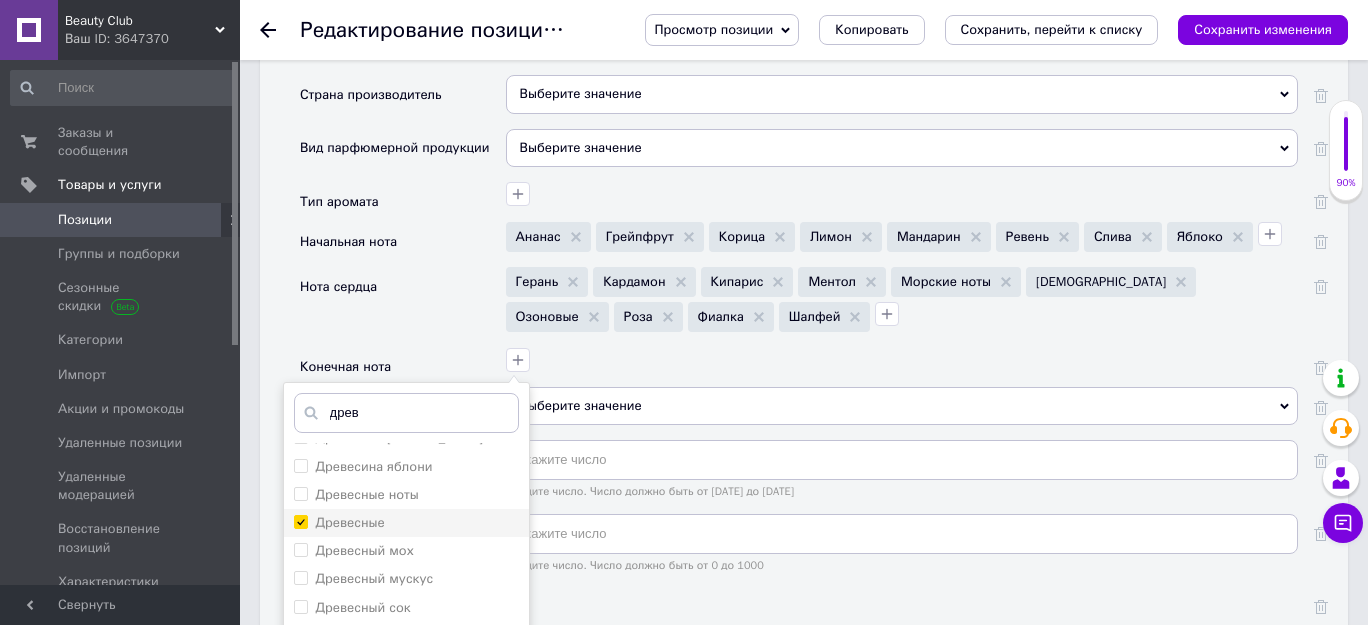 checkbox on "true" 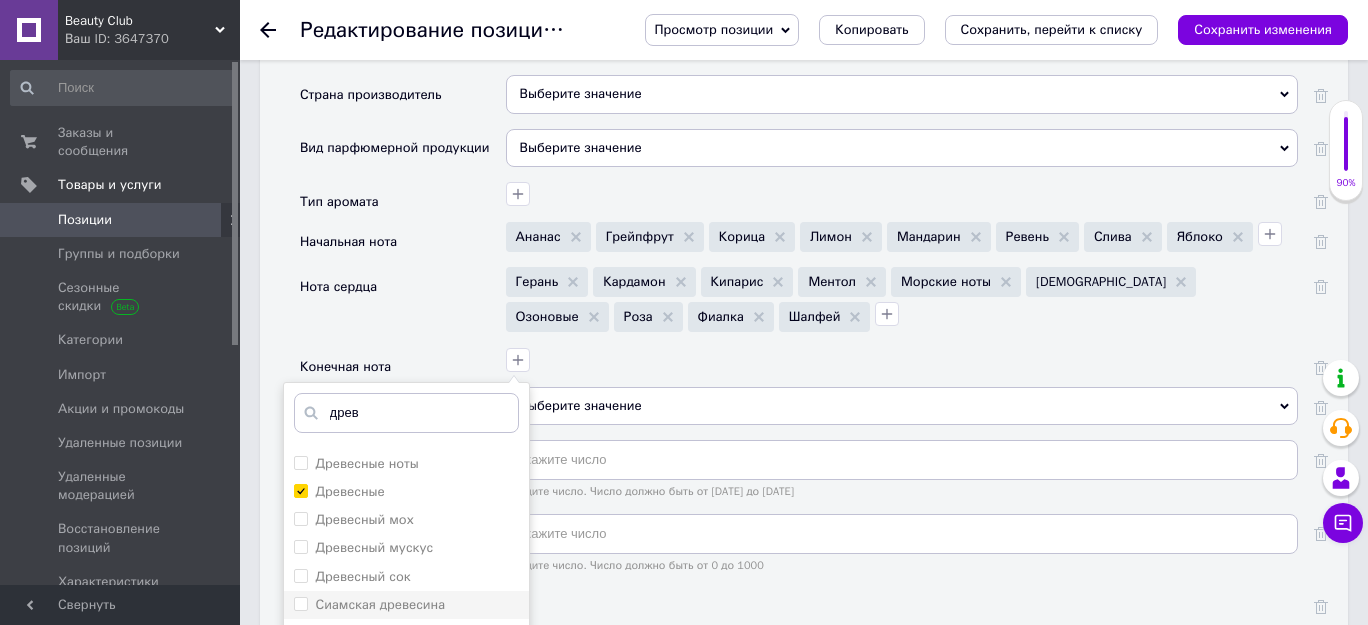 scroll, scrollTop: 320, scrollLeft: 0, axis: vertical 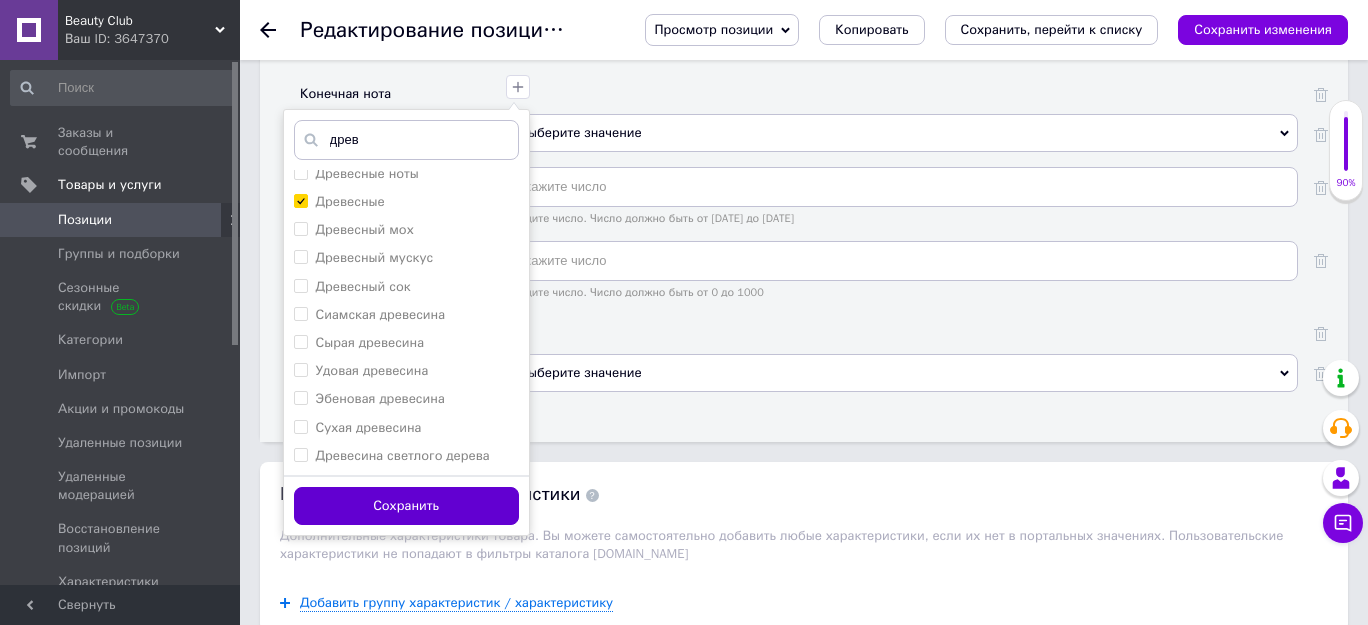 click on "Сохранить" at bounding box center (406, 506) 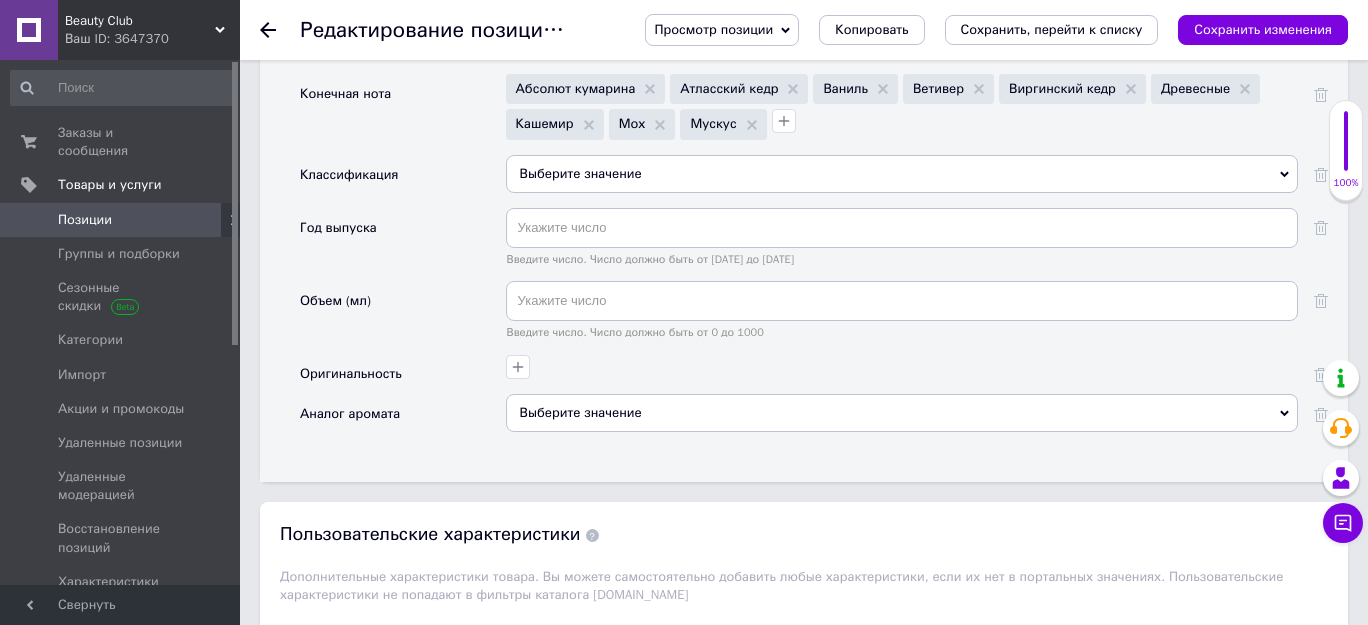click on "Выберите значение" at bounding box center (902, 174) 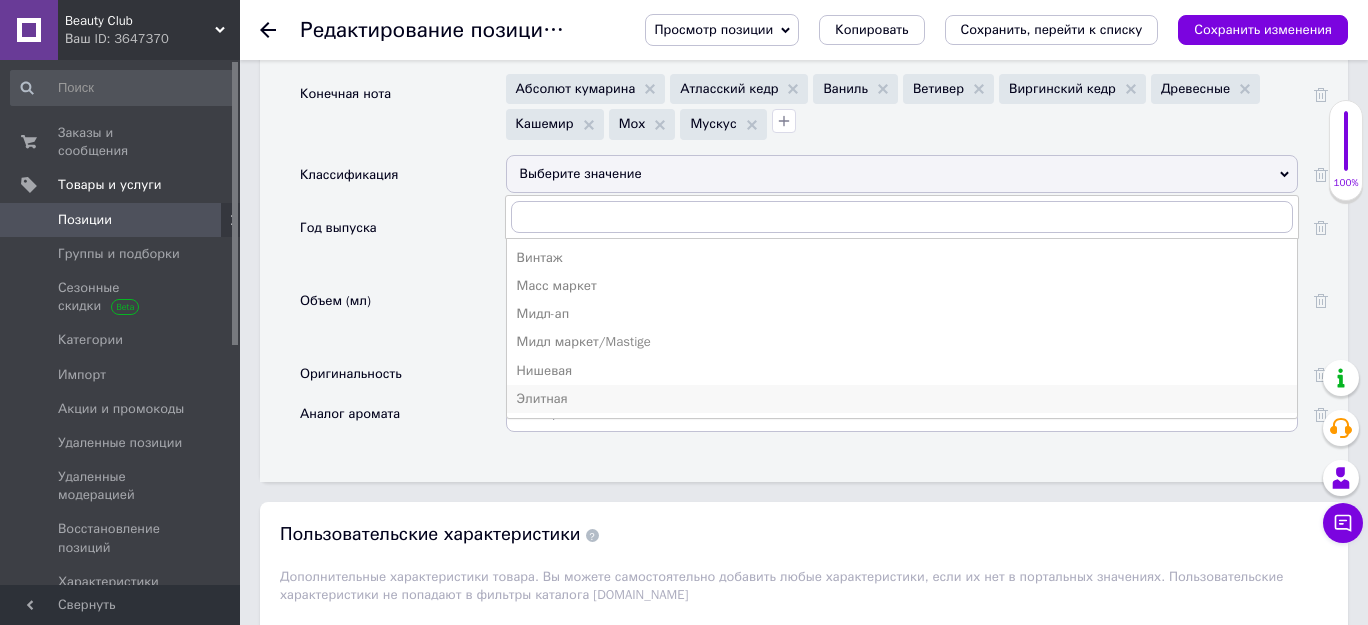 click on "Элитная" at bounding box center (902, 399) 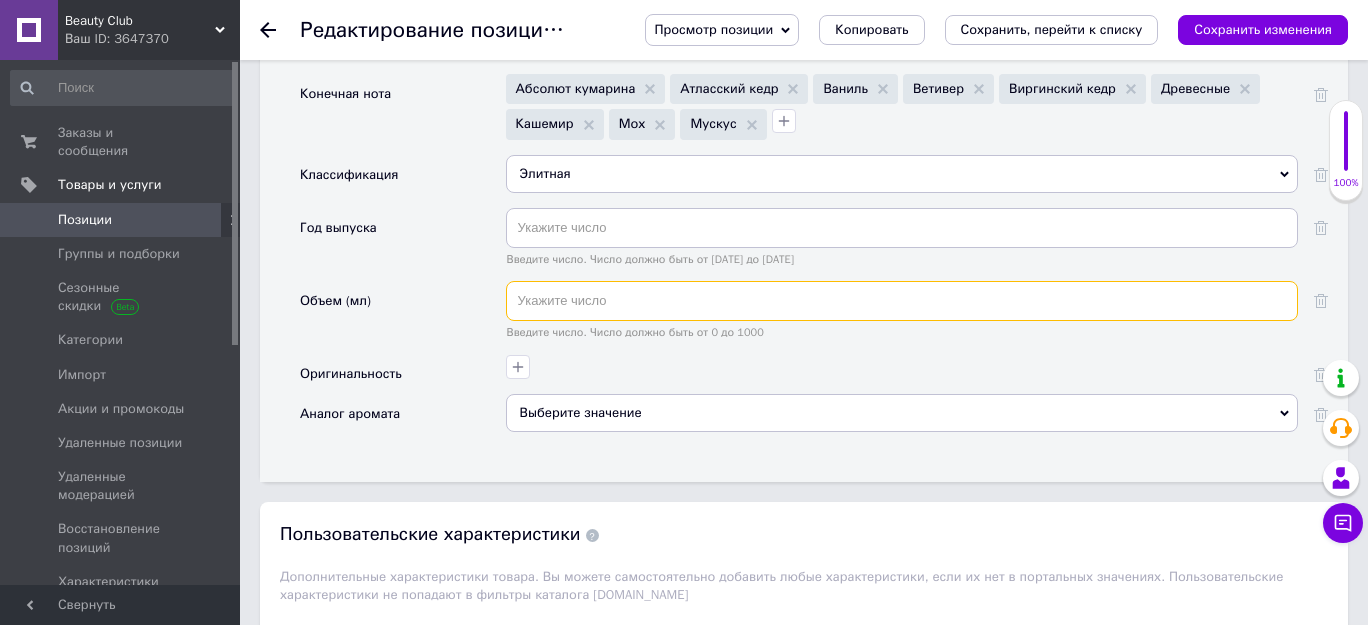 click at bounding box center [902, 301] 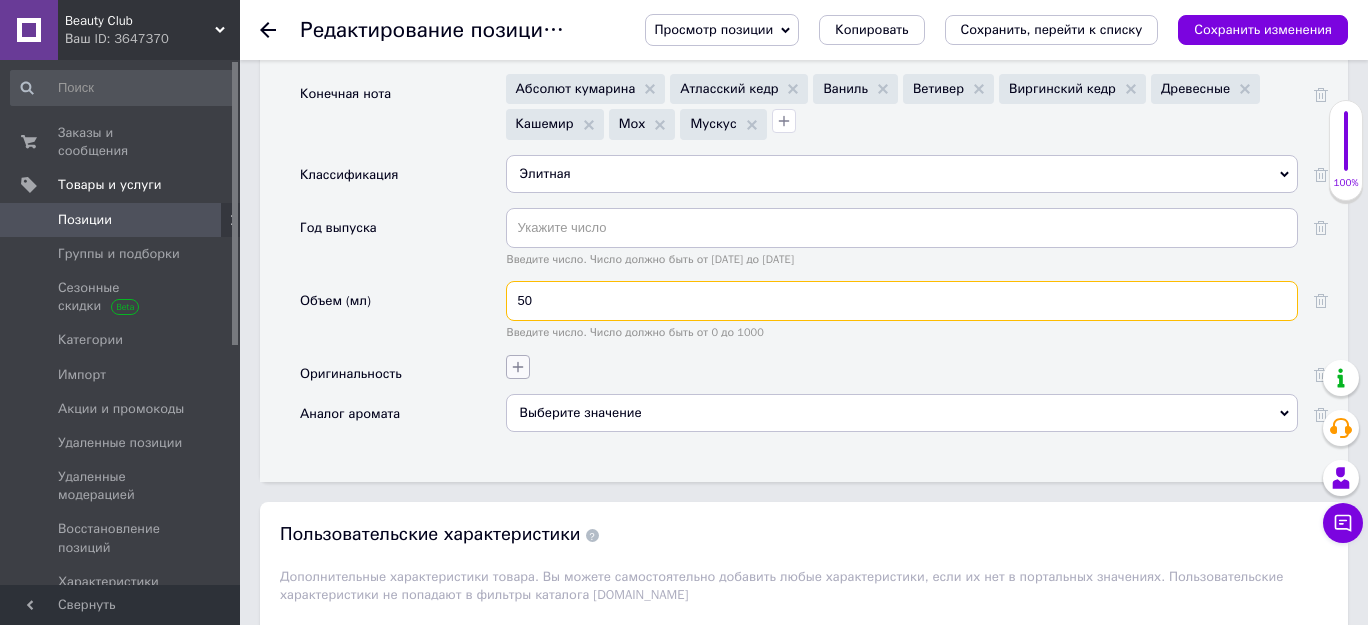 type on "50" 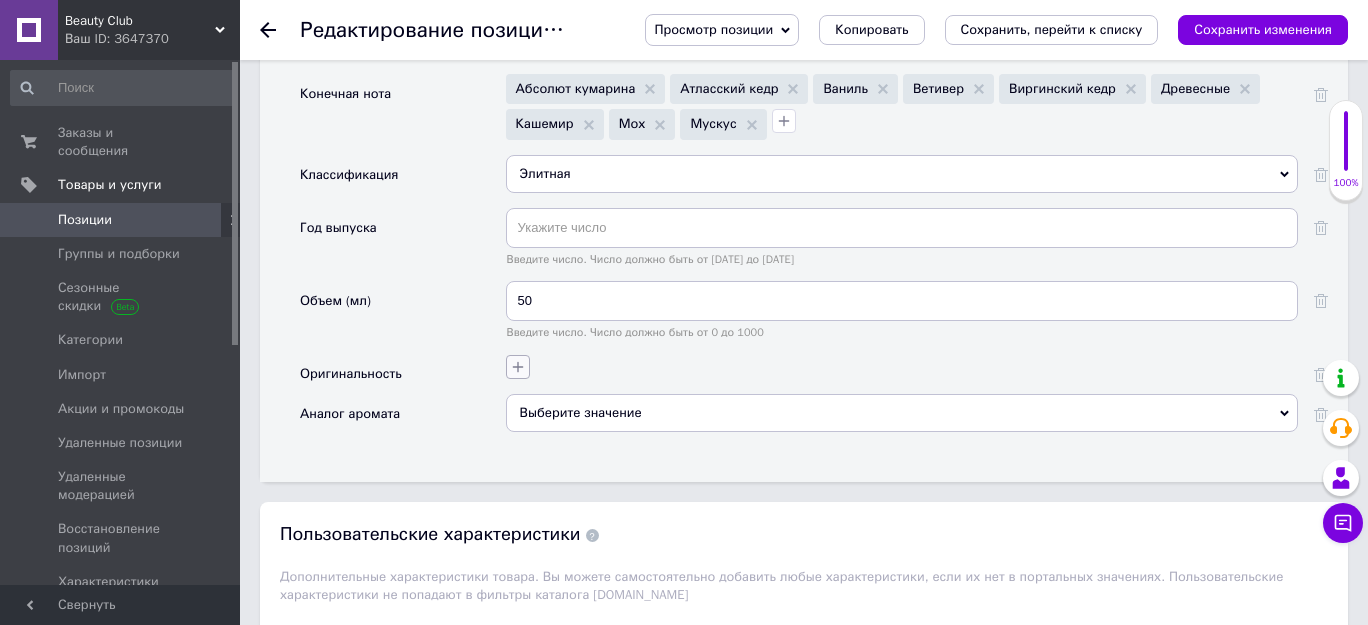 click 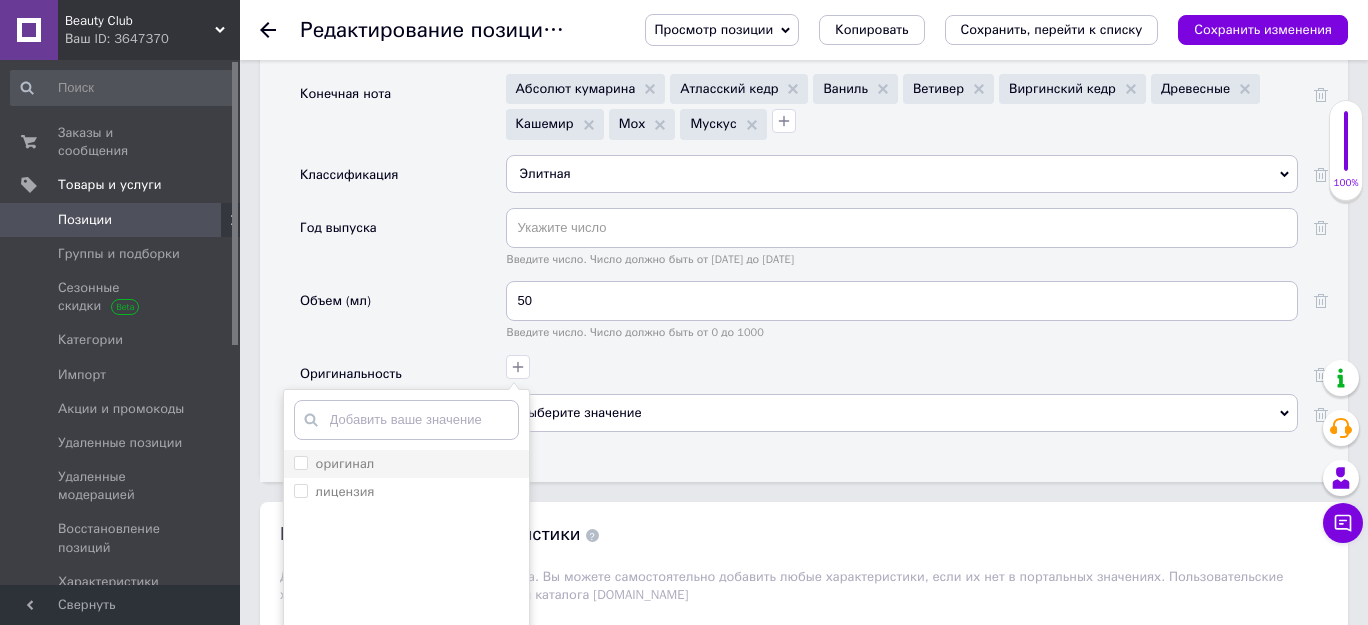 click on "оригинал" at bounding box center (300, 462) 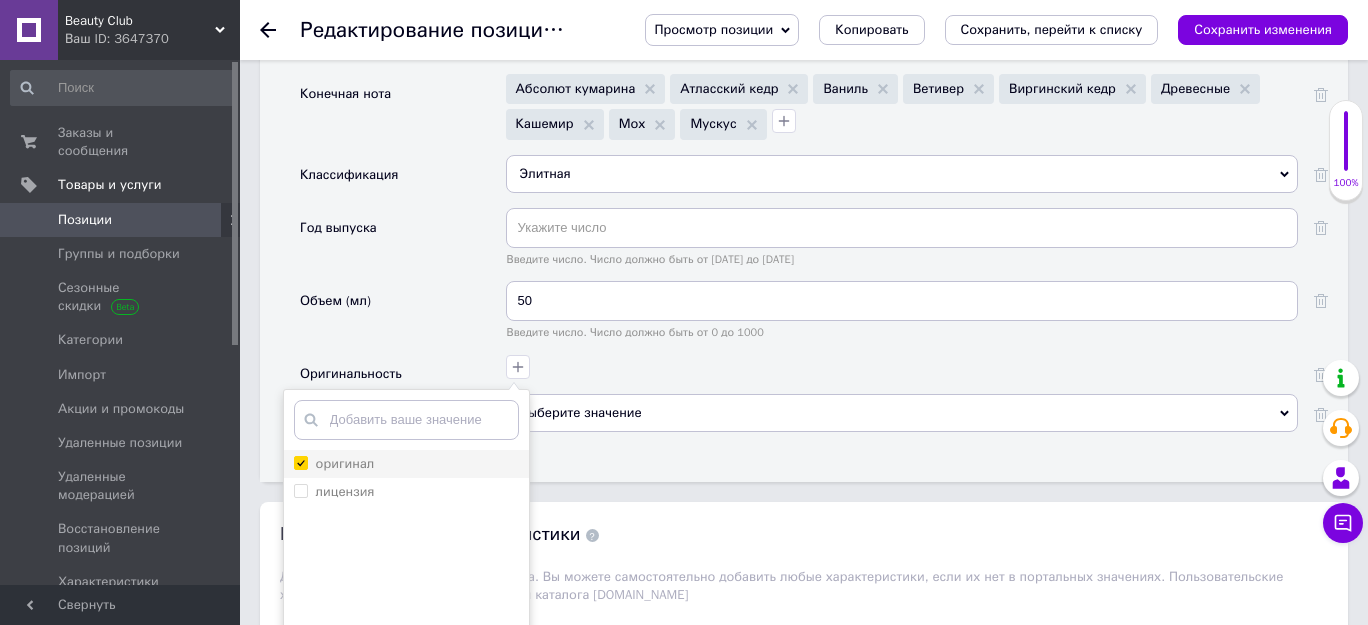 checkbox on "true" 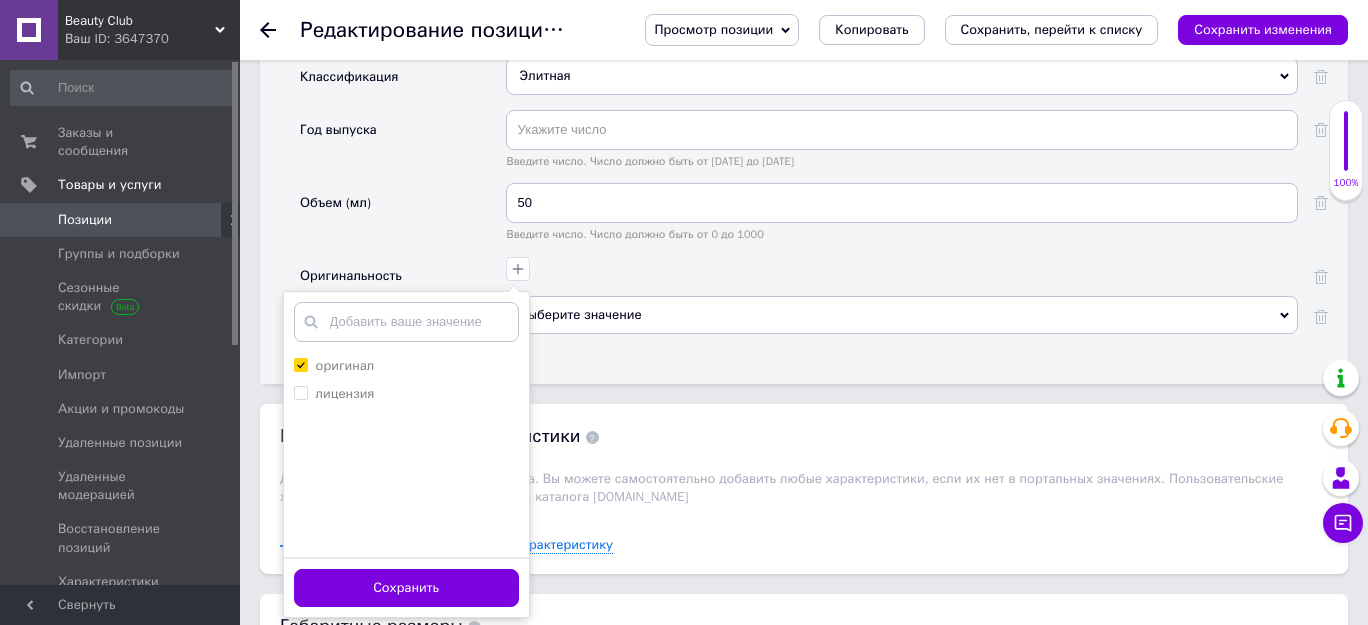 scroll, scrollTop: 2322, scrollLeft: 0, axis: vertical 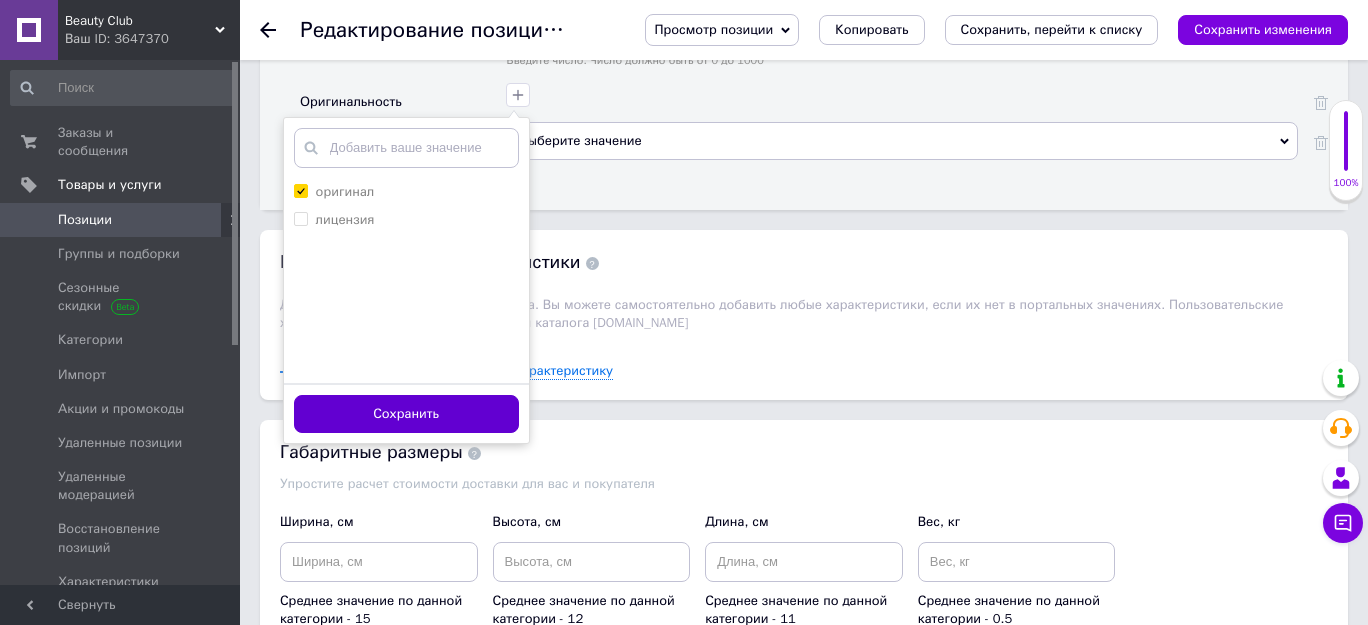 click on "Сохранить" at bounding box center [406, 414] 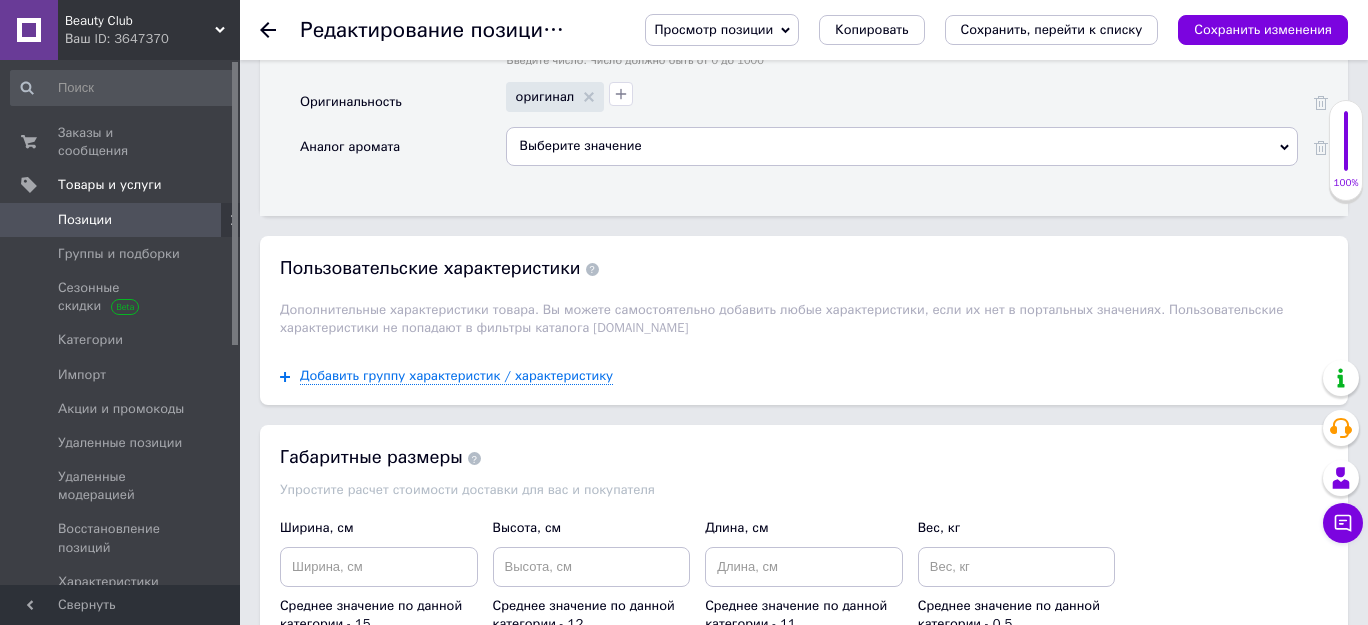 click on "Выберите значение" at bounding box center [902, 146] 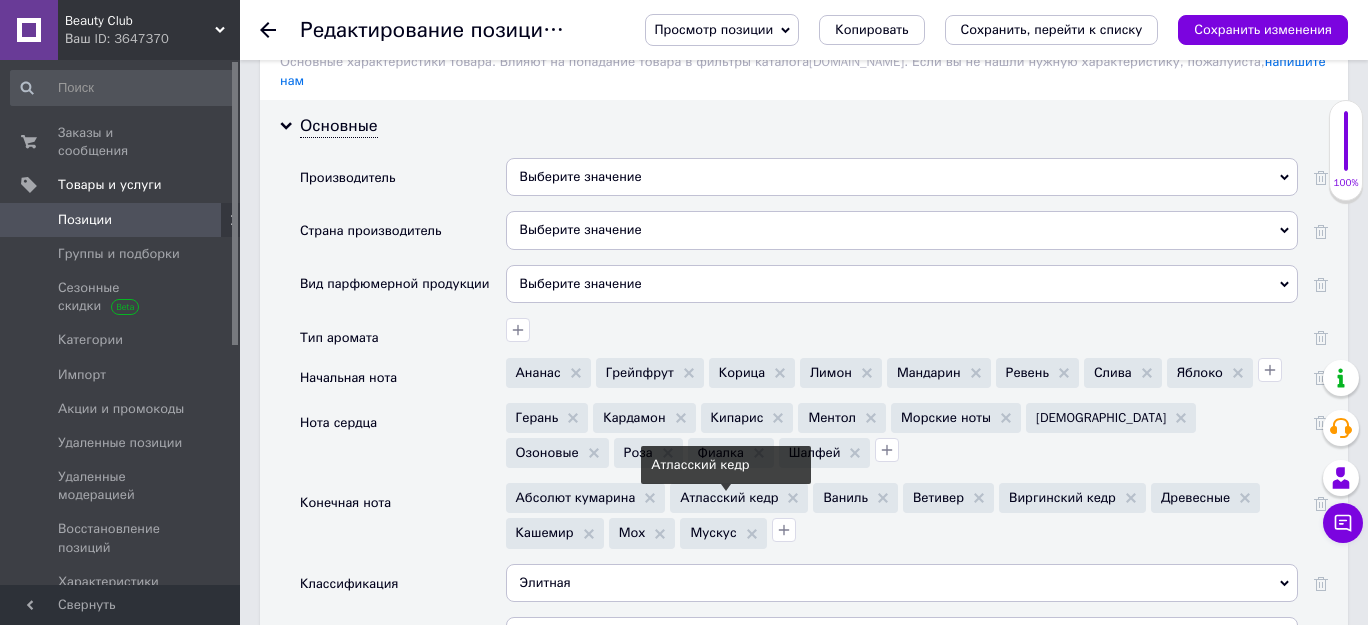 scroll, scrollTop: 1595, scrollLeft: 0, axis: vertical 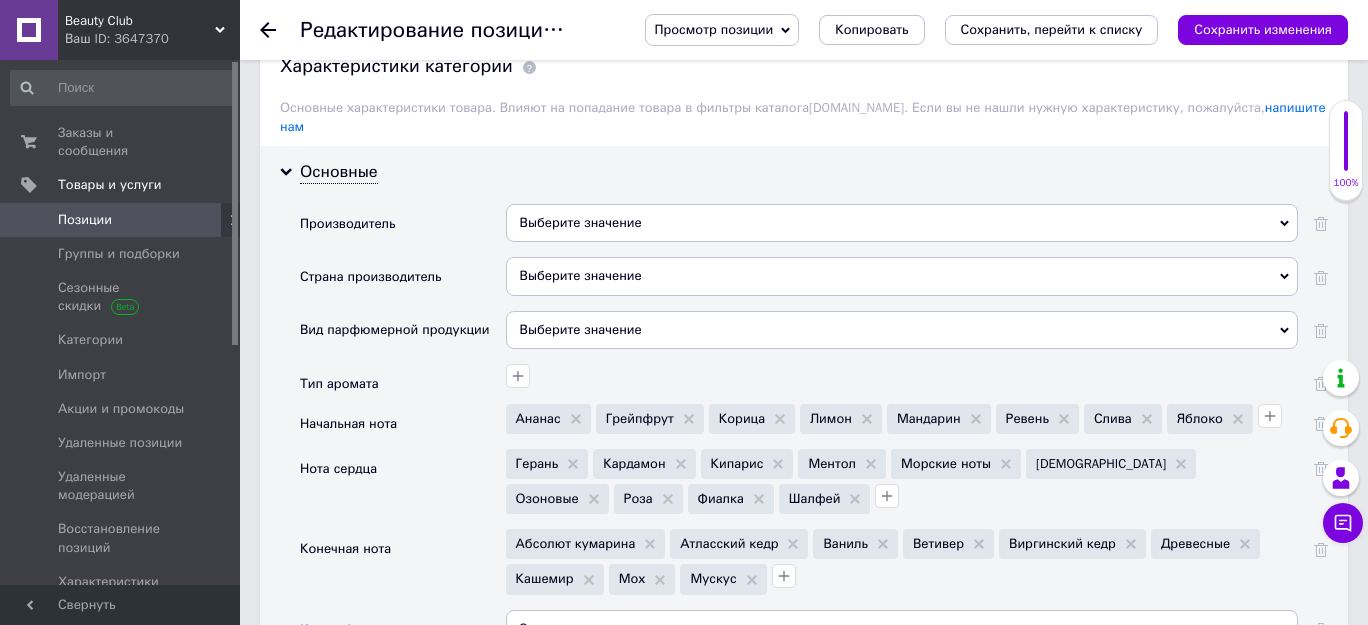 click on "Выберите значение" at bounding box center [902, 223] 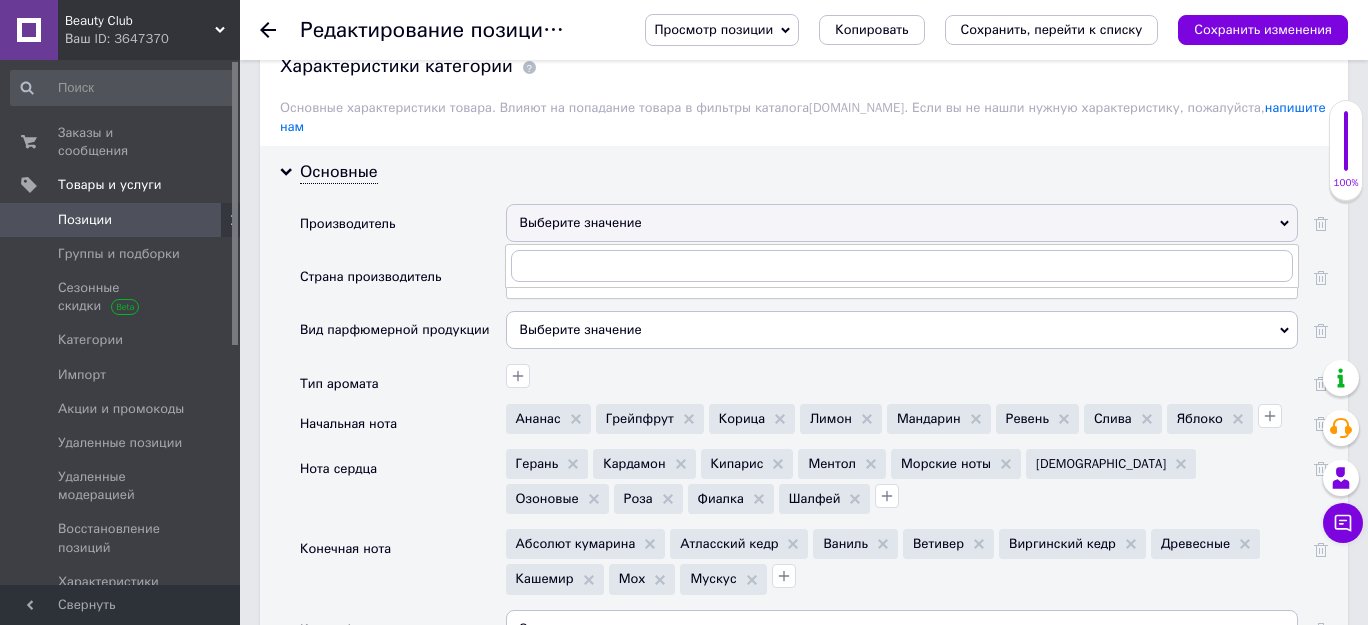 click on "Выберите значение" at bounding box center [902, 223] 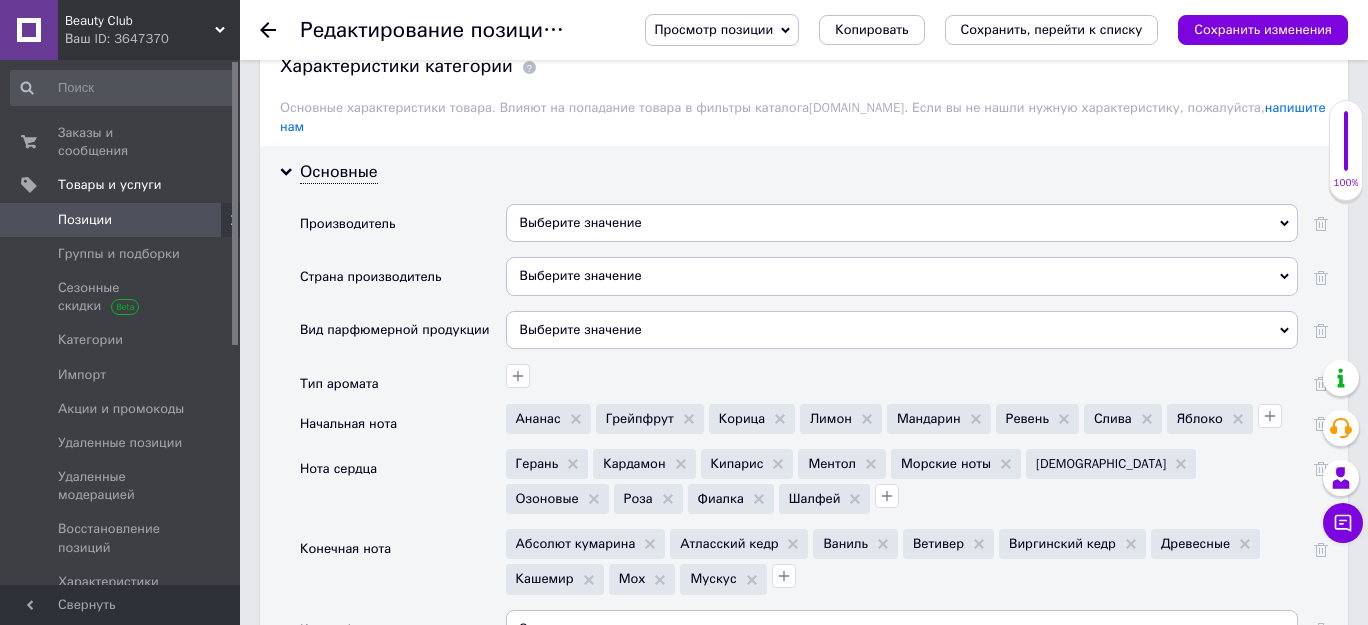 click on "Выберите значение" at bounding box center (902, 223) 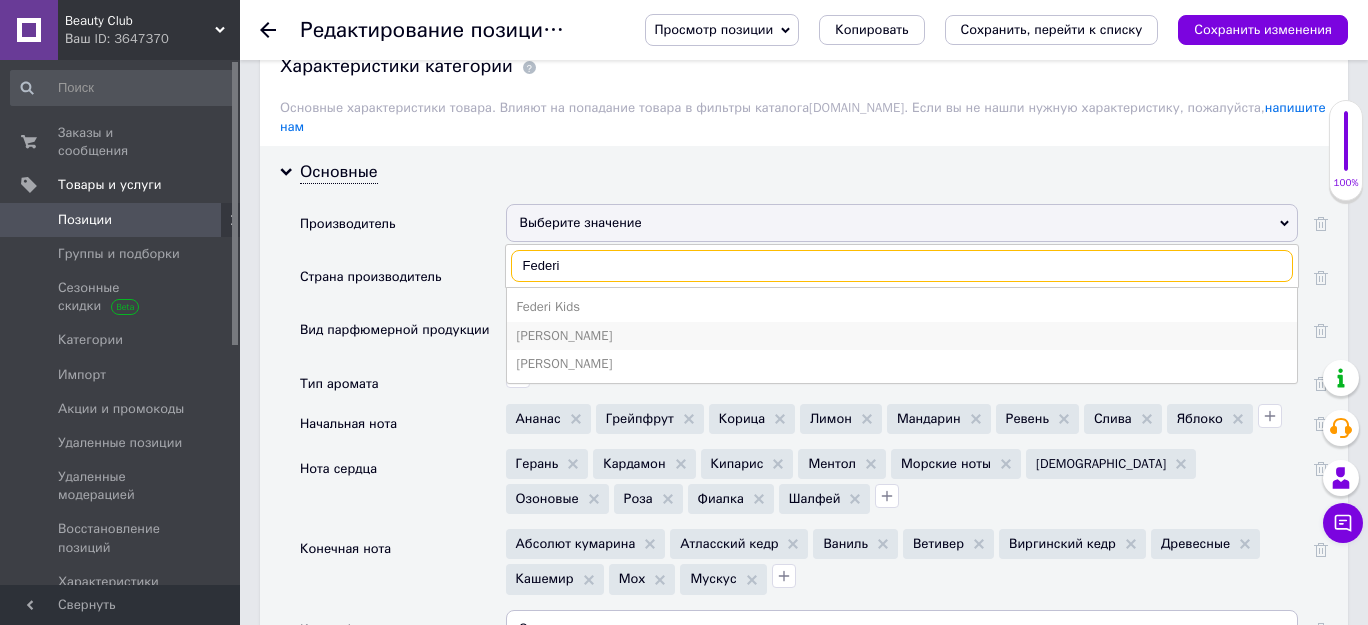 type on "Federi" 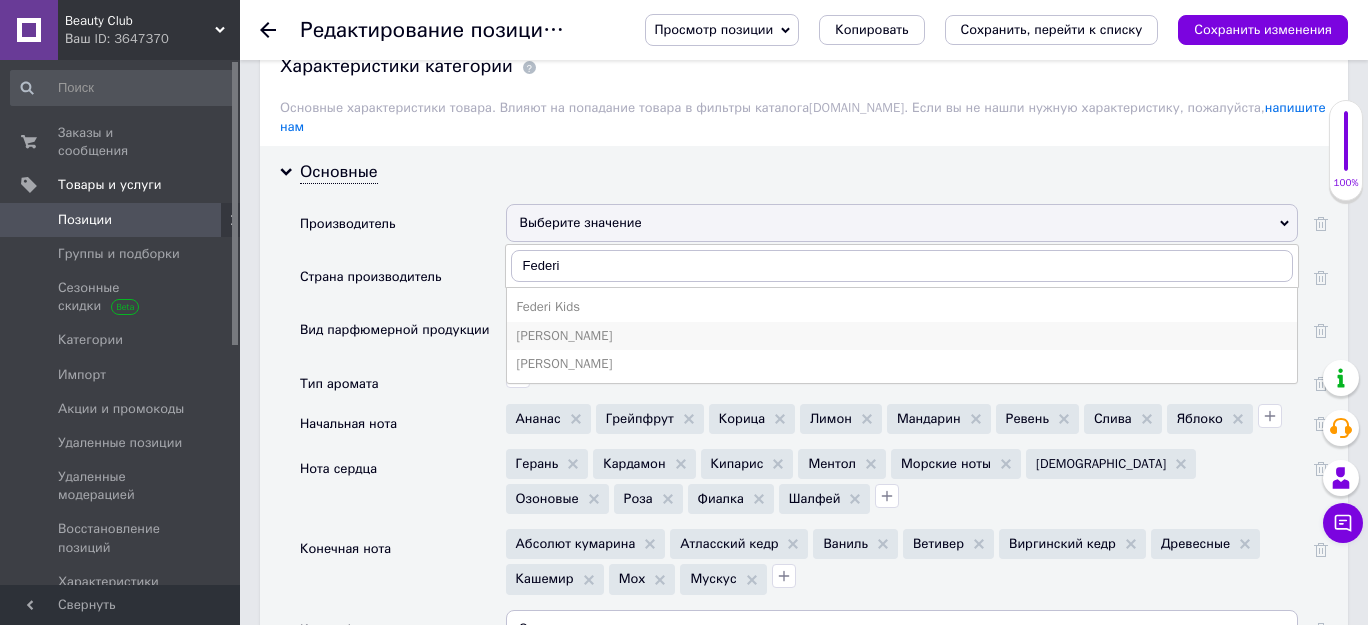 click on "[PERSON_NAME]" at bounding box center (902, 336) 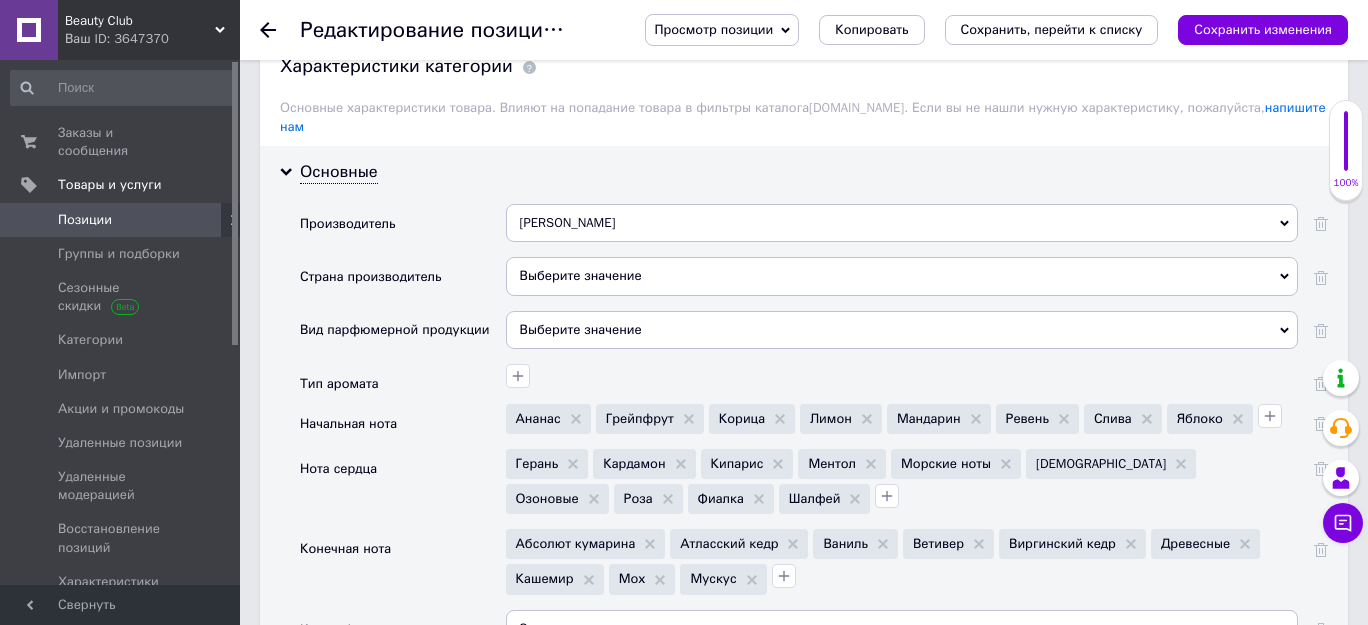 click on "Выберите значение" at bounding box center (902, 276) 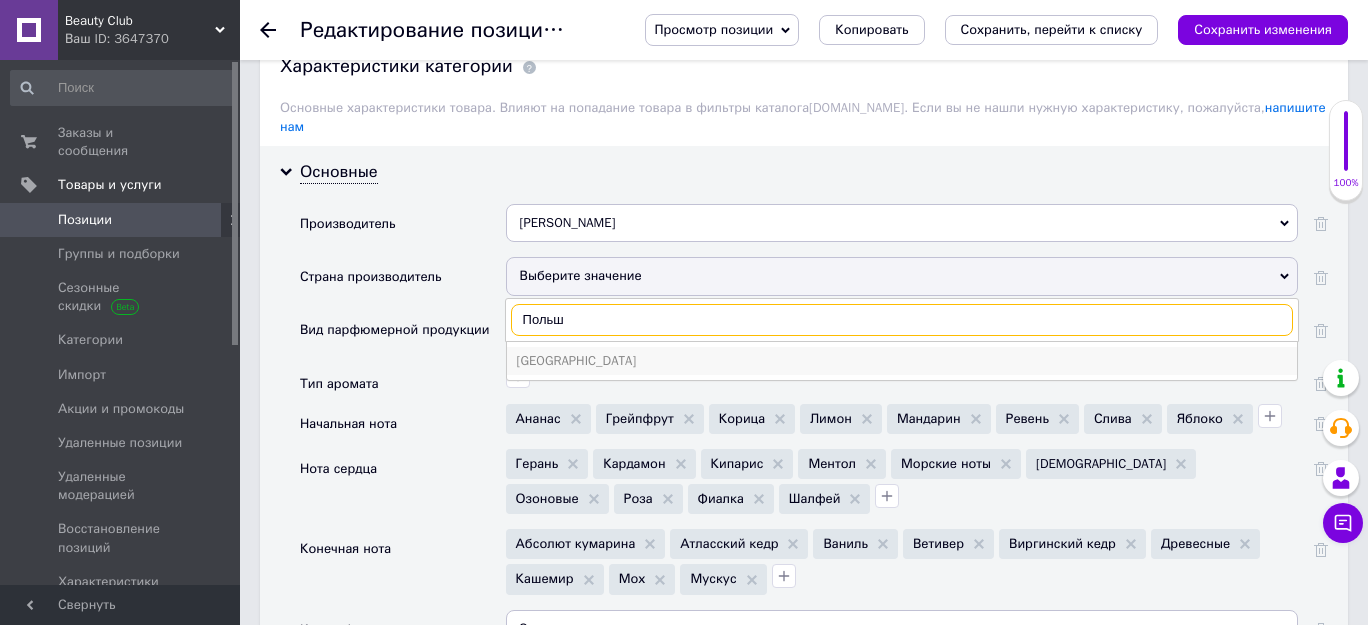 type on "Польш" 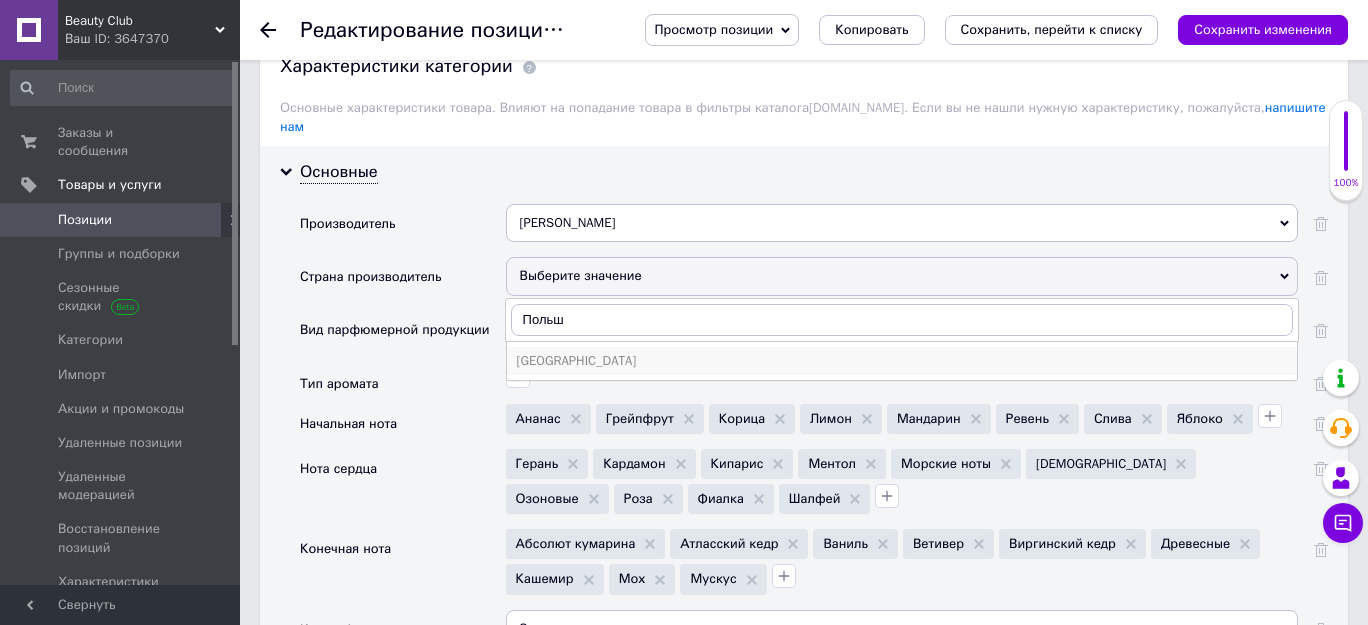 click on "[GEOGRAPHIC_DATA]" at bounding box center [902, 361] 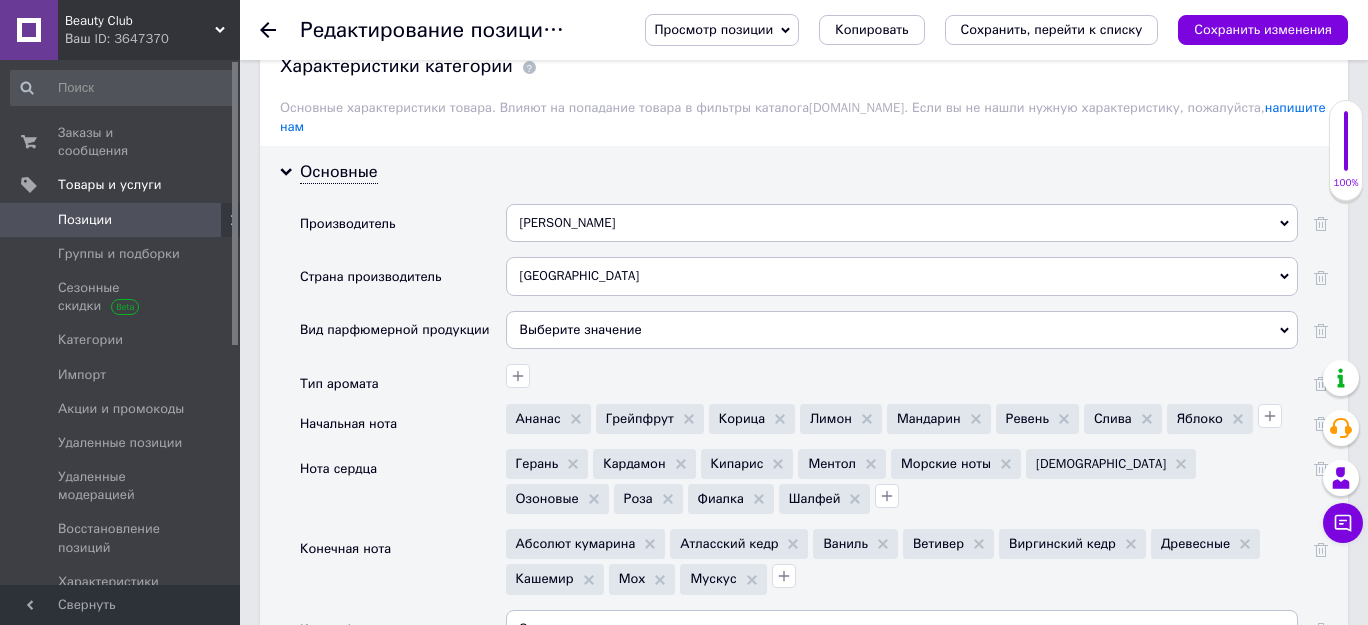 click on "Выберите значение" at bounding box center [902, 330] 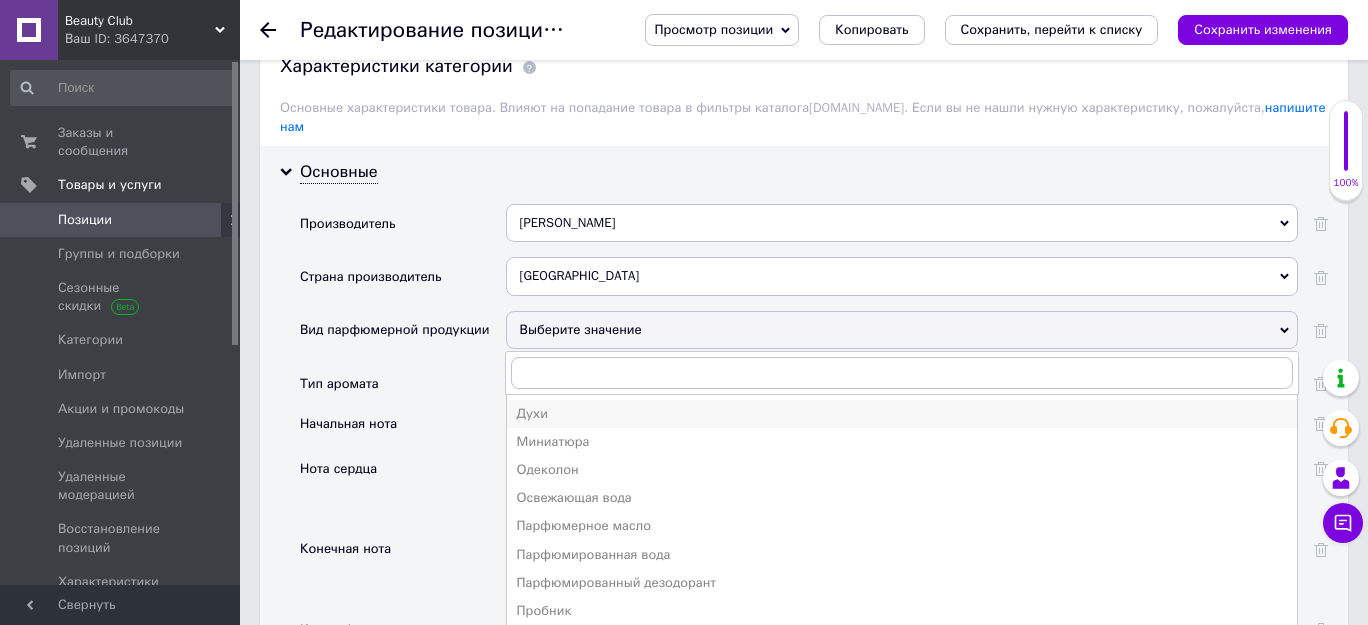 click on "Духи" at bounding box center [902, 414] 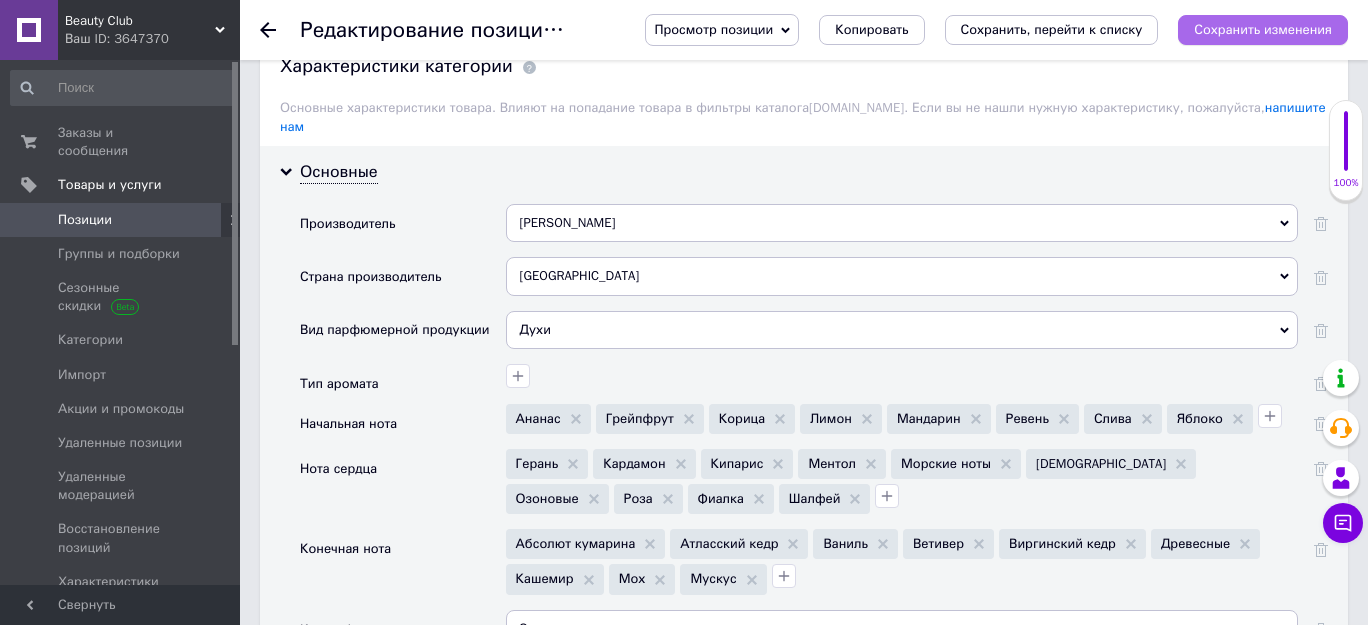 click on "Сохранить изменения" at bounding box center [1263, 29] 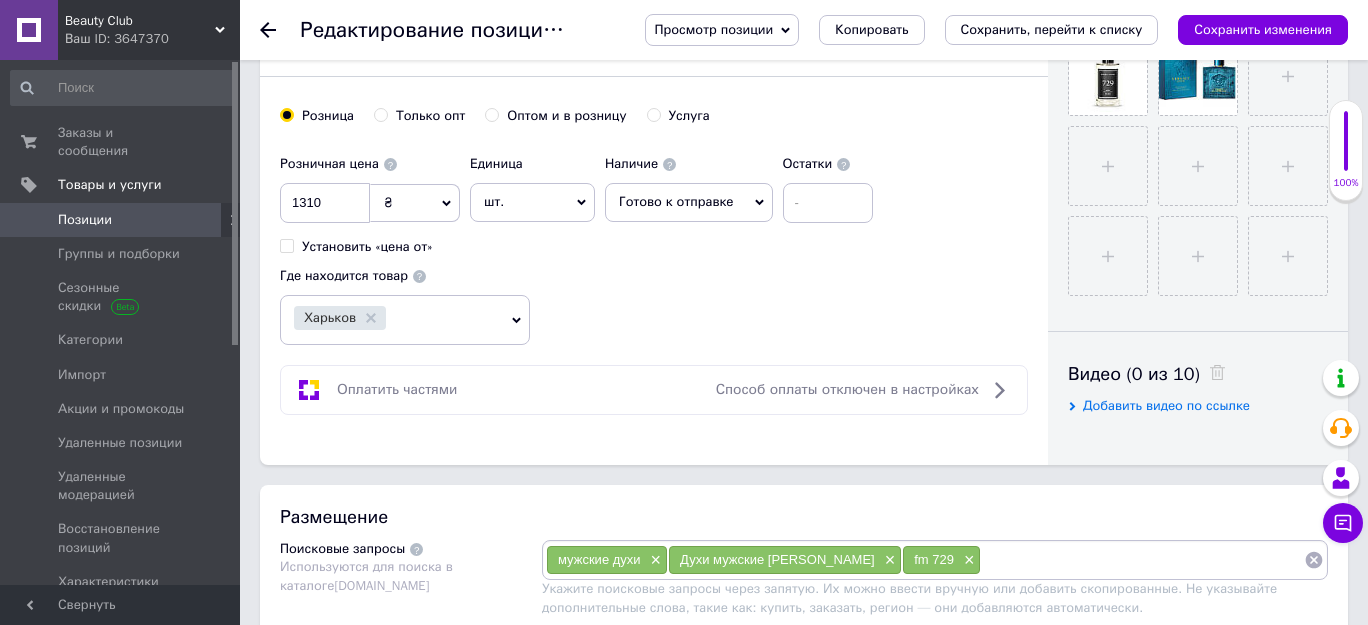 scroll, scrollTop: 868, scrollLeft: 0, axis: vertical 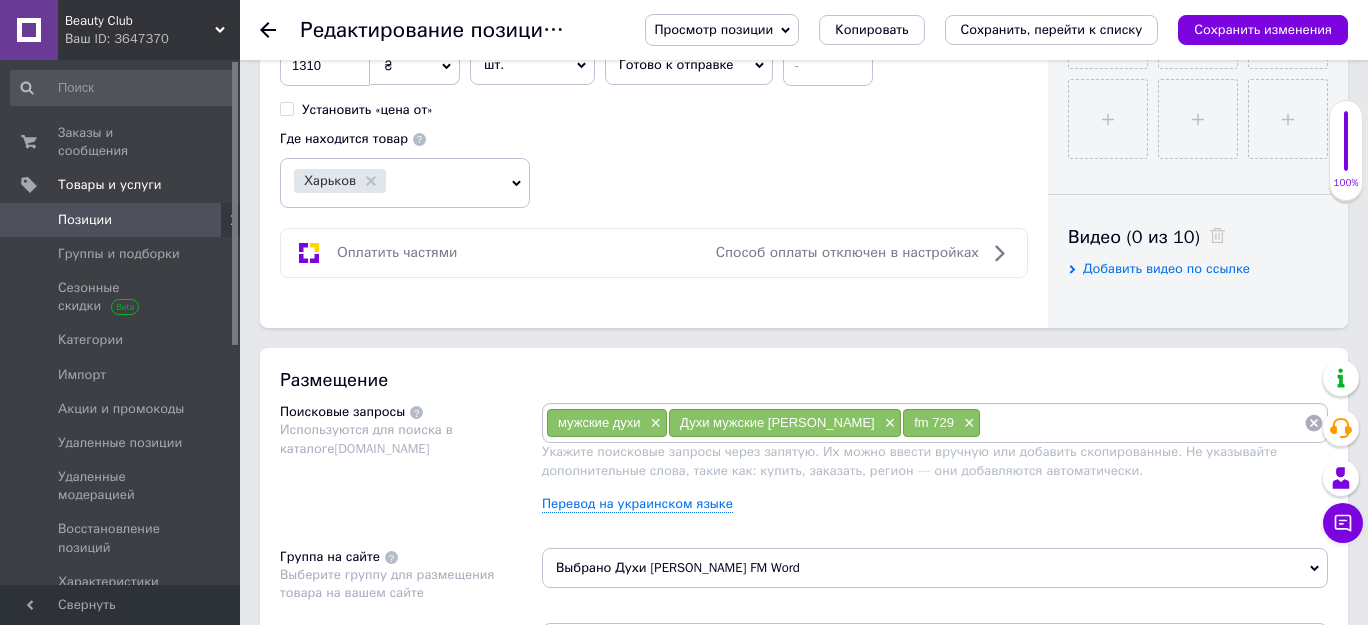 paste on "духи [PERSON_NAME] 729" 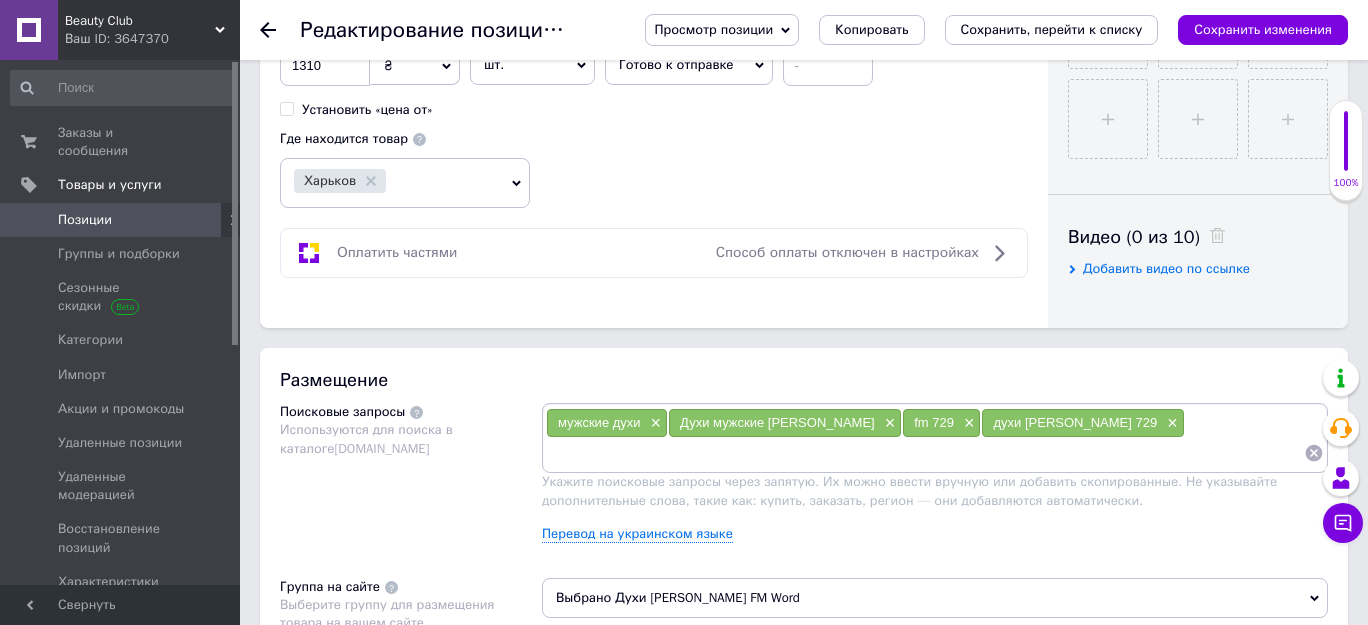 paste on "FM 729 мужские духи" 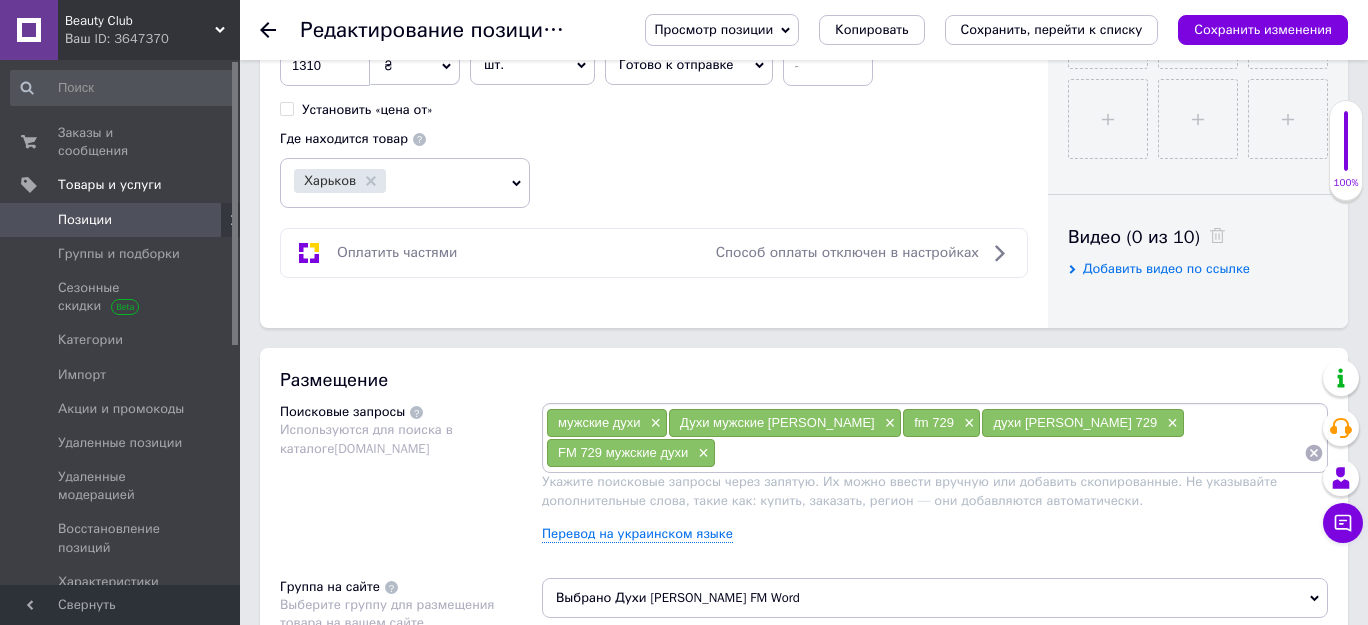 paste on "аналог Versace Eros" 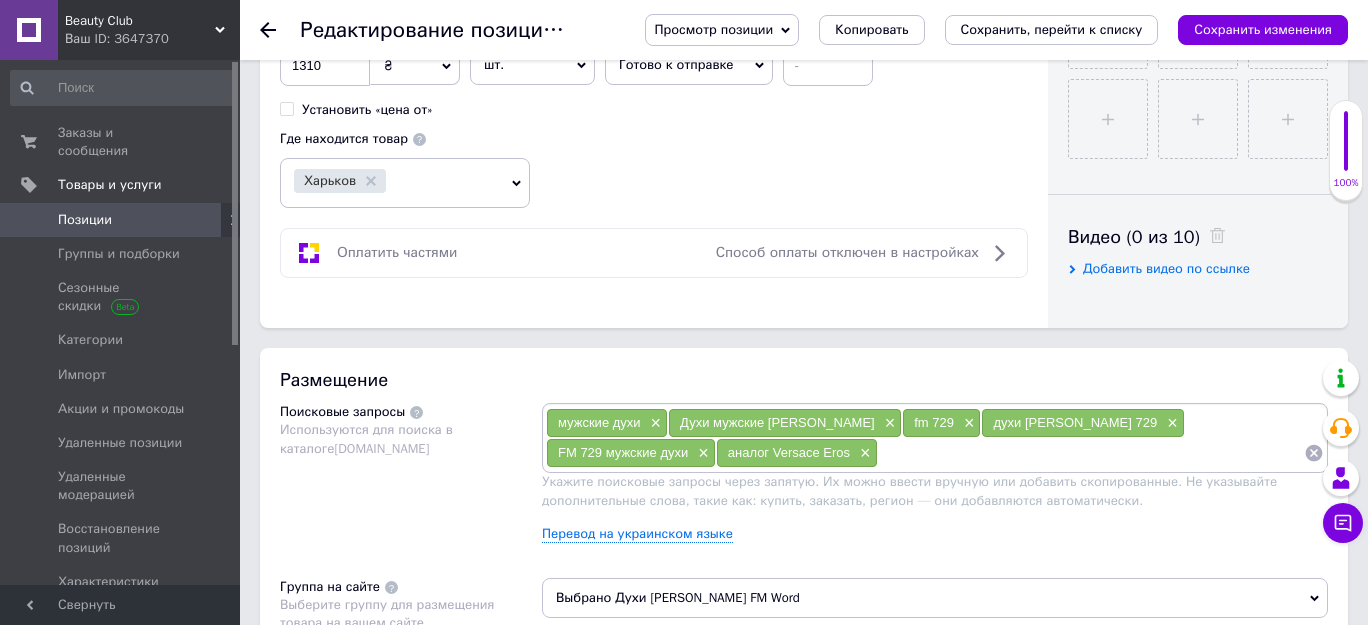 paste on "мужской парфюм с ароматом [PERSON_NAME]" 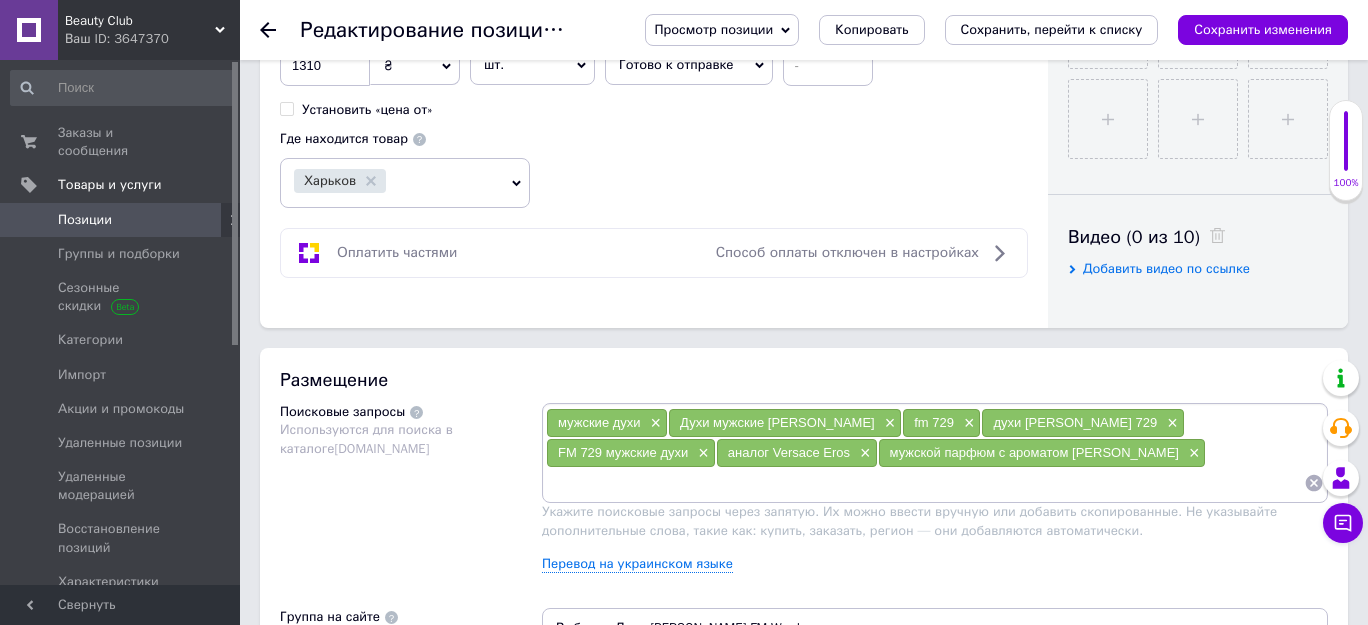 paste on "стойкие мужские духи" 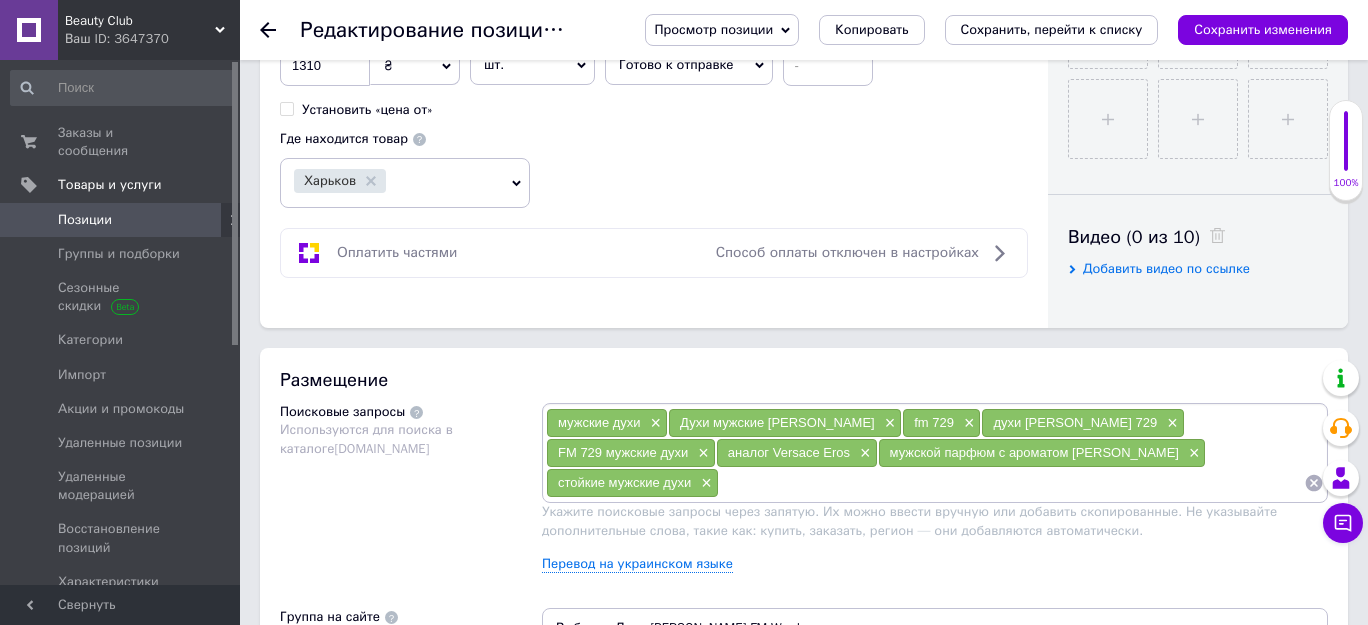 paste on "парфюм с ароматом Версаче" 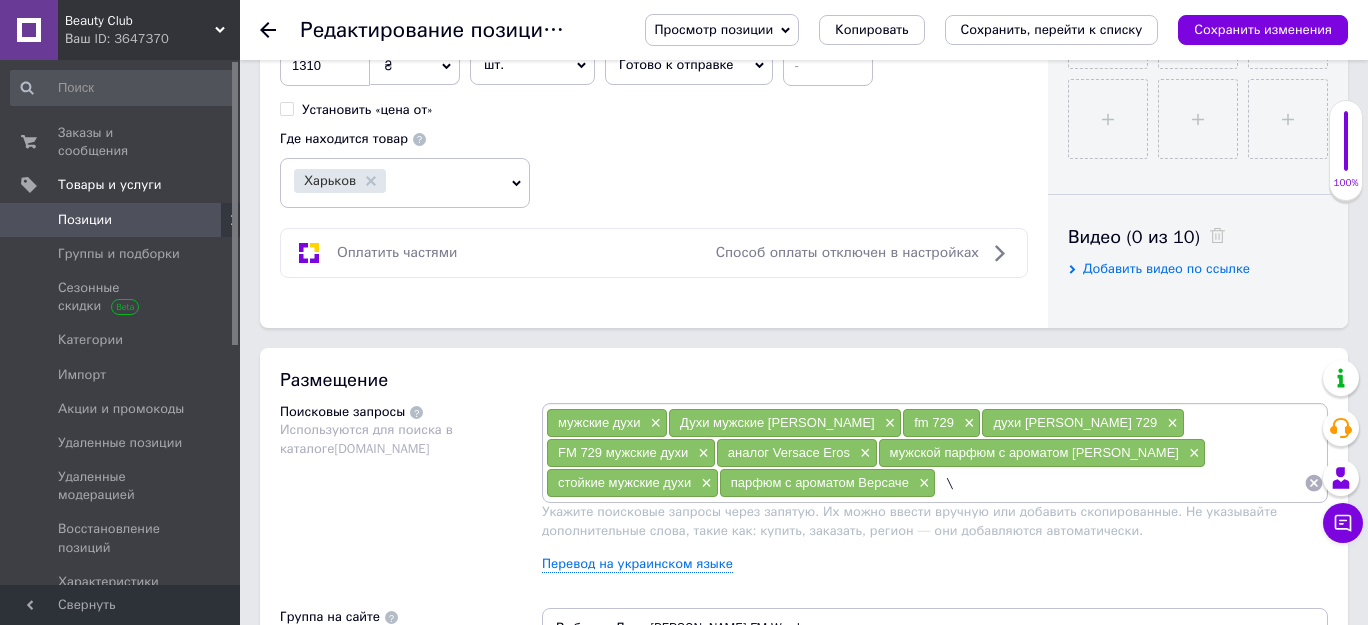 type 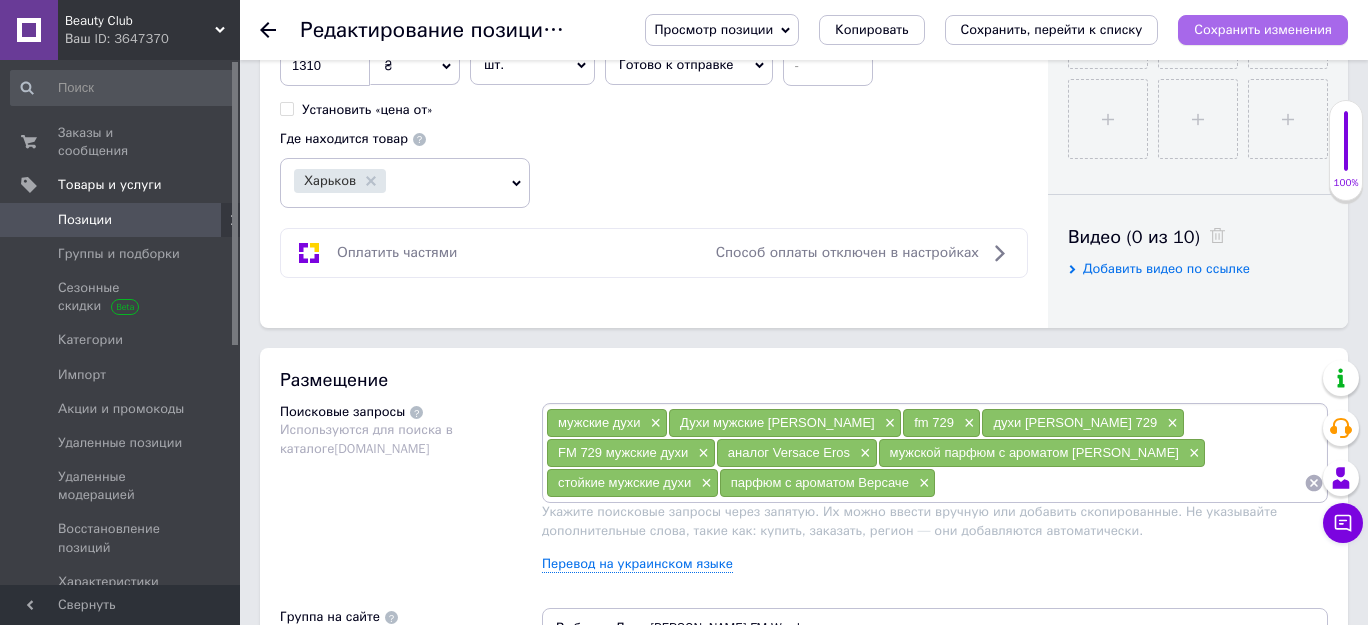 click on "Сохранить изменения" at bounding box center [1263, 29] 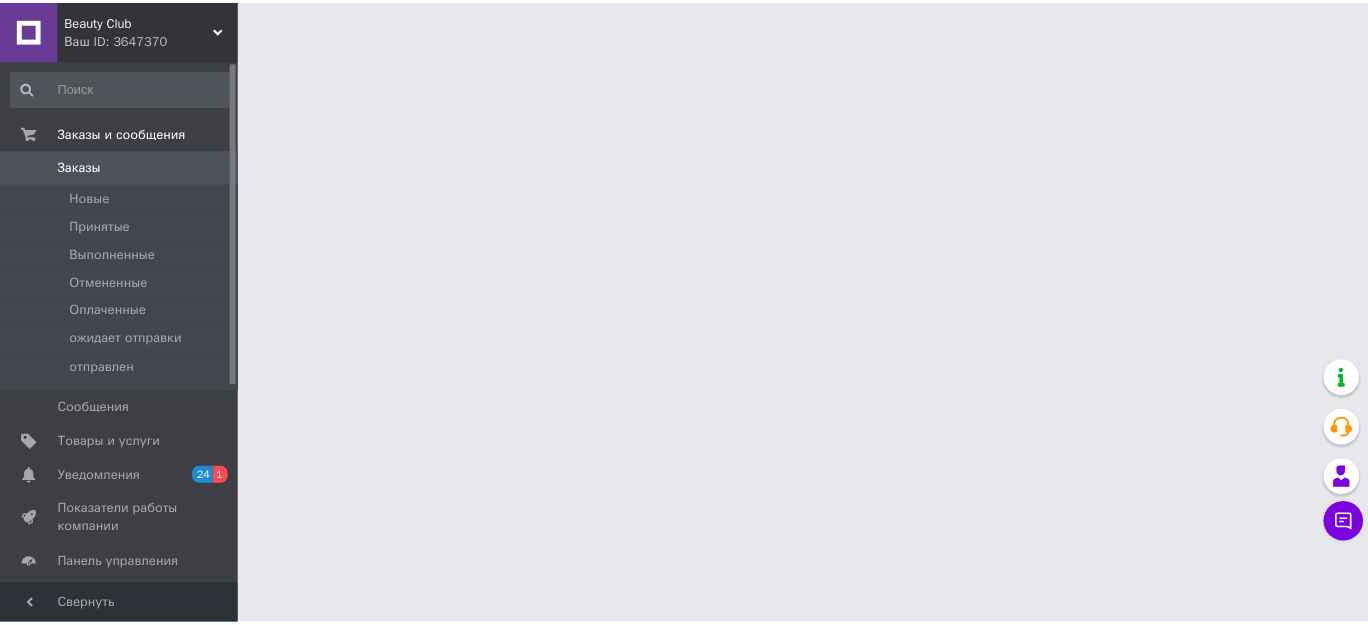 scroll, scrollTop: 0, scrollLeft: 0, axis: both 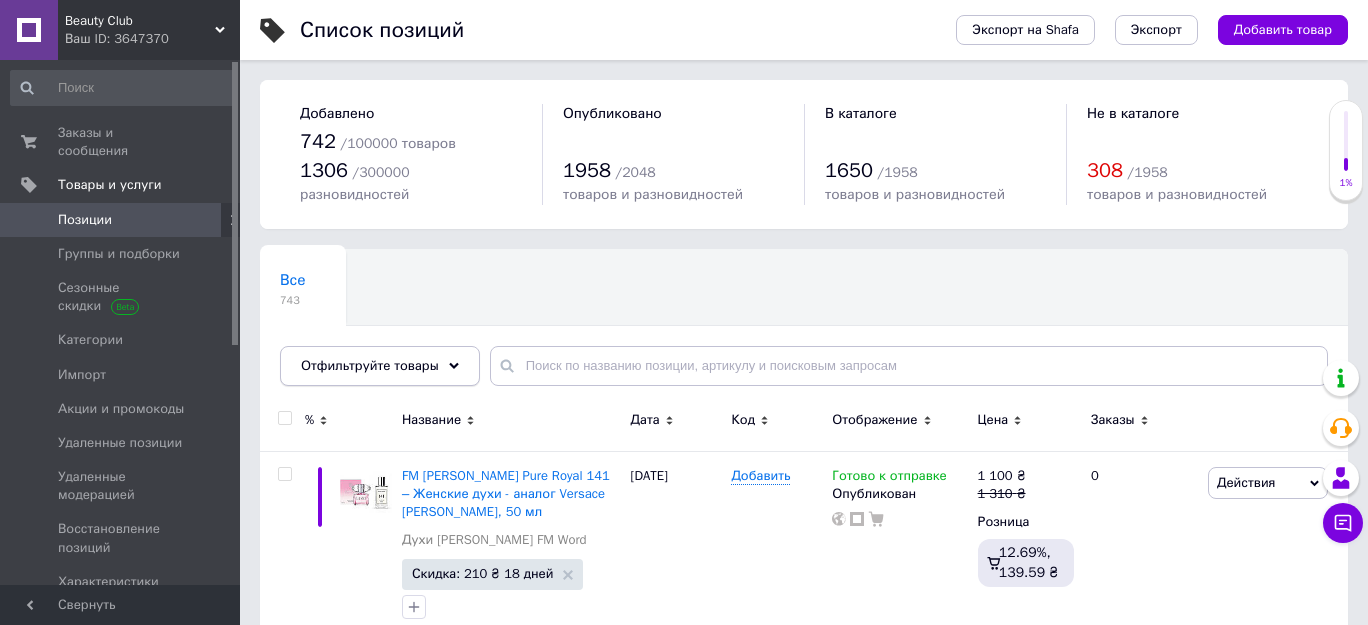 click on "Отфильтруйте товары" at bounding box center (370, 365) 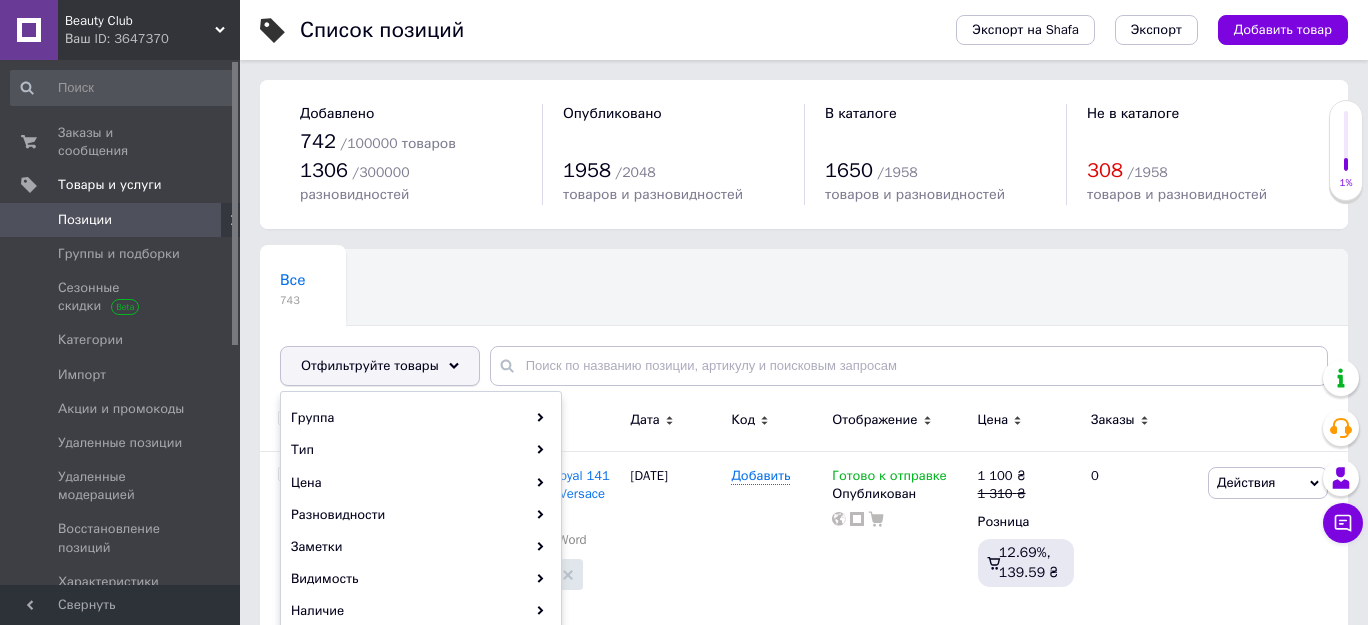 scroll, scrollTop: 454, scrollLeft: 0, axis: vertical 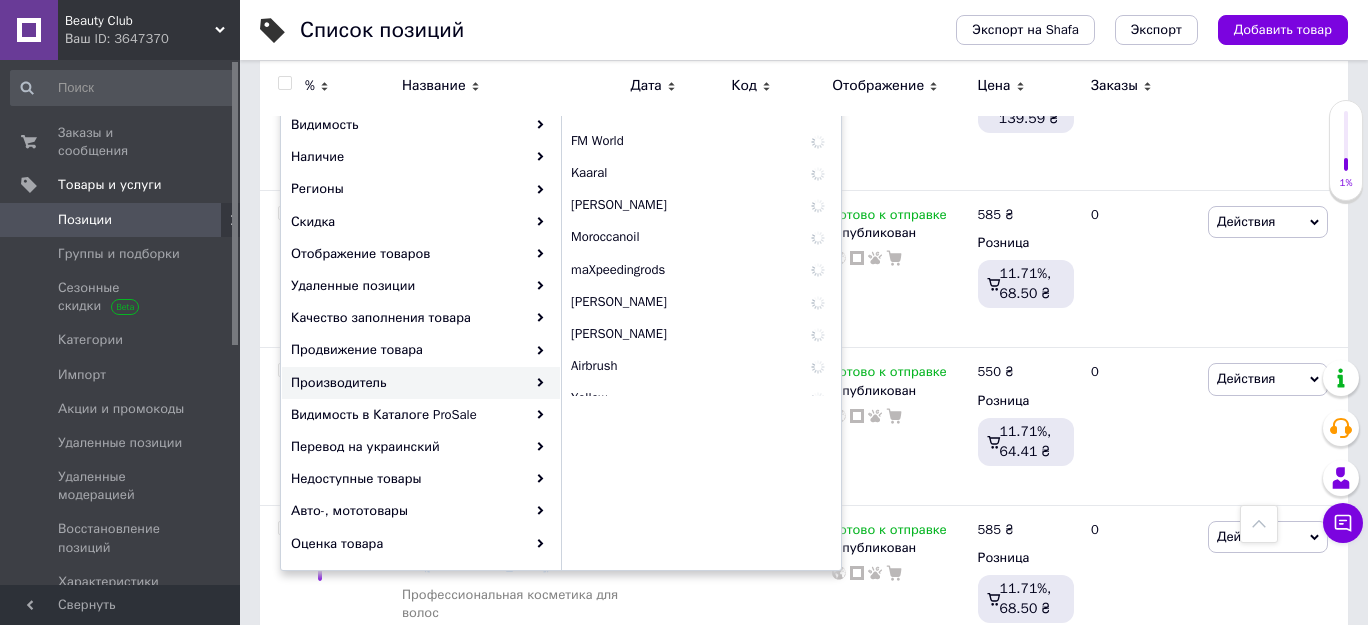 click on "Производитель" at bounding box center [421, 383] 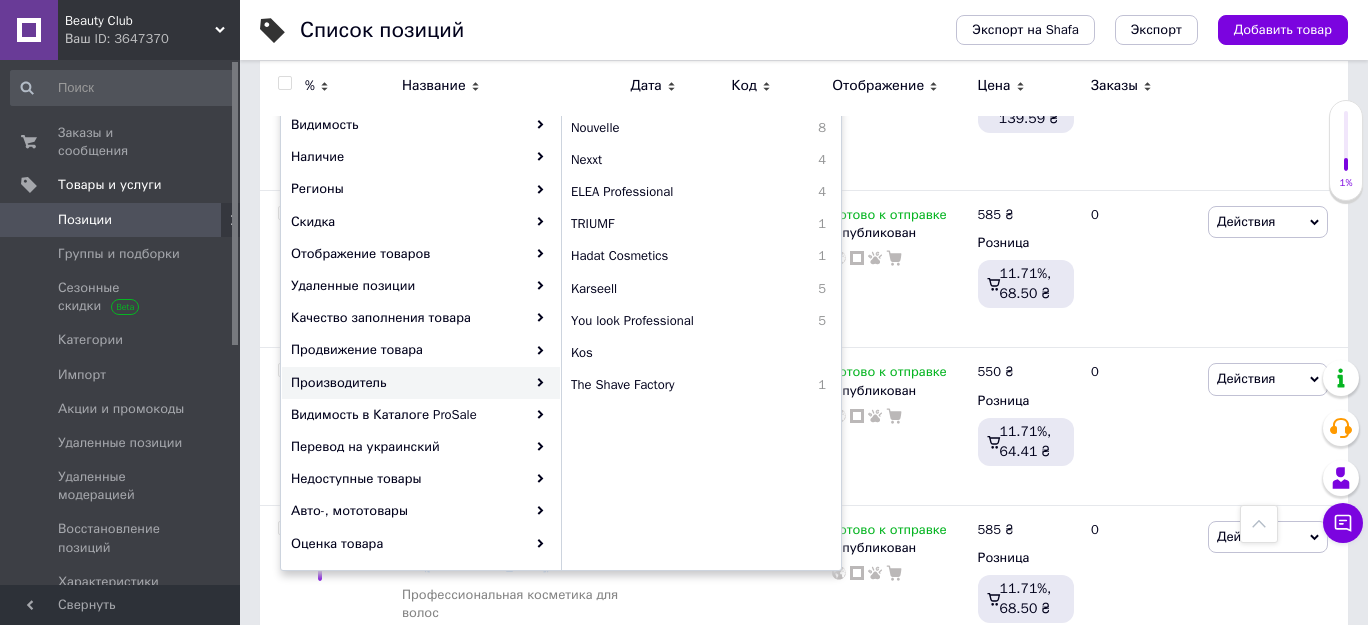 scroll, scrollTop: 727, scrollLeft: 0, axis: vertical 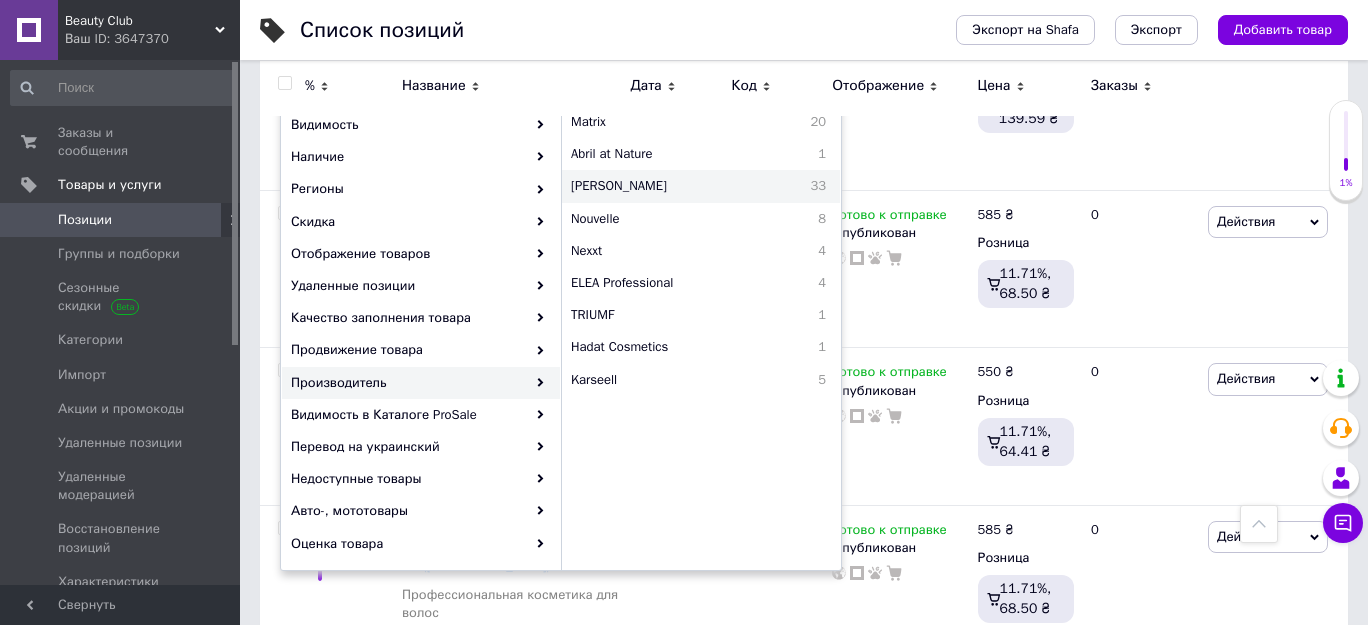 click on "[PERSON_NAME]" at bounding box center (671, 186) 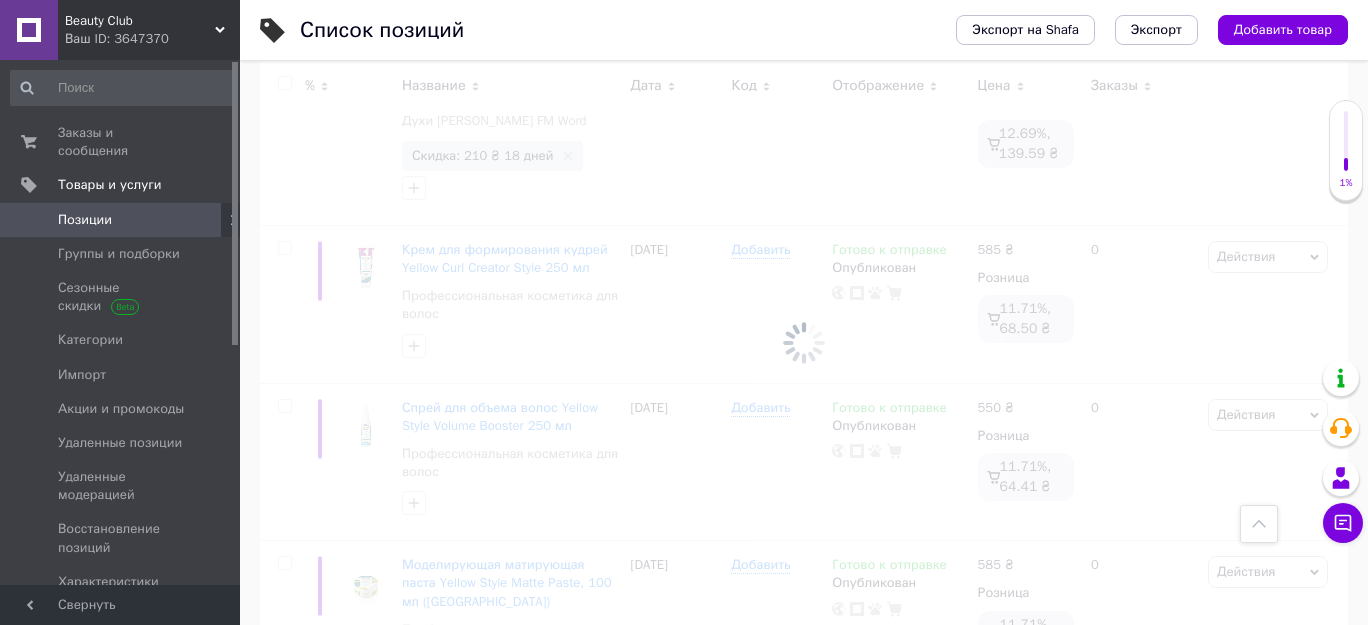 scroll, scrollTop: 489, scrollLeft: 0, axis: vertical 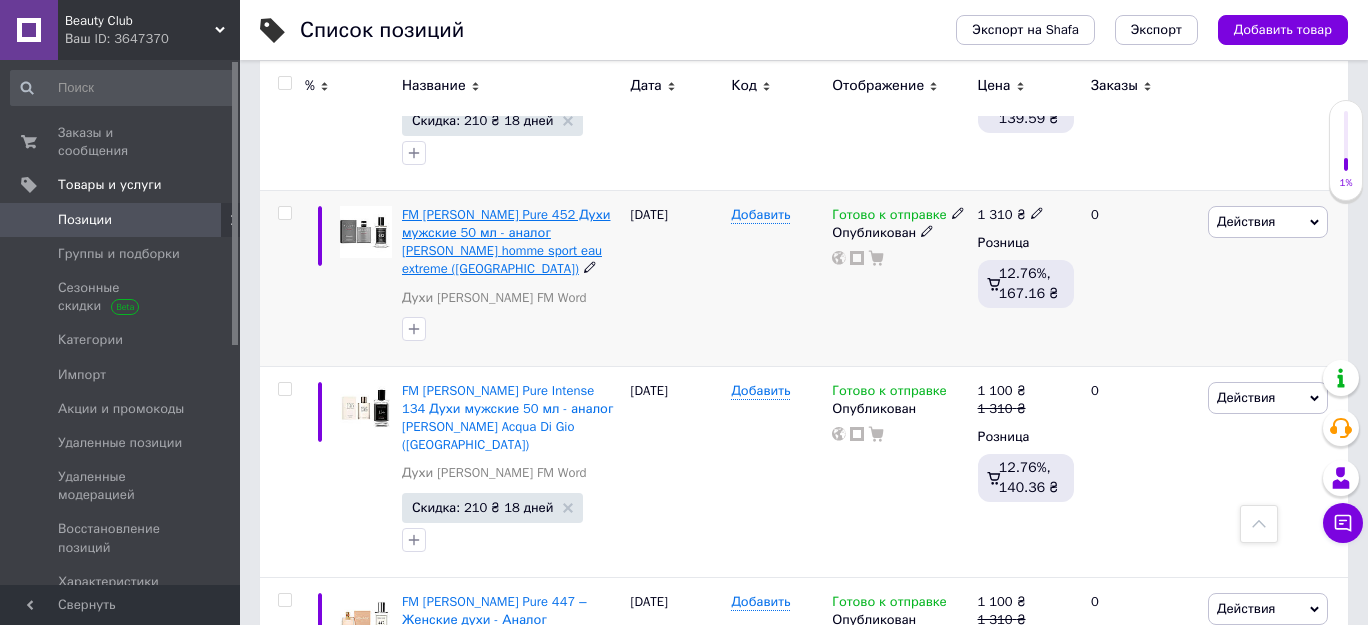 click on "FM Federico Mahora Pure 452 Духи мужские 50 мл - аналог Сhanel Allure homme sport eau extreme (Польша)" at bounding box center [506, 242] 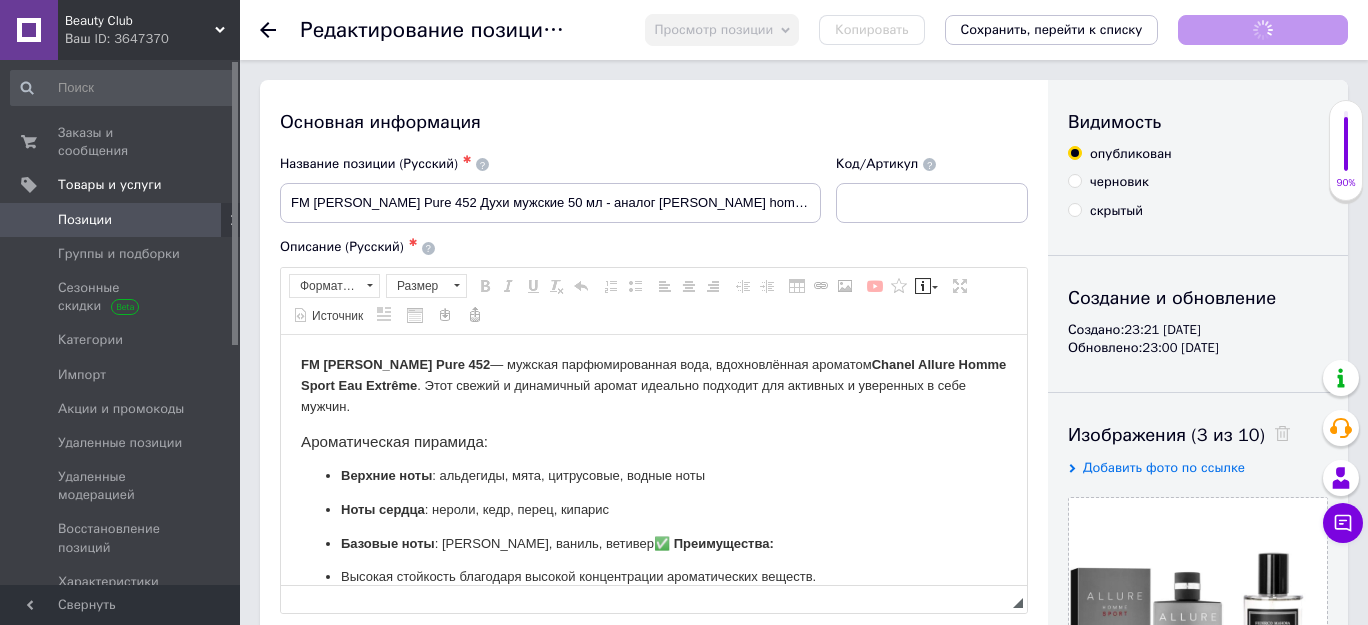 scroll, scrollTop: 0, scrollLeft: 0, axis: both 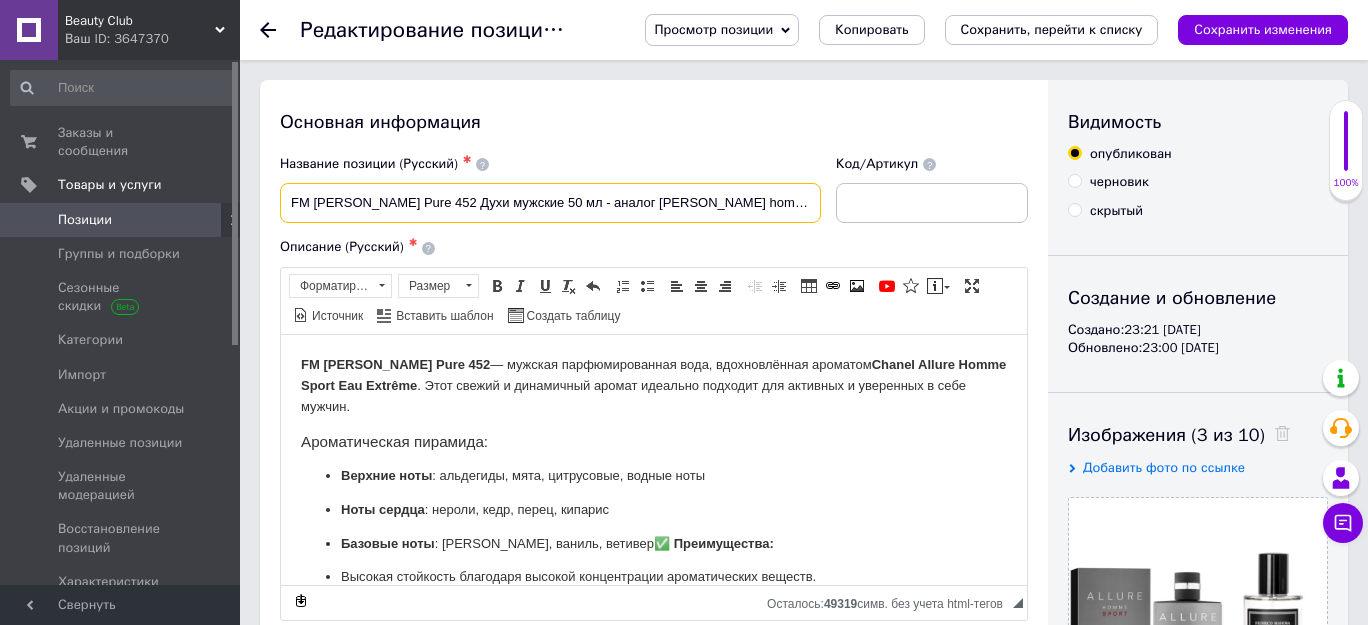 drag, startPoint x: 412, startPoint y: 199, endPoint x: 647, endPoint y: 196, distance: 235.01915 